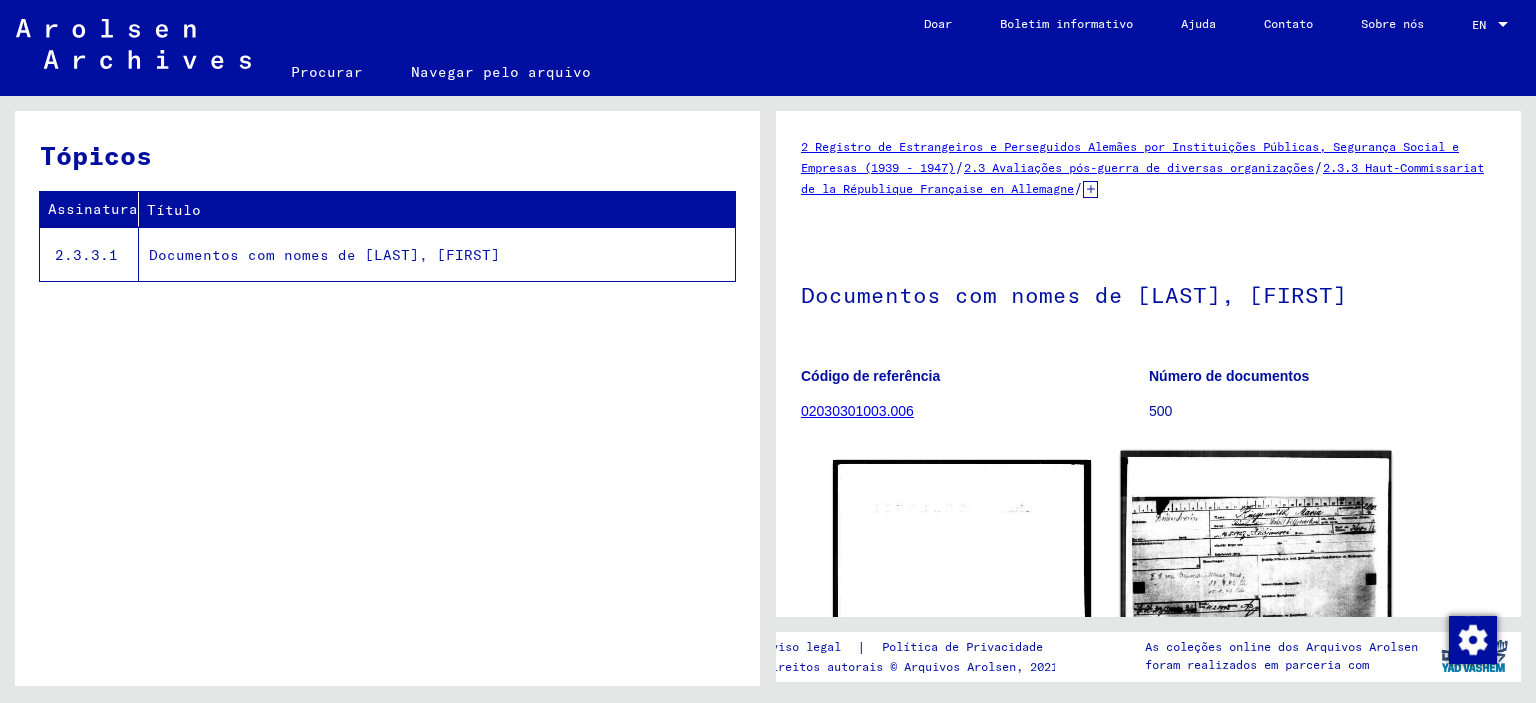 scroll, scrollTop: 0, scrollLeft: 0, axis: both 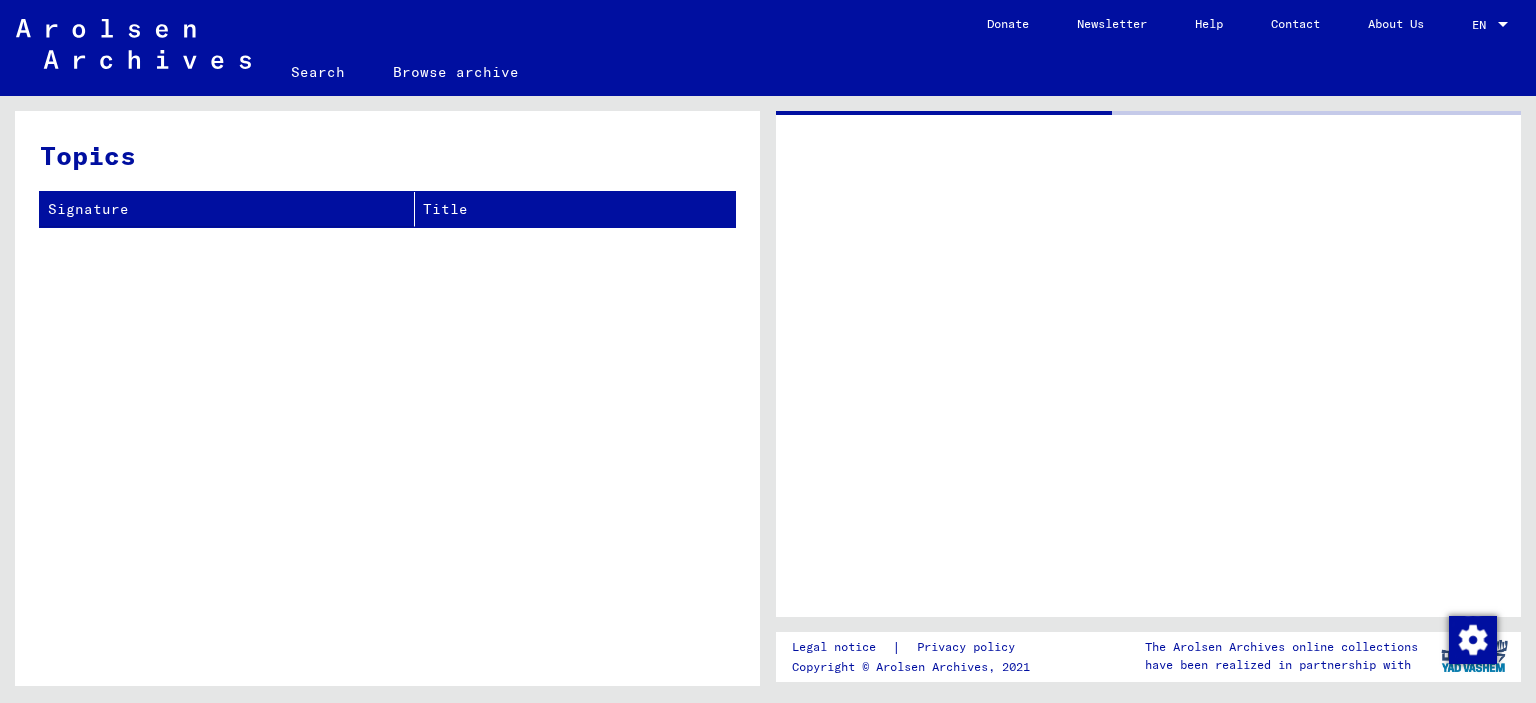 click 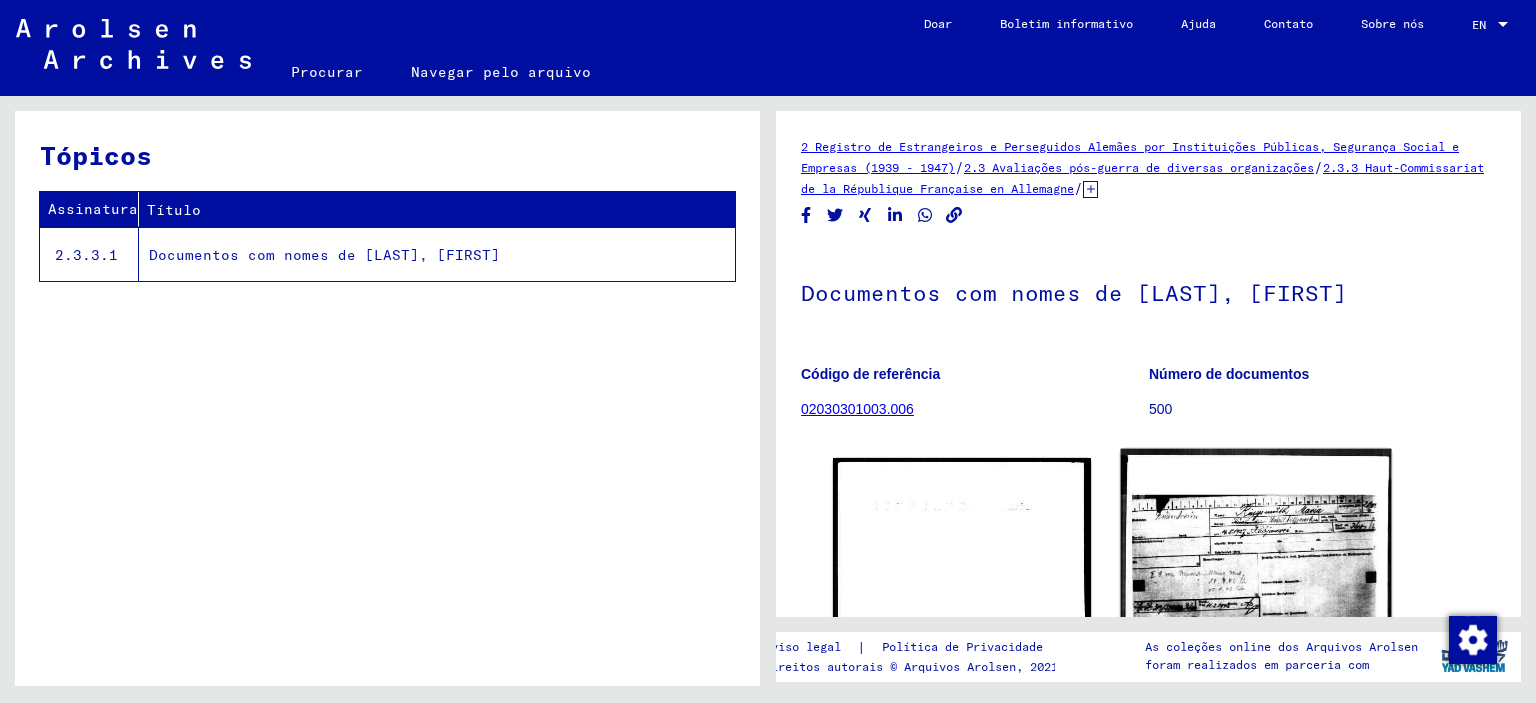 scroll, scrollTop: 0, scrollLeft: 0, axis: both 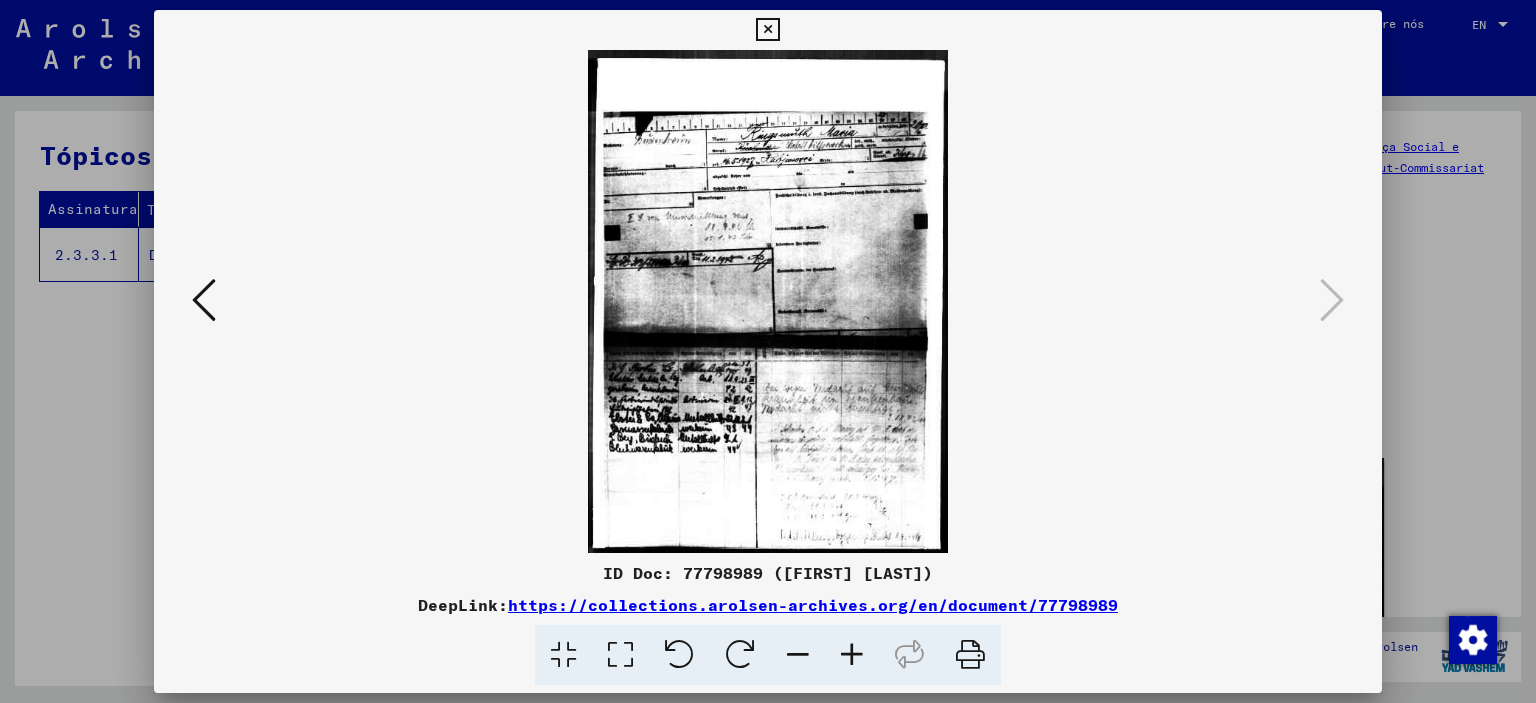 click at bounding box center [852, 655] 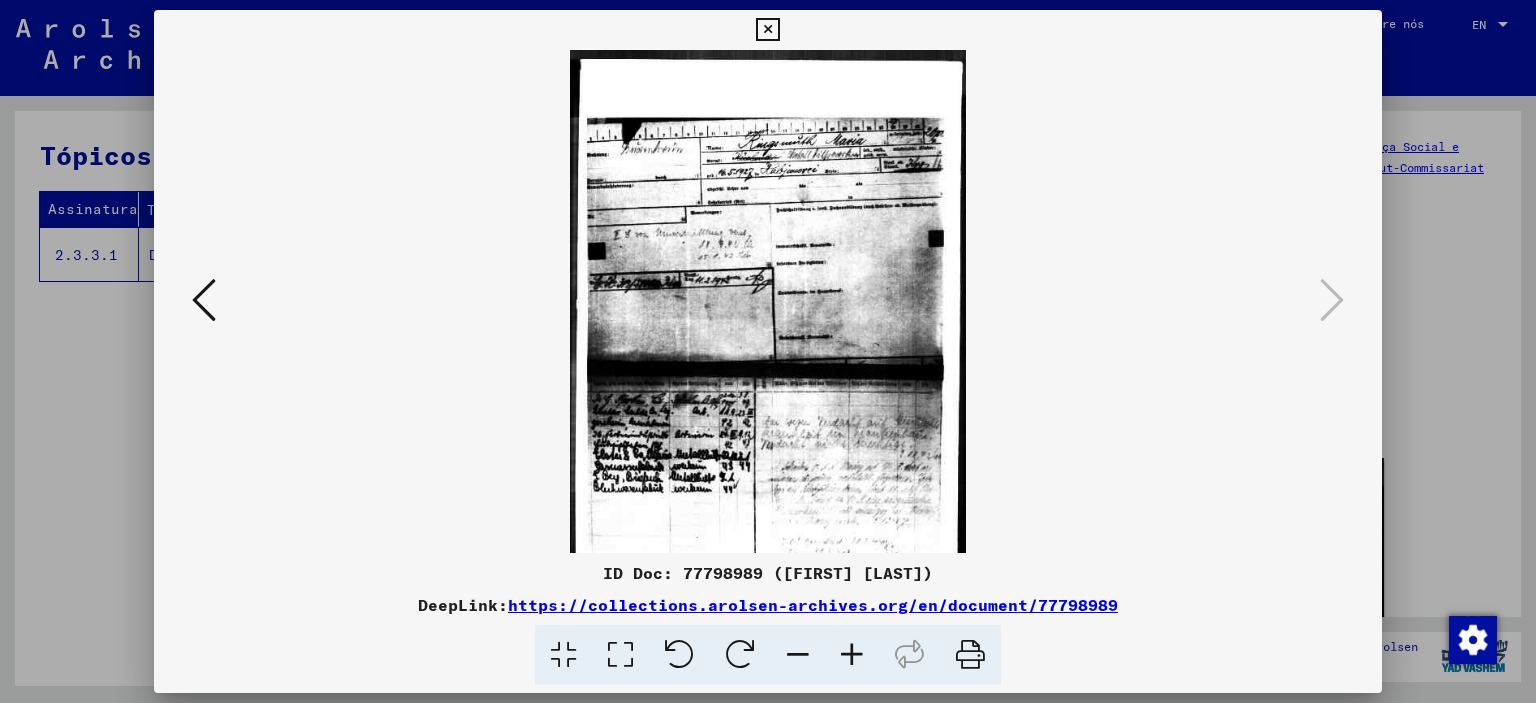 click at bounding box center (852, 655) 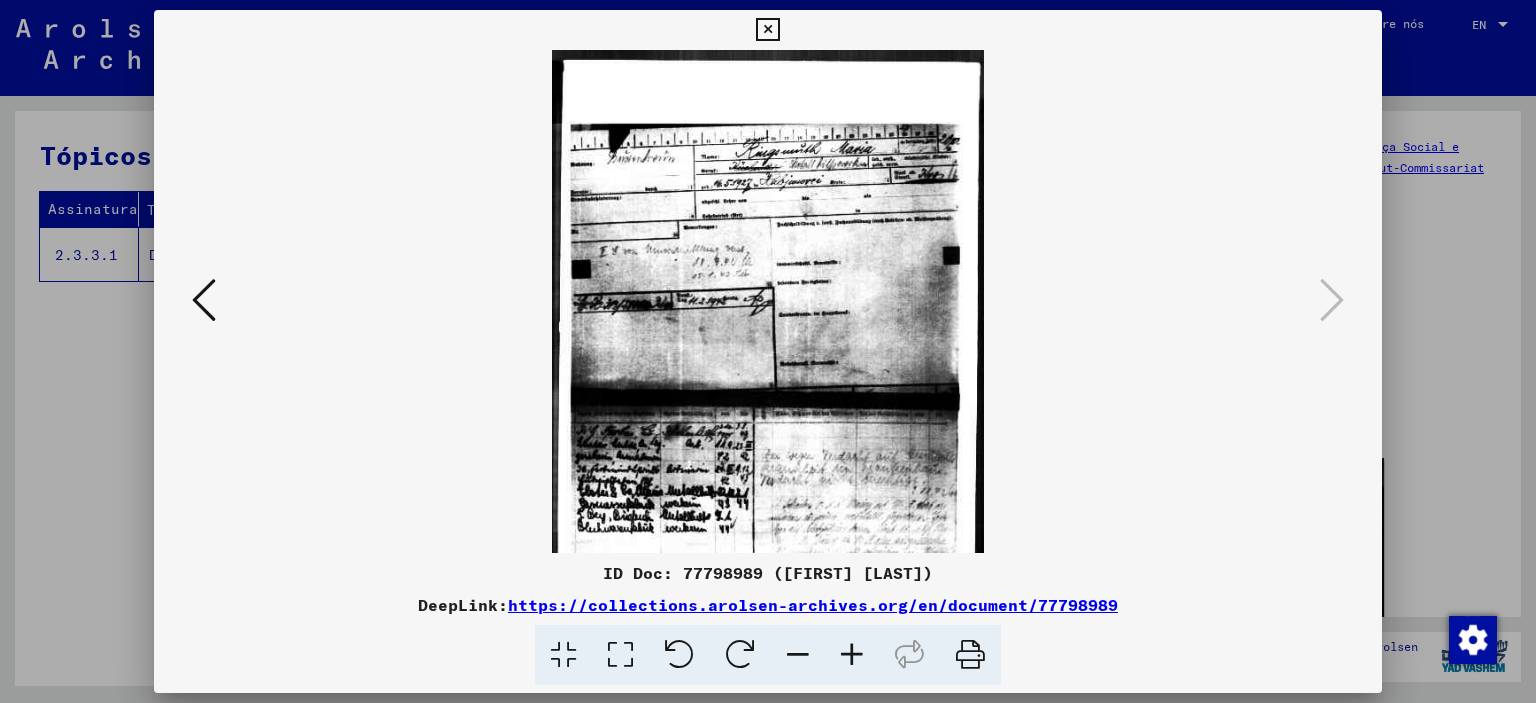 click at bounding box center [852, 655] 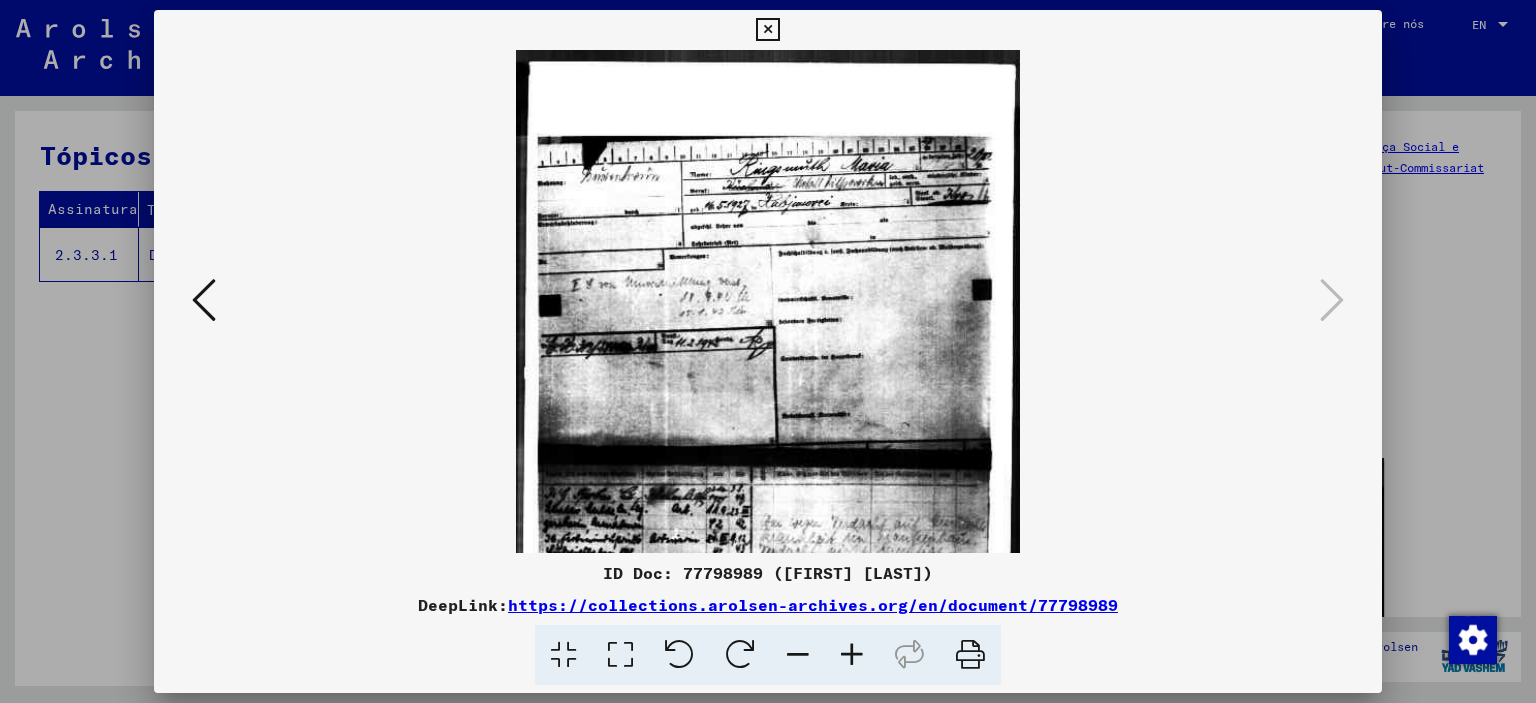 click at bounding box center [852, 655] 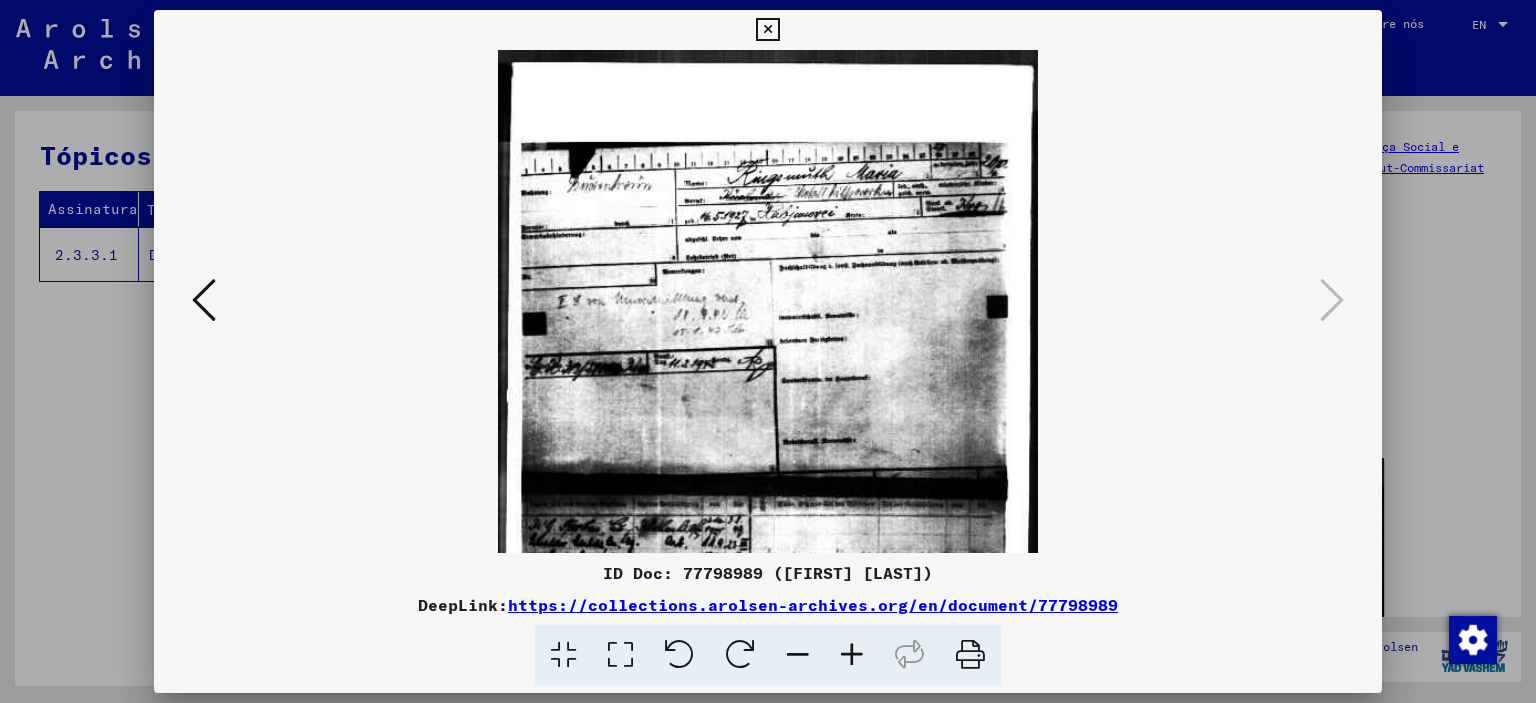 click at bounding box center [852, 655] 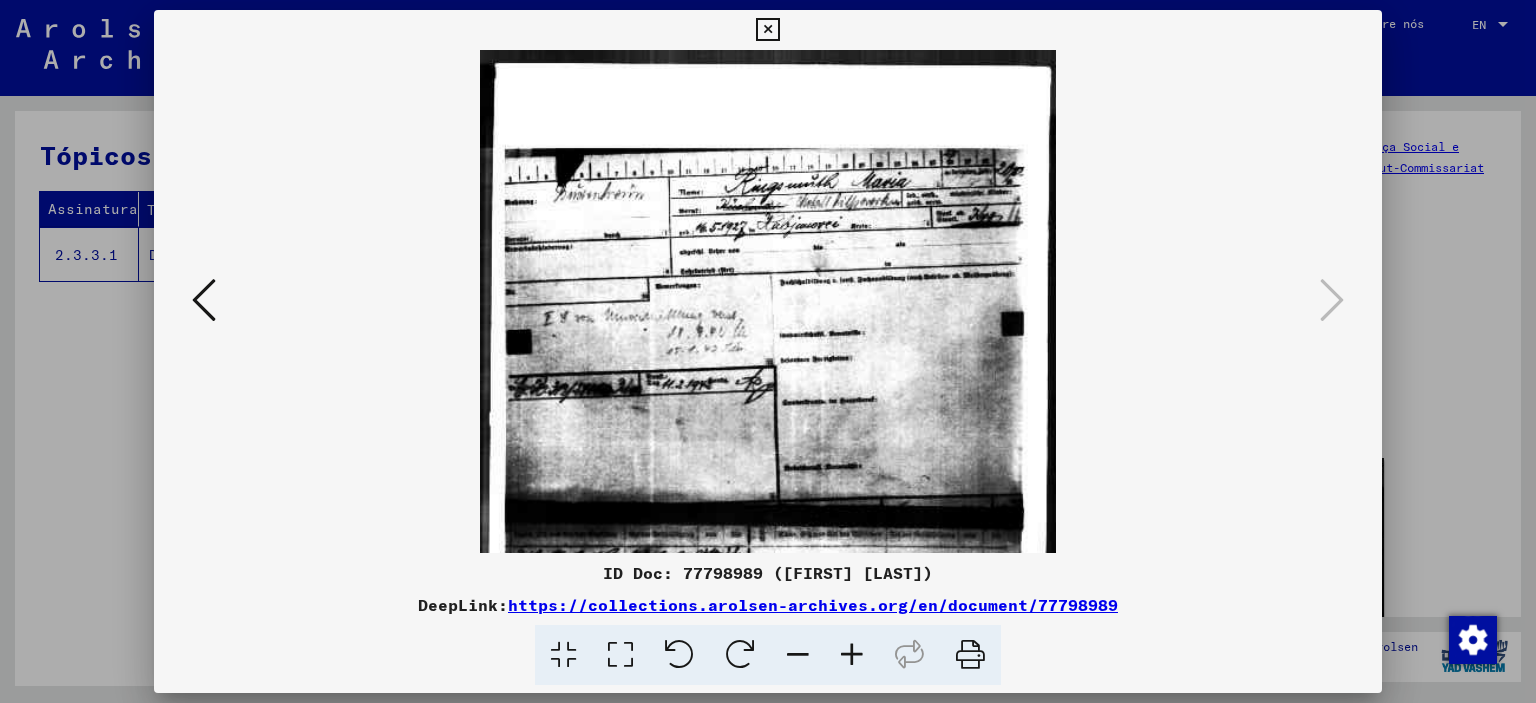 click at bounding box center [852, 655] 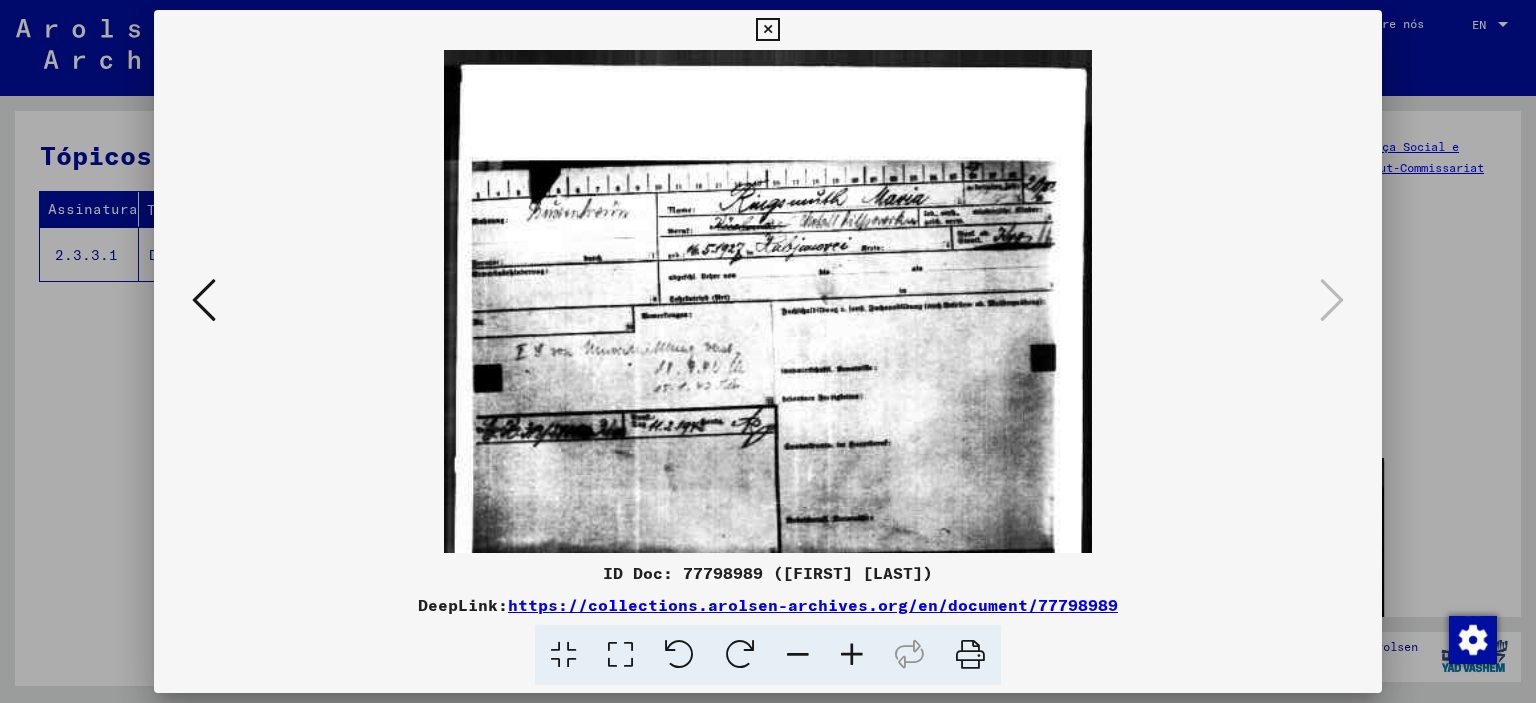 click at bounding box center [852, 655] 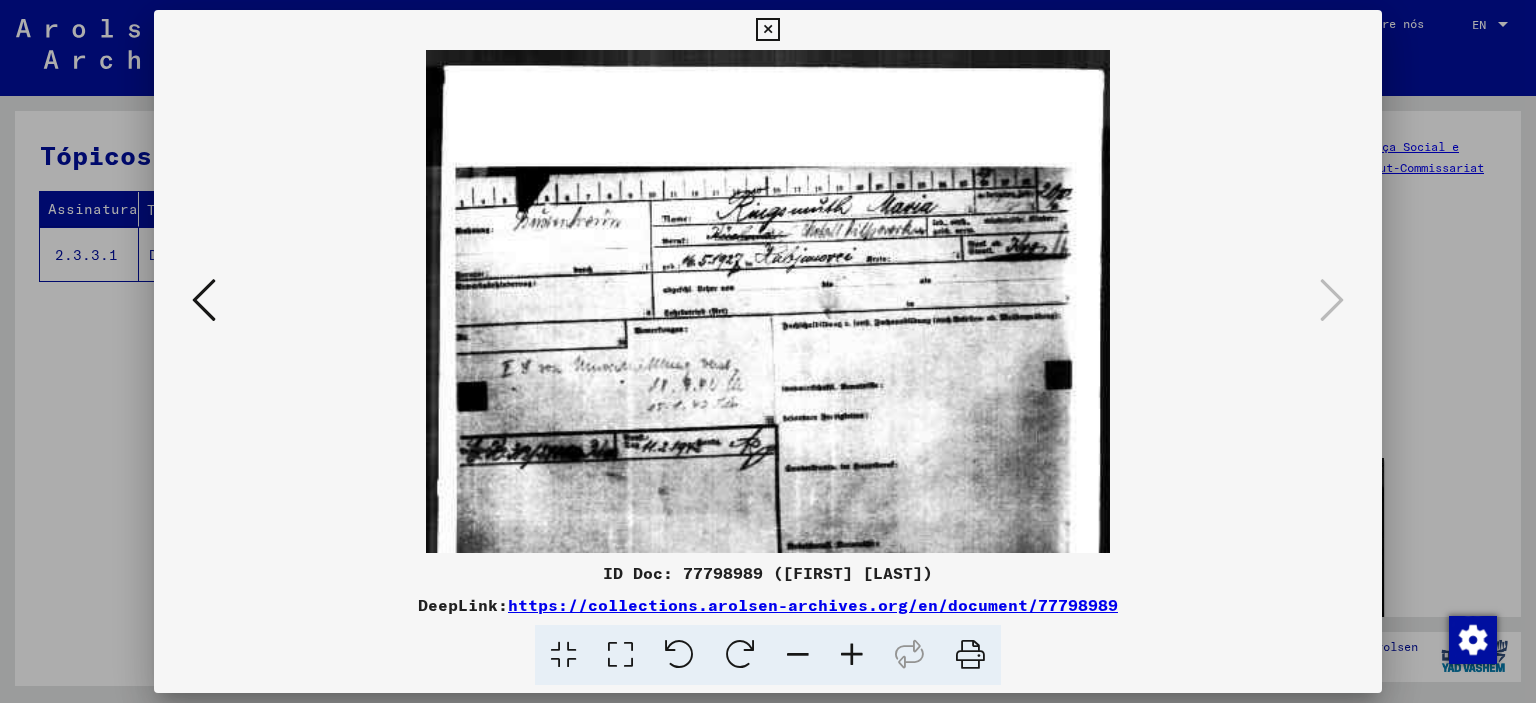 click at bounding box center (852, 655) 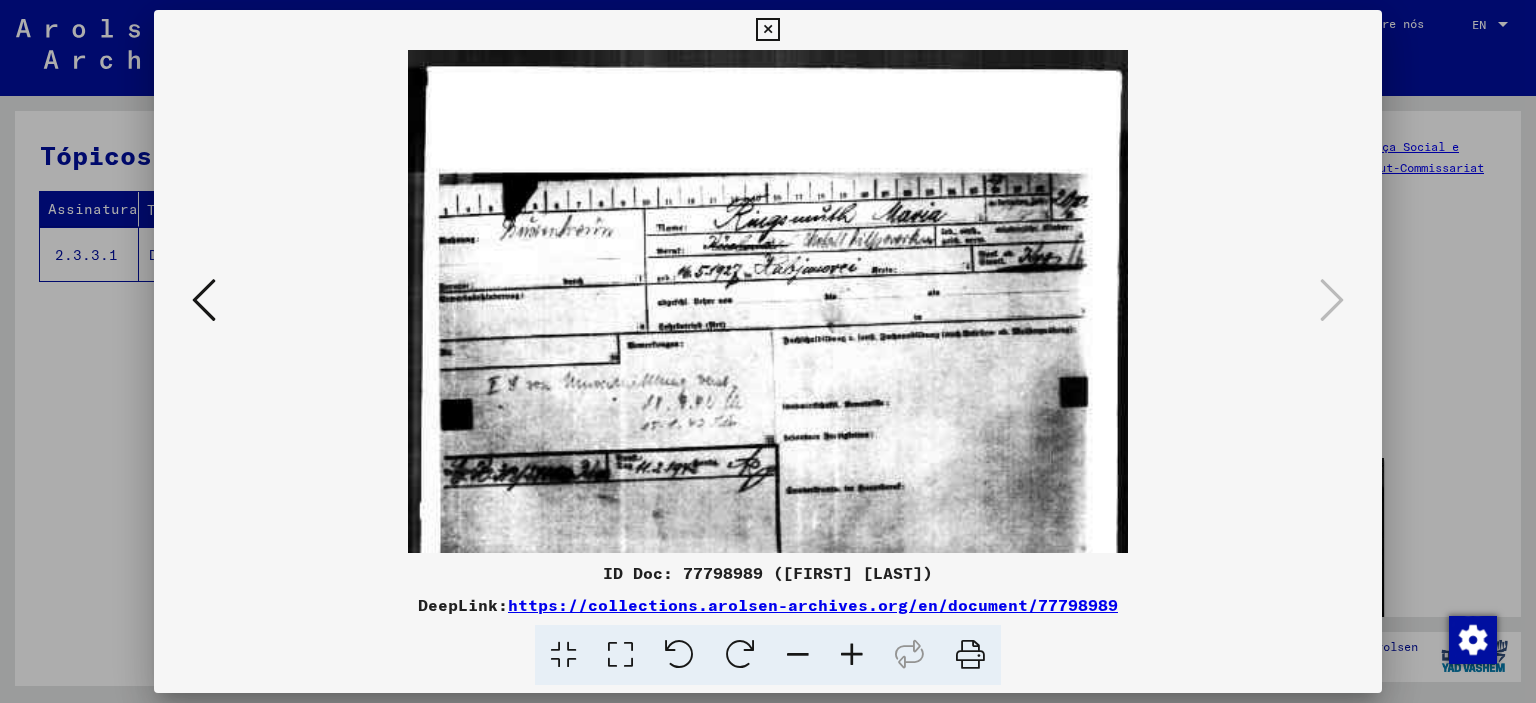 click at bounding box center (852, 655) 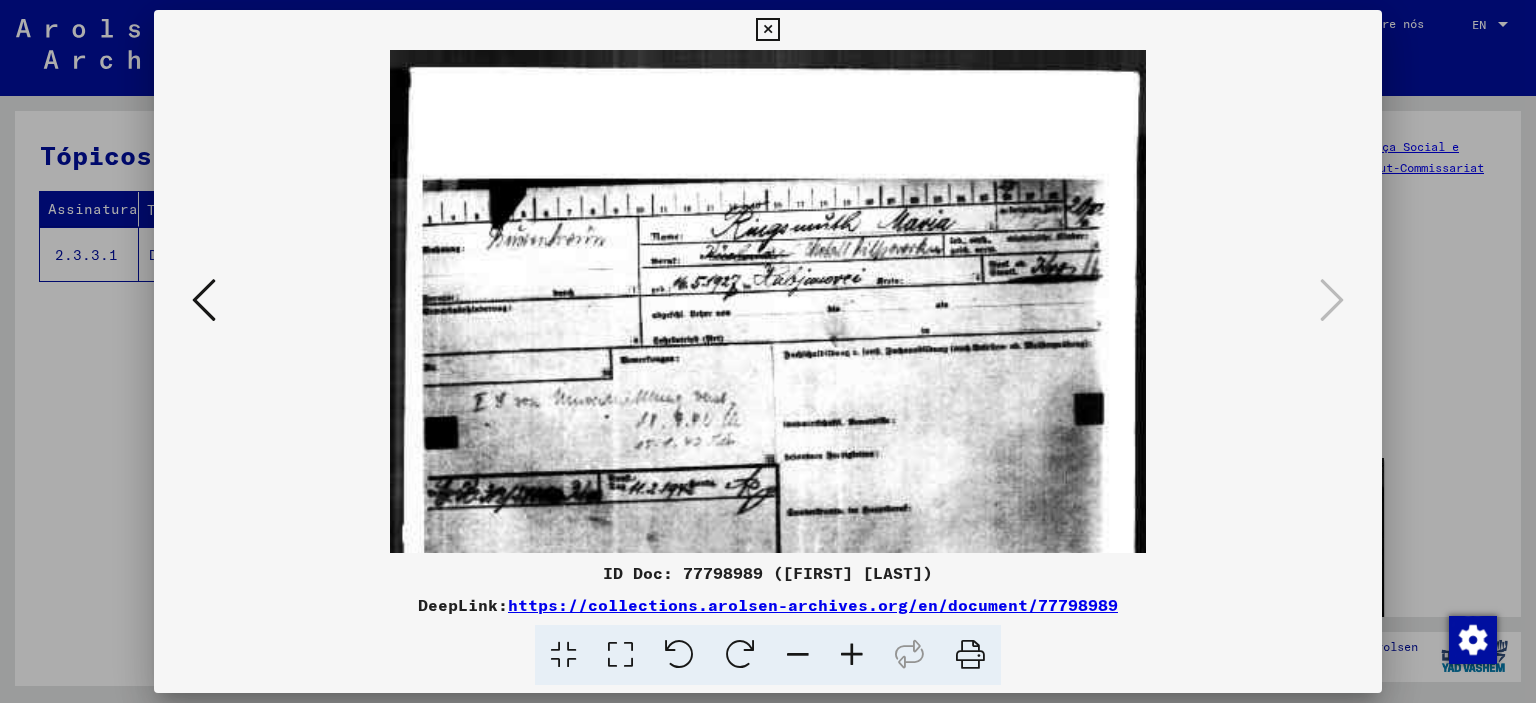 click at bounding box center [852, 655] 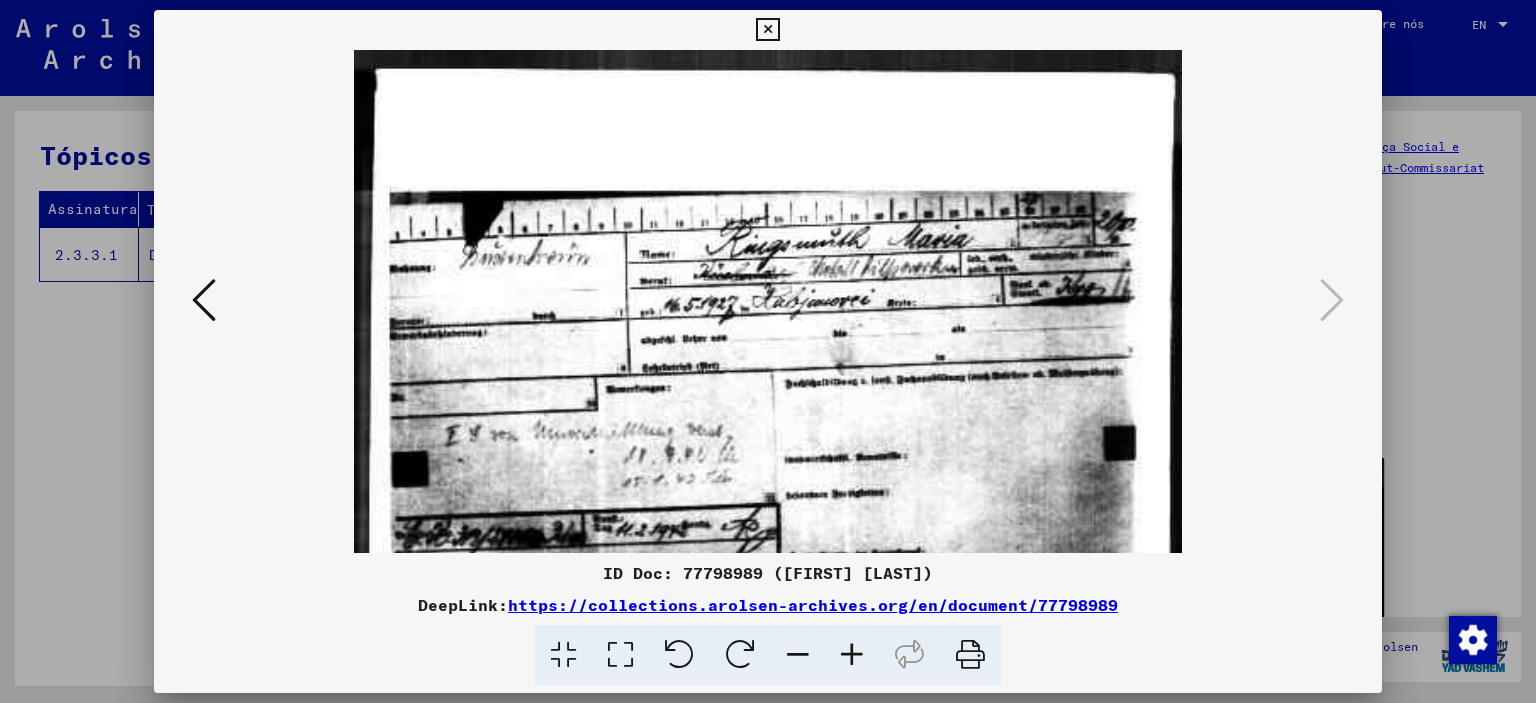 click at bounding box center (852, 655) 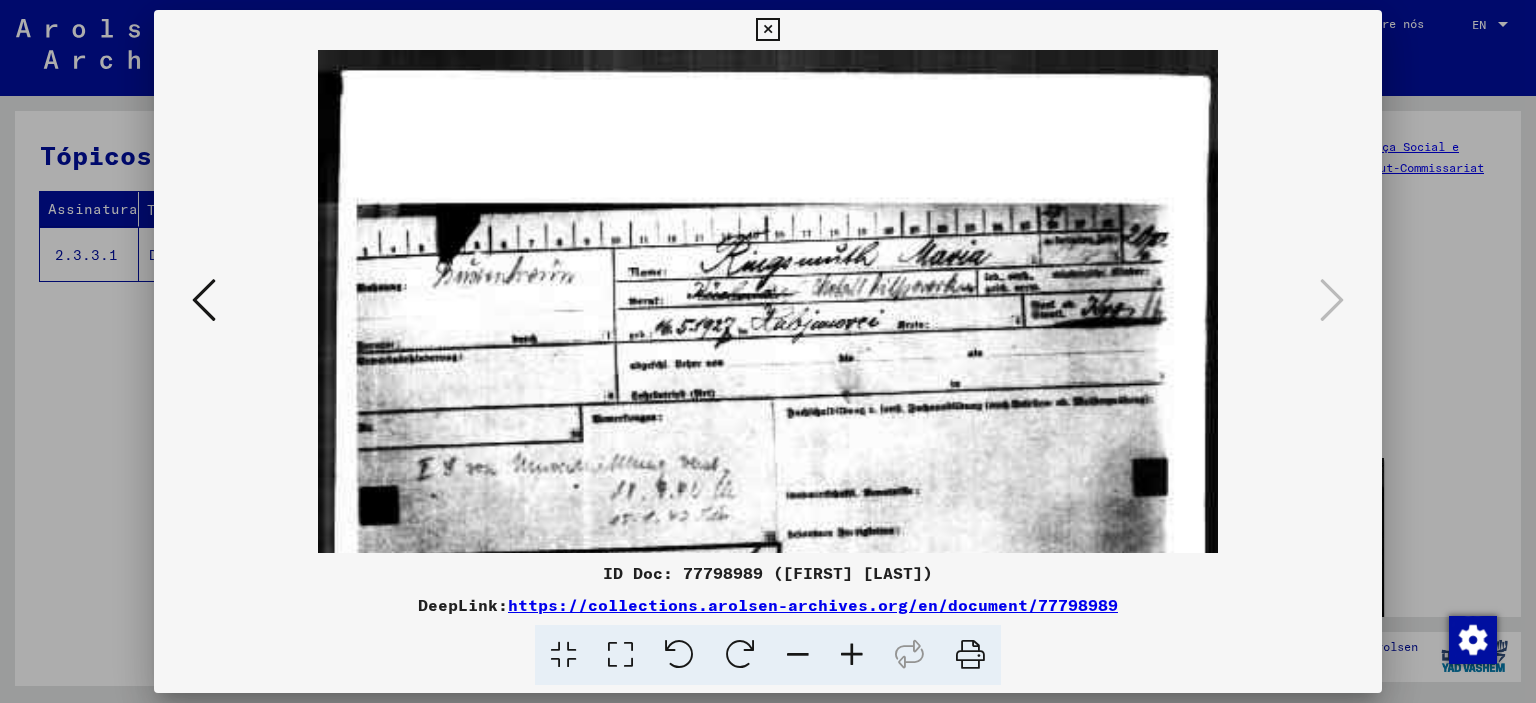 click at bounding box center [852, 655] 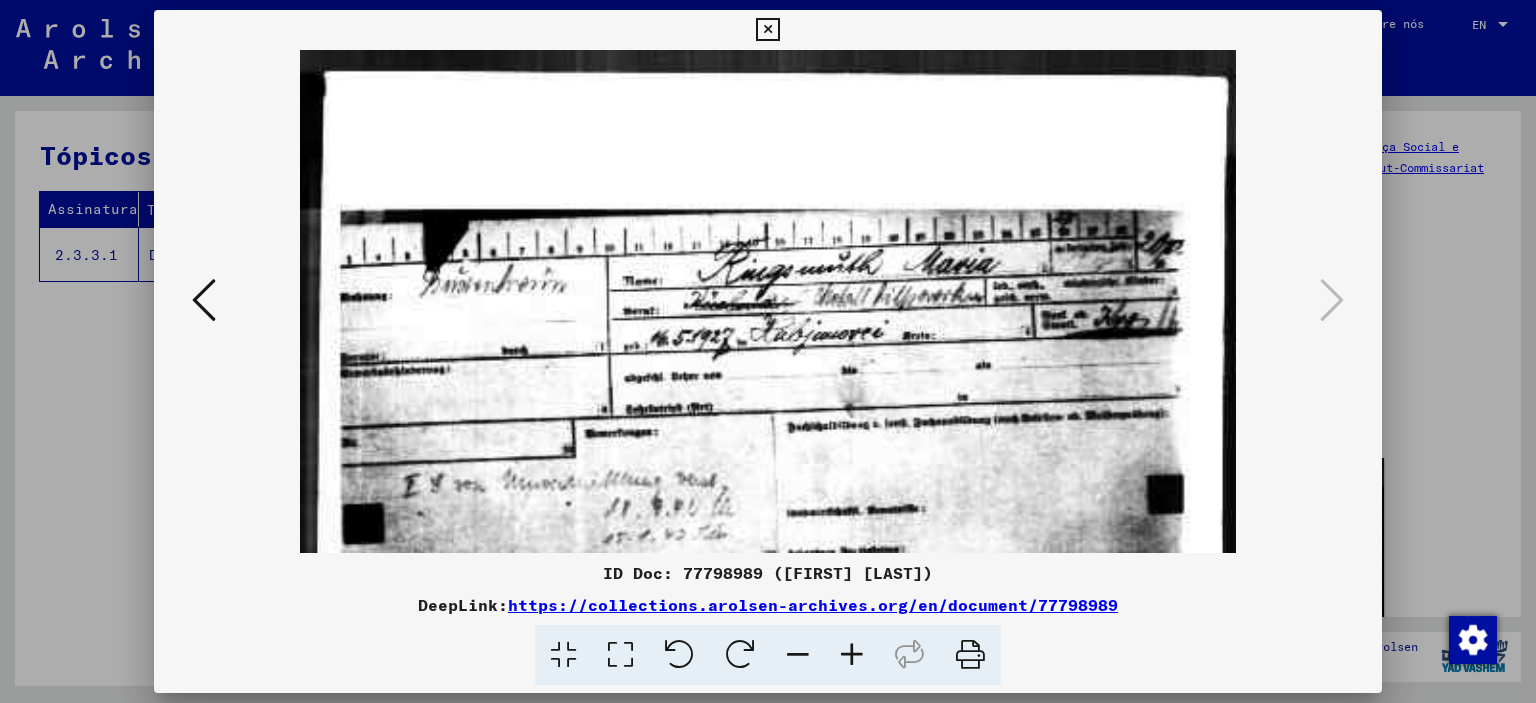click at bounding box center (852, 655) 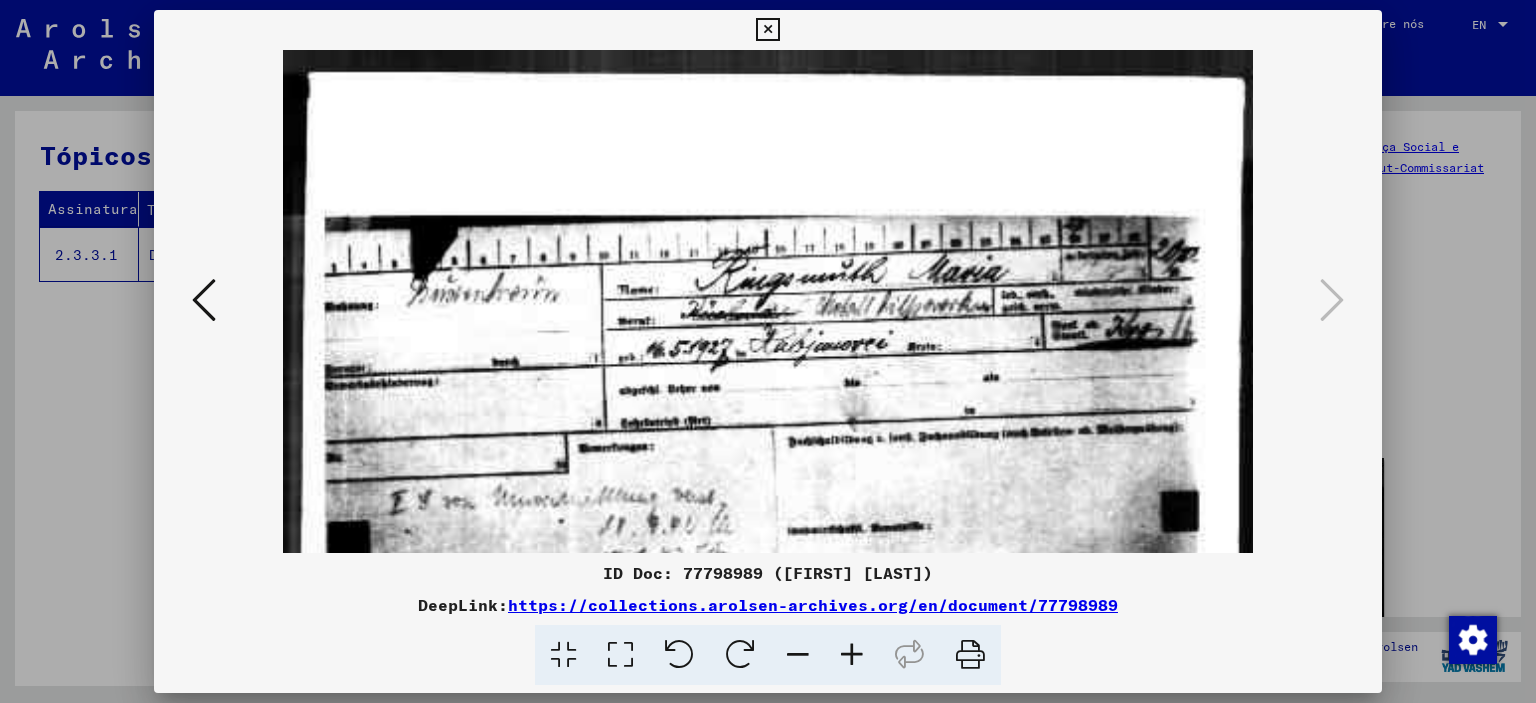 click at bounding box center [852, 655] 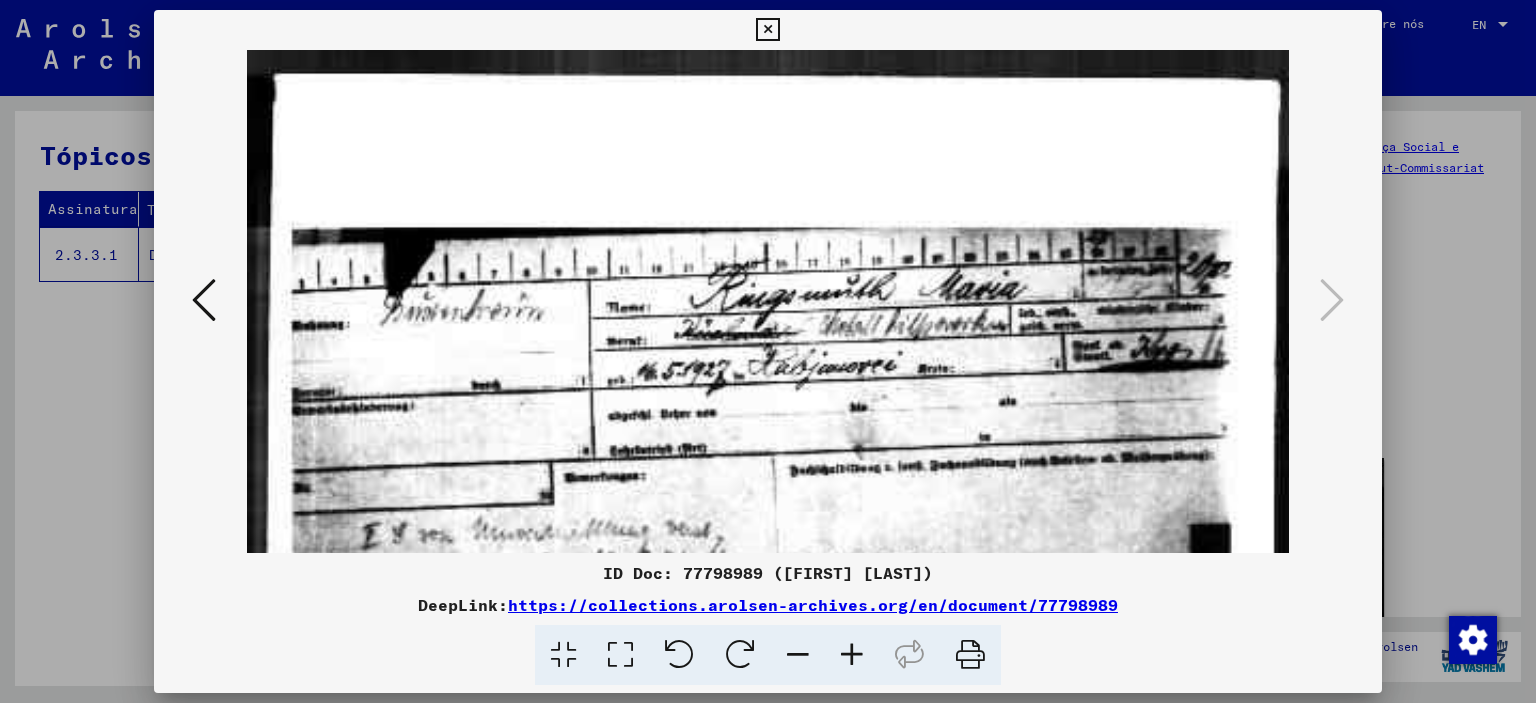 click at bounding box center [852, 655] 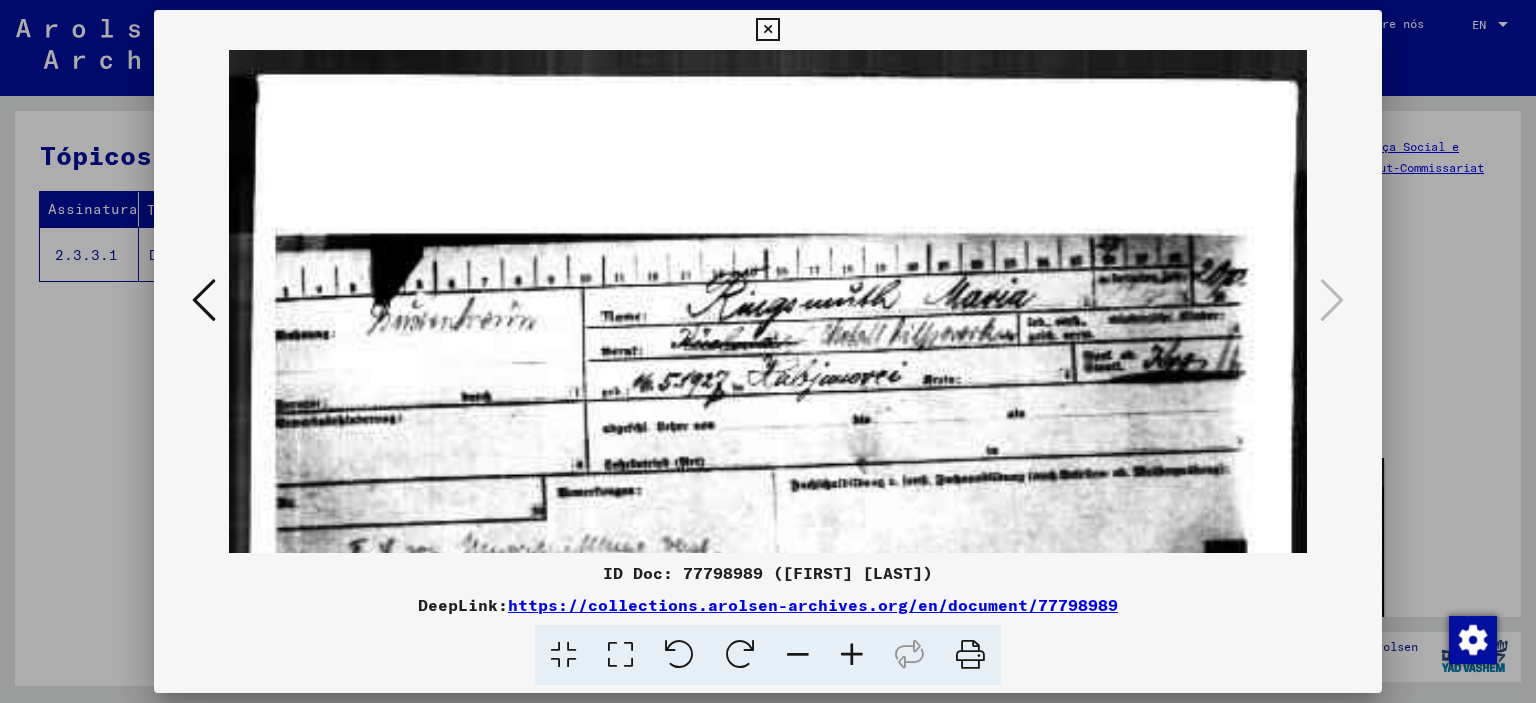 click at bounding box center [852, 655] 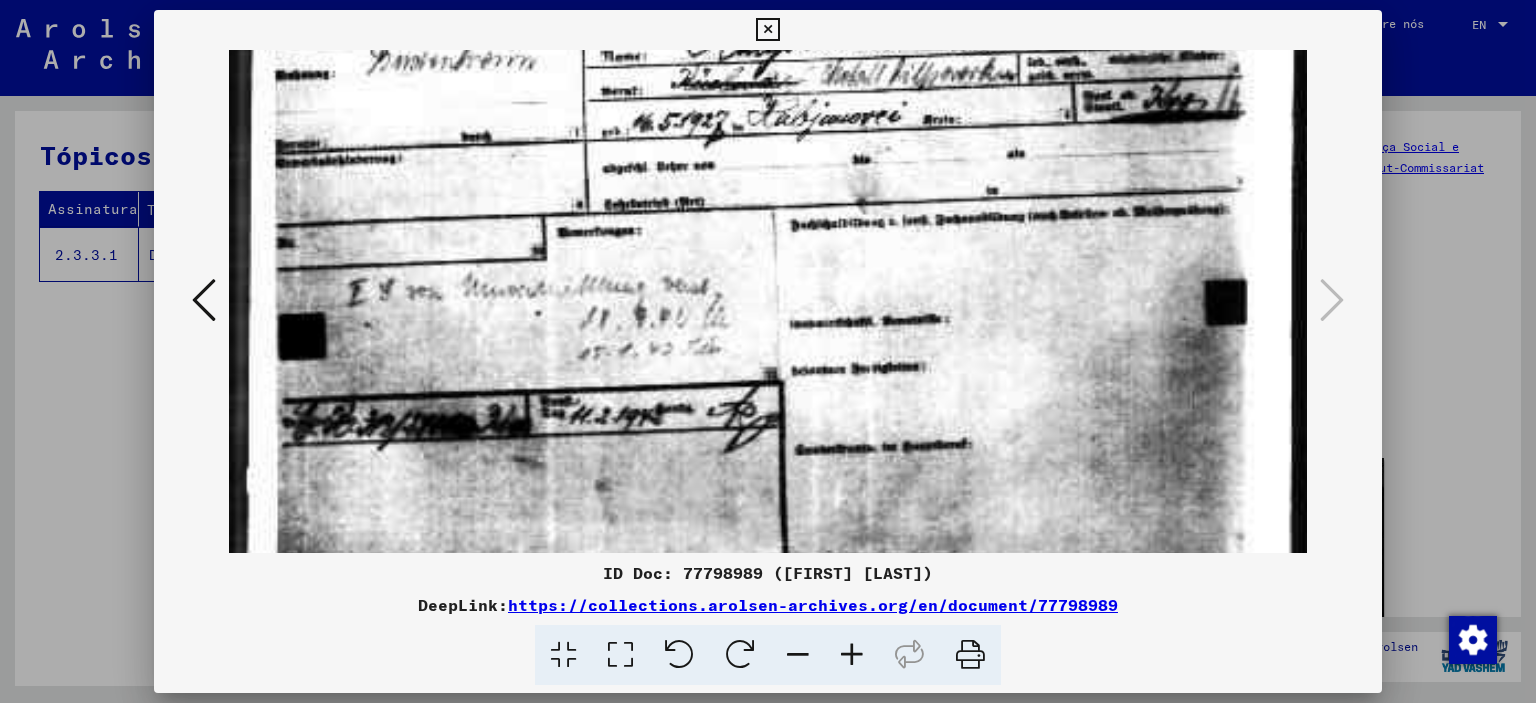 scroll, scrollTop: 288, scrollLeft: 0, axis: vertical 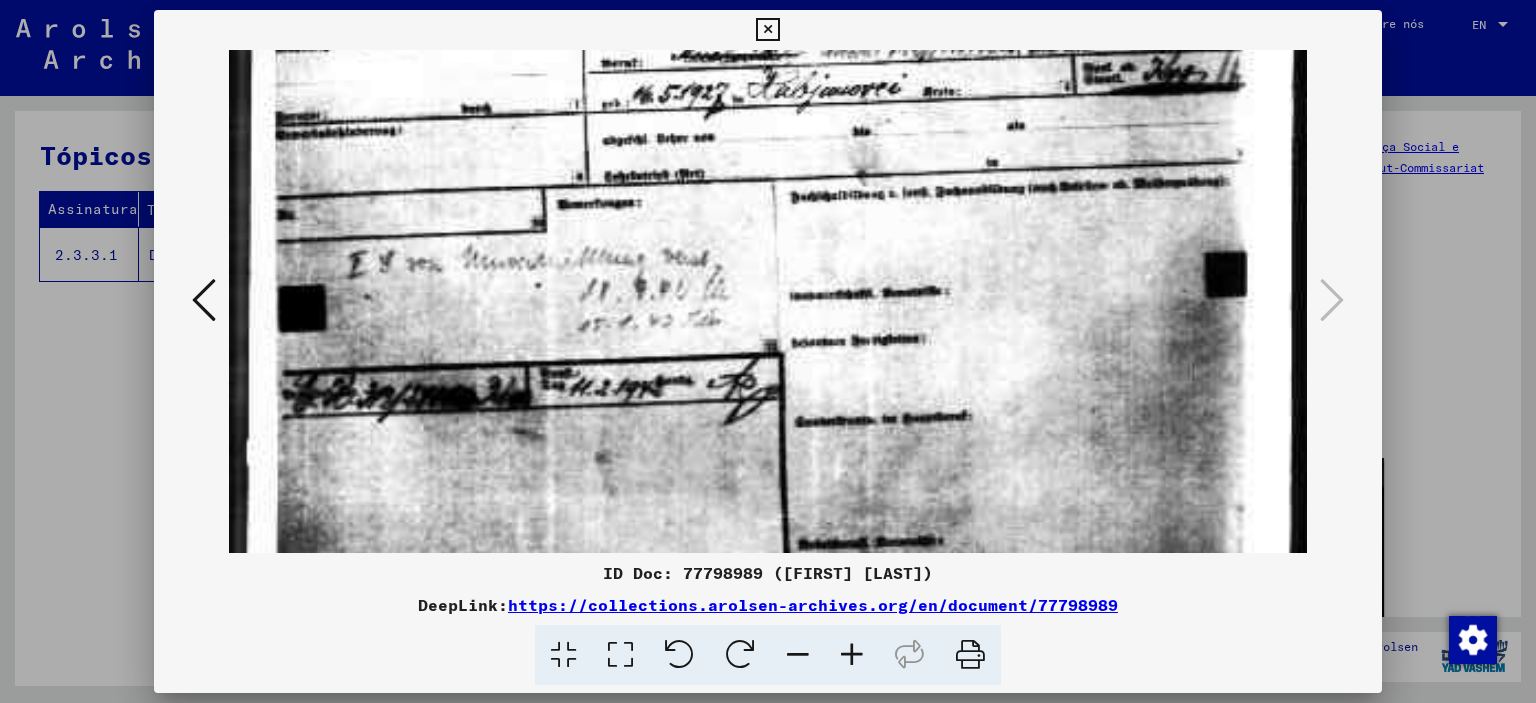 drag, startPoint x: 896, startPoint y: 447, endPoint x: 927, endPoint y: 165, distance: 283.6988 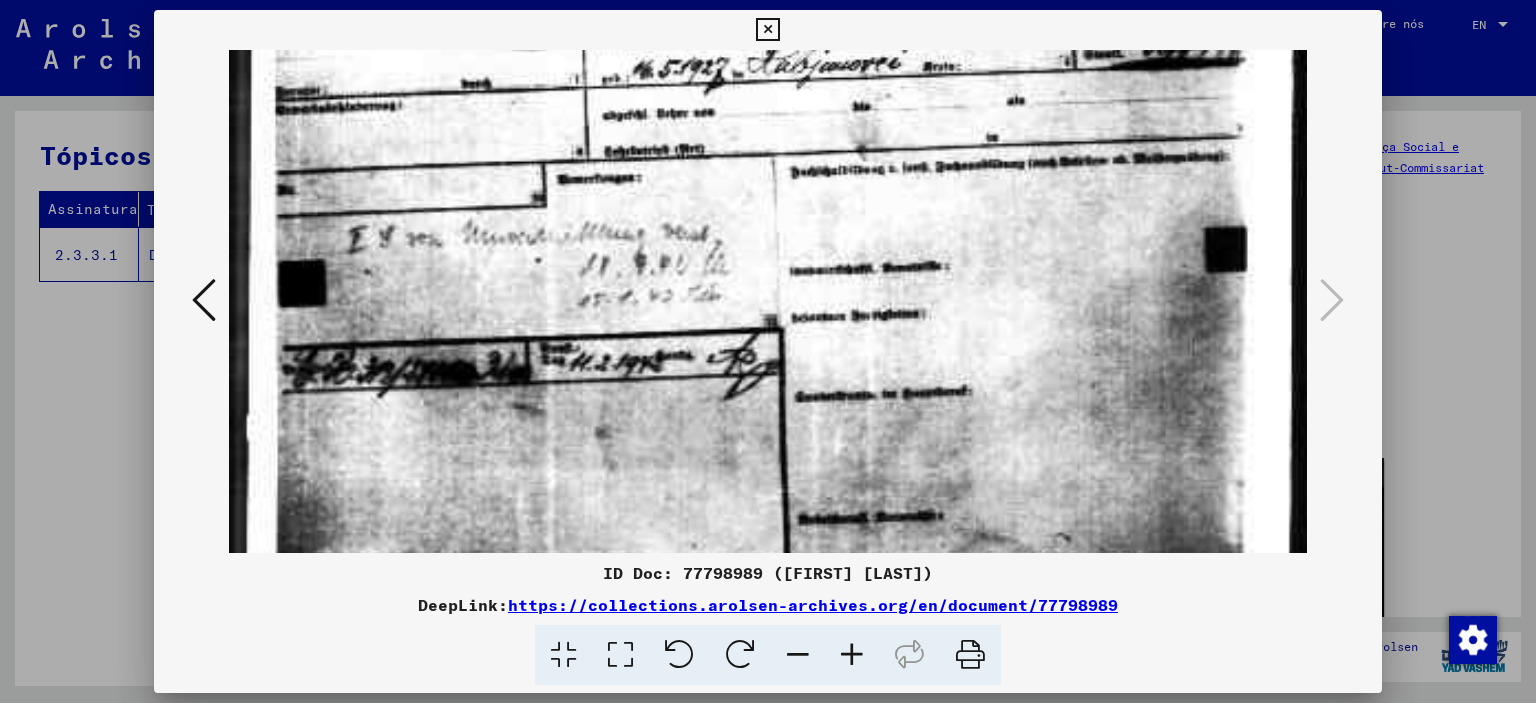scroll, scrollTop: 314, scrollLeft: 0, axis: vertical 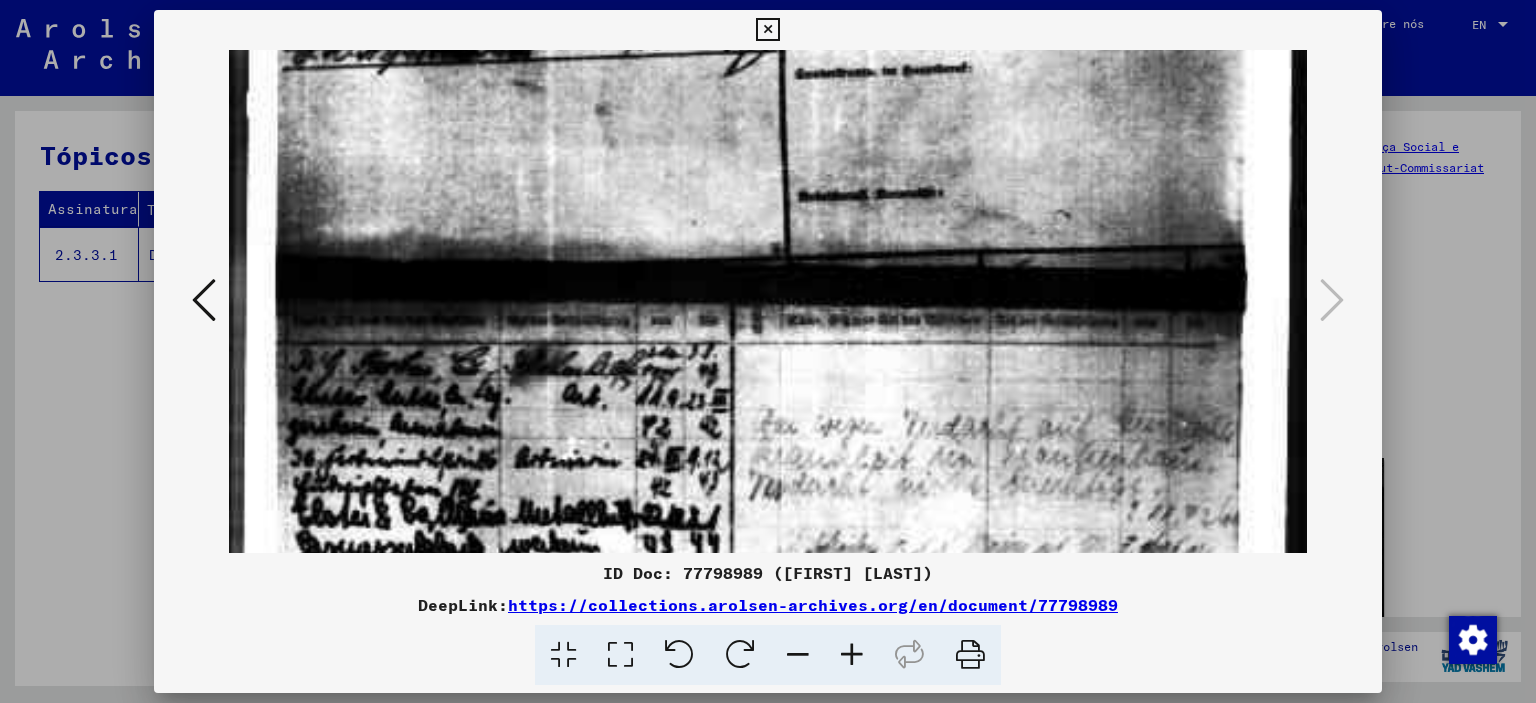drag, startPoint x: 897, startPoint y: 380, endPoint x: 949, endPoint y: 48, distance: 336.0476 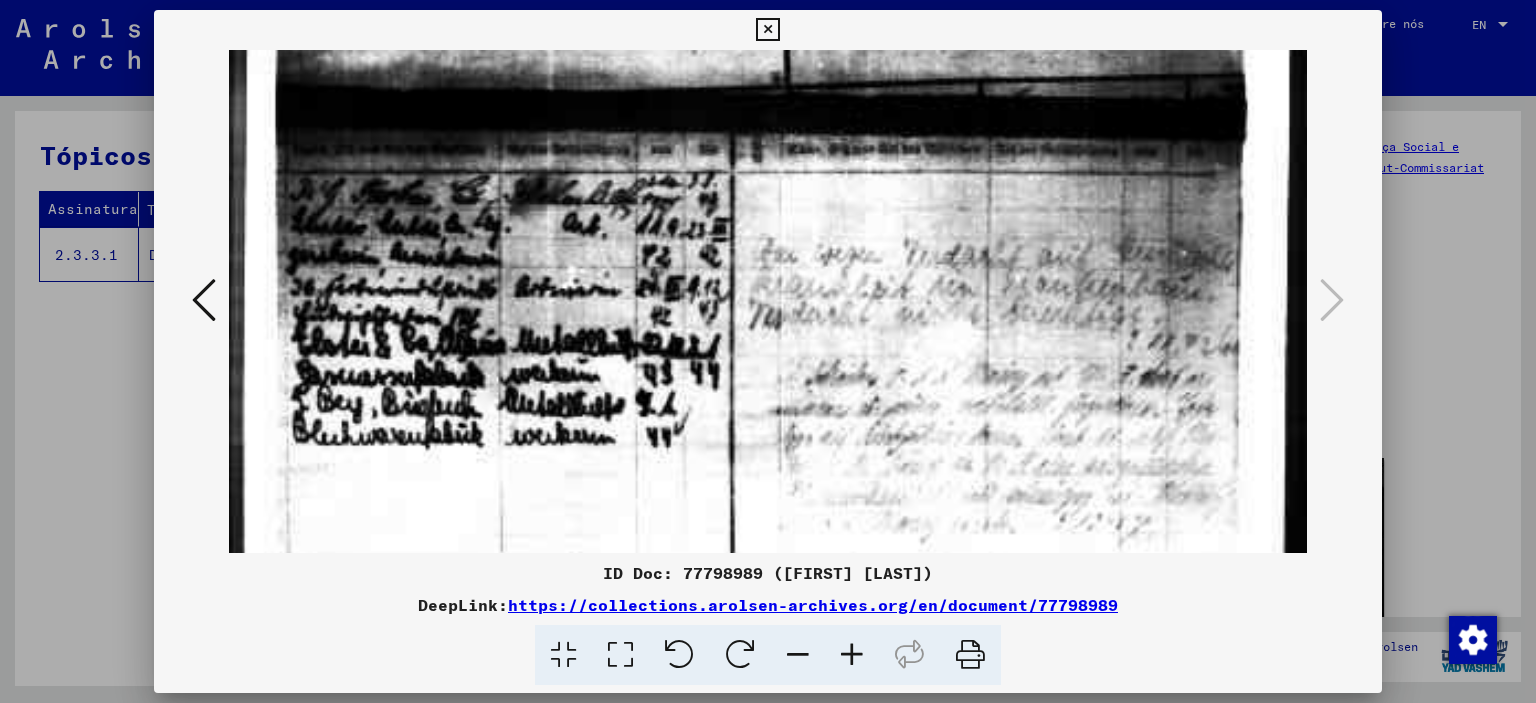 scroll, scrollTop: 808, scrollLeft: 0, axis: vertical 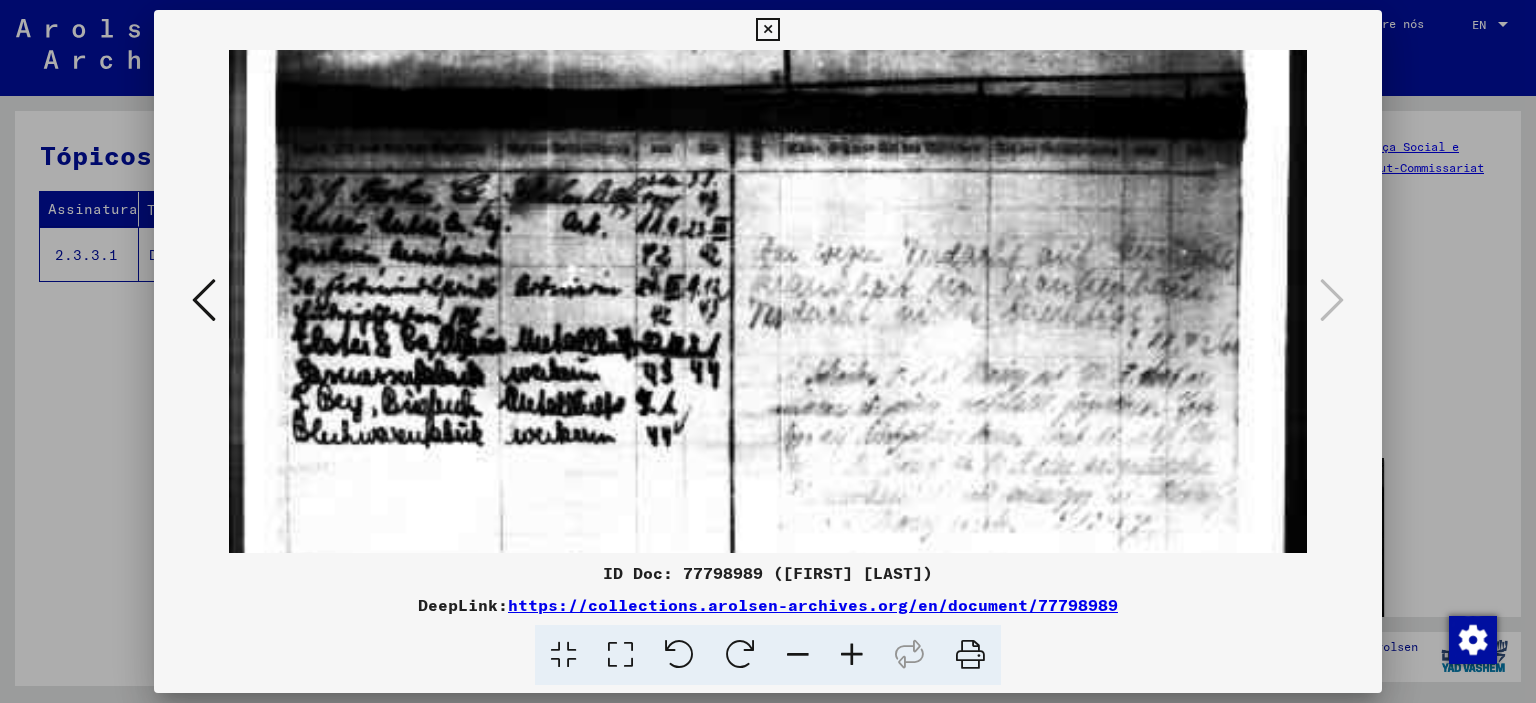 drag, startPoint x: 809, startPoint y: 423, endPoint x: 840, endPoint y: 250, distance: 175.75551 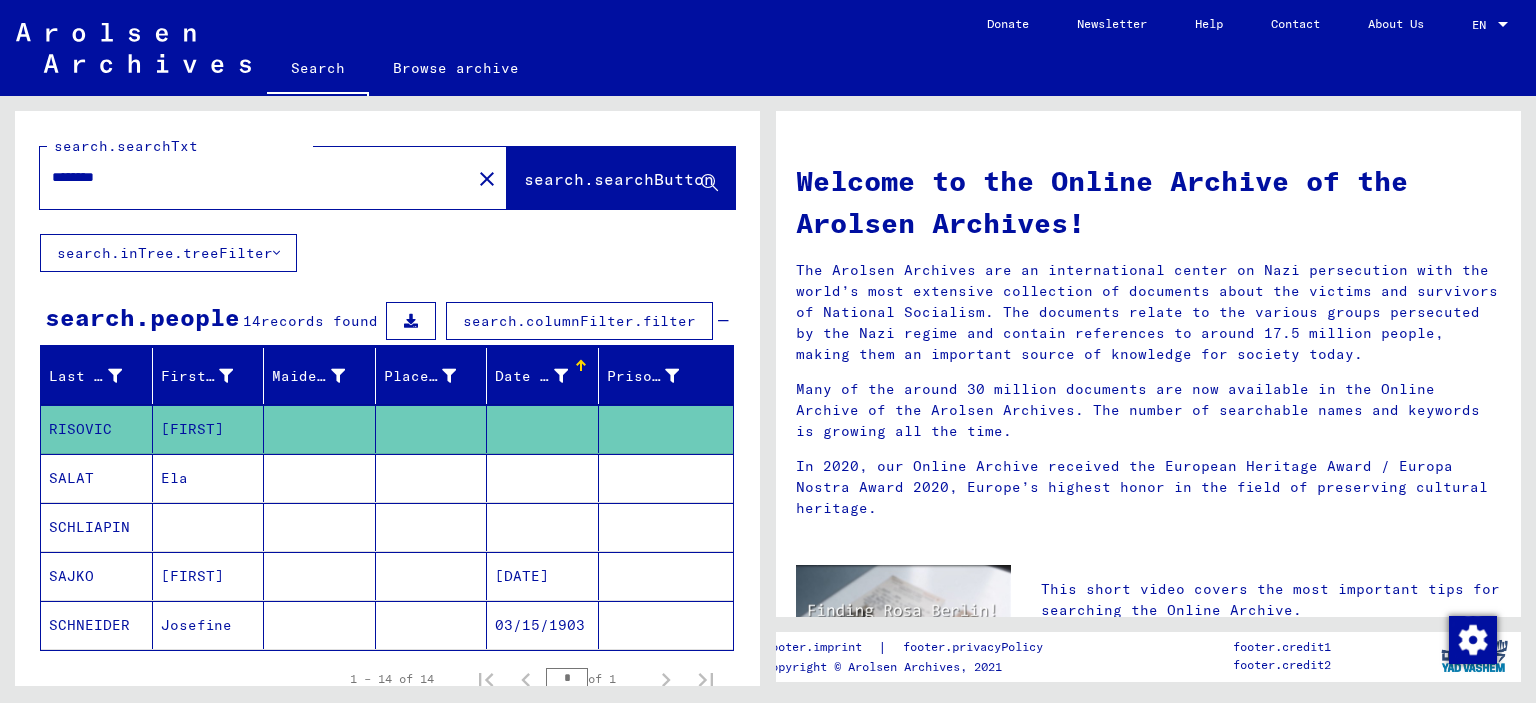scroll, scrollTop: 0, scrollLeft: 0, axis: both 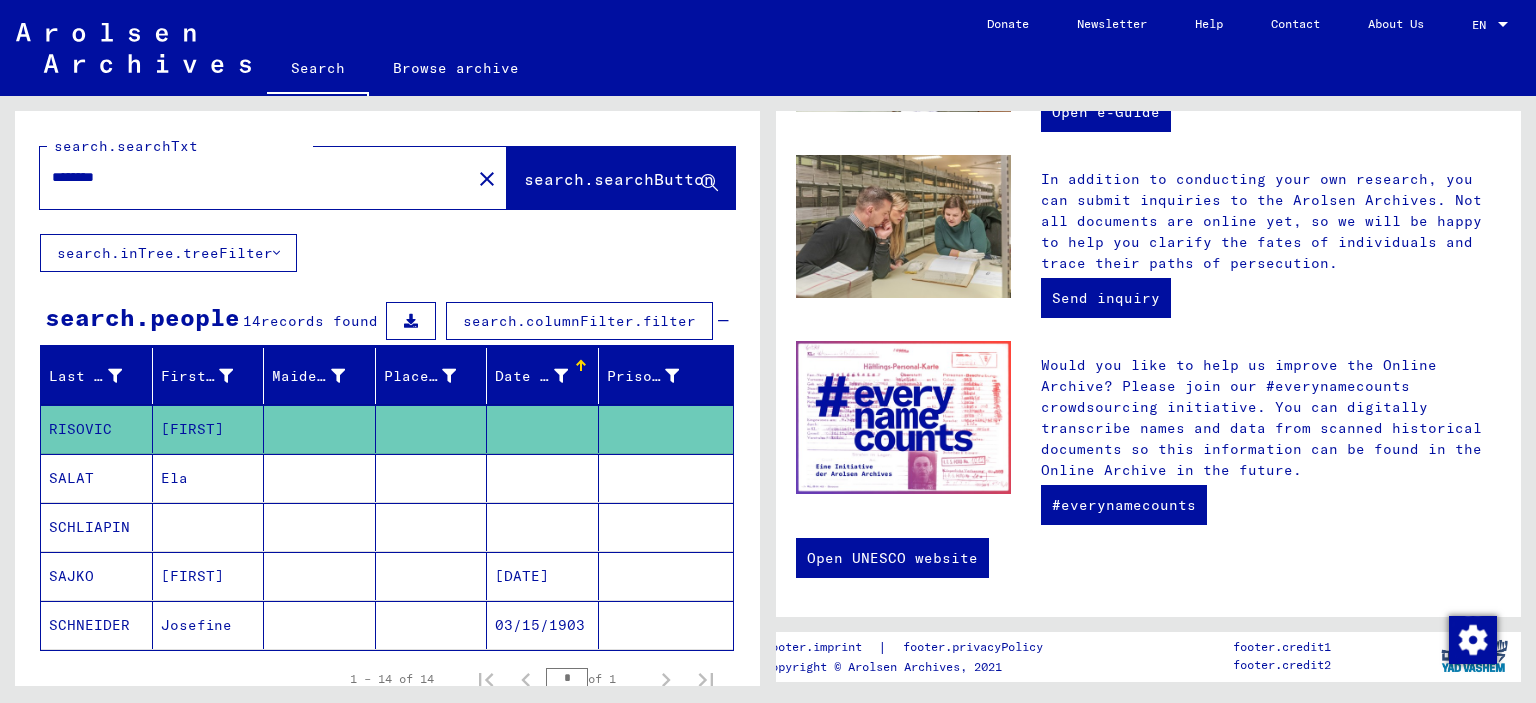 drag, startPoint x: 145, startPoint y: 172, endPoint x: 14, endPoint y: 176, distance: 131.06105 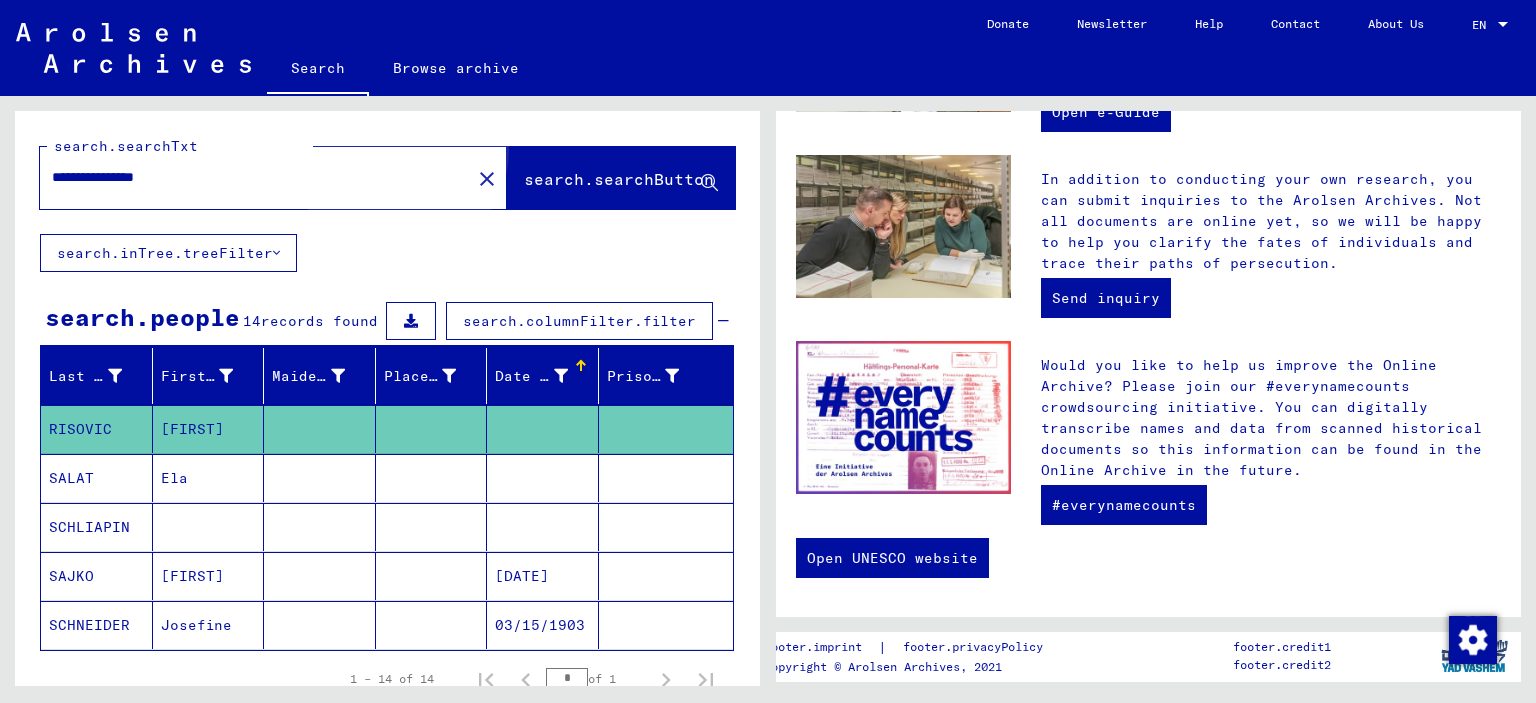click on "search.searchButton" 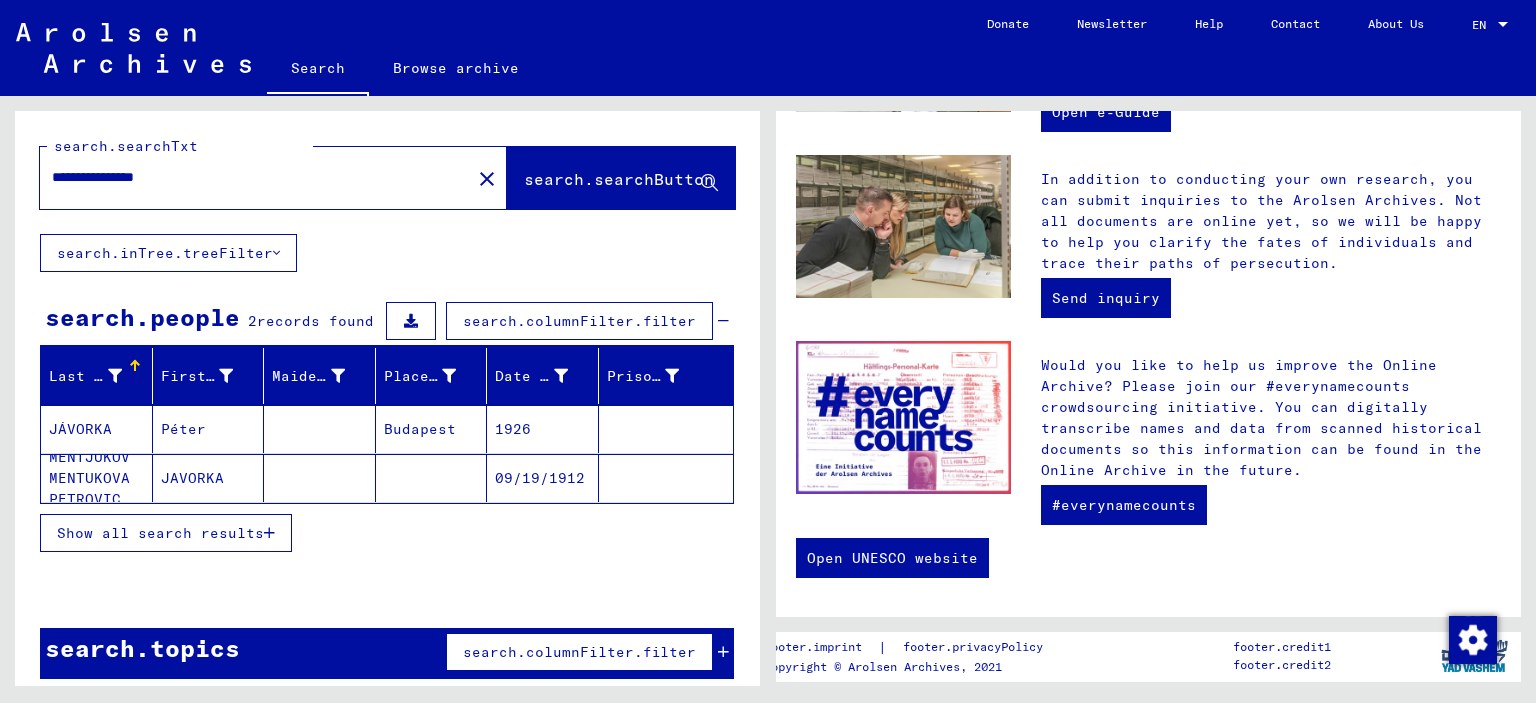 click on "JÁVORKA" at bounding box center (97, 478) 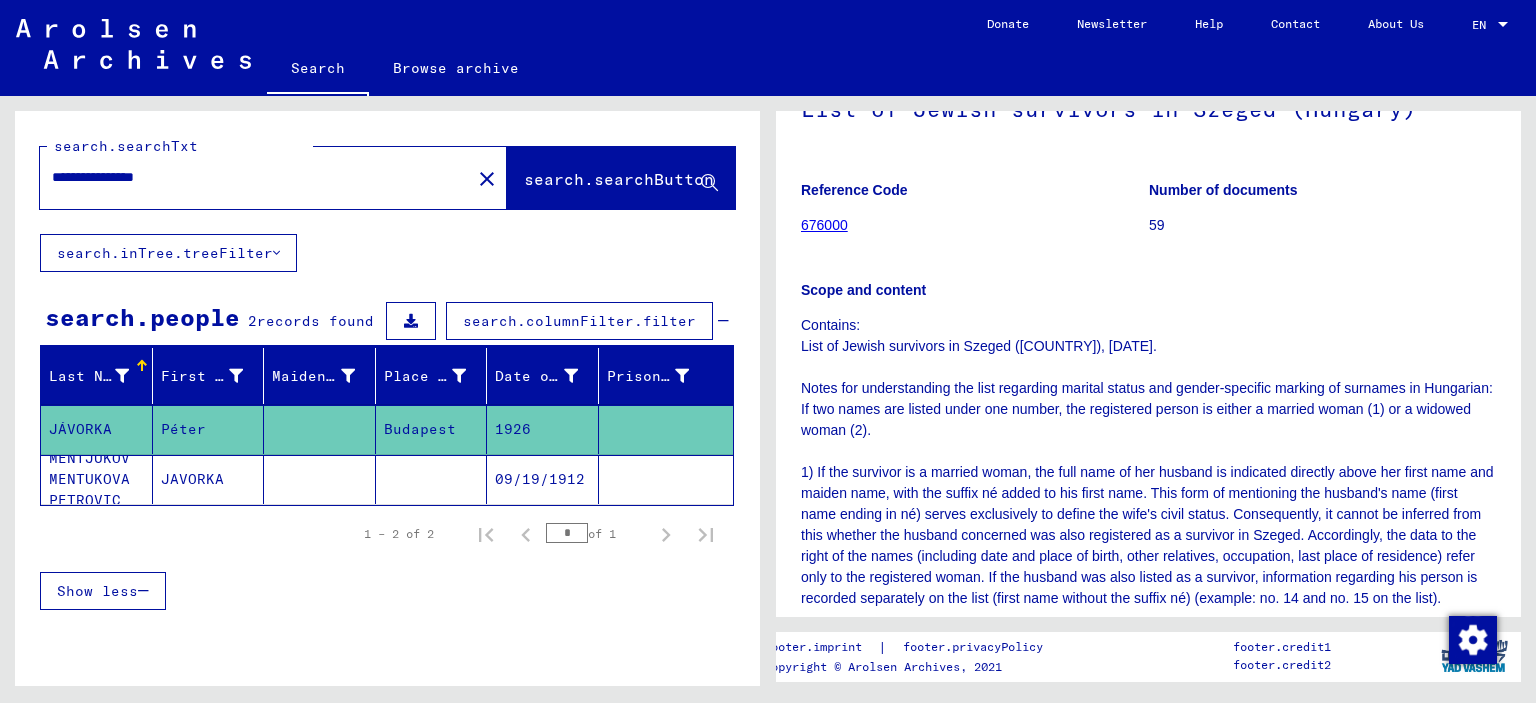 scroll, scrollTop: 200, scrollLeft: 0, axis: vertical 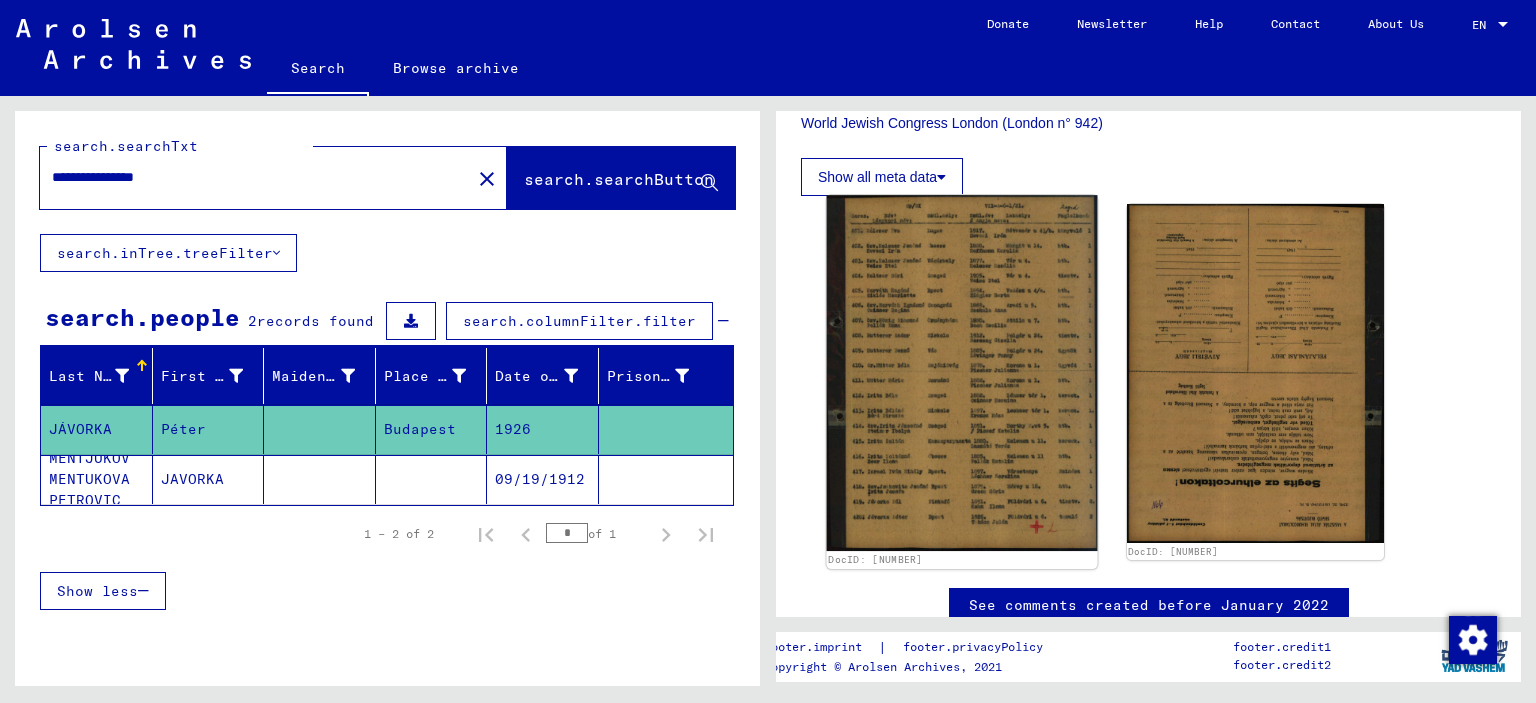 click 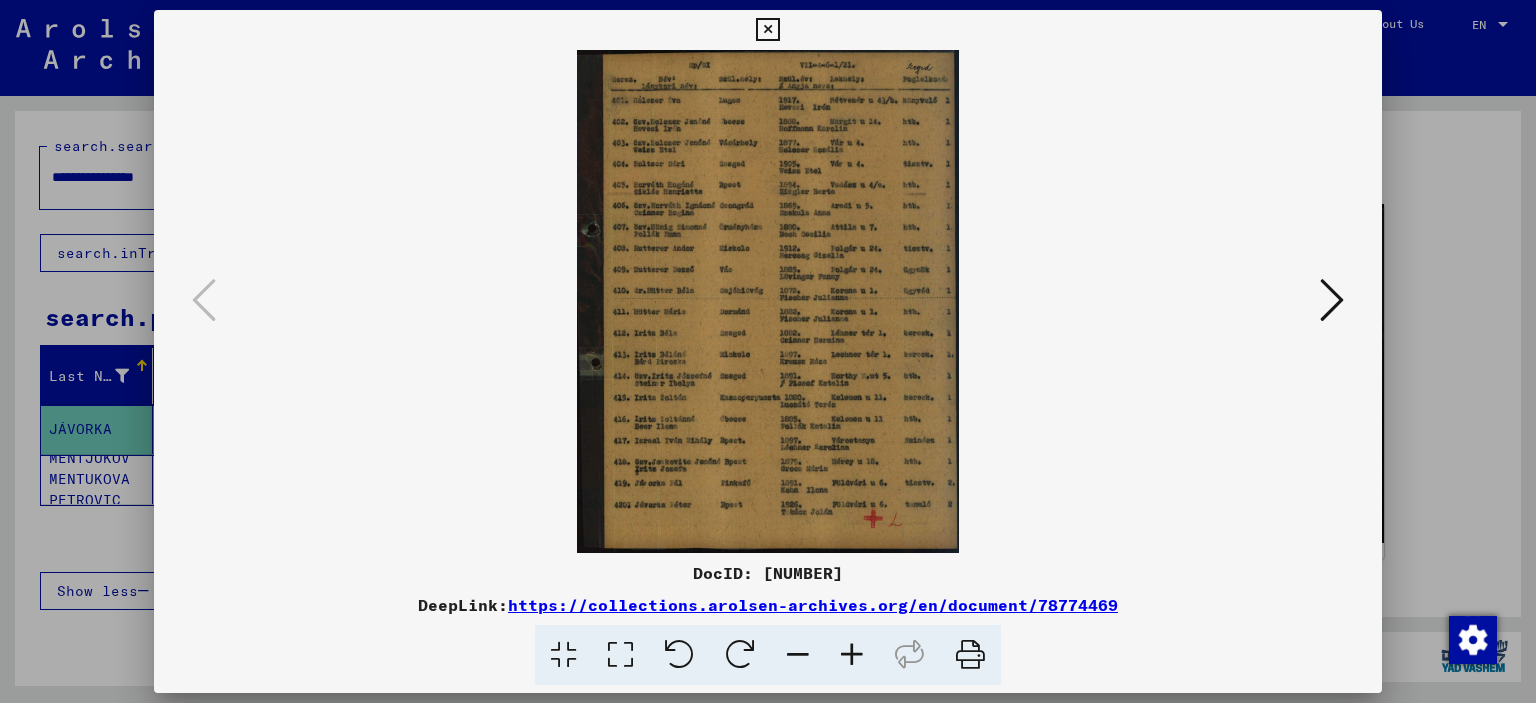 click at bounding box center [852, 655] 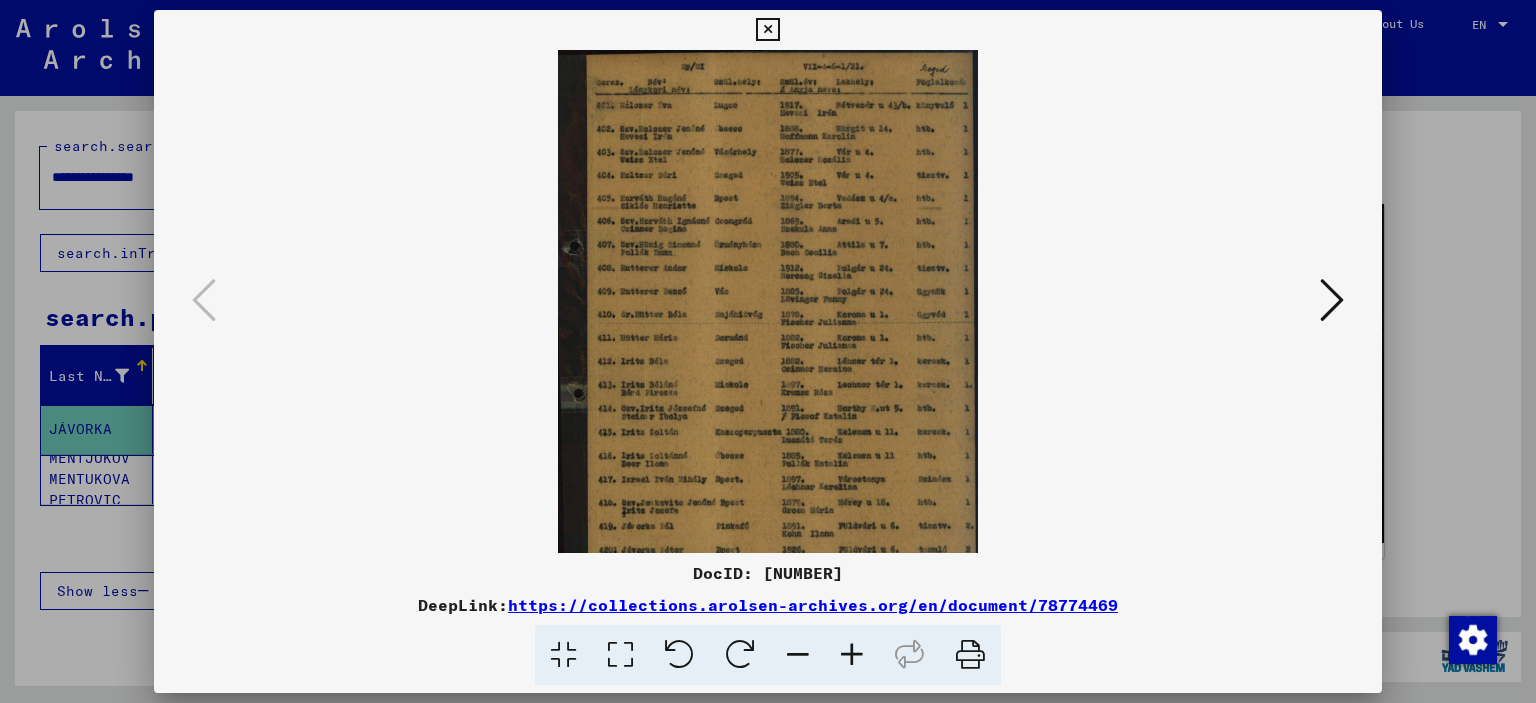 click at bounding box center [852, 655] 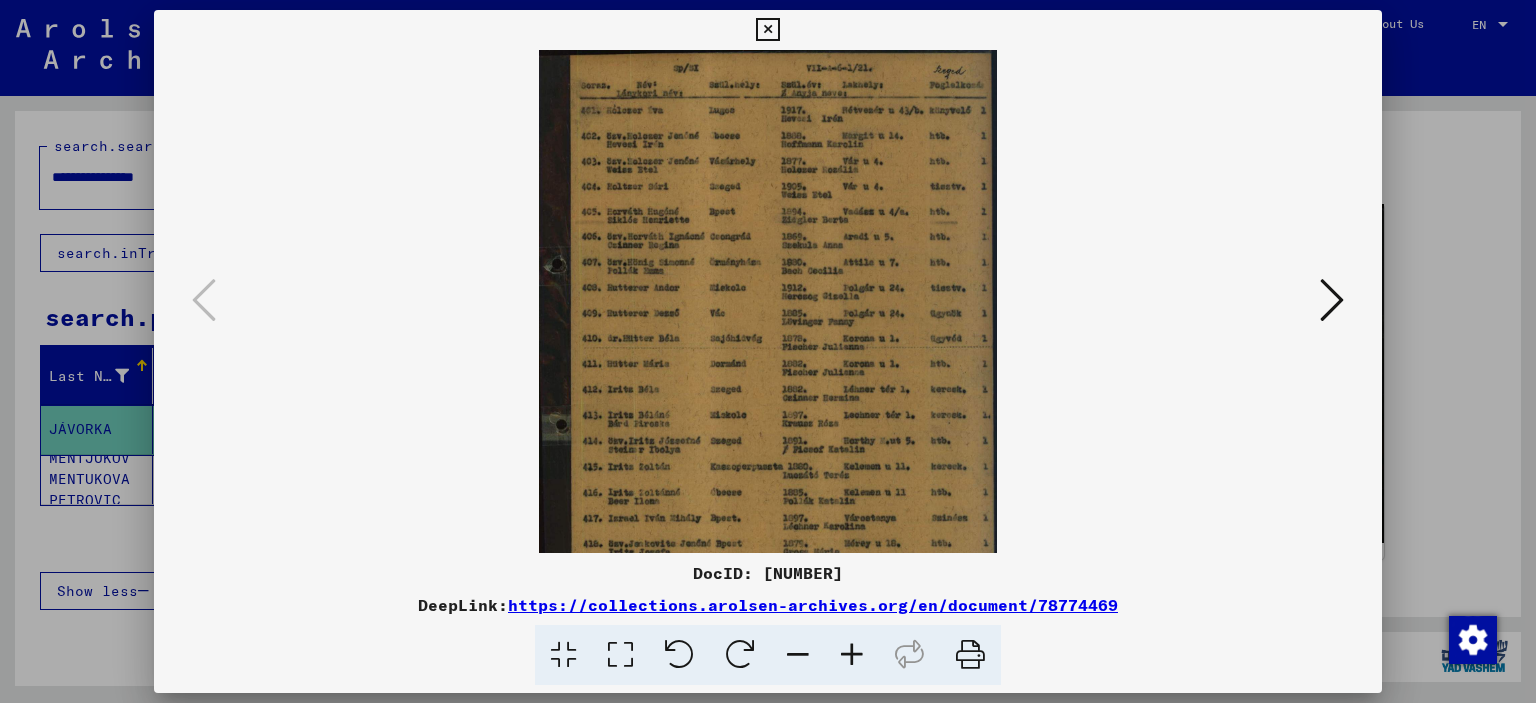 click at bounding box center (852, 655) 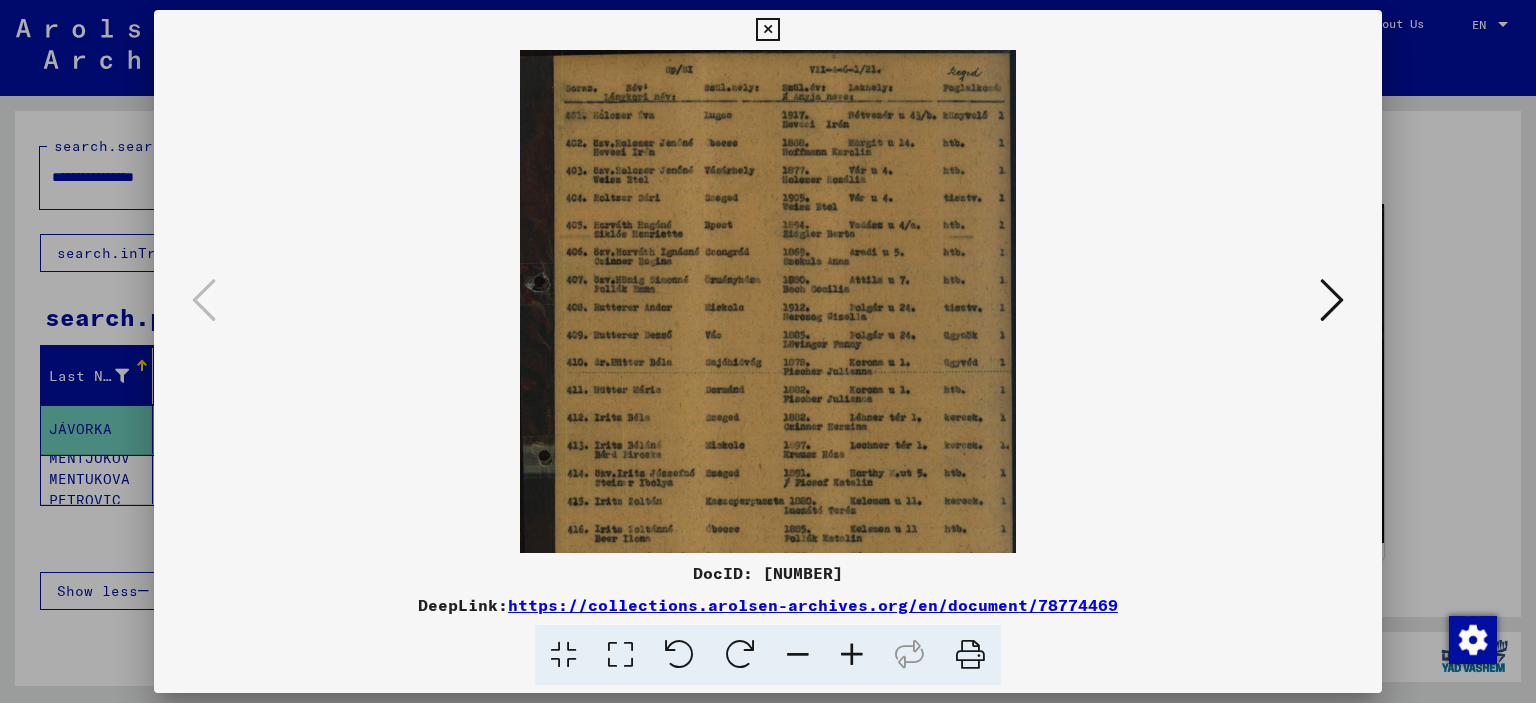 click at bounding box center [852, 655] 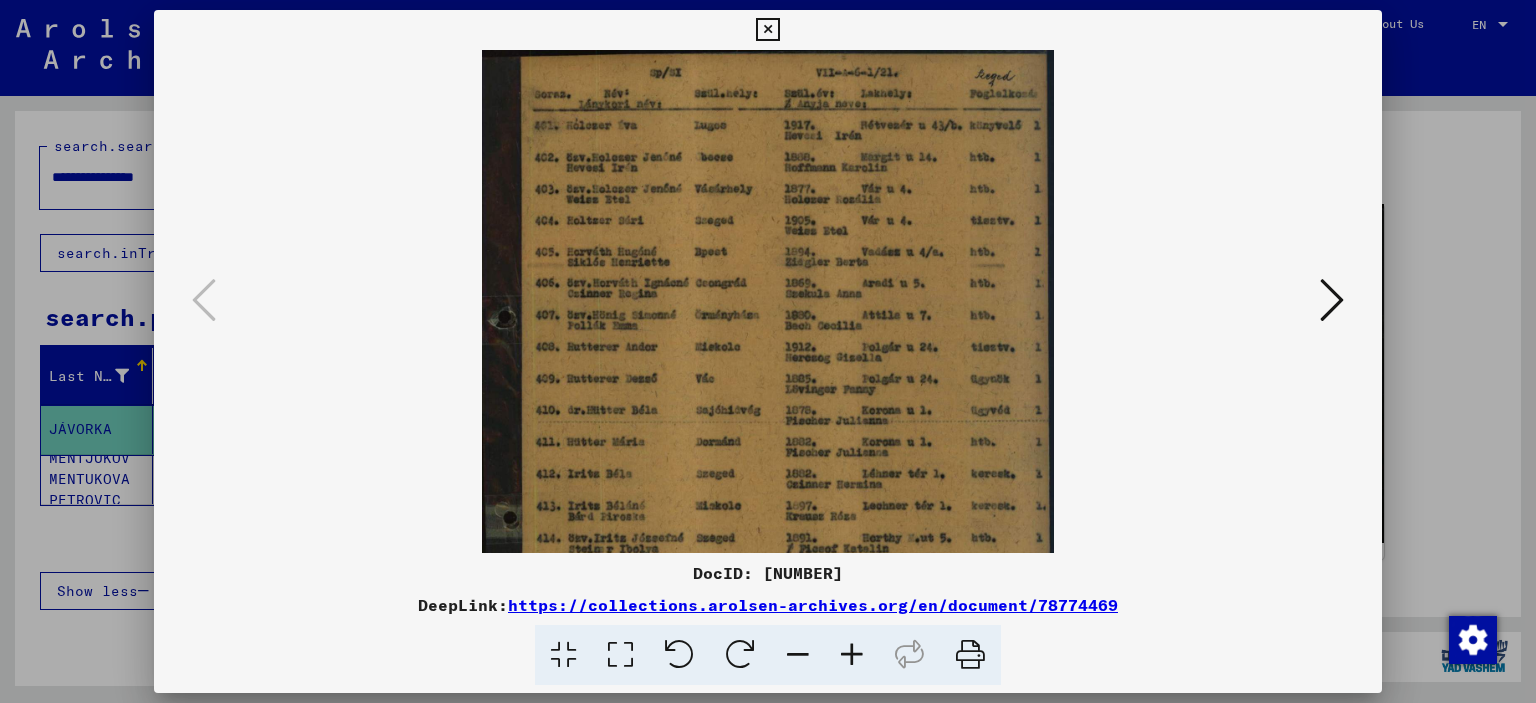 click at bounding box center (852, 655) 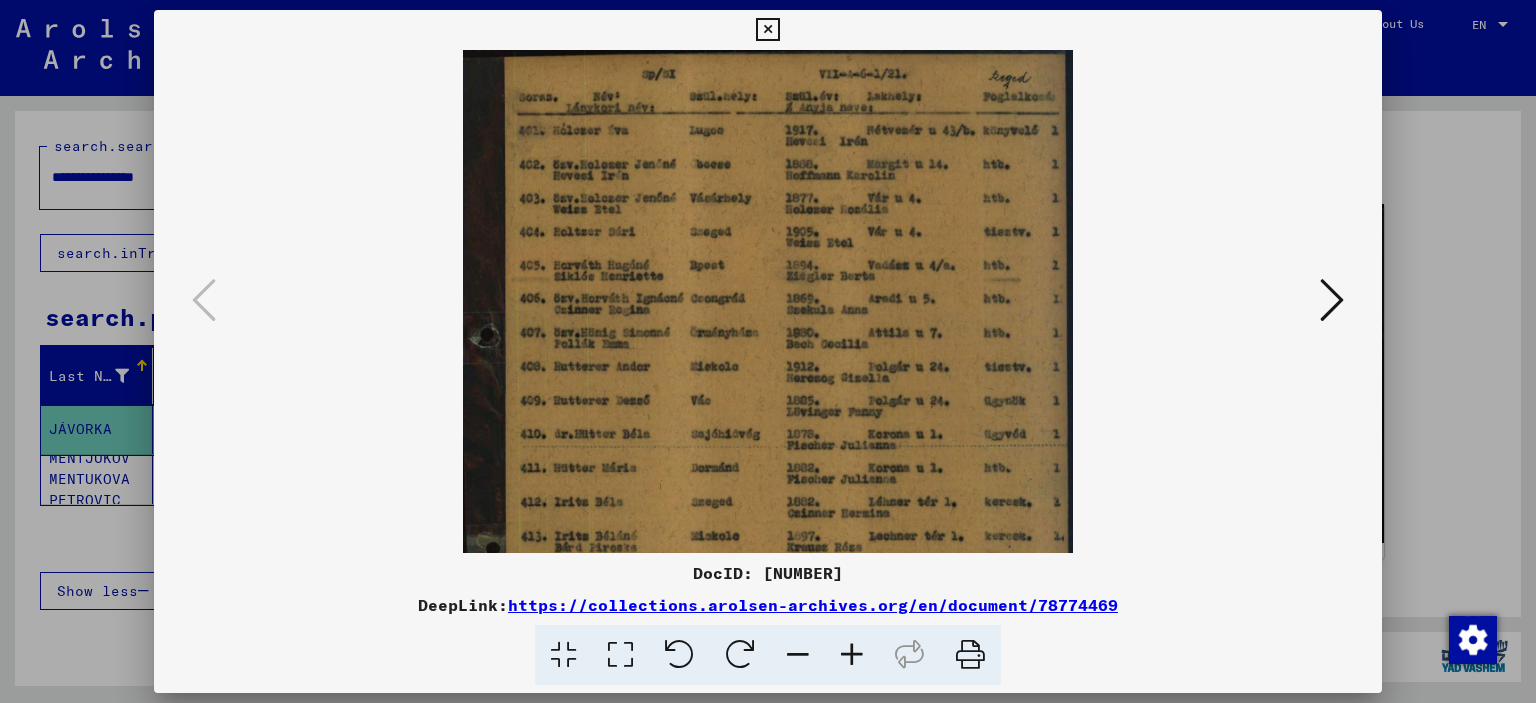 click at bounding box center (852, 655) 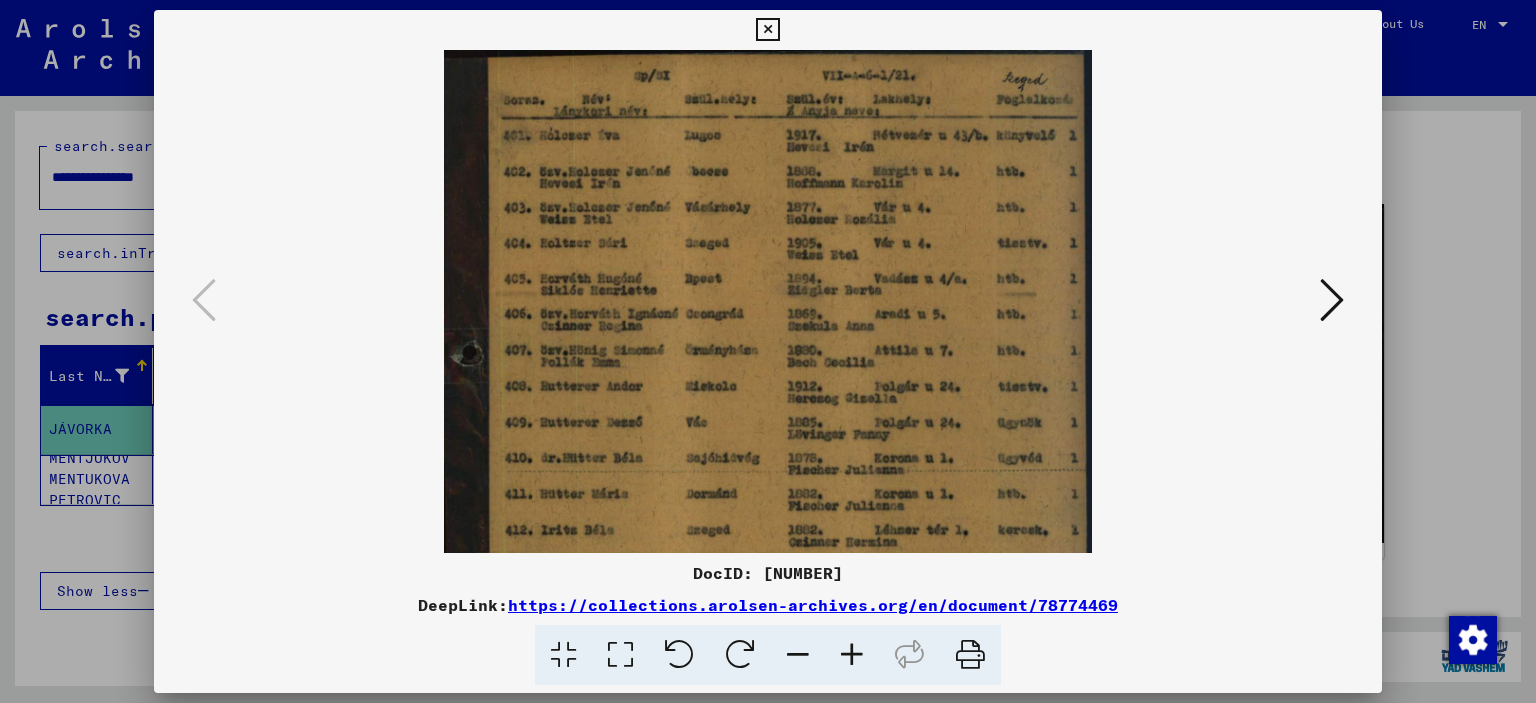 click at bounding box center [852, 655] 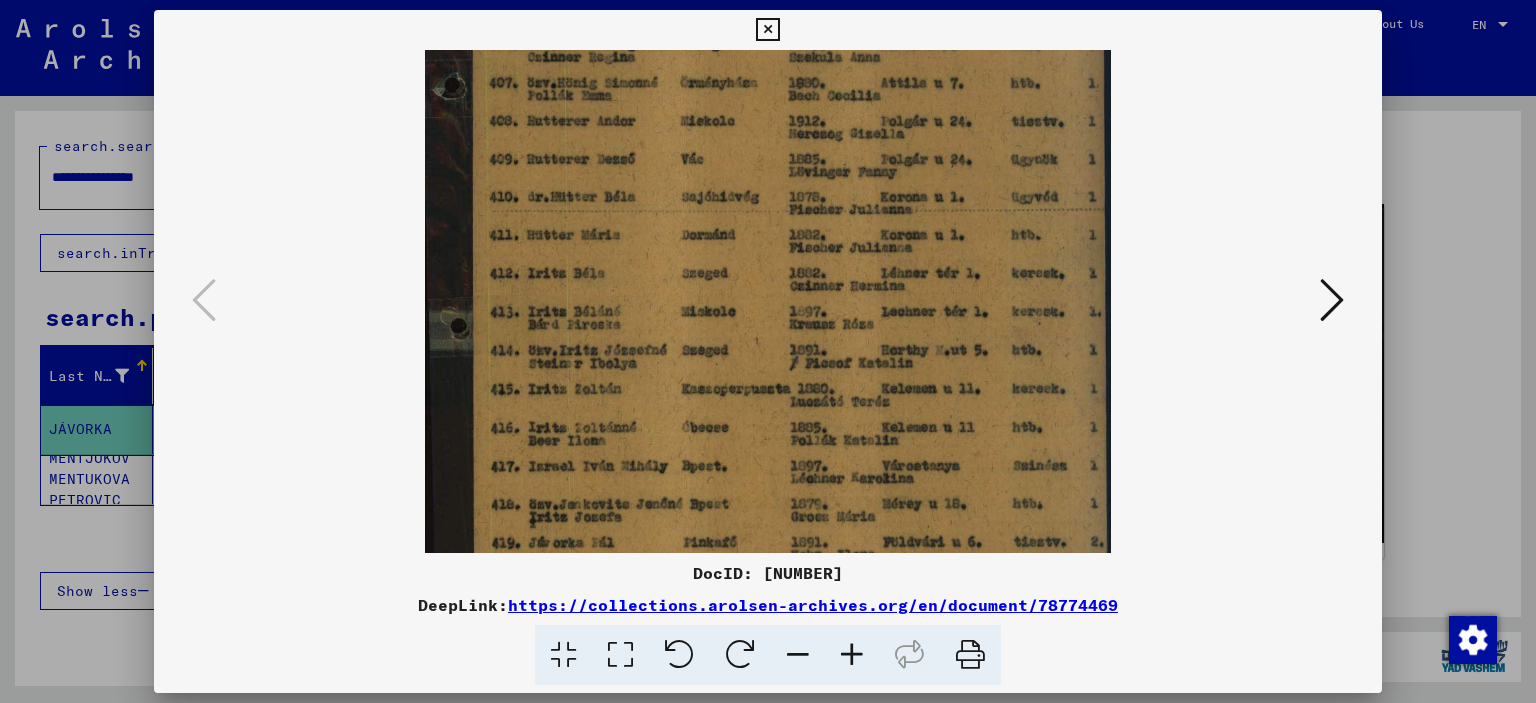 drag, startPoint x: 722, startPoint y: 346, endPoint x: 768, endPoint y: 59, distance: 290.66302 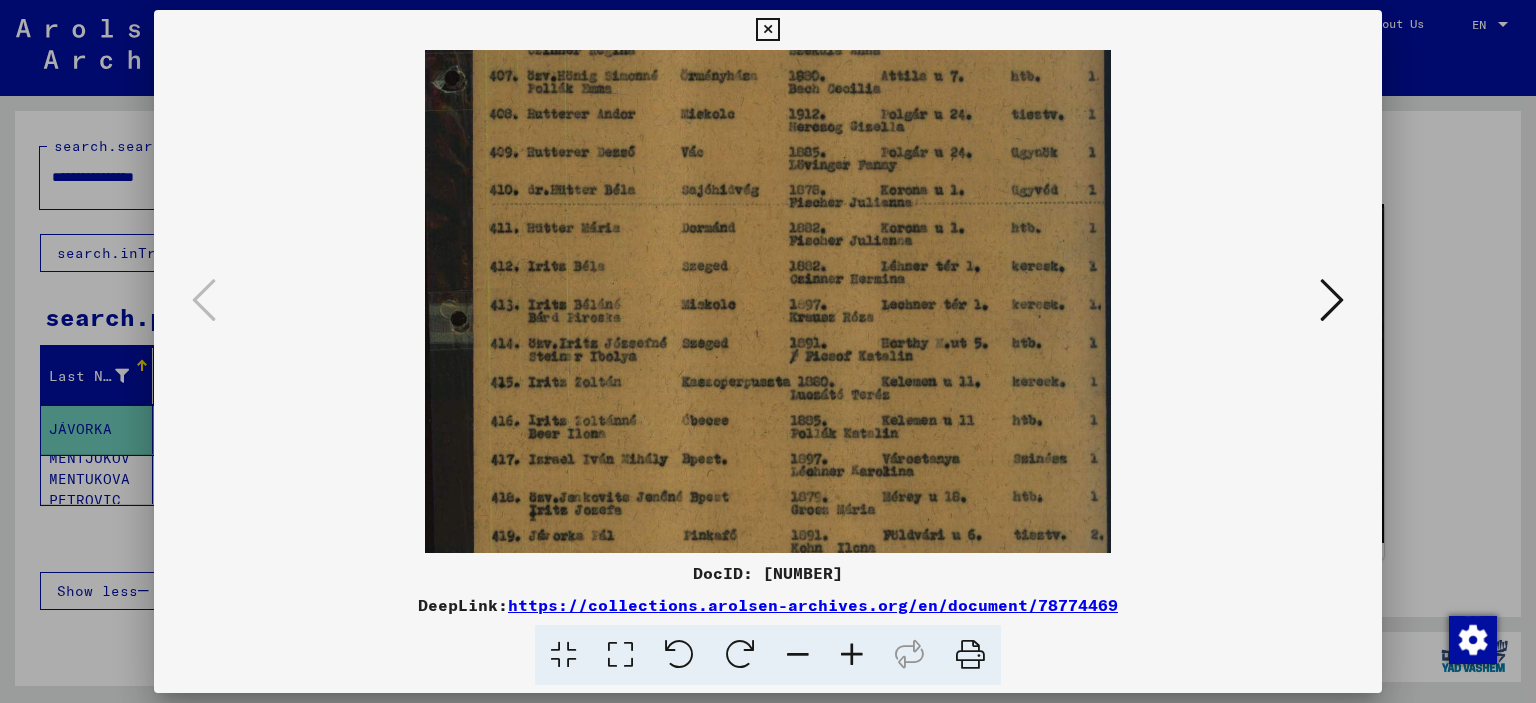 click at bounding box center [768, 209] 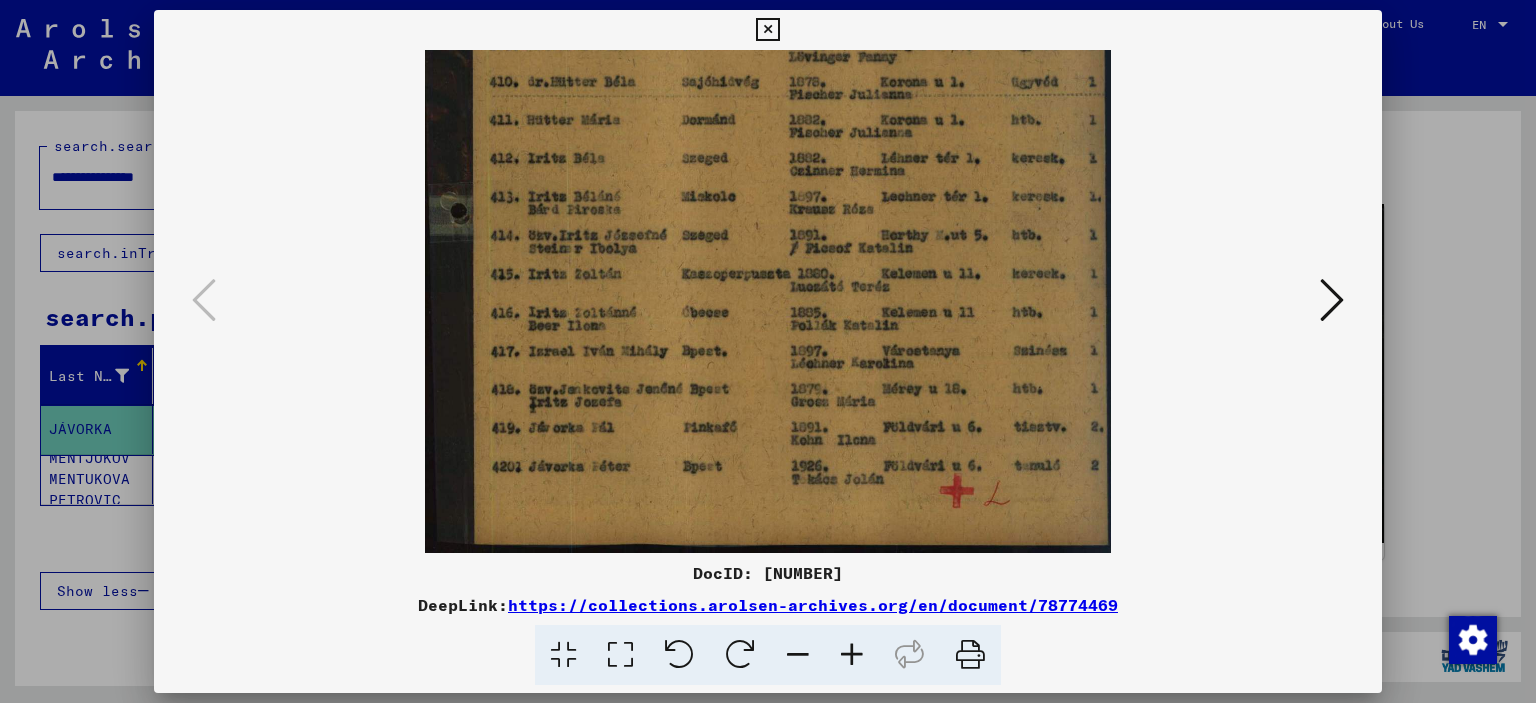 drag, startPoint x: 732, startPoint y: 427, endPoint x: 742, endPoint y: 243, distance: 184.27155 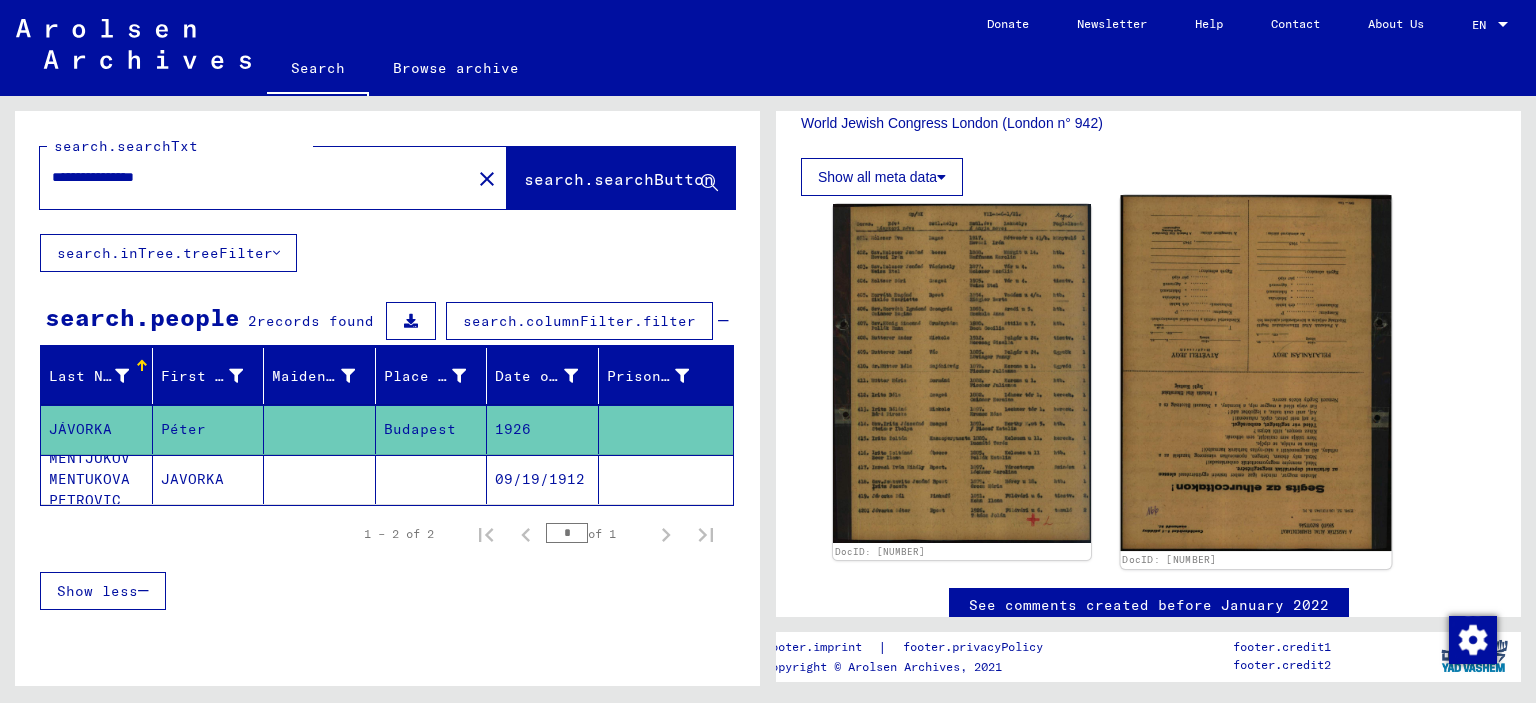 click 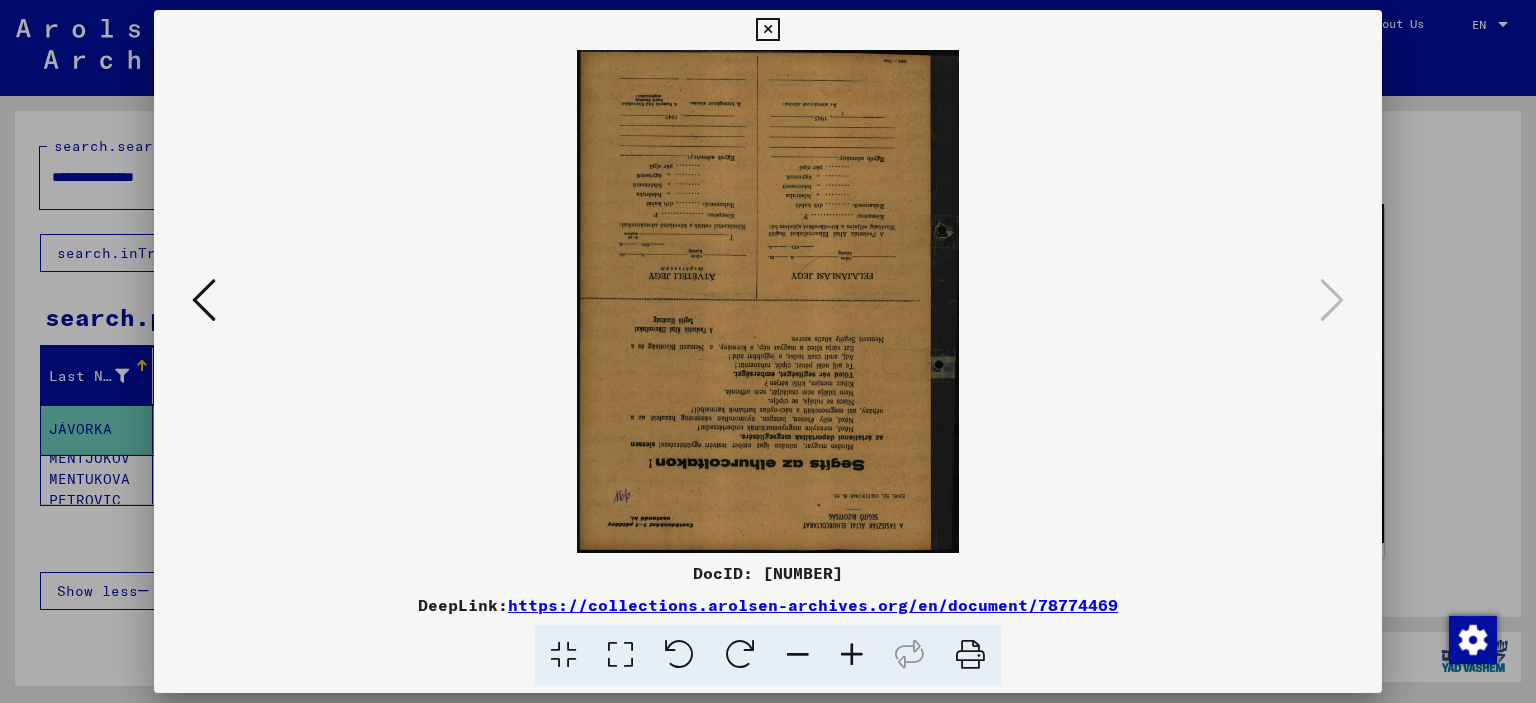 click at bounding box center [767, 30] 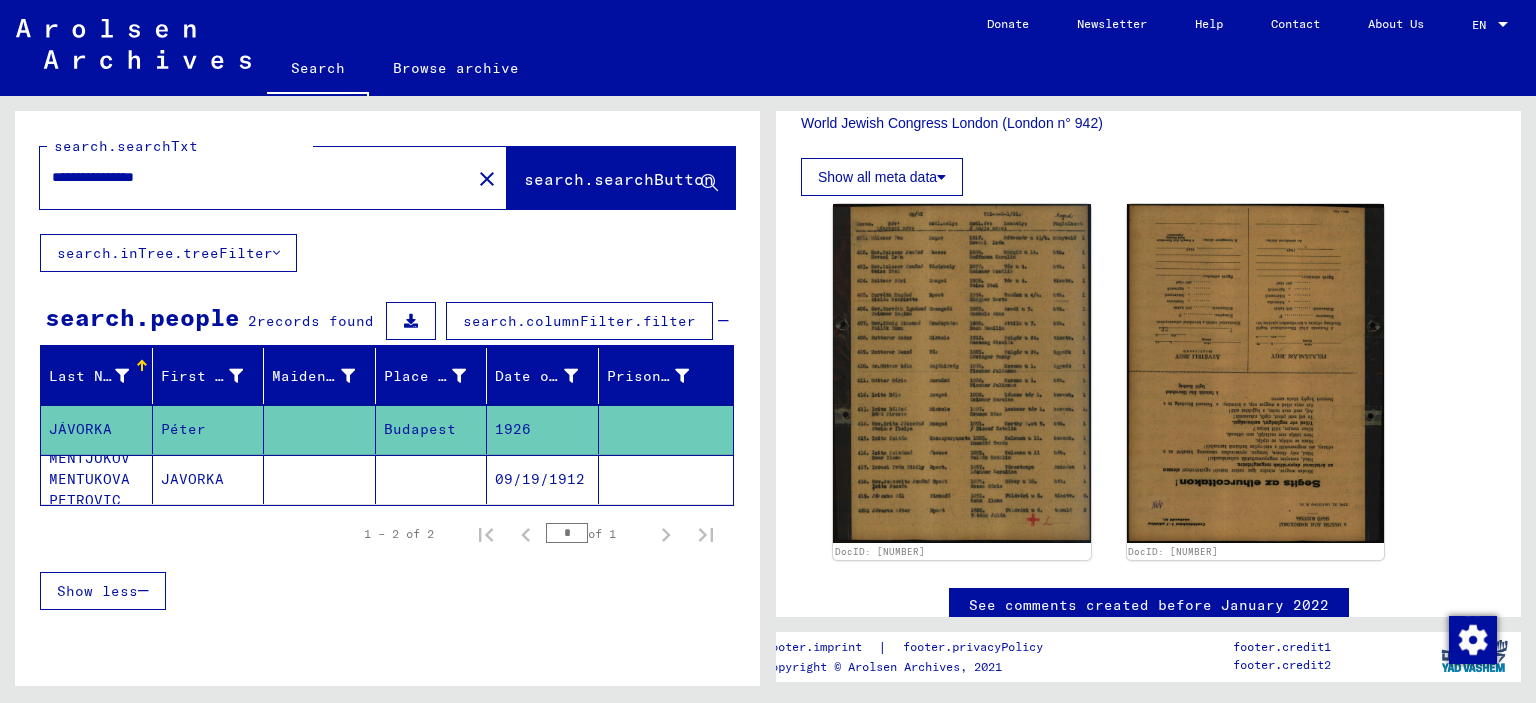click on "**********" at bounding box center (255, 177) 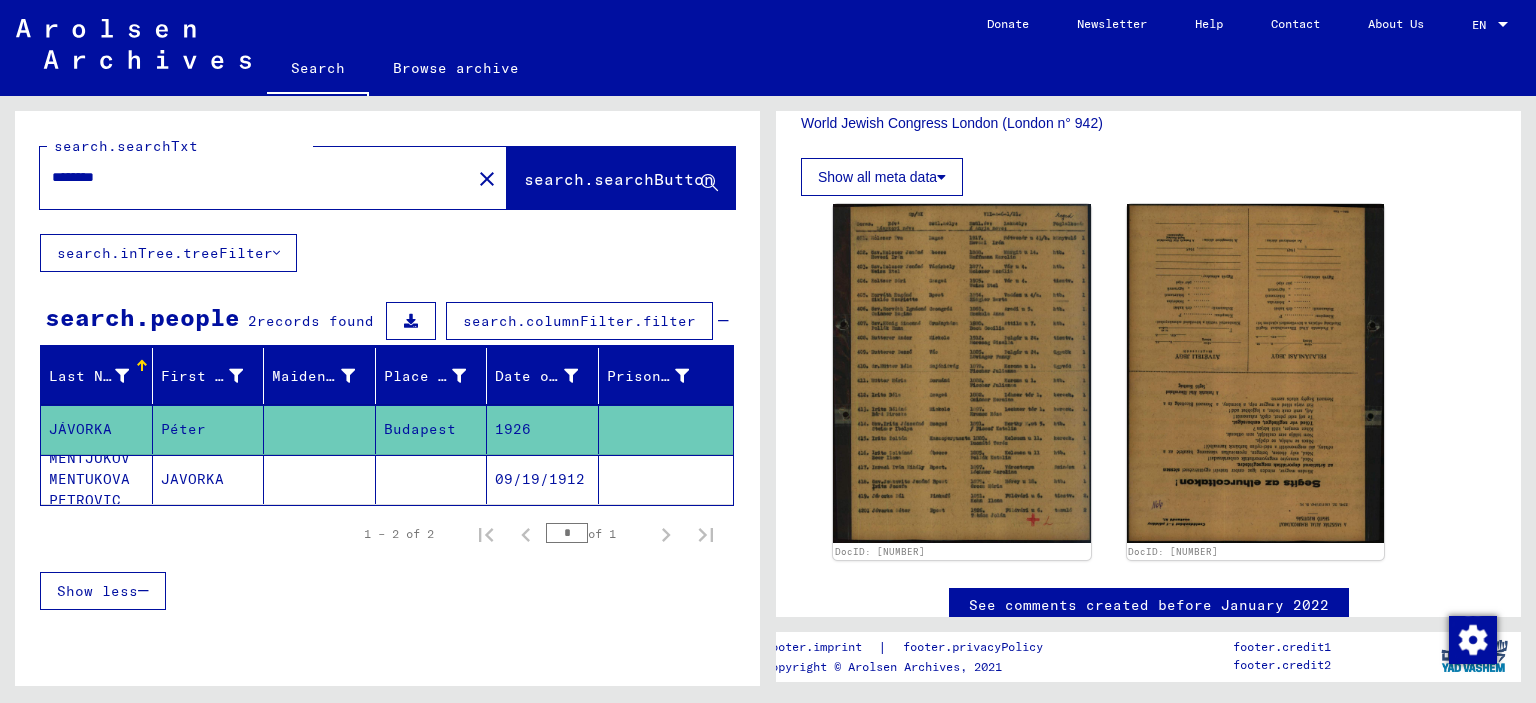 click on "search.searchButton" 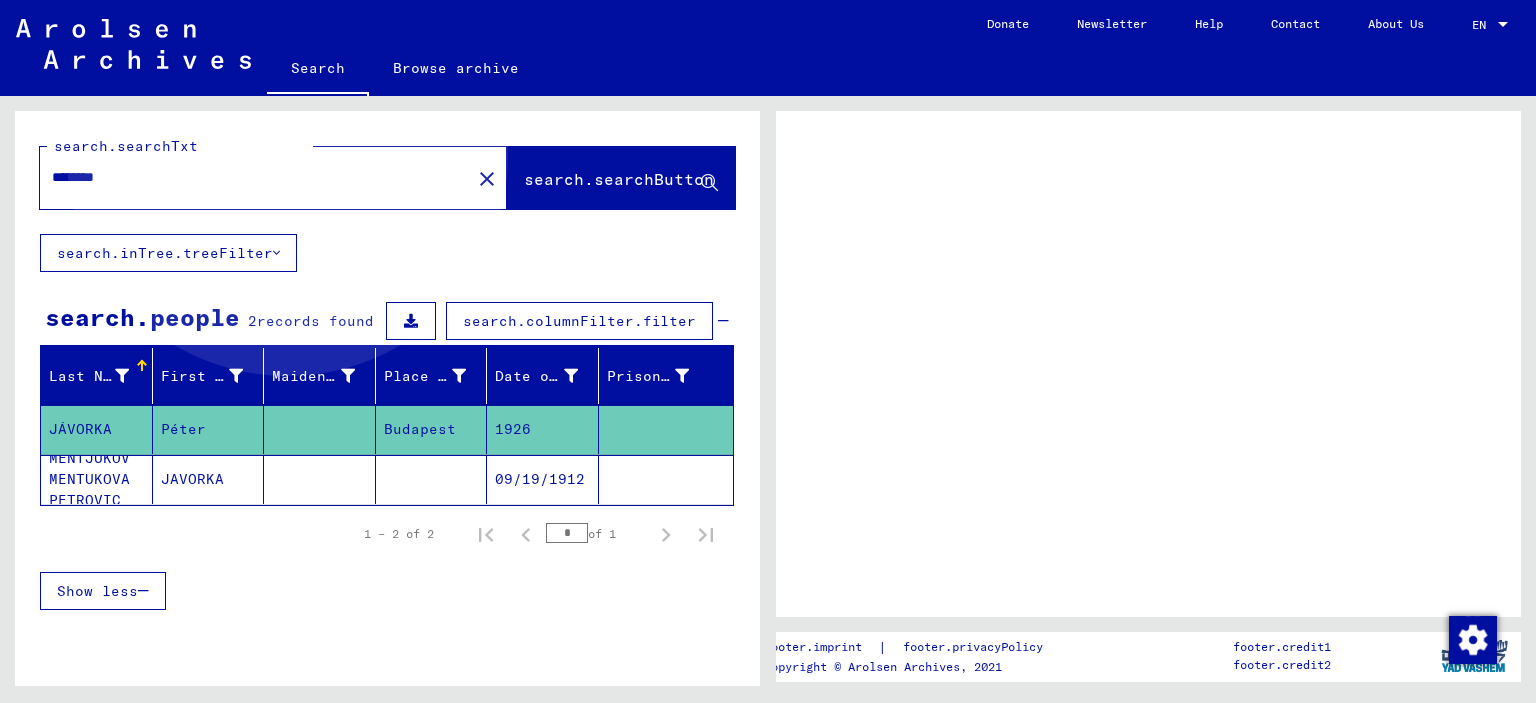 scroll, scrollTop: 0, scrollLeft: 0, axis: both 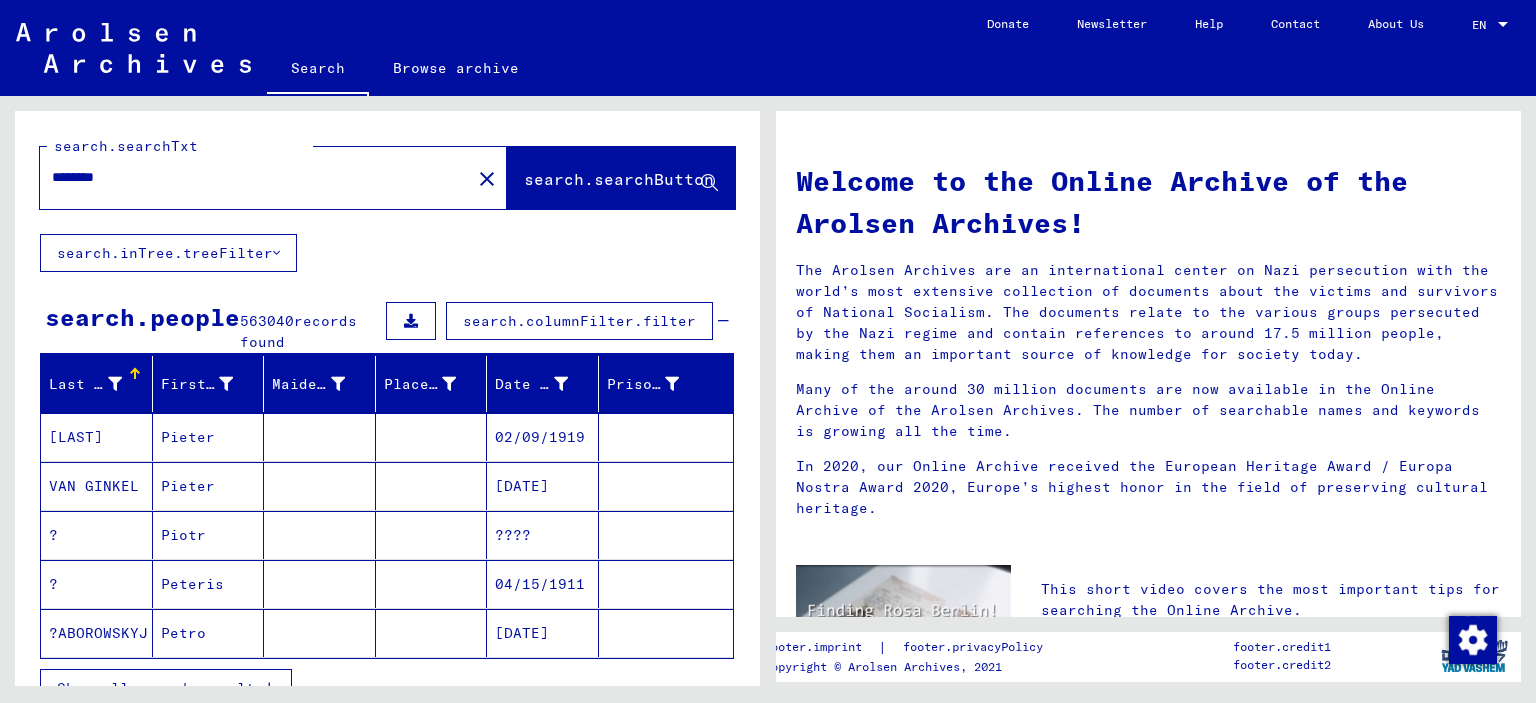 drag, startPoint x: 130, startPoint y: 189, endPoint x: 139, endPoint y: 175, distance: 16.643316 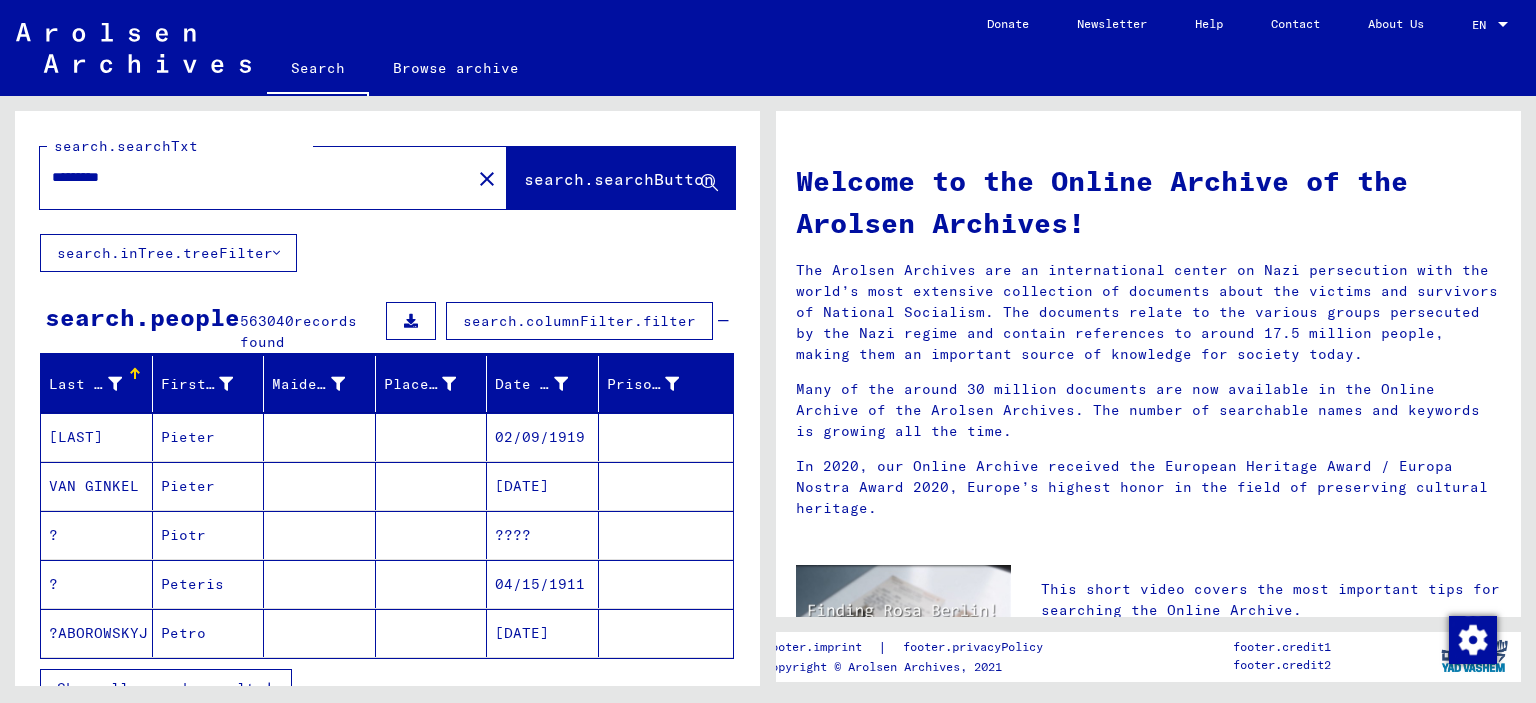 type on "*********" 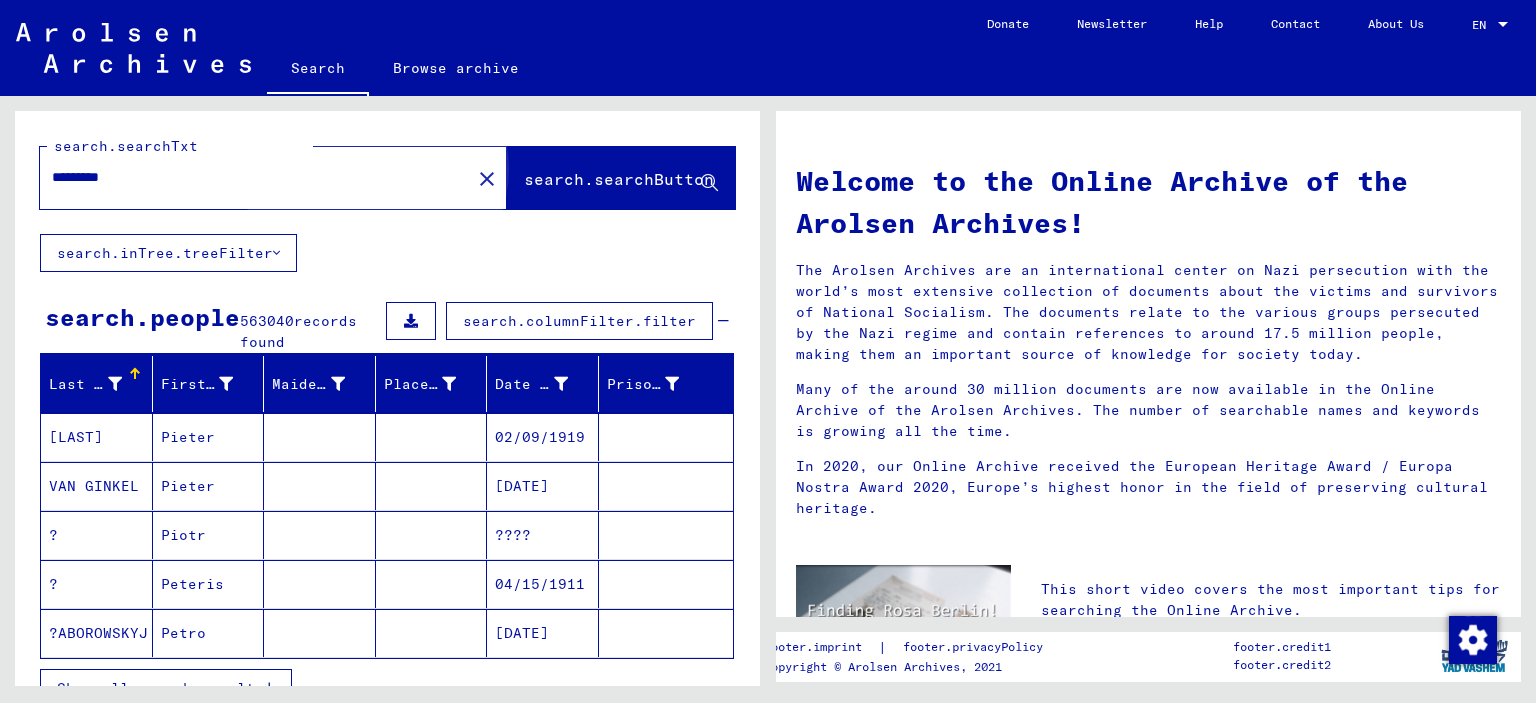 click on "search.searchButton" 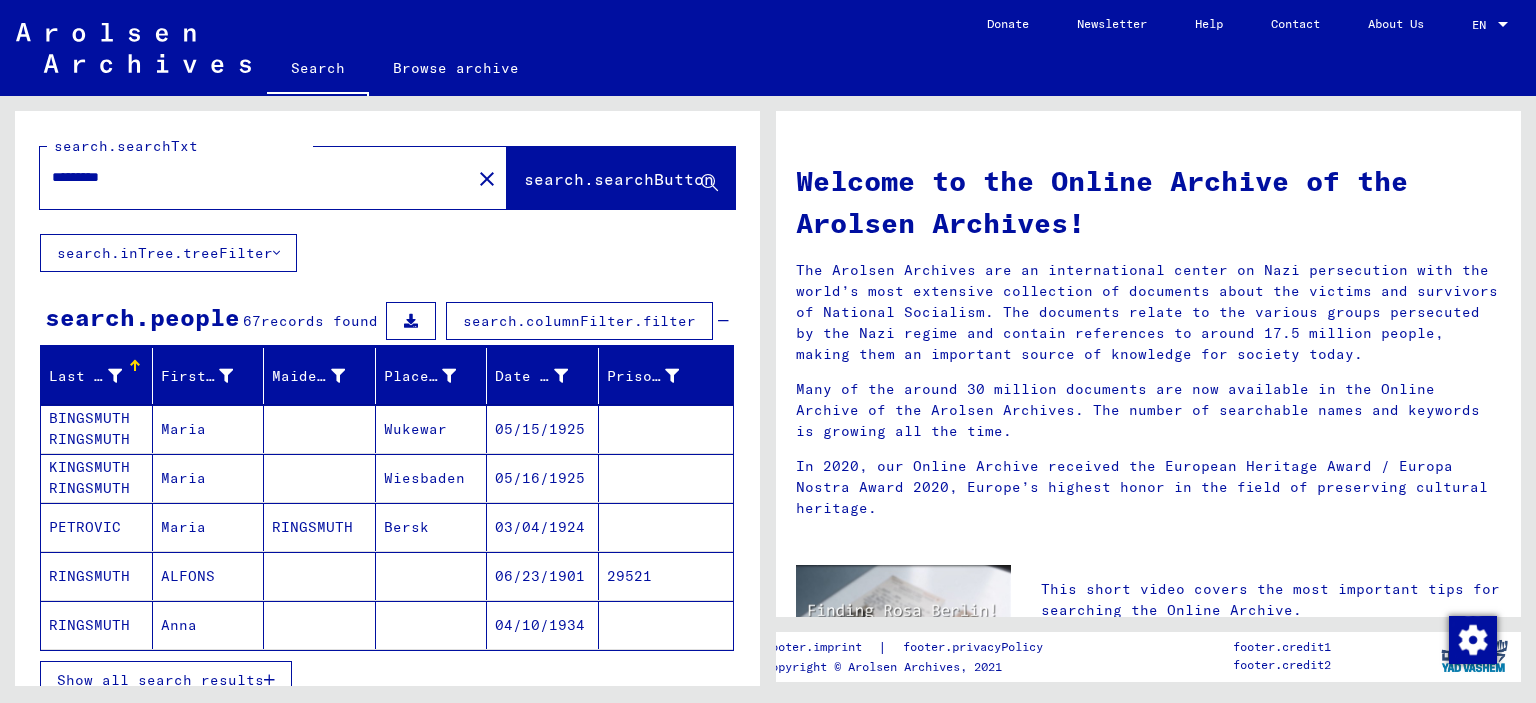click on "PETROVIC" at bounding box center [97, 576] 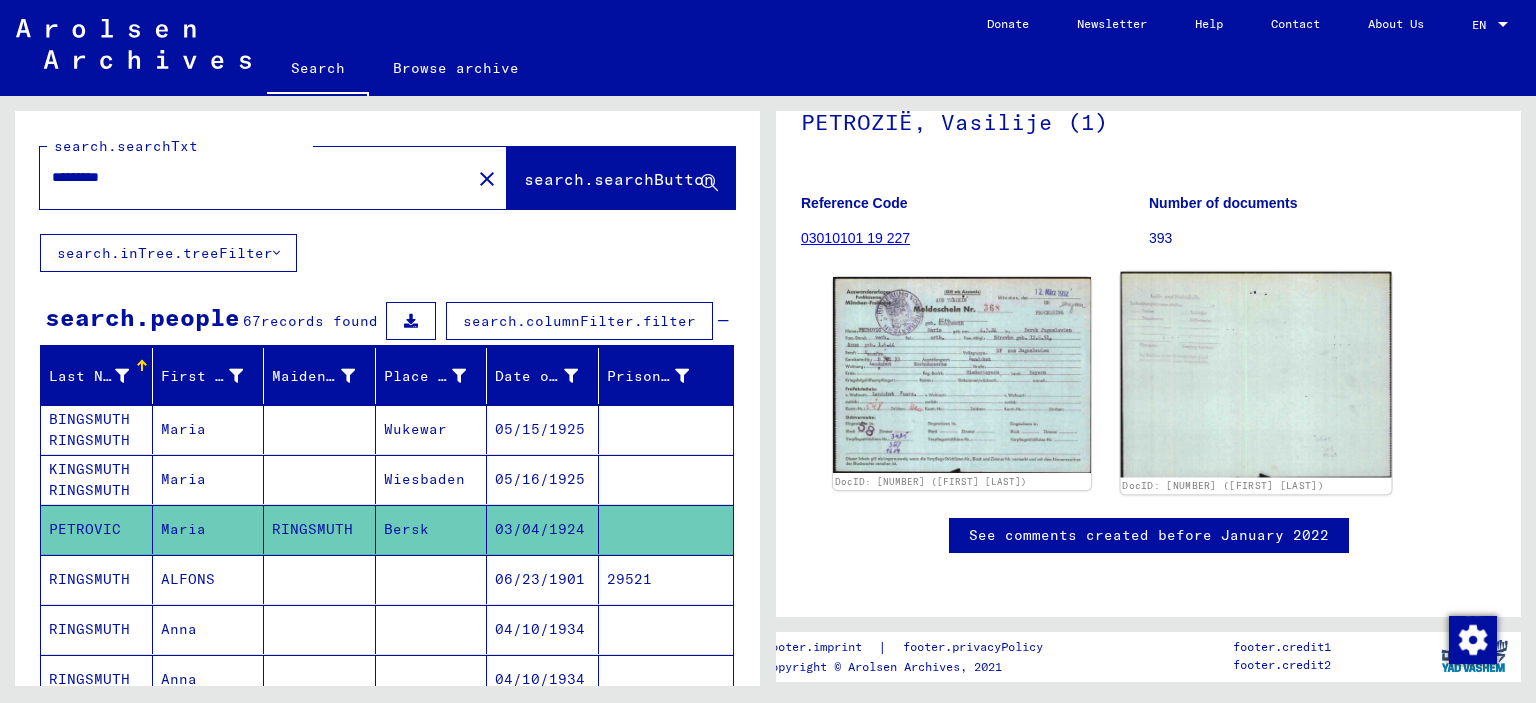 scroll, scrollTop: 232, scrollLeft: 0, axis: vertical 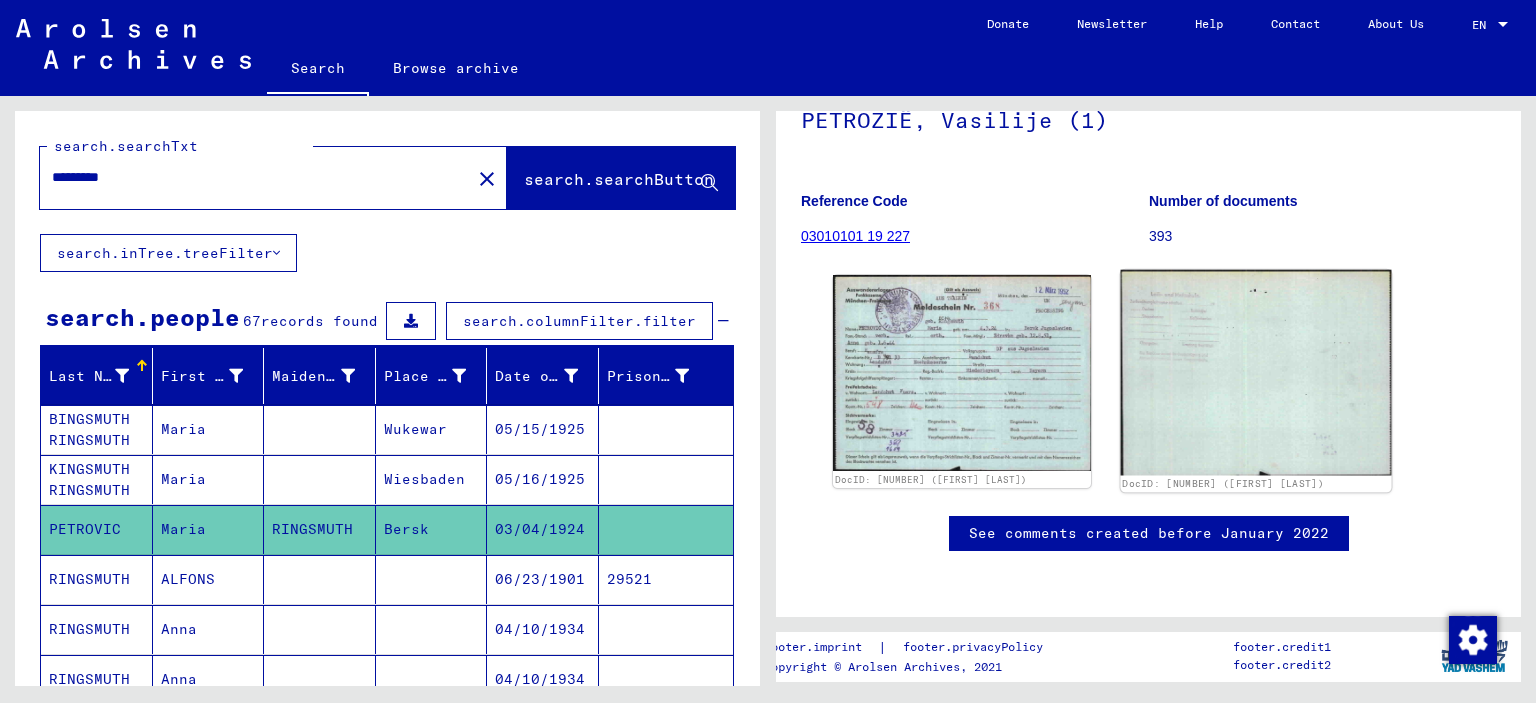 click 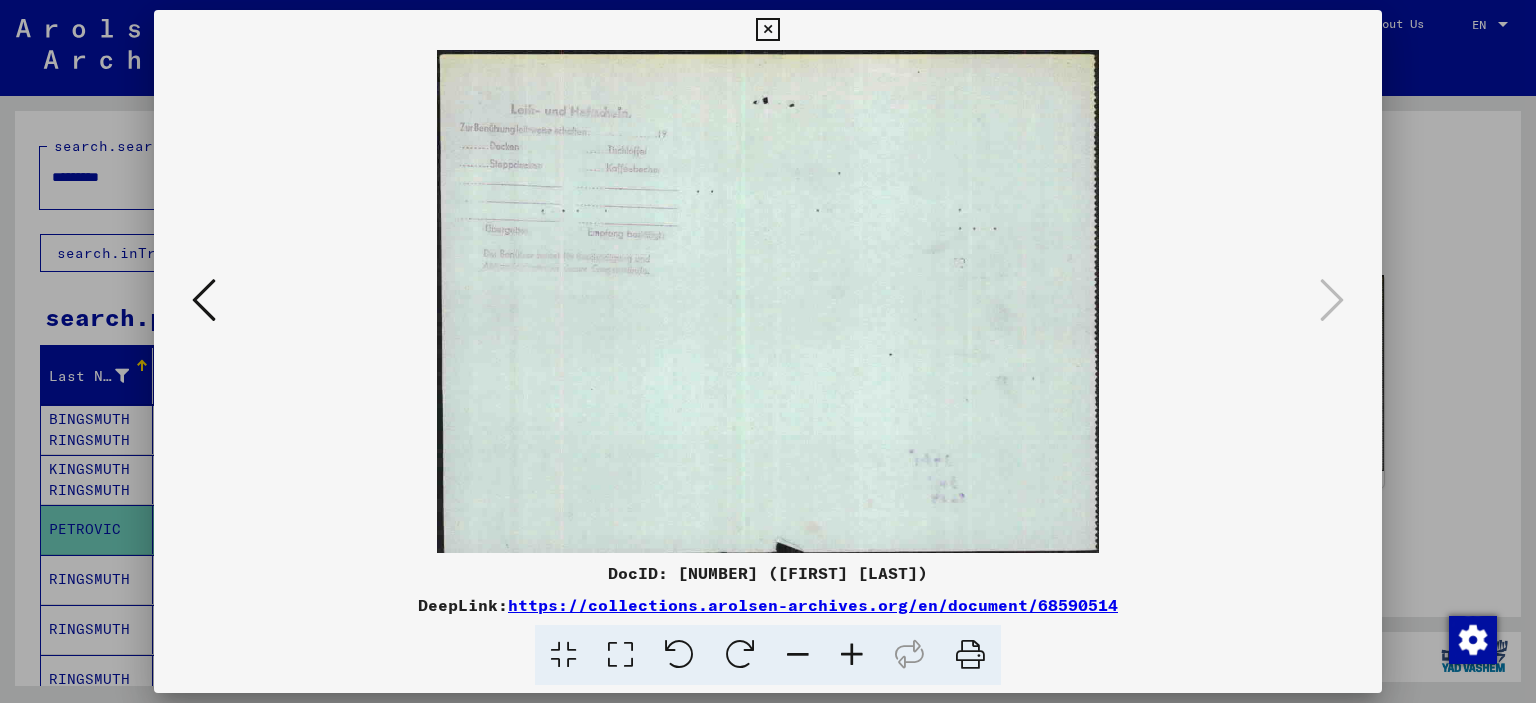 click at bounding box center (204, 301) 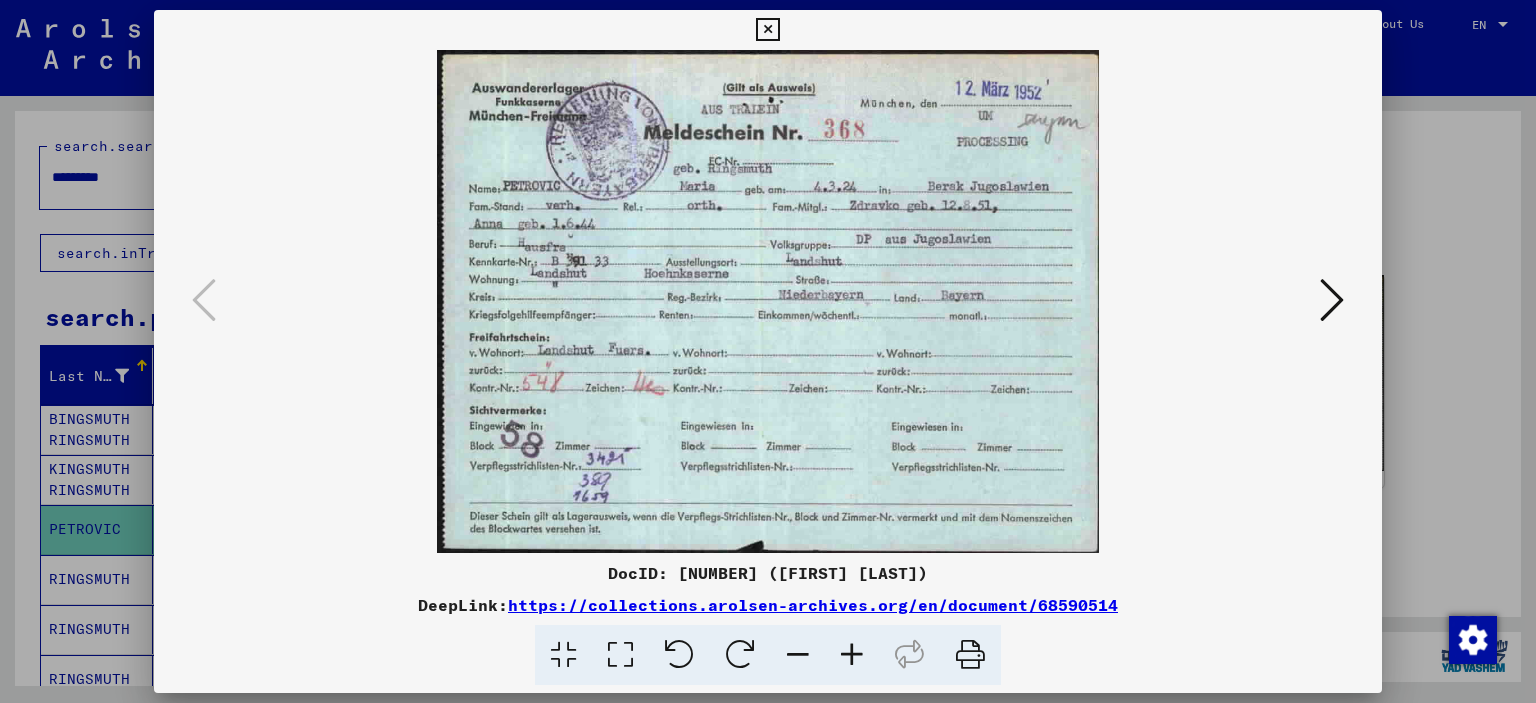click at bounding box center (767, 30) 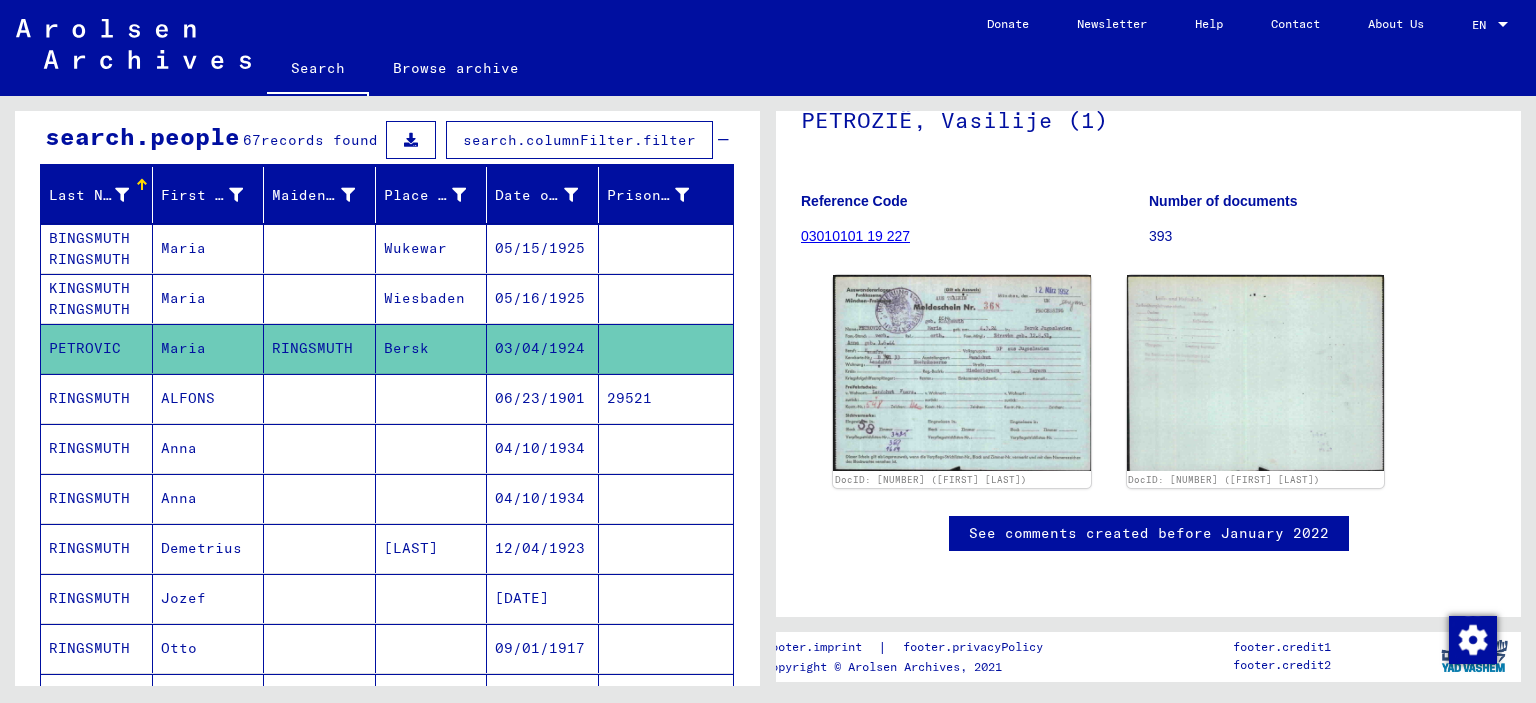 scroll, scrollTop: 200, scrollLeft: 0, axis: vertical 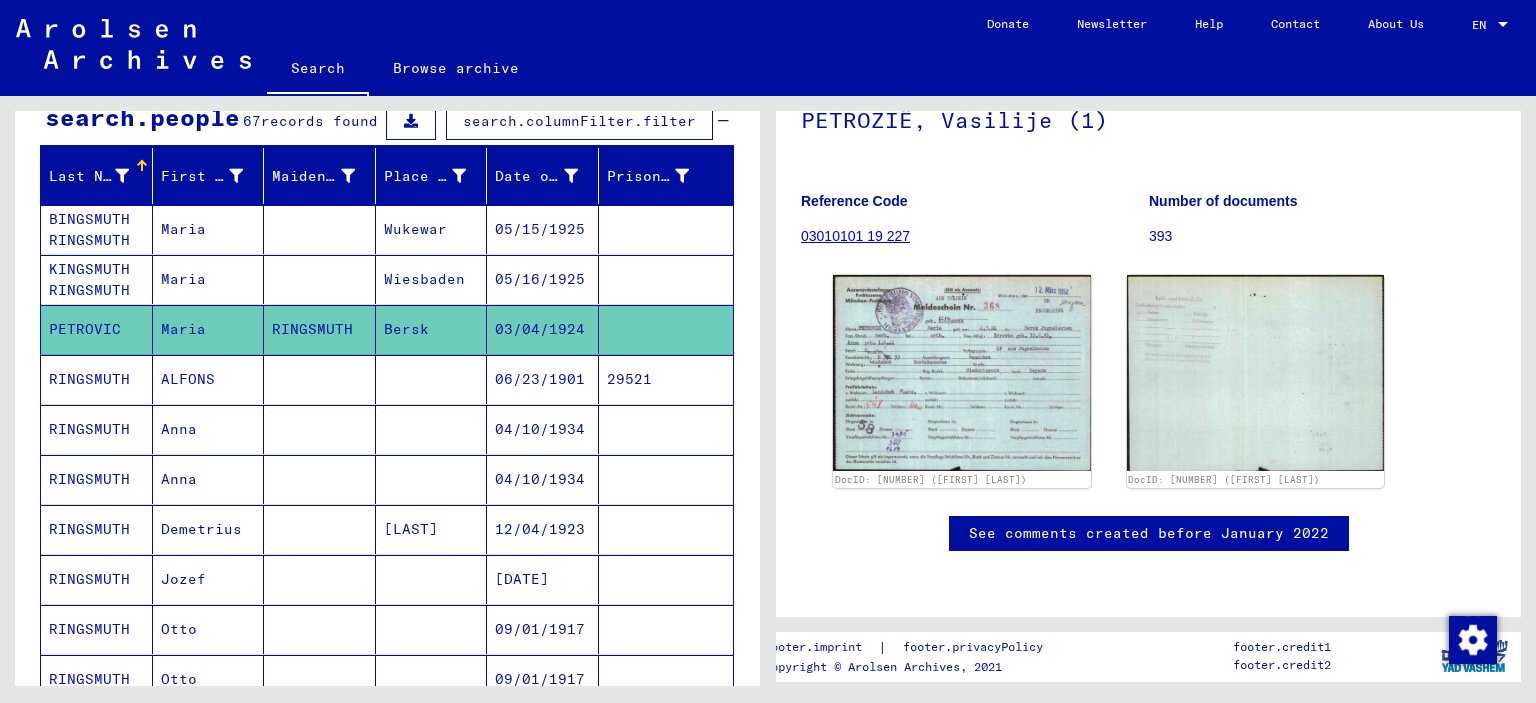 click on "RINGSMUTH" at bounding box center [97, 529] 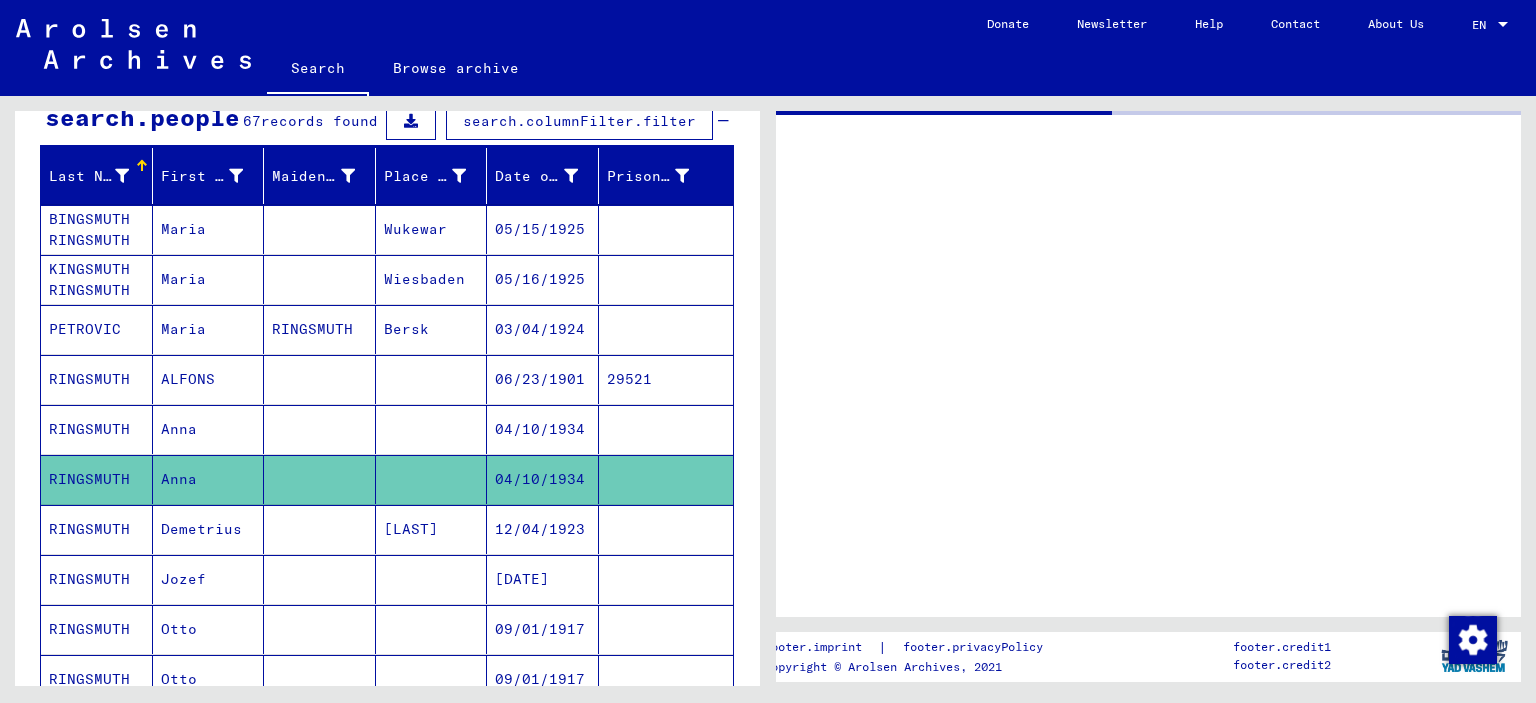 scroll, scrollTop: 0, scrollLeft: 0, axis: both 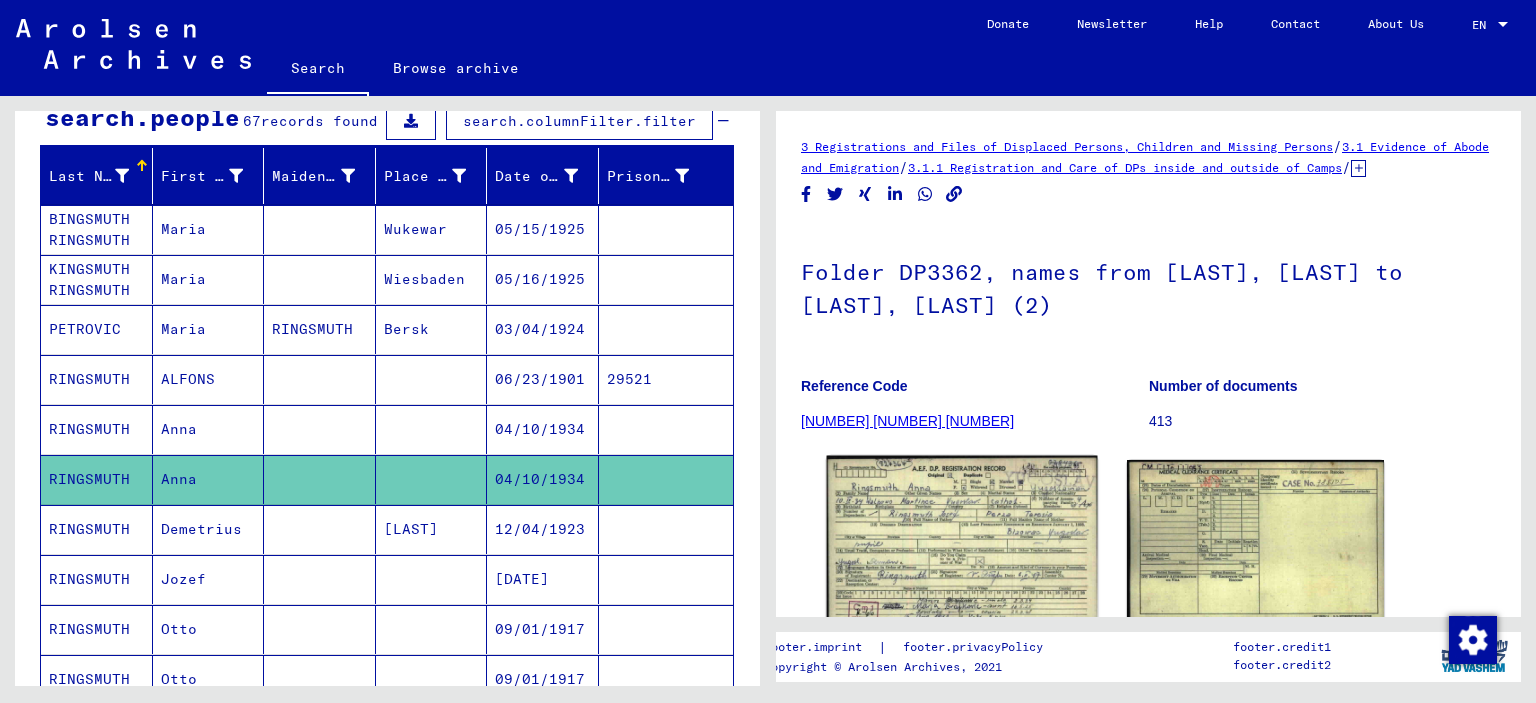 click 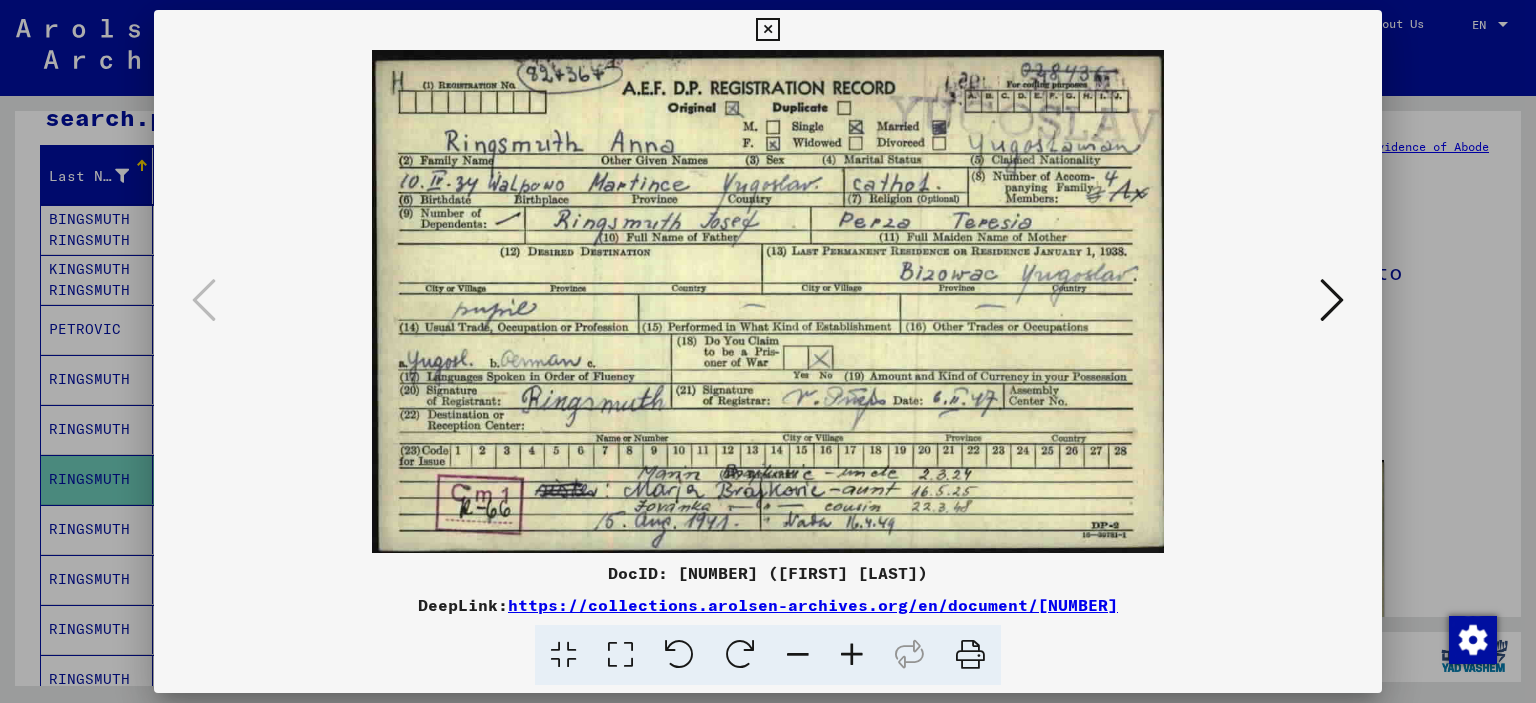 click at bounding box center (1332, 300) 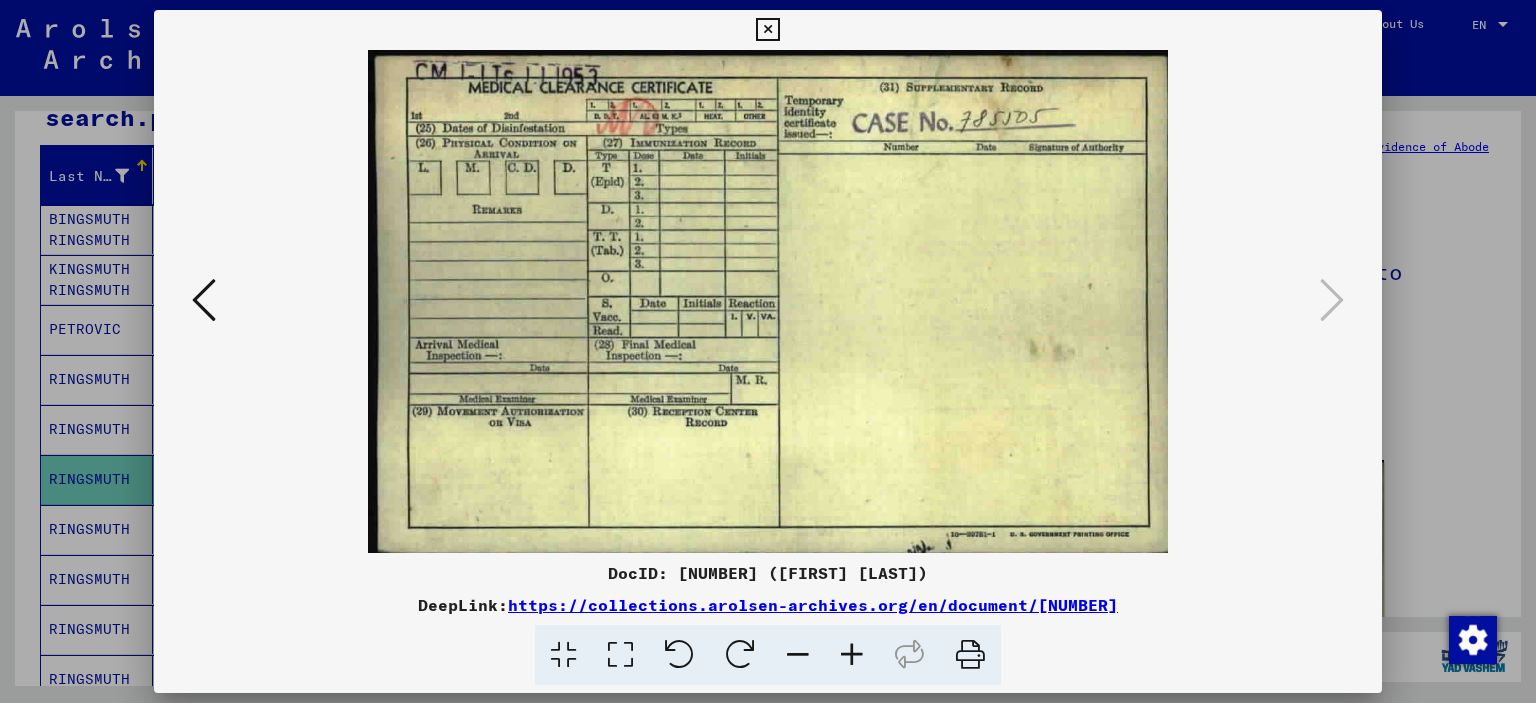 click at bounding box center [767, 30] 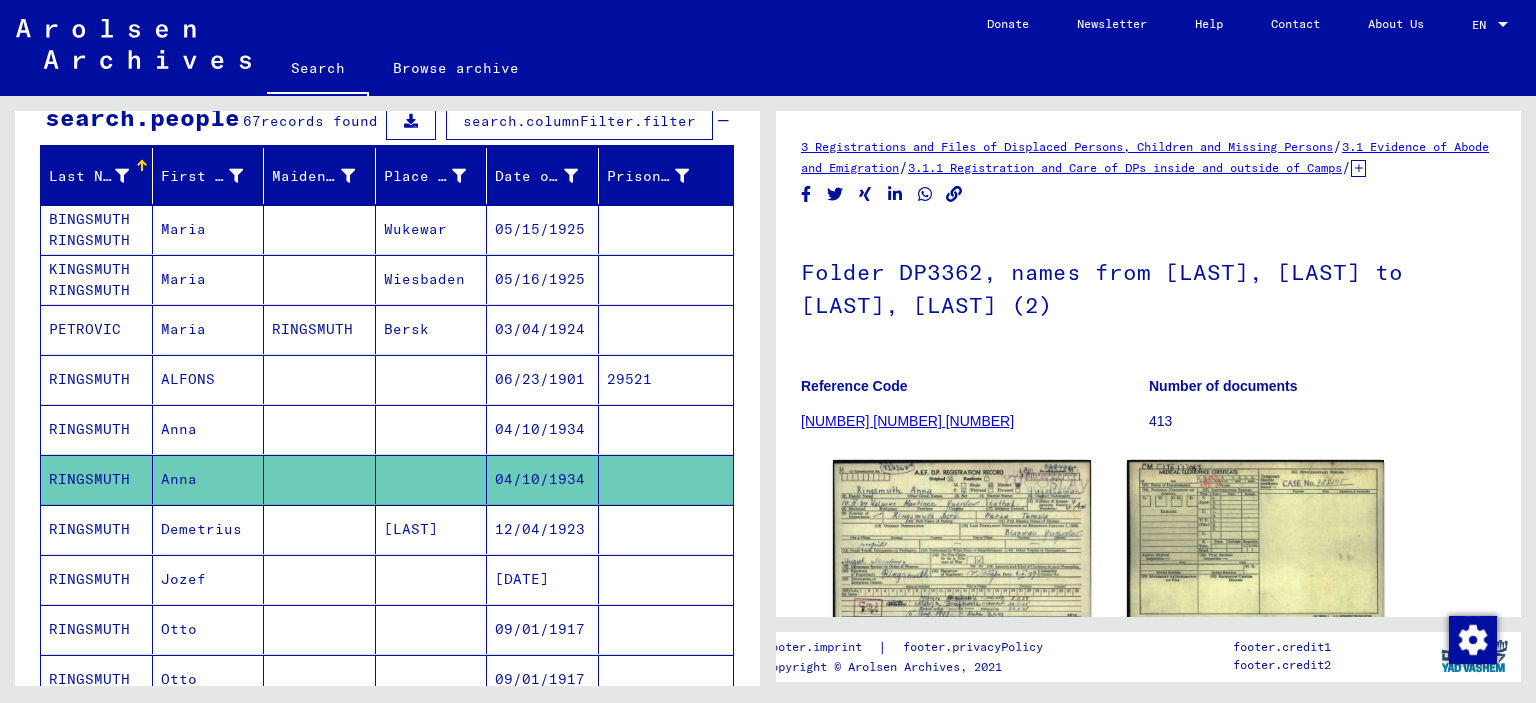 click on "Anna" at bounding box center (209, 479) 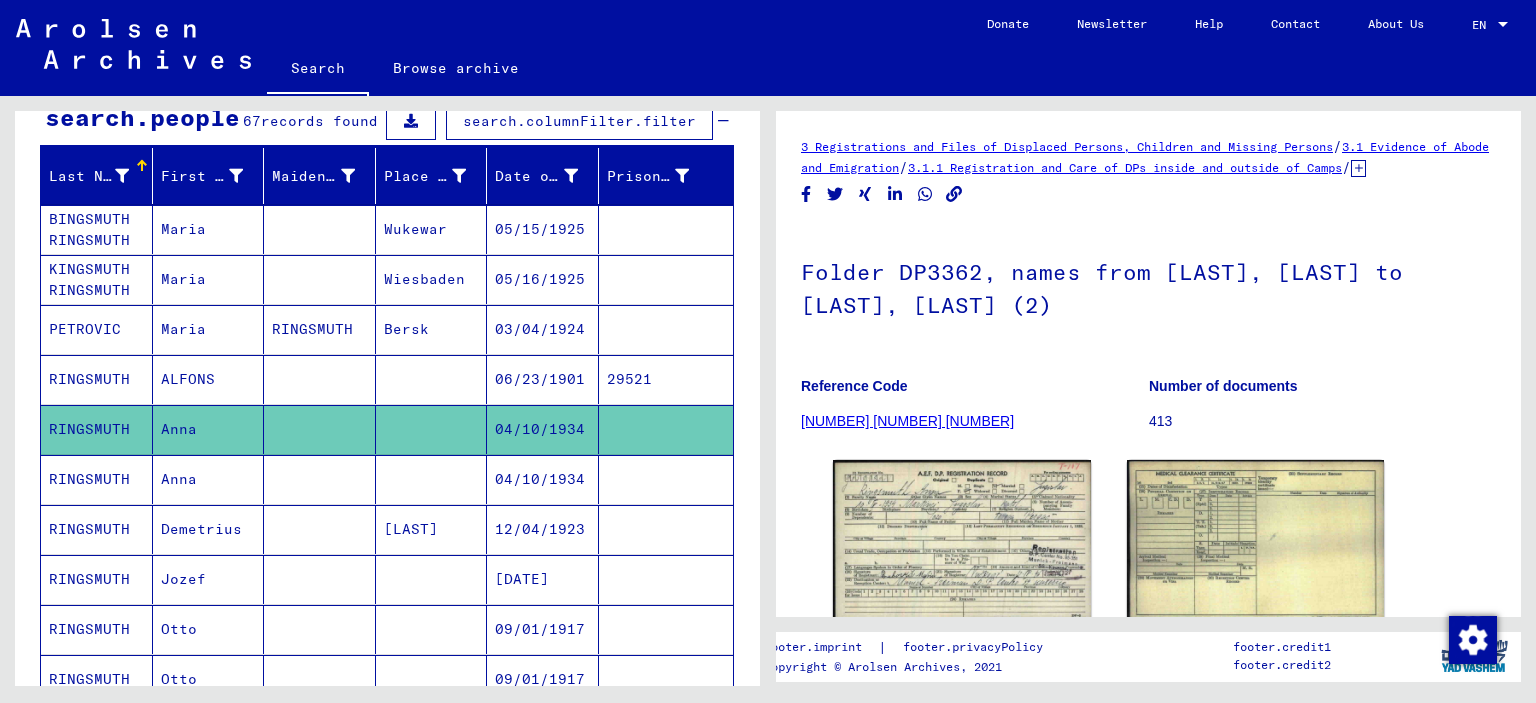 scroll, scrollTop: 0, scrollLeft: 0, axis: both 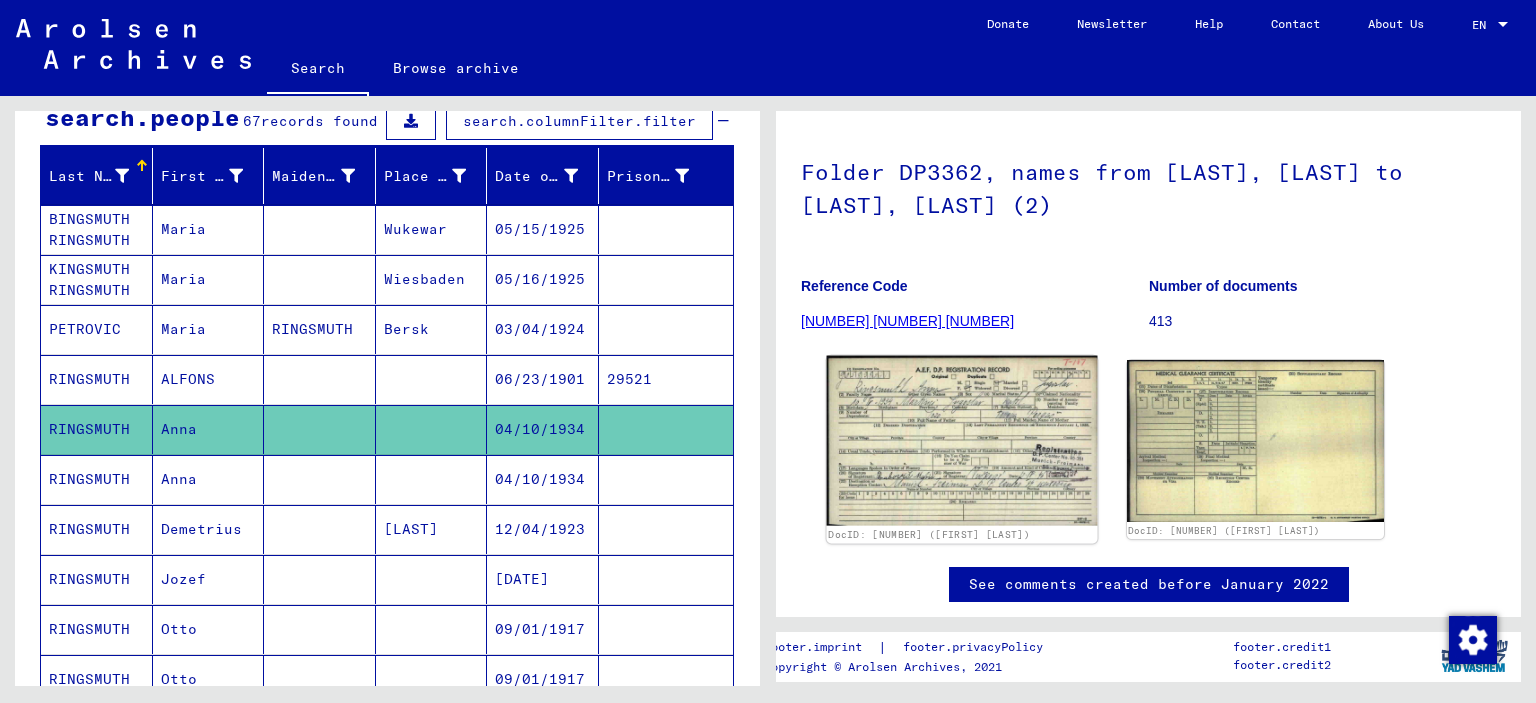 click 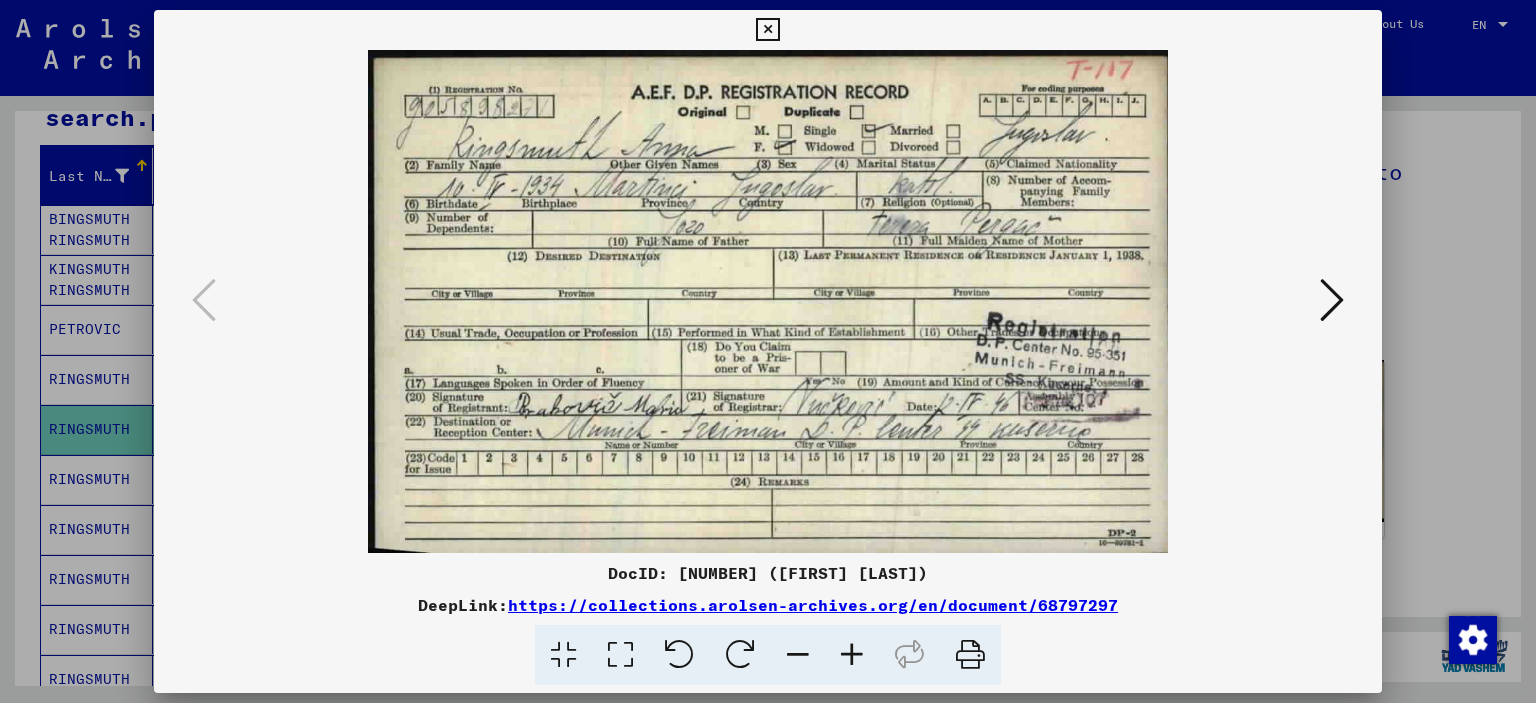 click at bounding box center [767, 30] 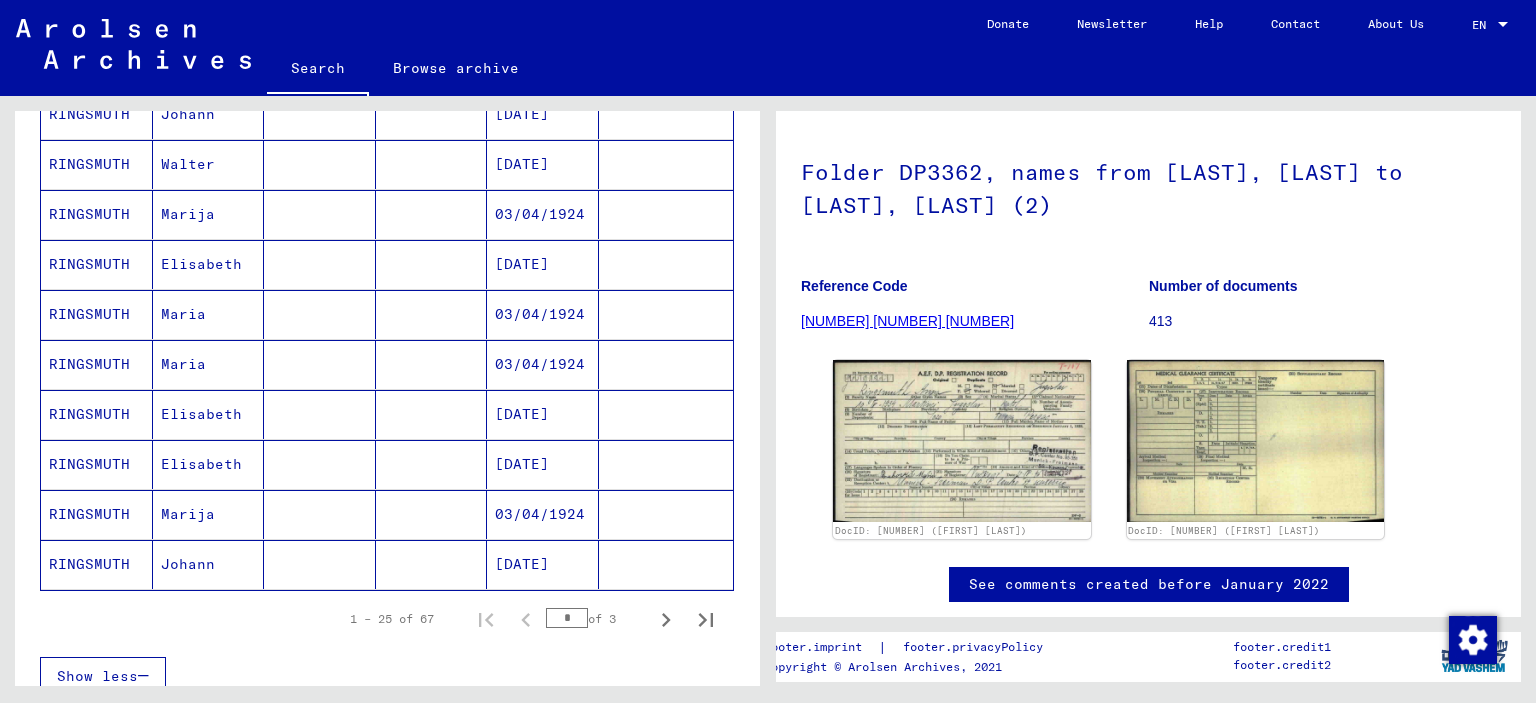 scroll, scrollTop: 1100, scrollLeft: 0, axis: vertical 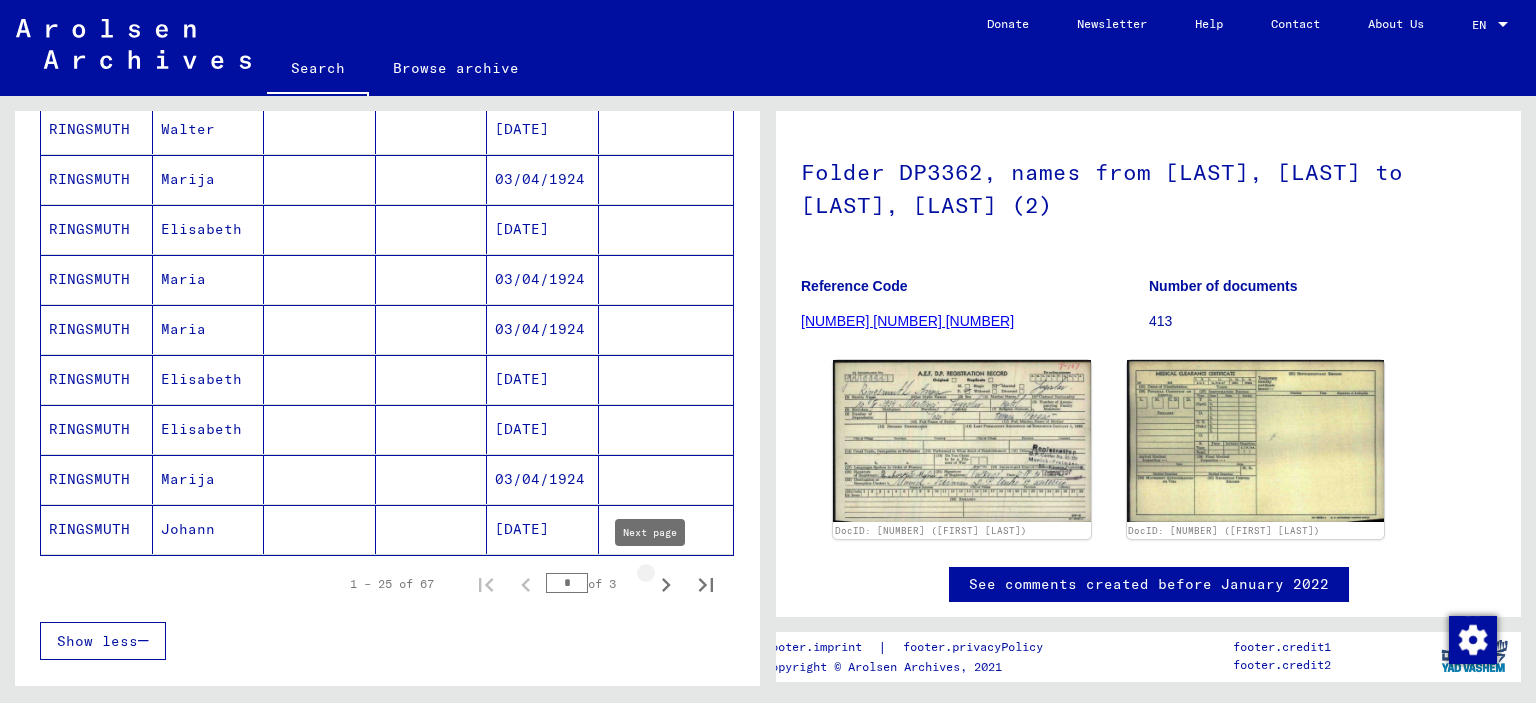 click 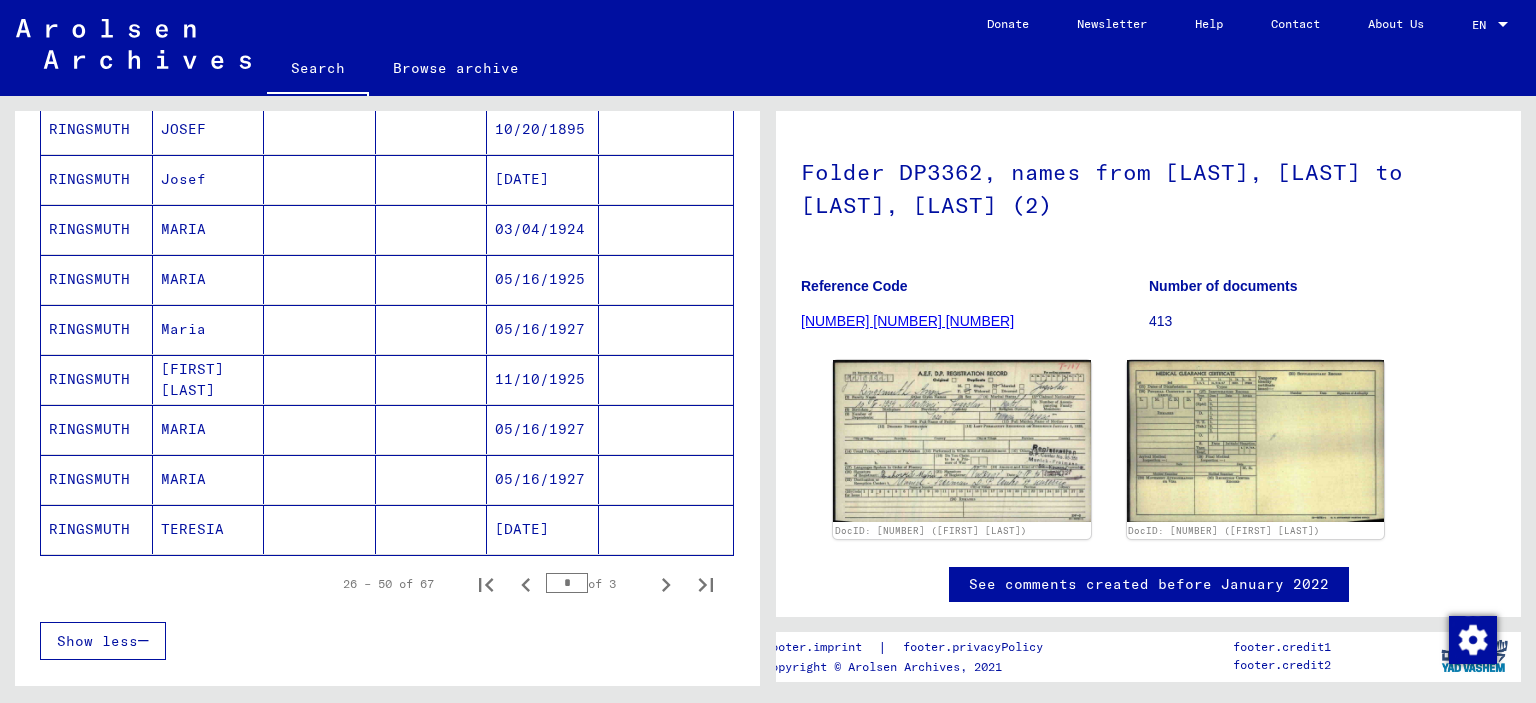 click on "[FIRST] [LAST]" at bounding box center [209, 429] 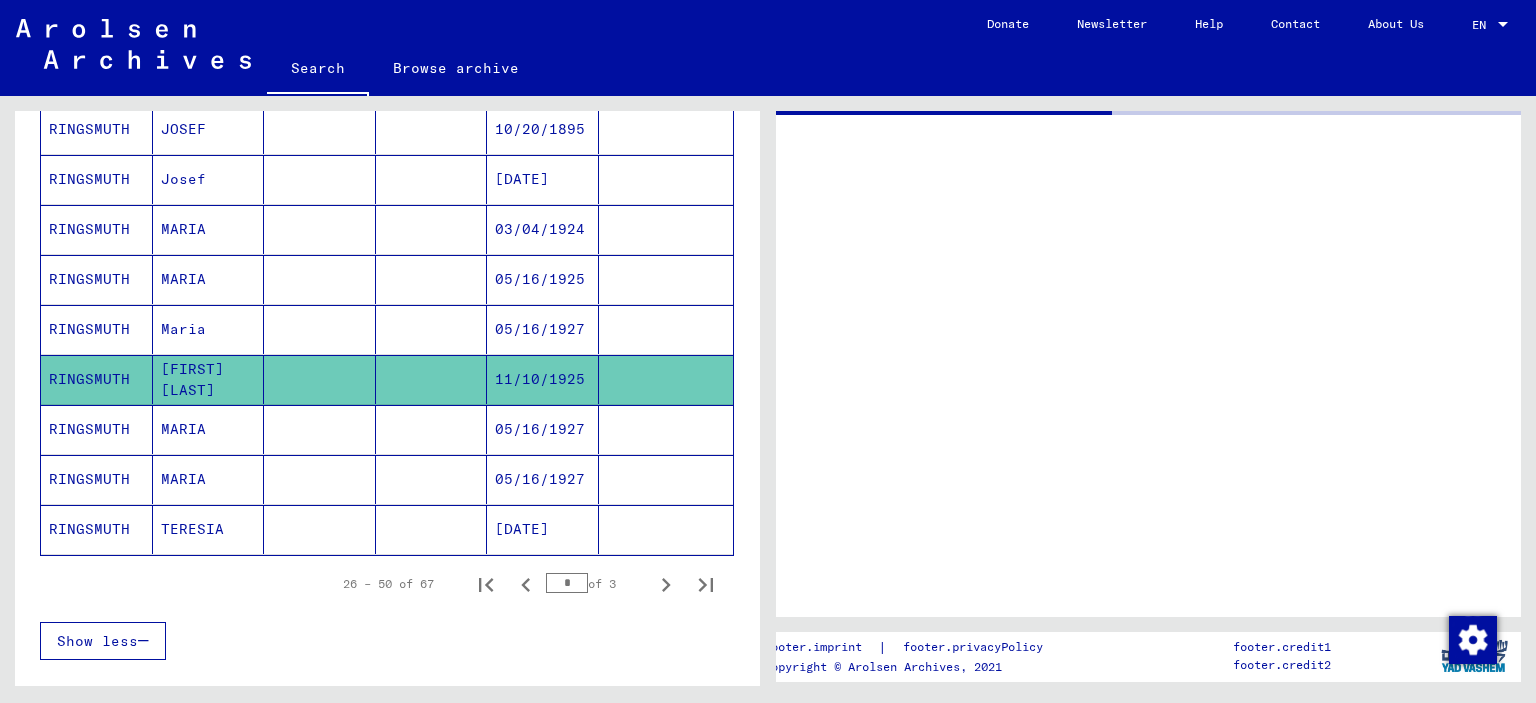 scroll, scrollTop: 0, scrollLeft: 0, axis: both 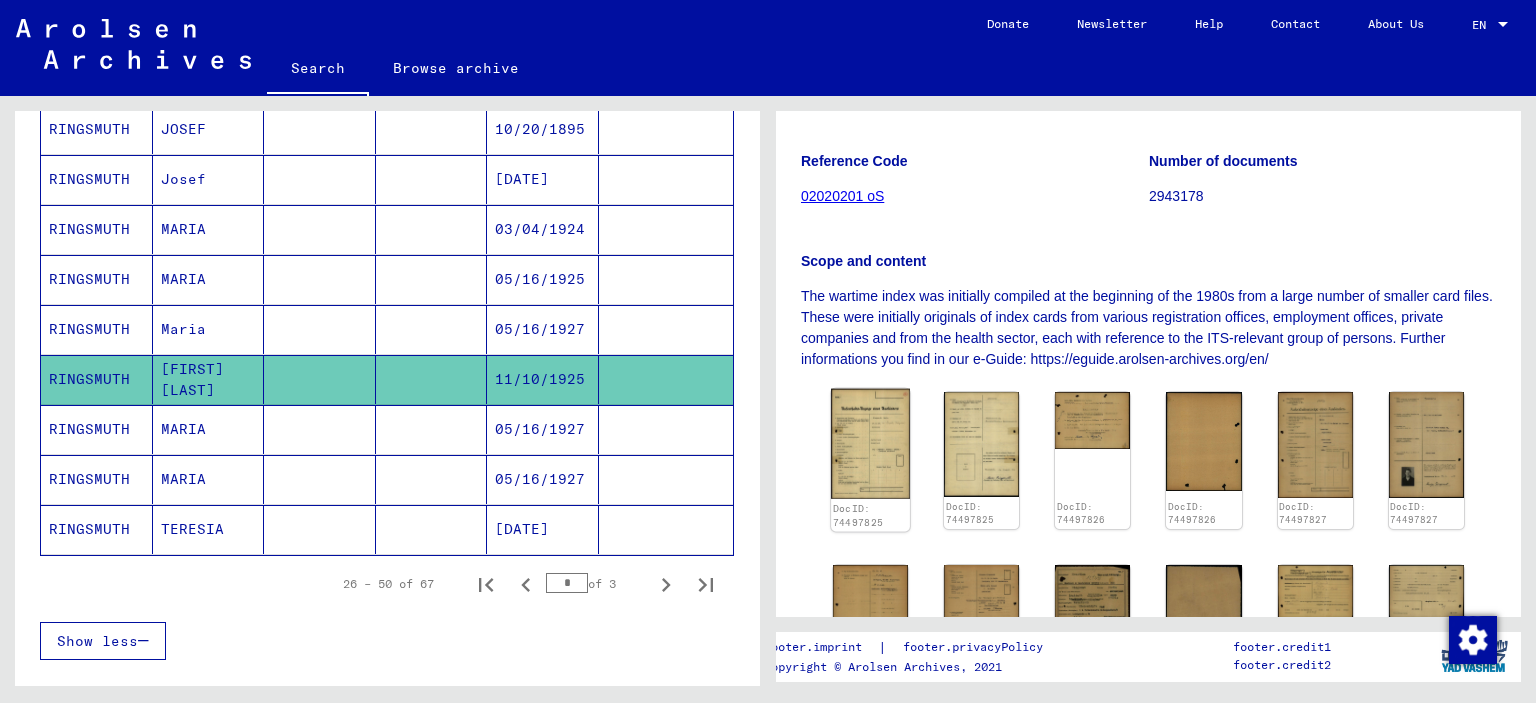 click 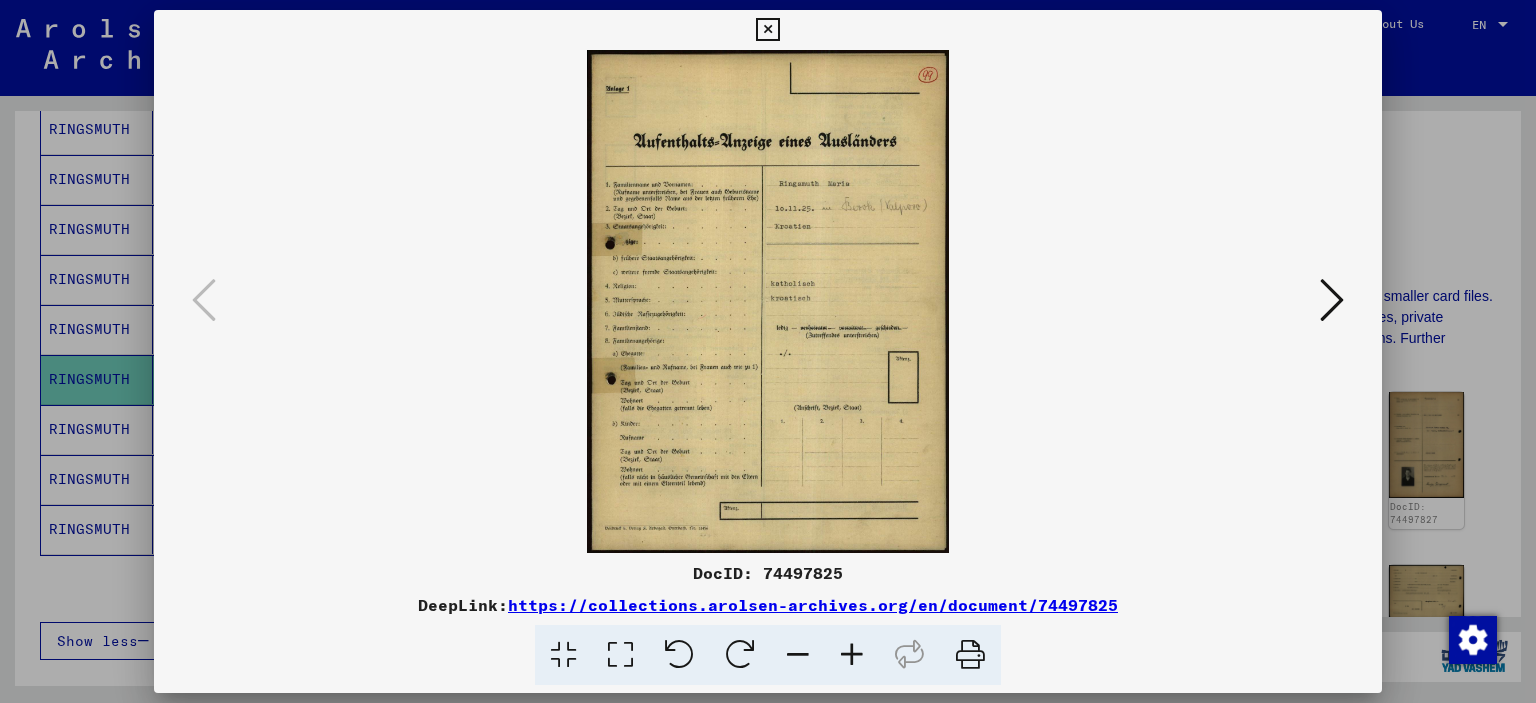 click at bounding box center (852, 655) 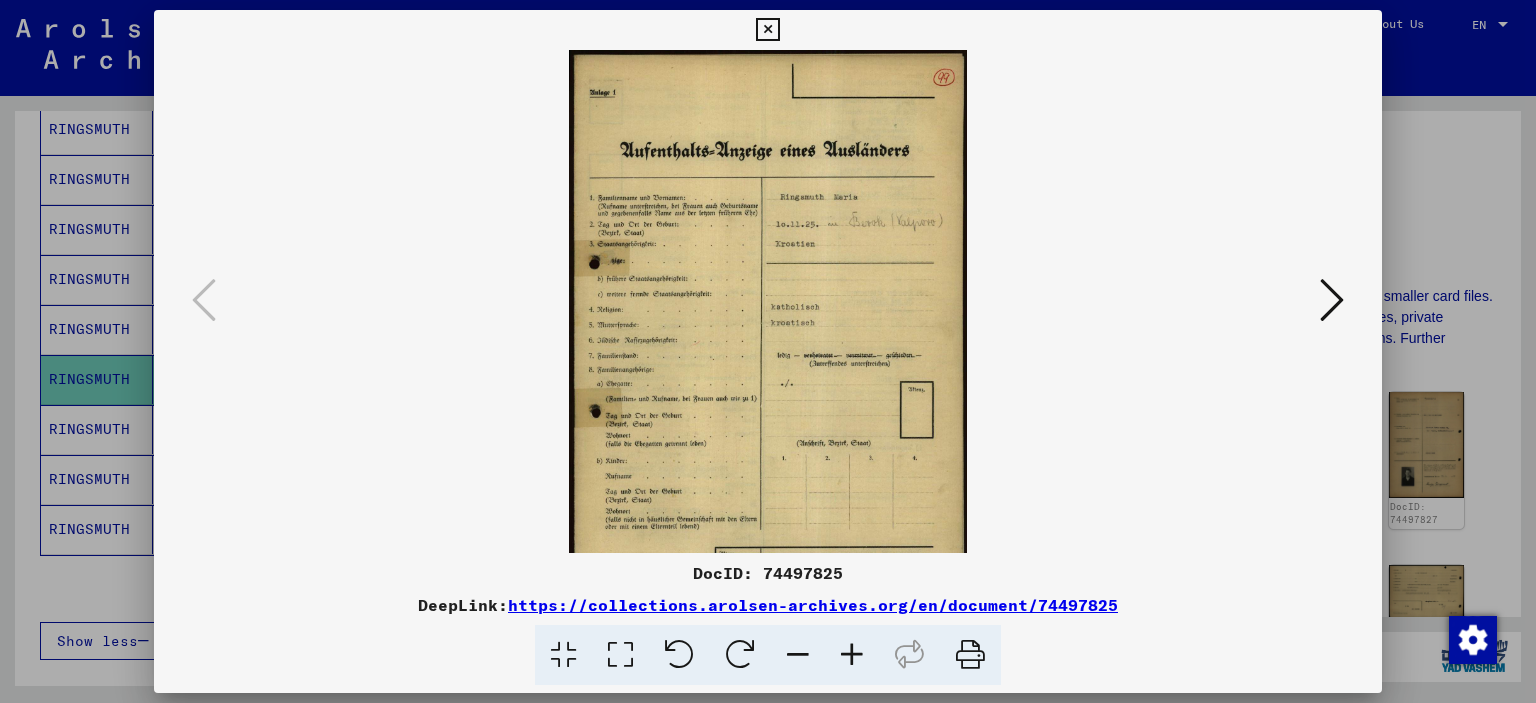click at bounding box center [852, 655] 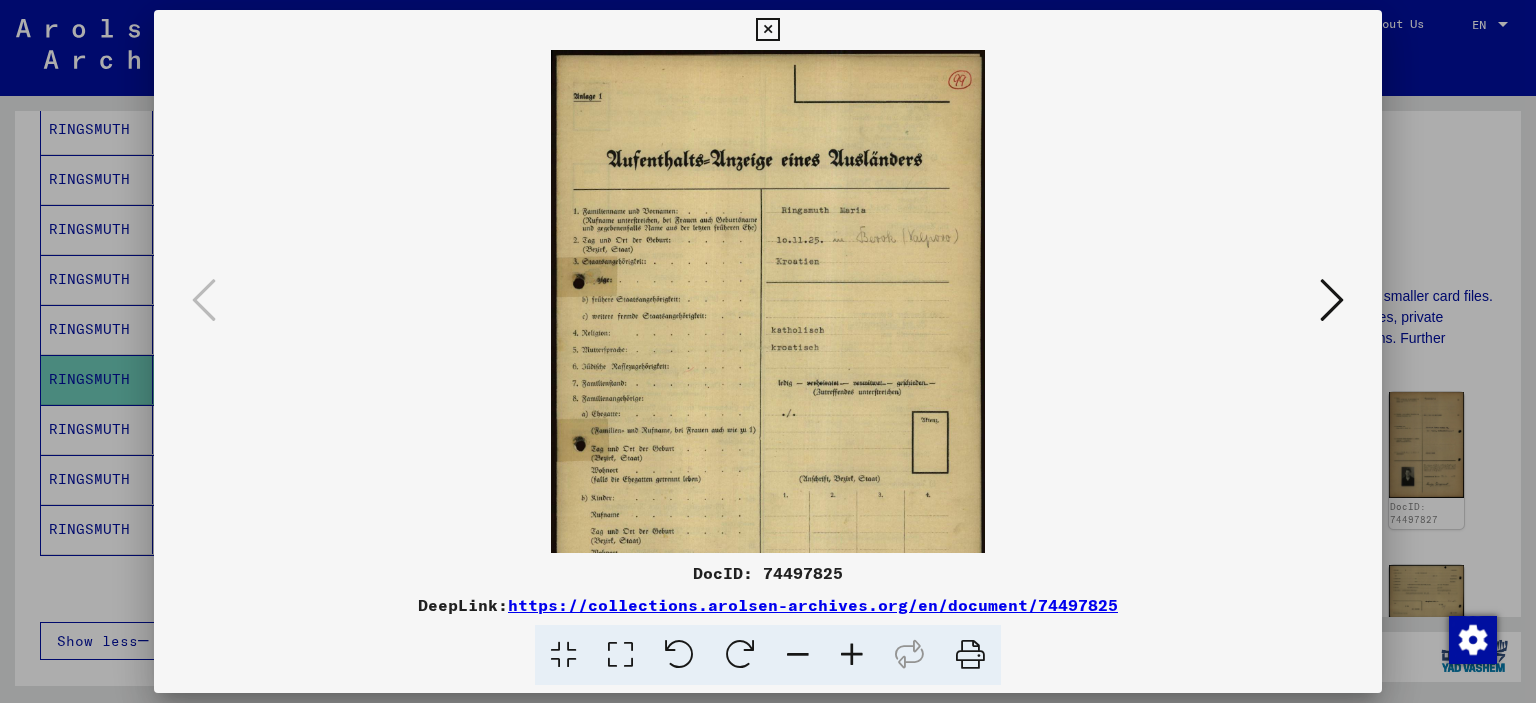 click at bounding box center [852, 655] 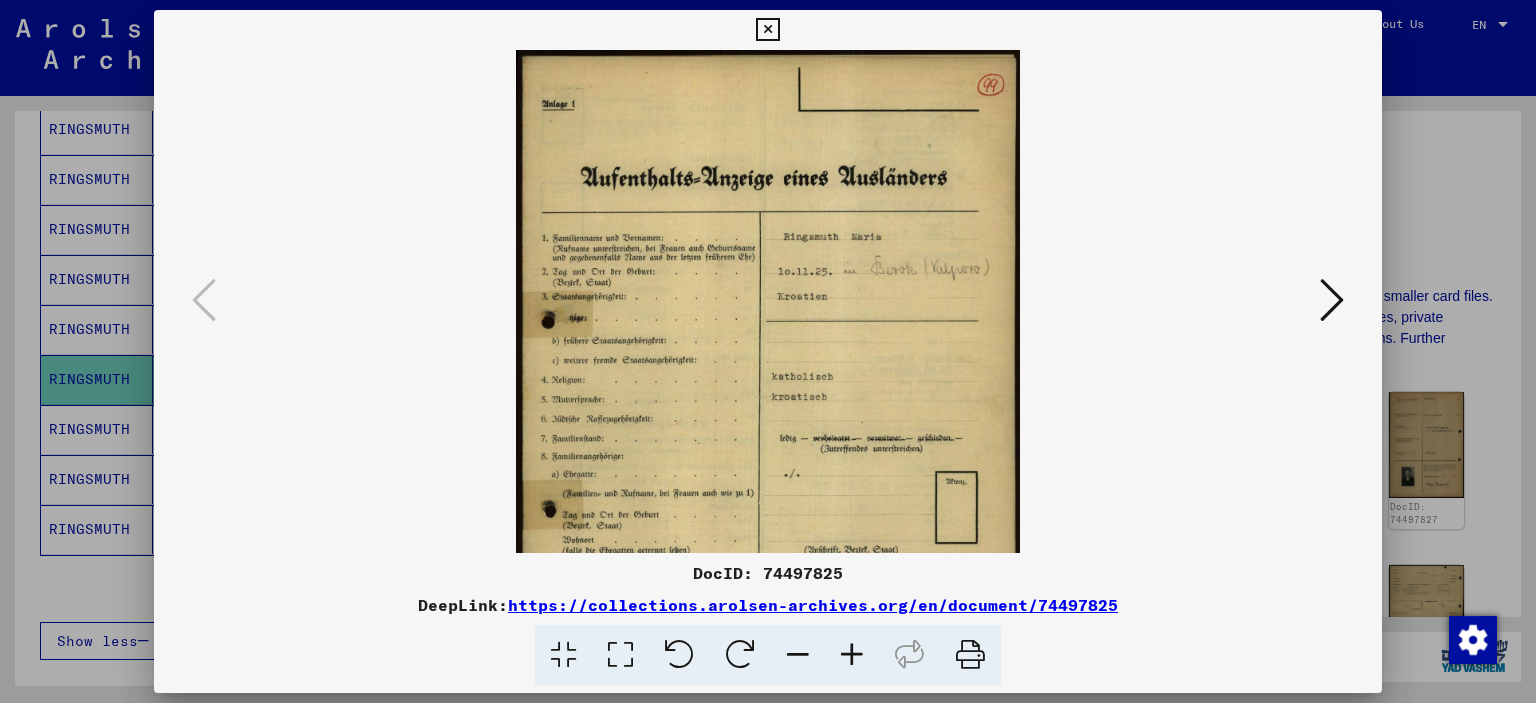 click at bounding box center (852, 655) 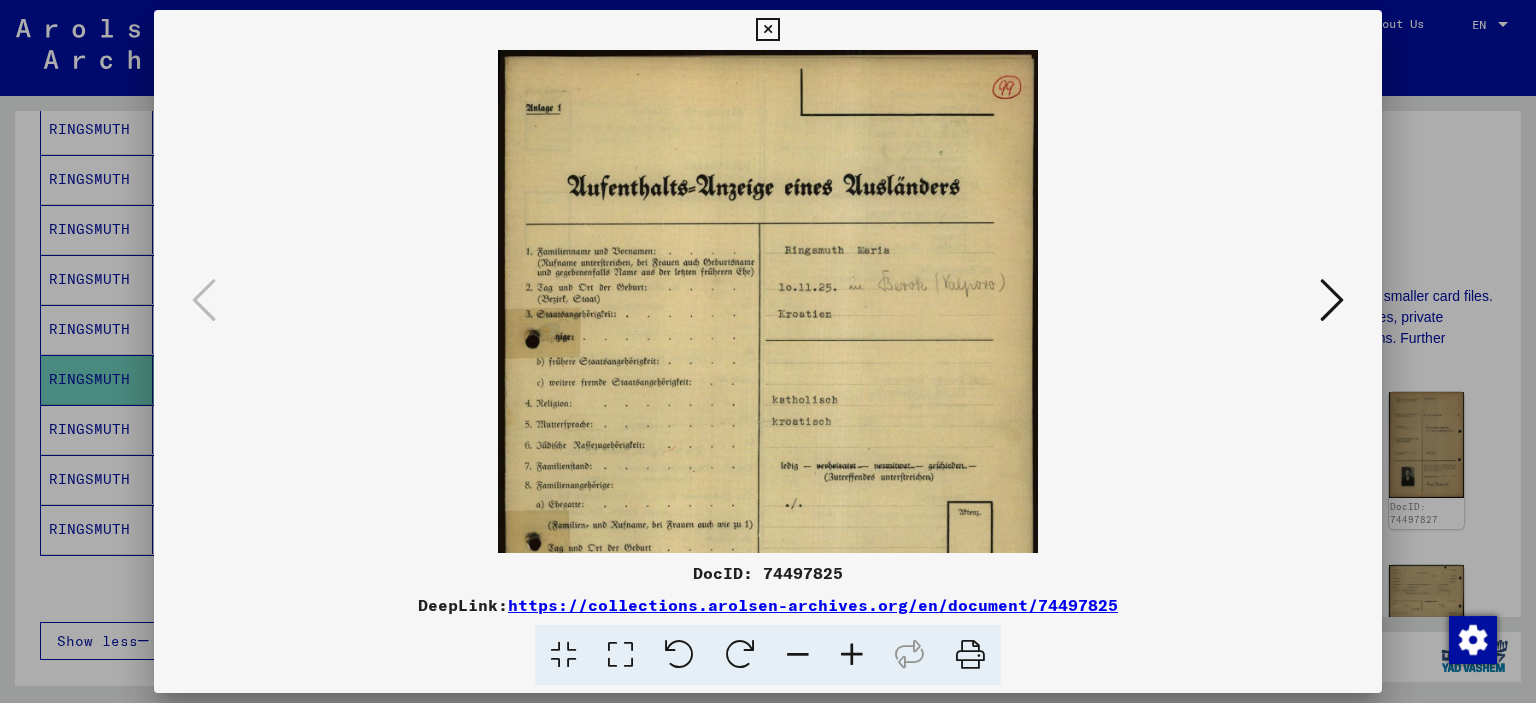 click at bounding box center [852, 655] 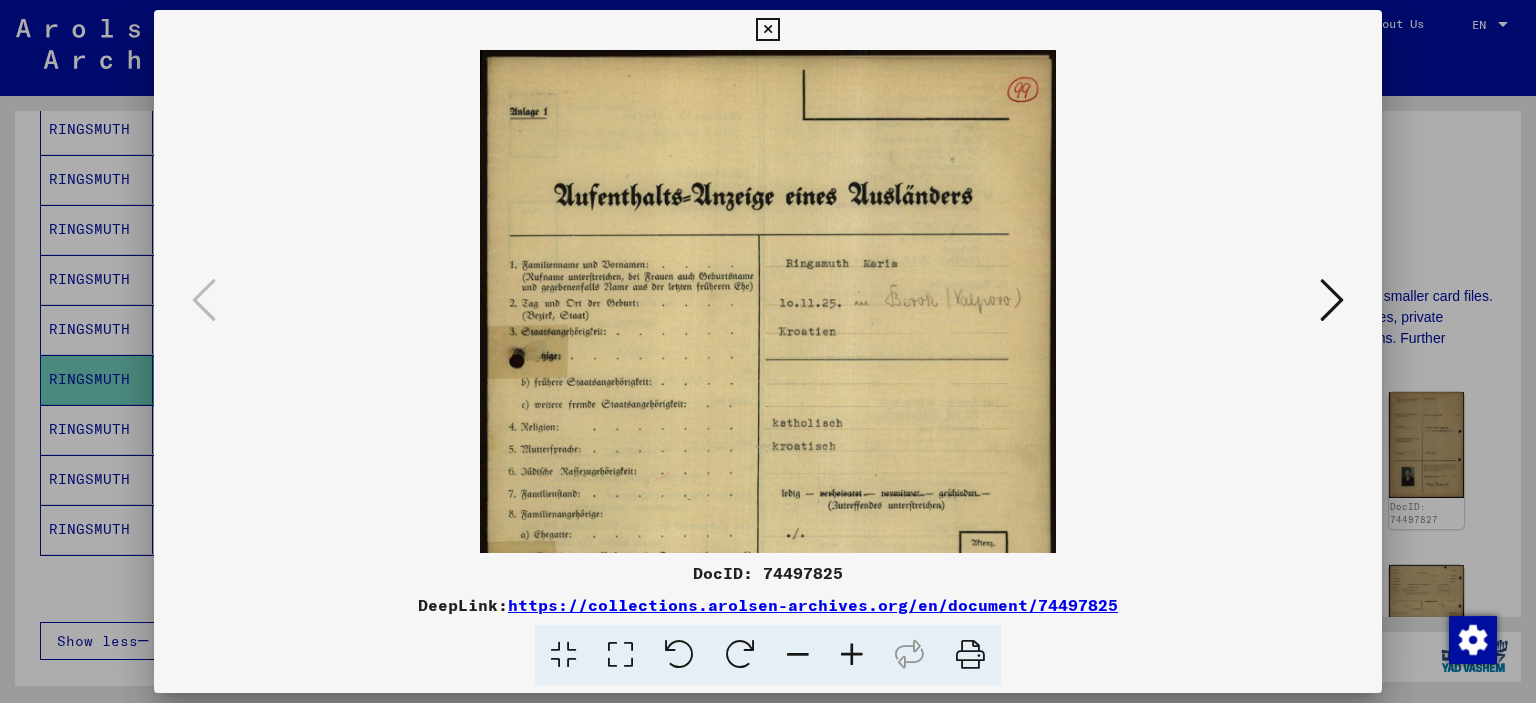 click at bounding box center (852, 655) 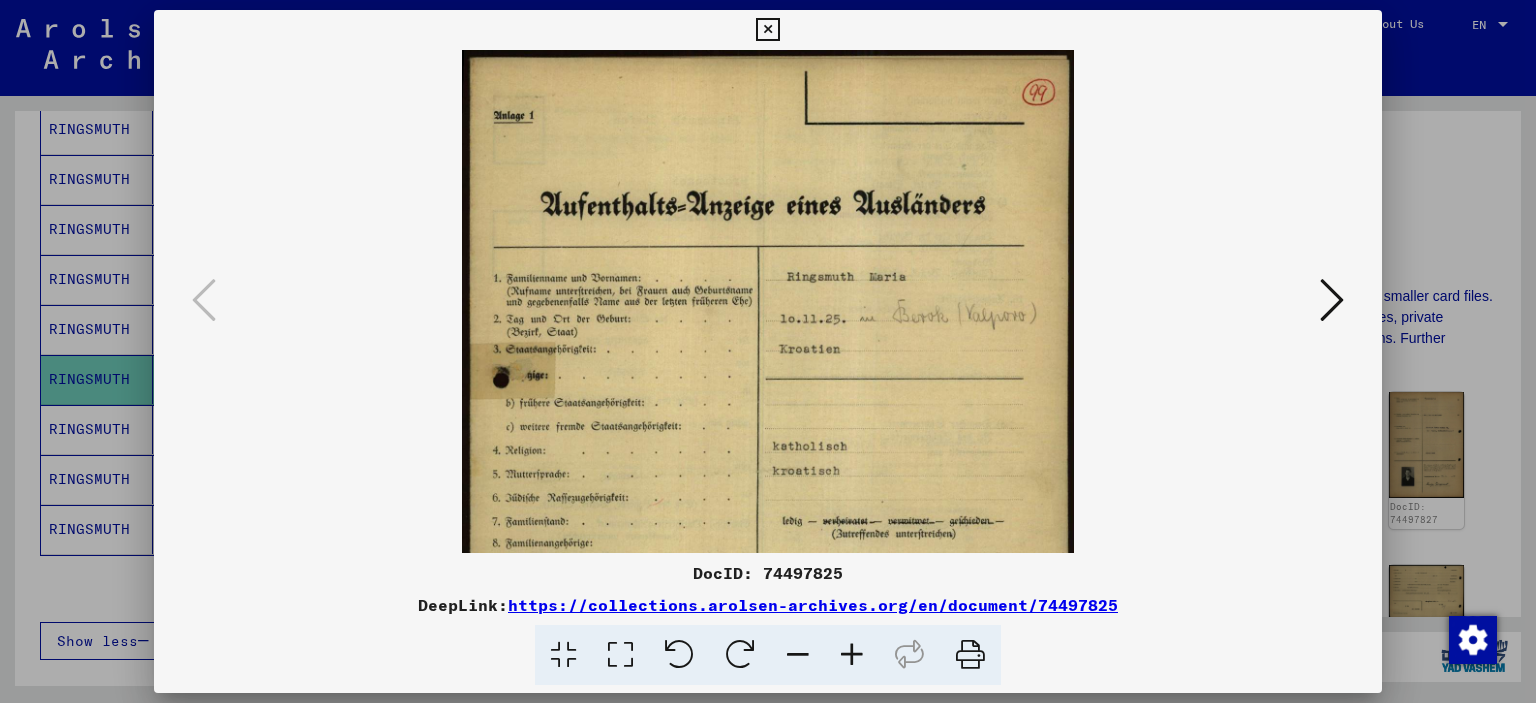 click at bounding box center (852, 655) 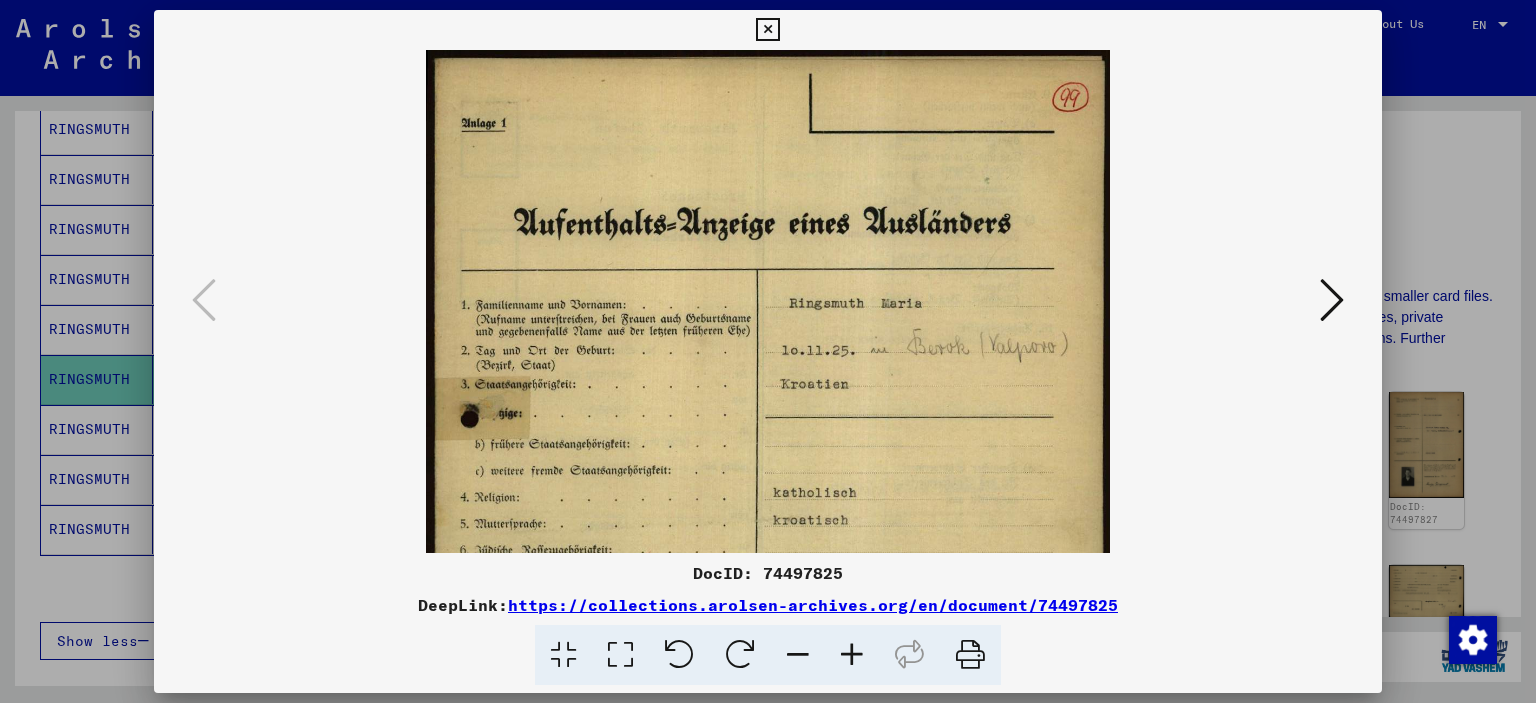click at bounding box center [852, 655] 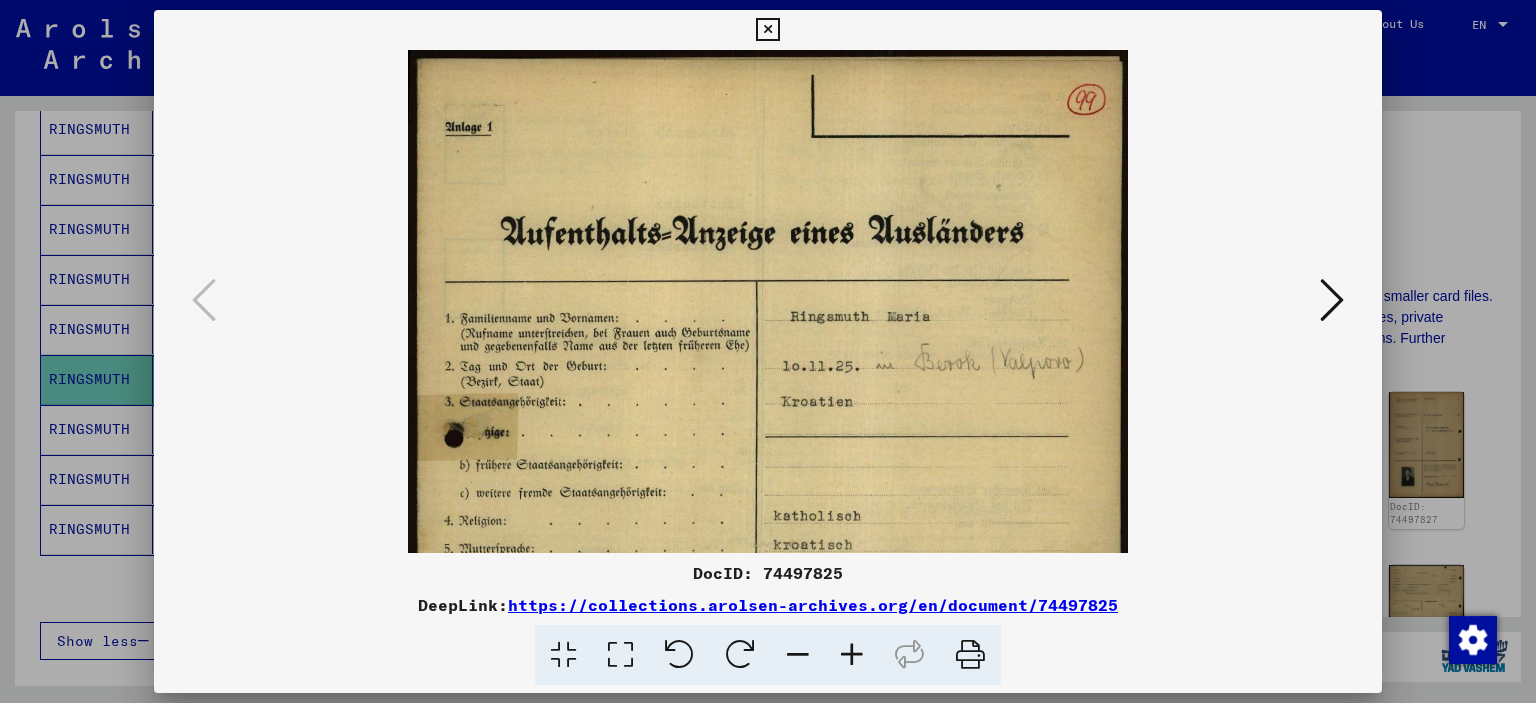 click at bounding box center [852, 655] 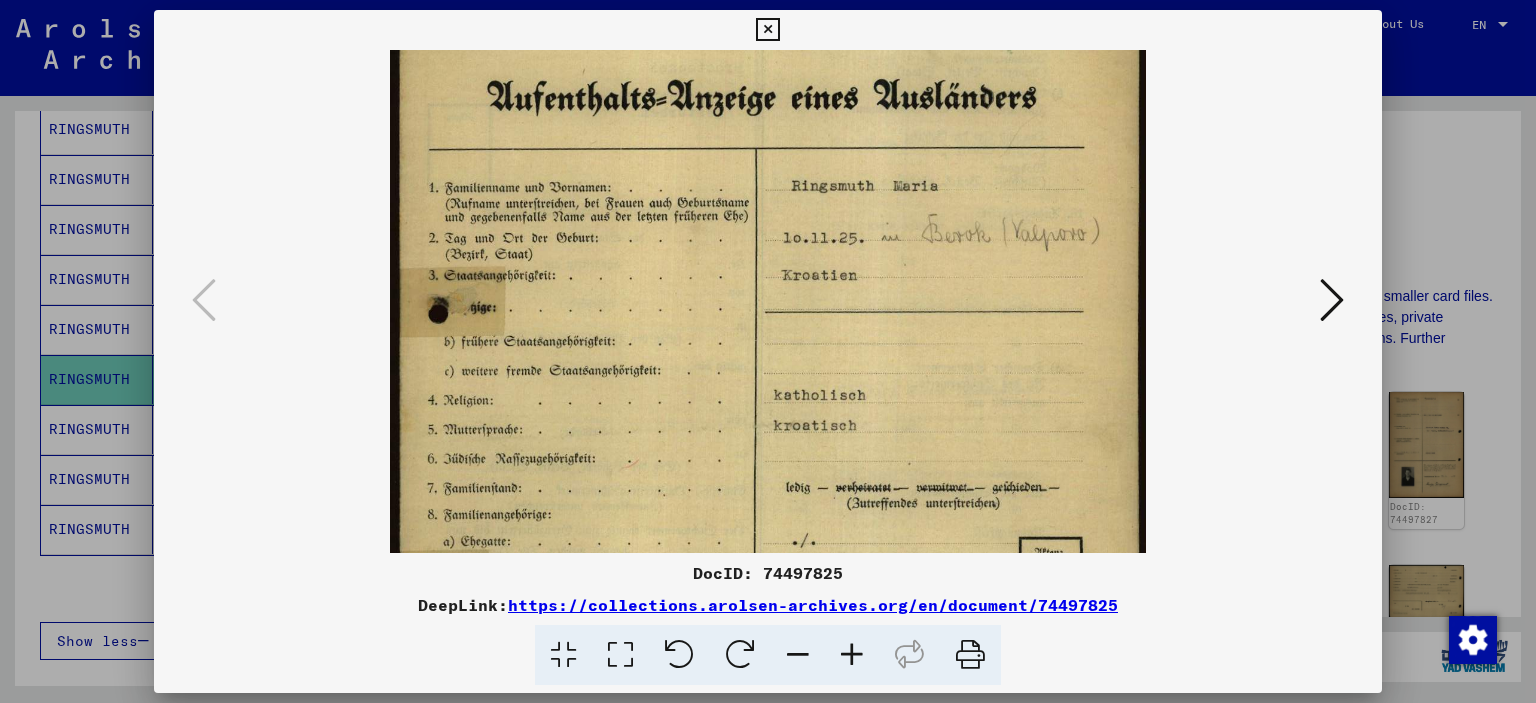 scroll, scrollTop: 168, scrollLeft: 0, axis: vertical 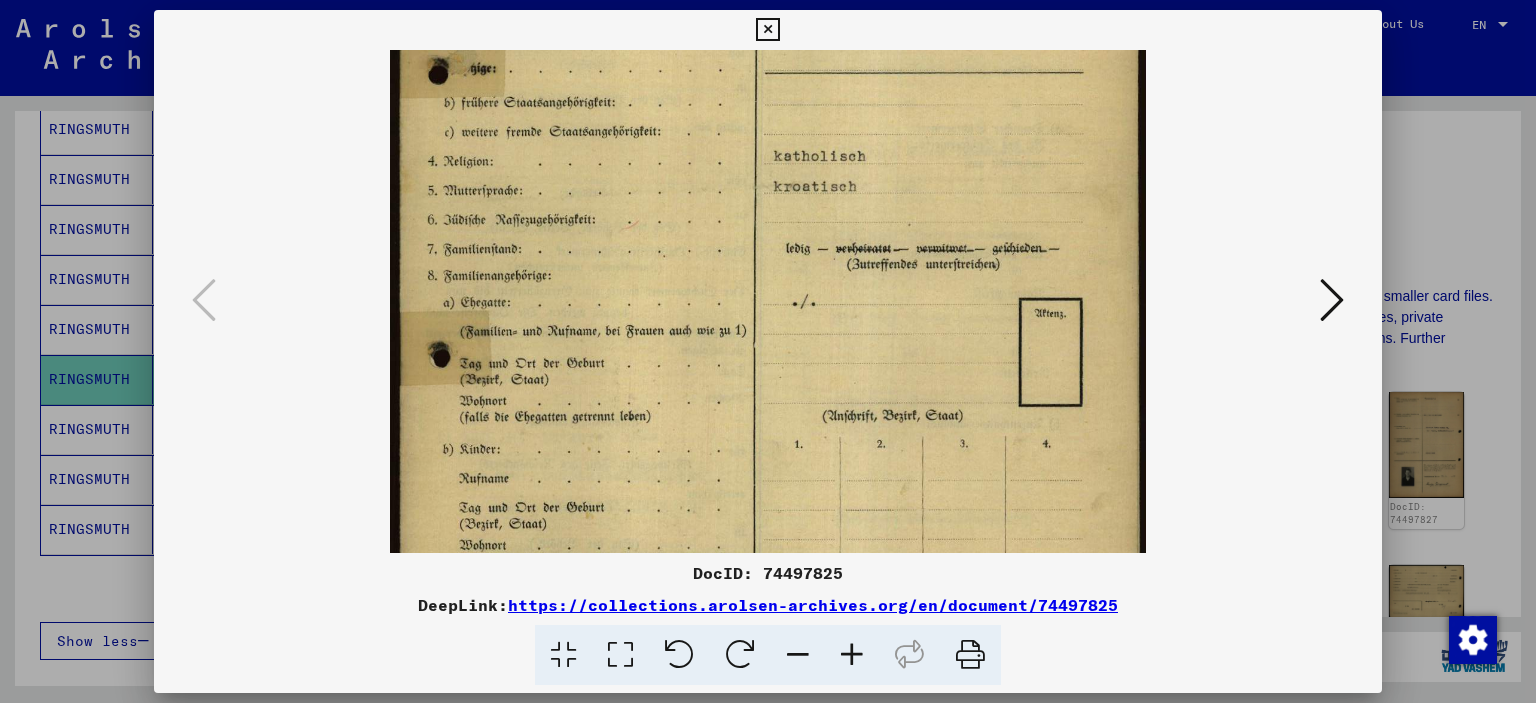 drag, startPoint x: 857, startPoint y: 446, endPoint x: 821, endPoint y: 66, distance: 381.70145 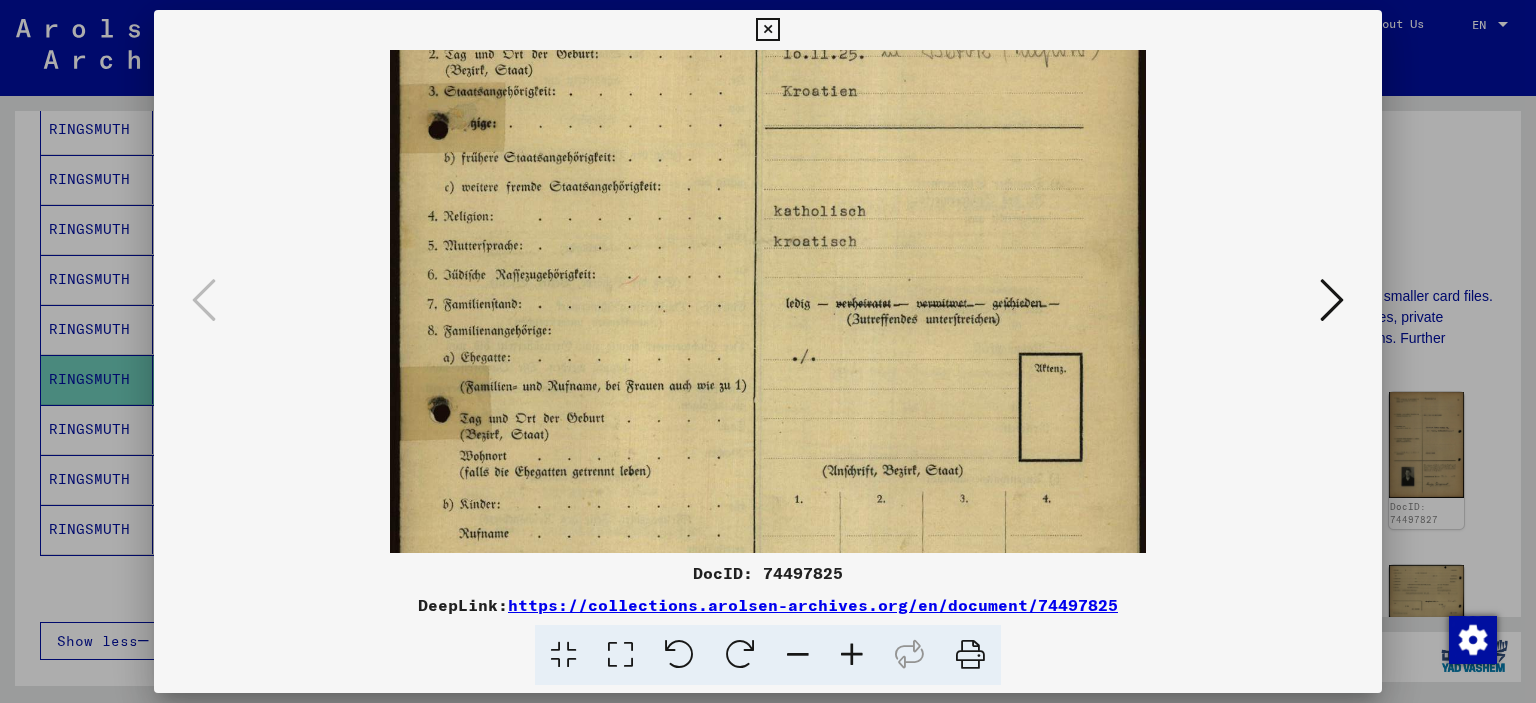 drag, startPoint x: 920, startPoint y: 386, endPoint x: 958, endPoint y: 420, distance: 50.990196 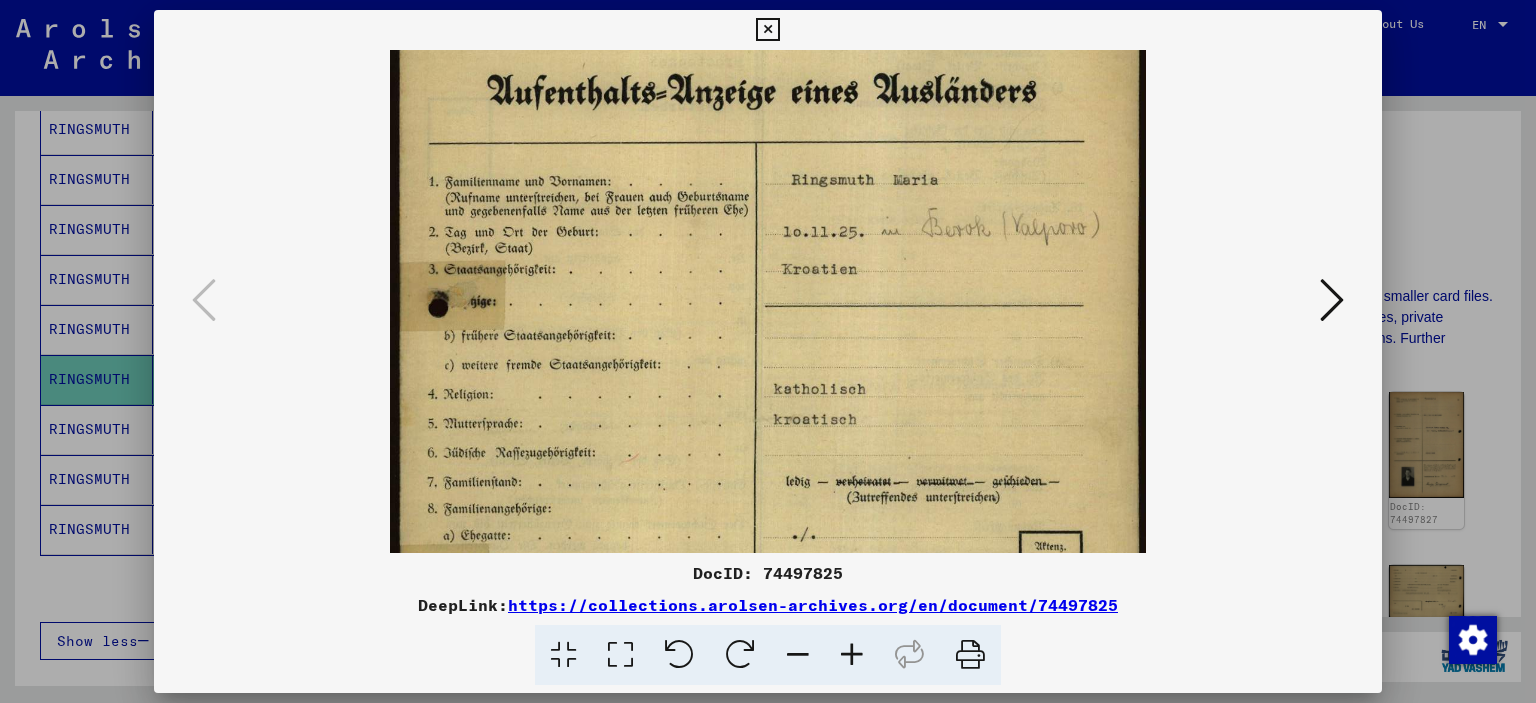 scroll, scrollTop: 151, scrollLeft: 0, axis: vertical 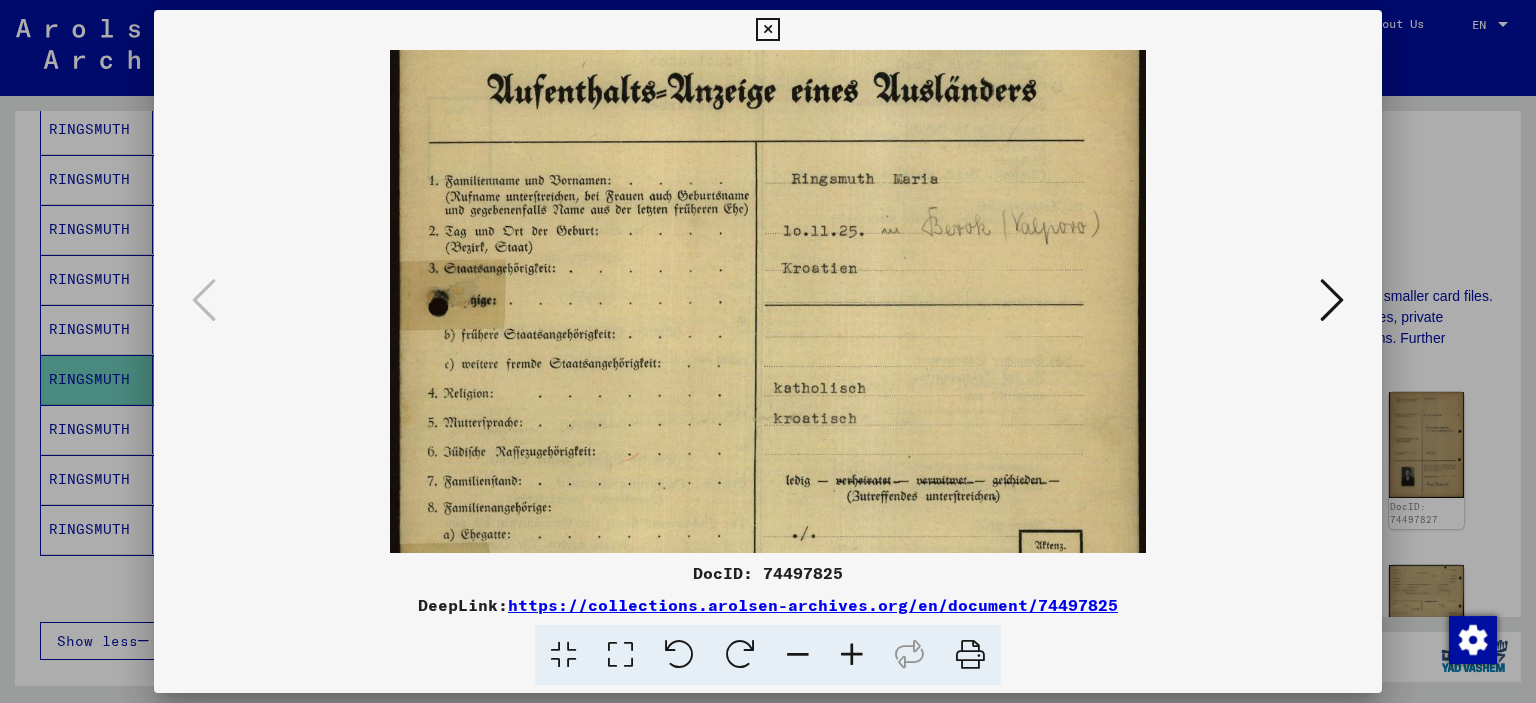 drag, startPoint x: 891, startPoint y: 251, endPoint x: 944, endPoint y: 430, distance: 186.68155 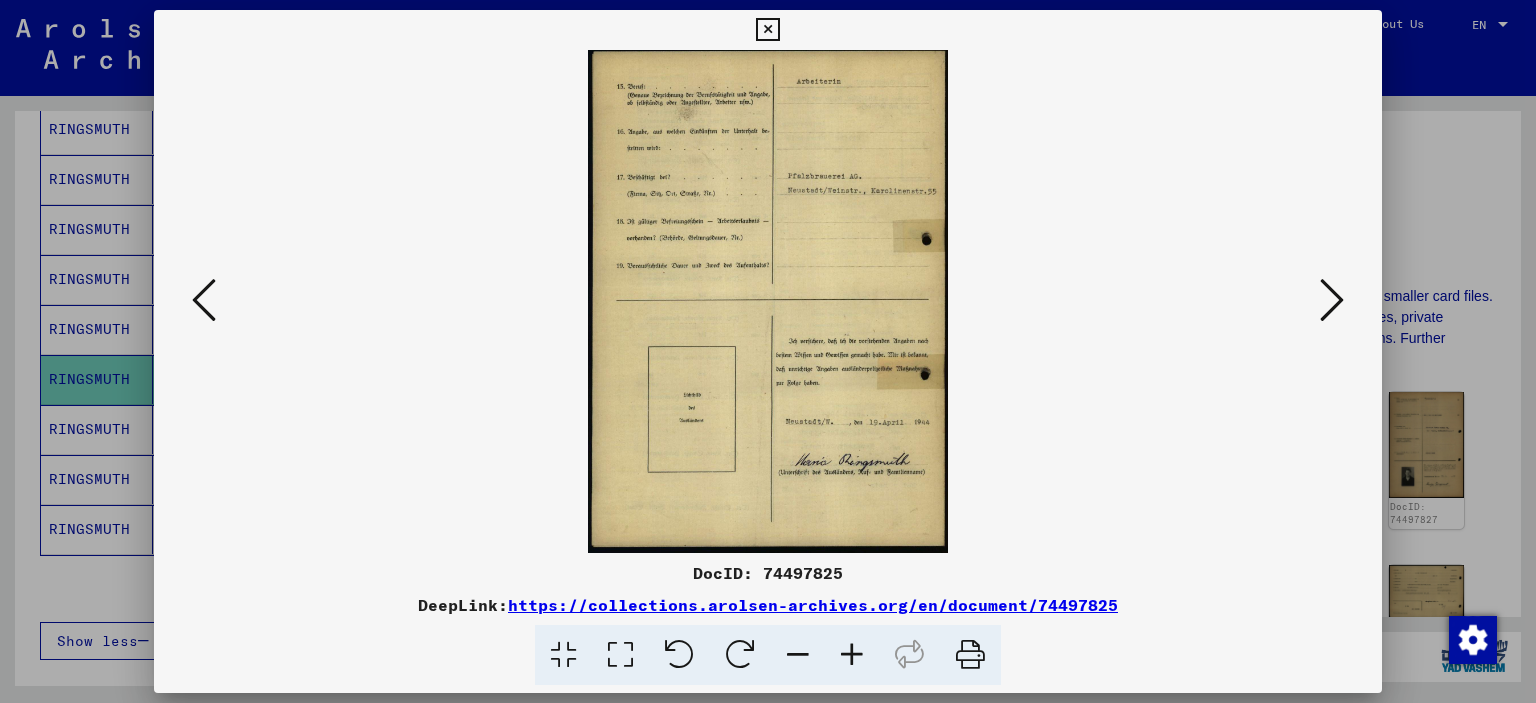 click at bounding box center (852, 655) 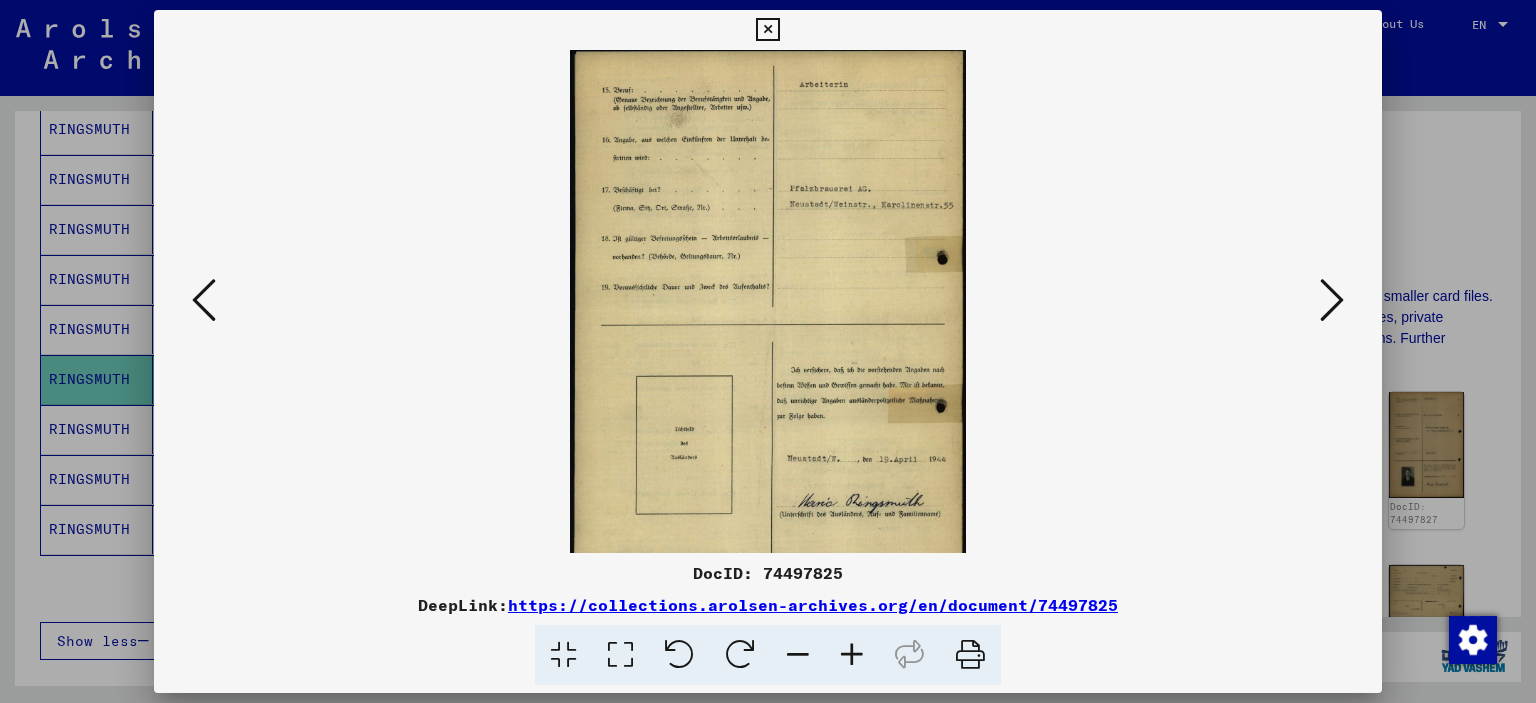 click at bounding box center (852, 655) 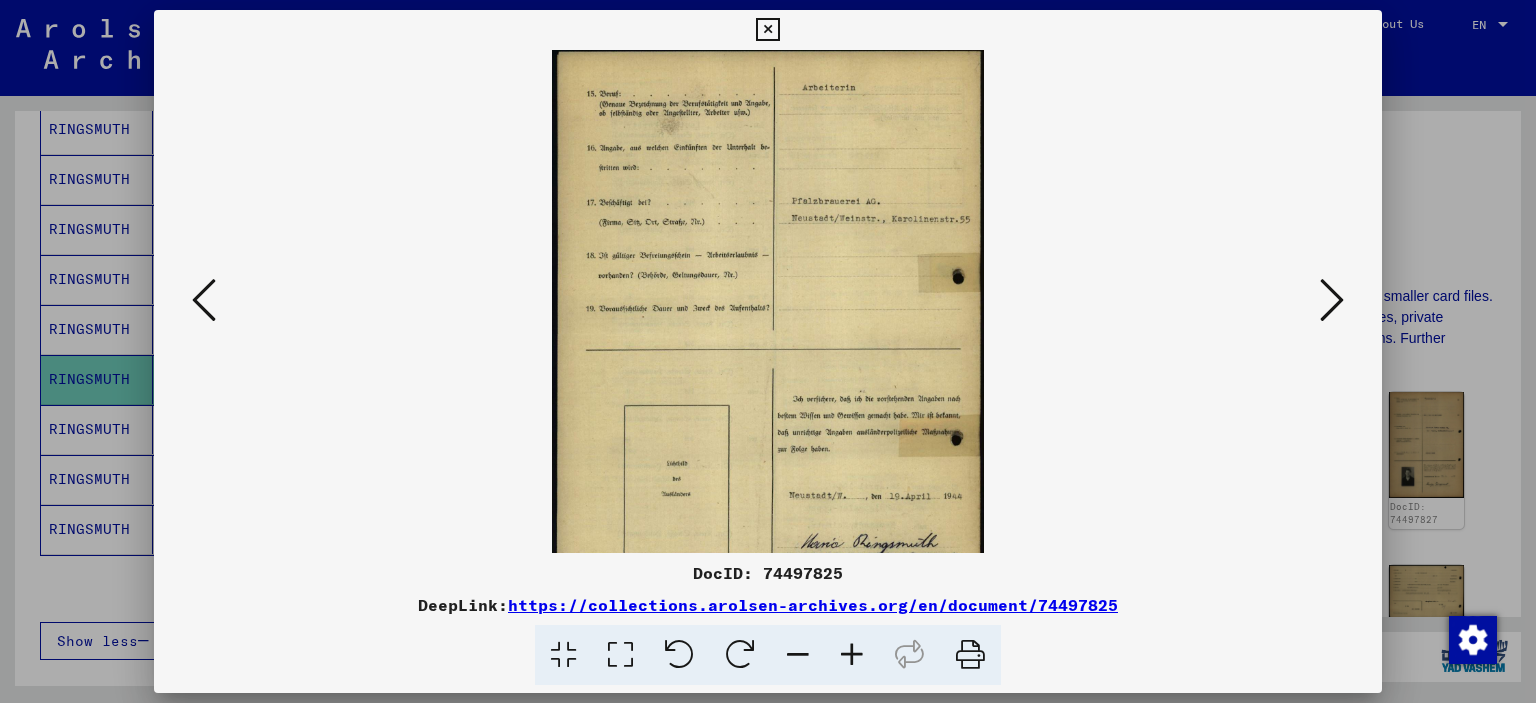click at bounding box center (852, 655) 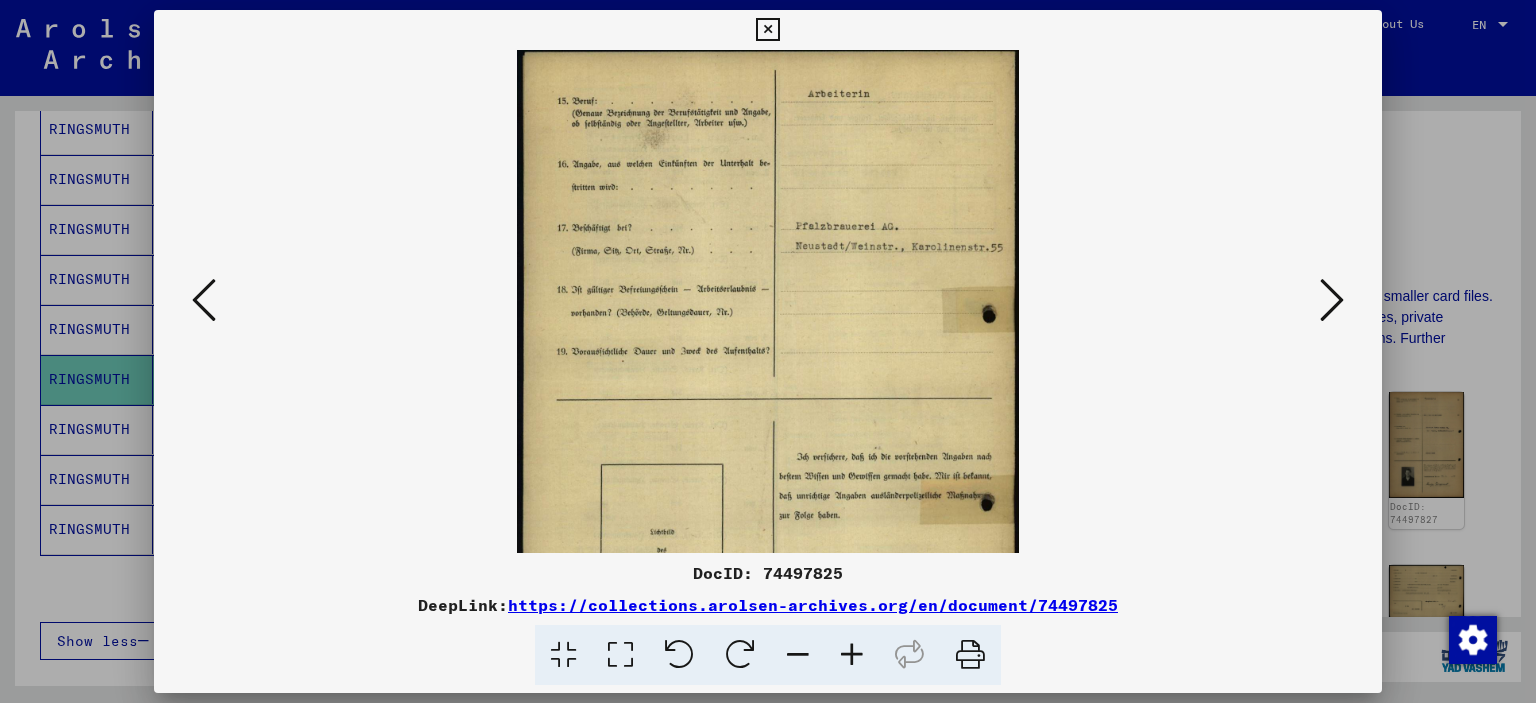 click at bounding box center [852, 655] 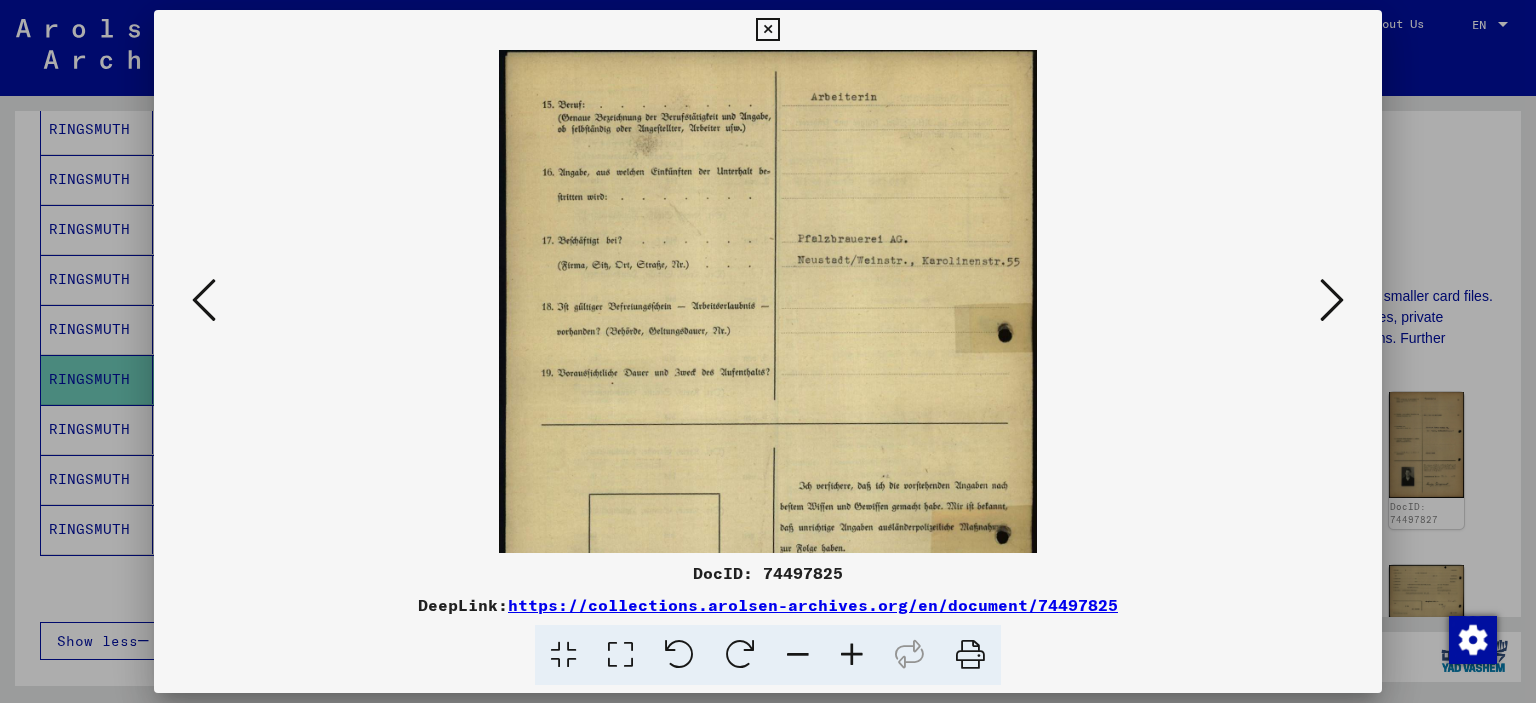 click at bounding box center [852, 655] 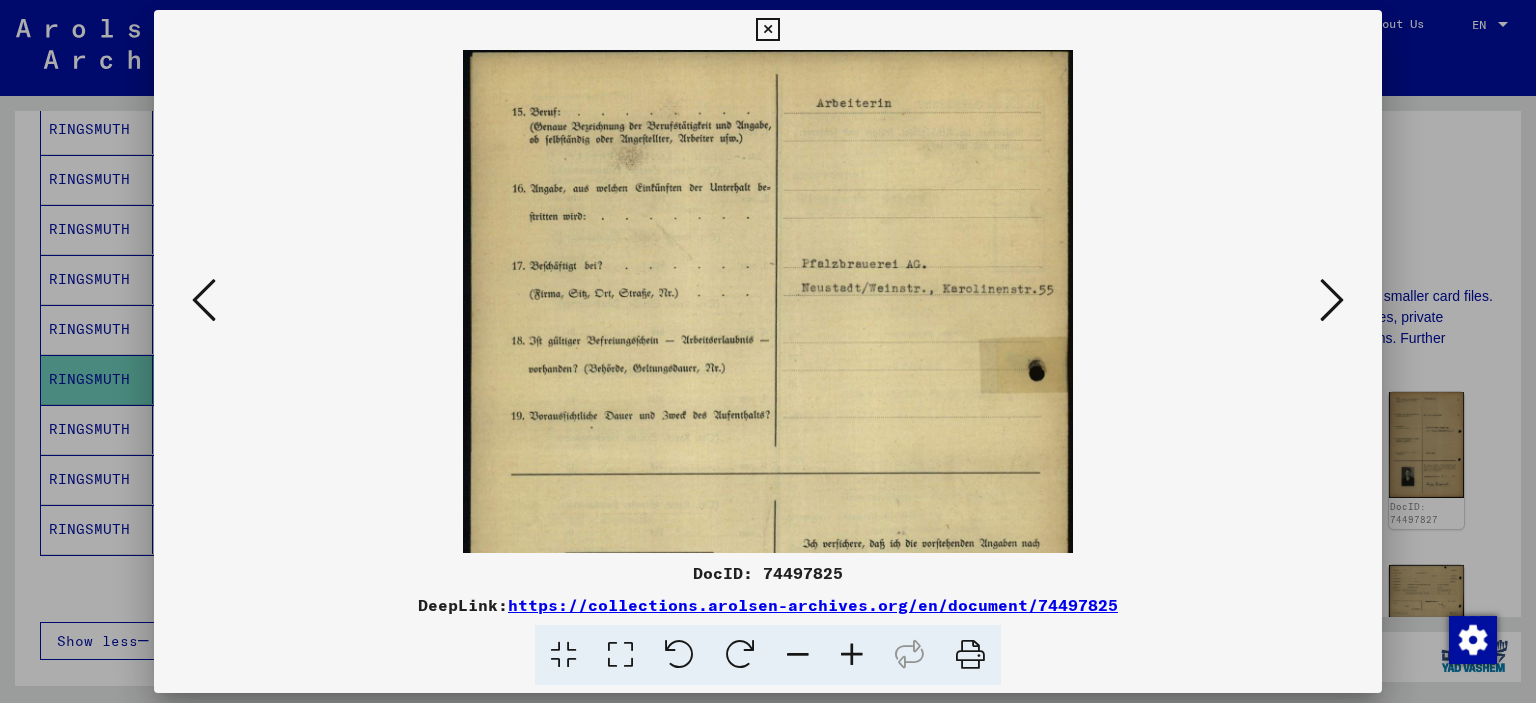 click at bounding box center (852, 655) 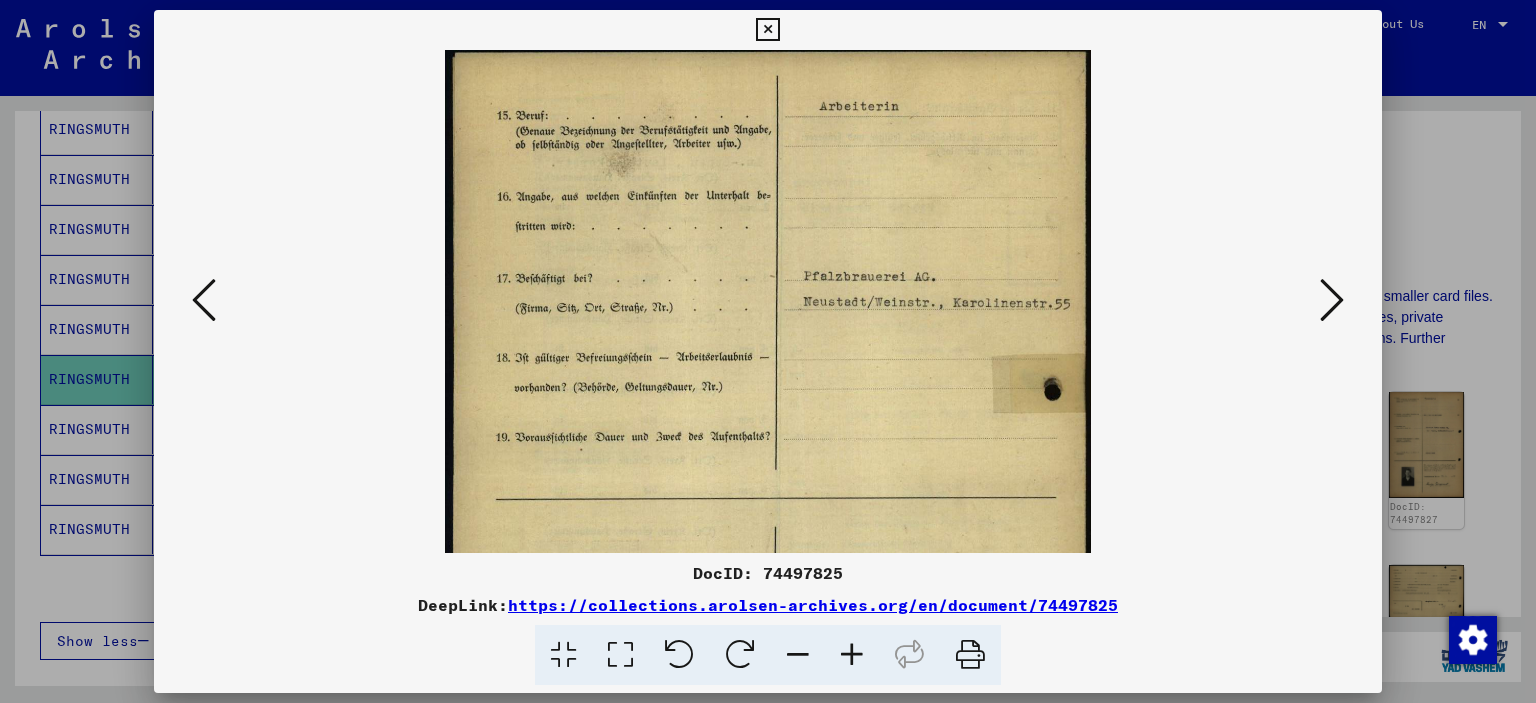 click at bounding box center (852, 655) 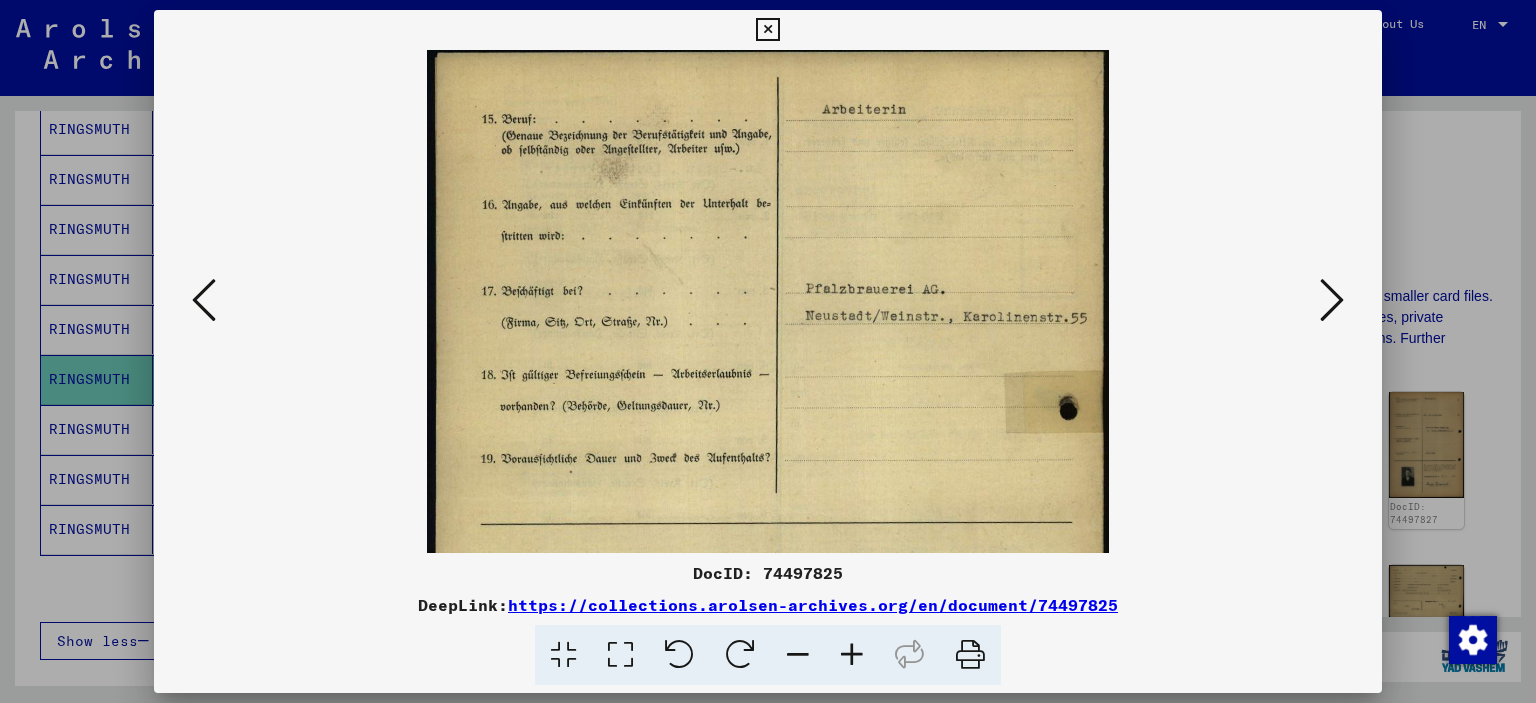 click at bounding box center [852, 655] 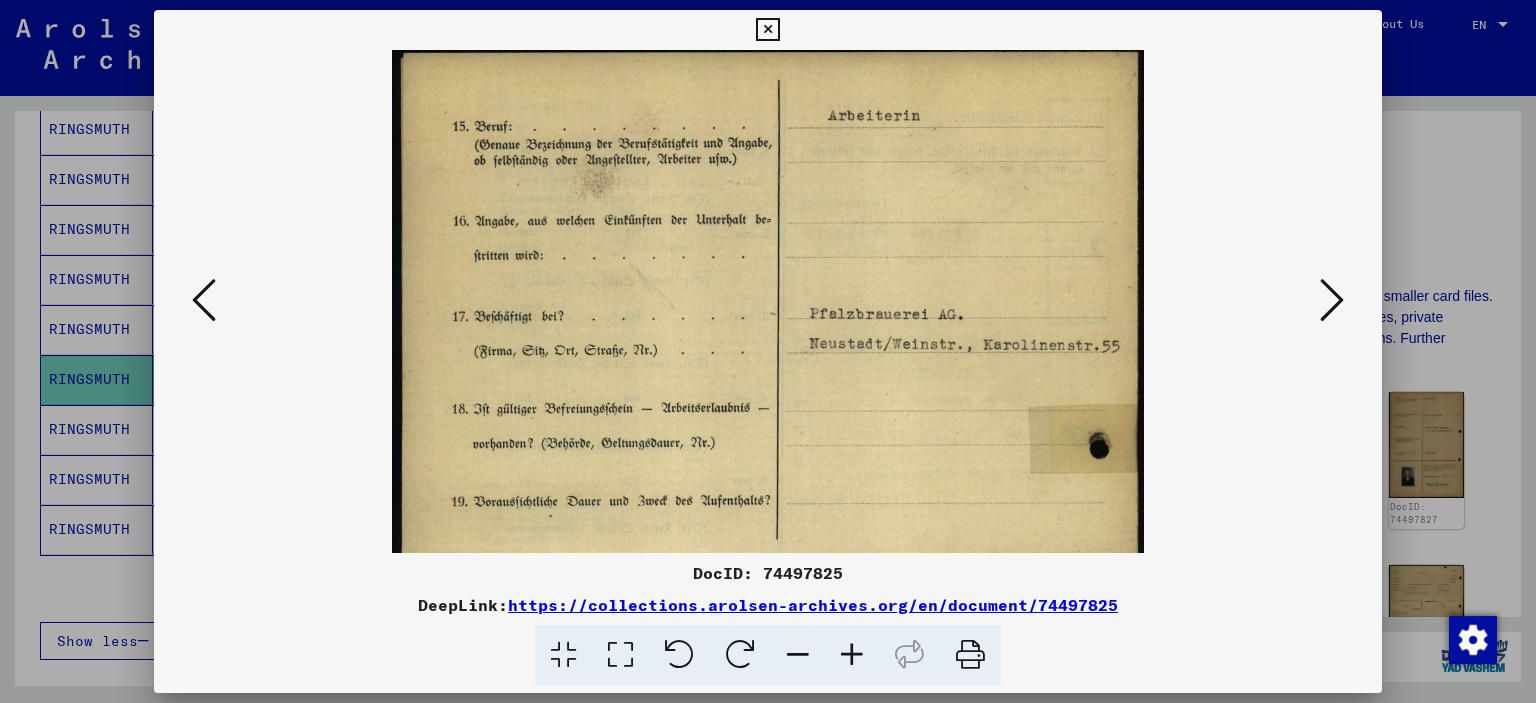 click at bounding box center (852, 655) 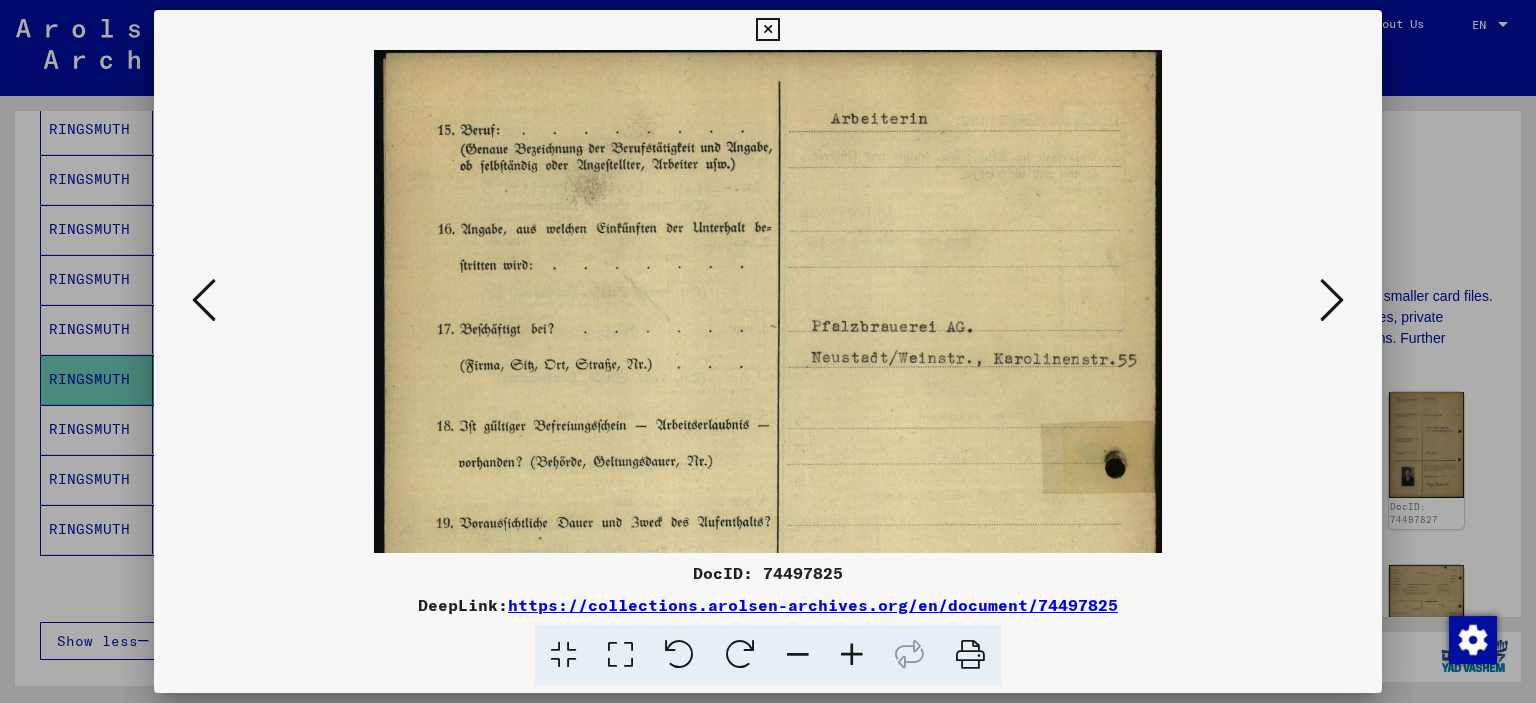 click at bounding box center [852, 655] 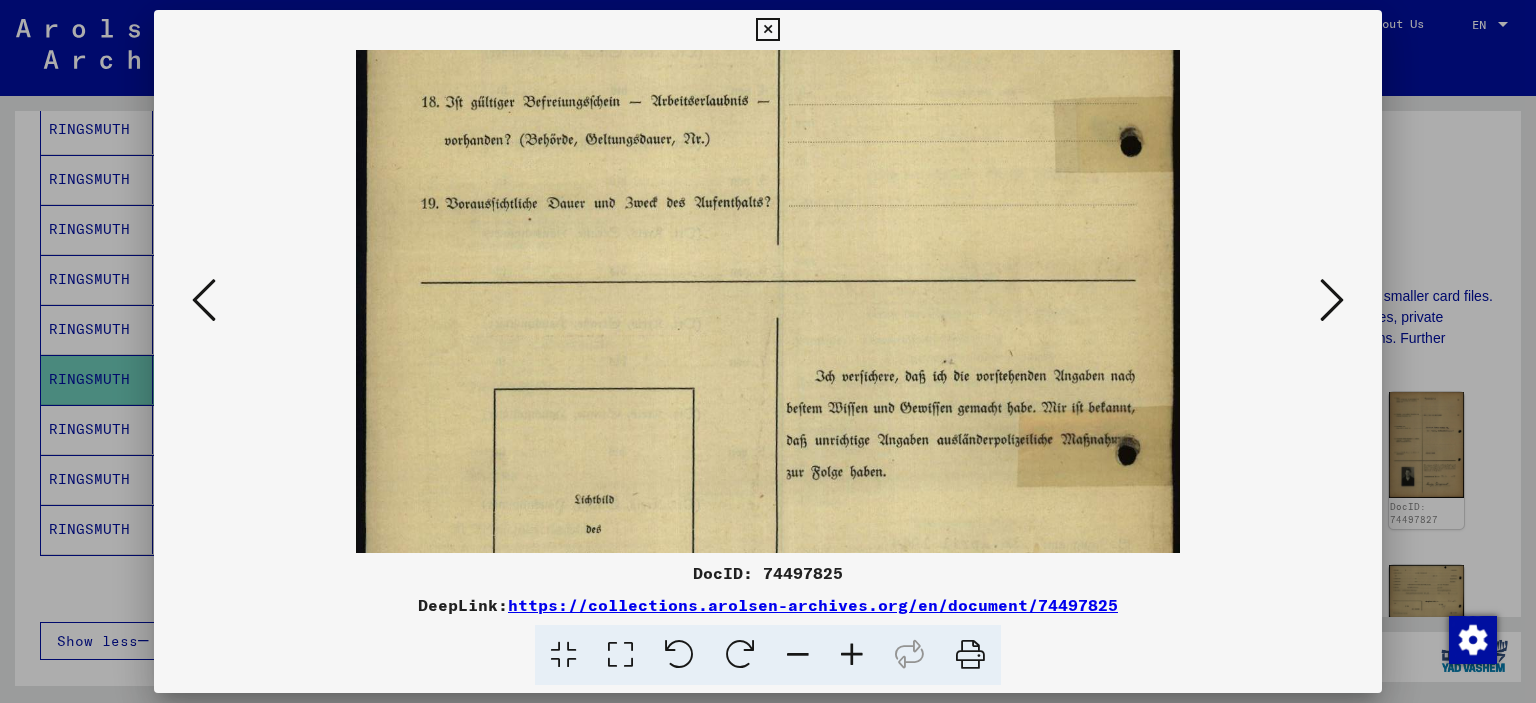 drag, startPoint x: 869, startPoint y: 447, endPoint x: 872, endPoint y: 107, distance: 340.01324 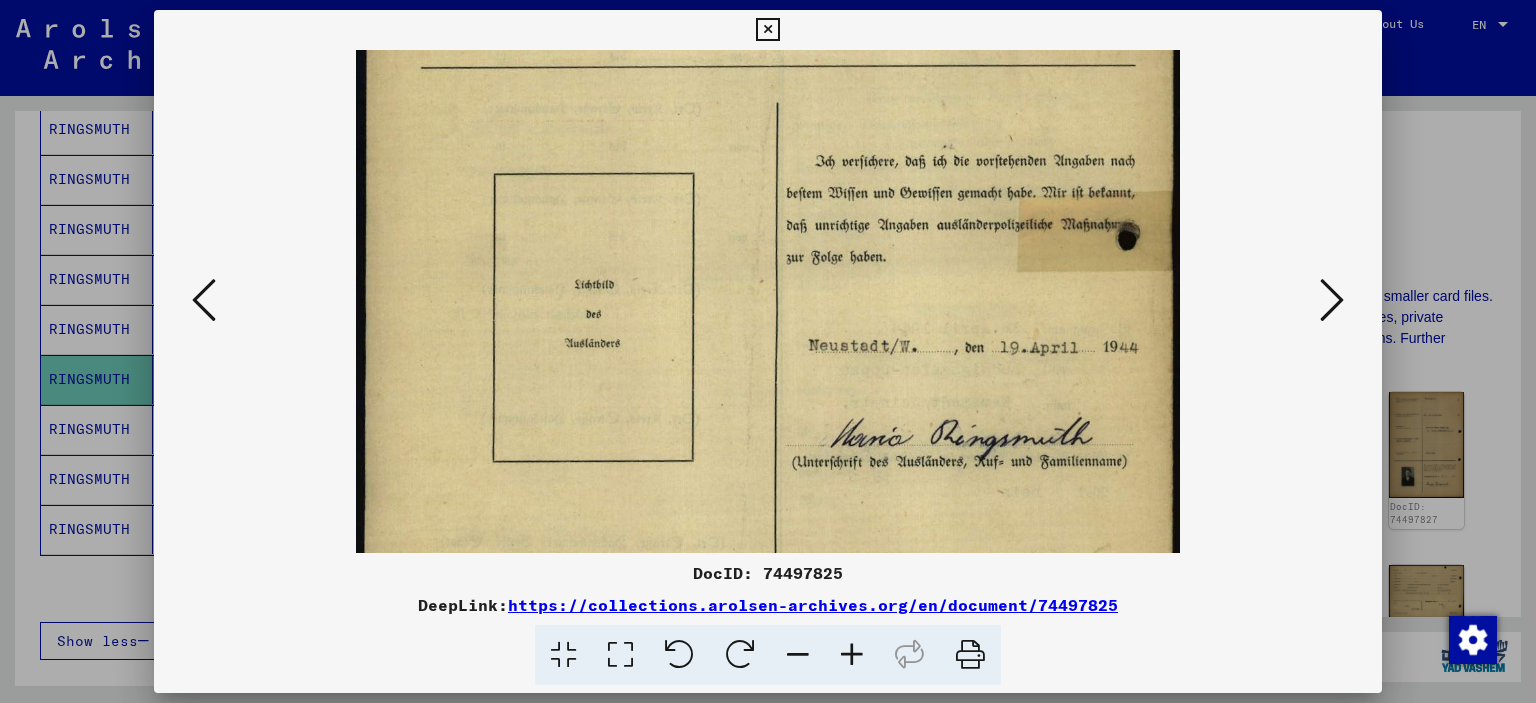 scroll, scrollTop: 556, scrollLeft: 0, axis: vertical 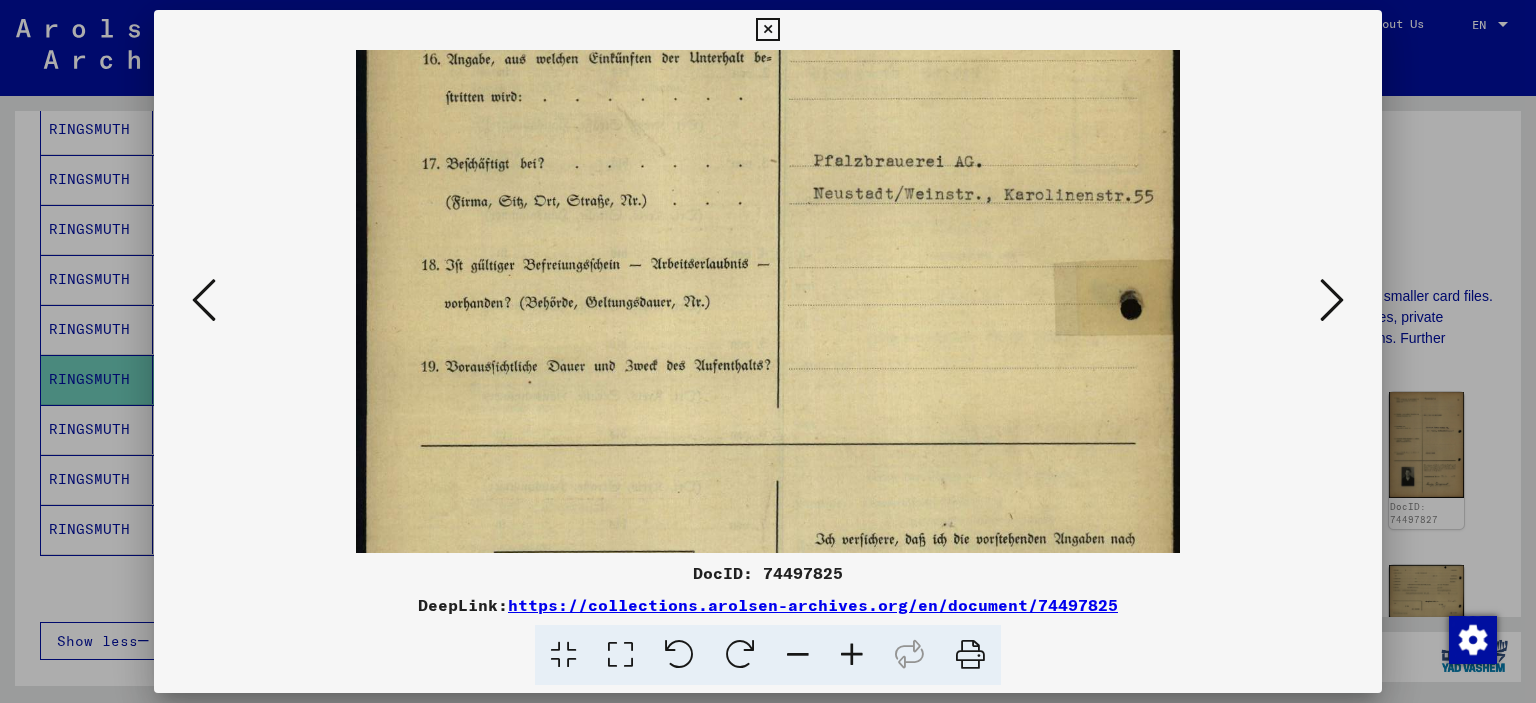 drag, startPoint x: 936, startPoint y: 435, endPoint x: 1016, endPoint y: 602, distance: 185.1729 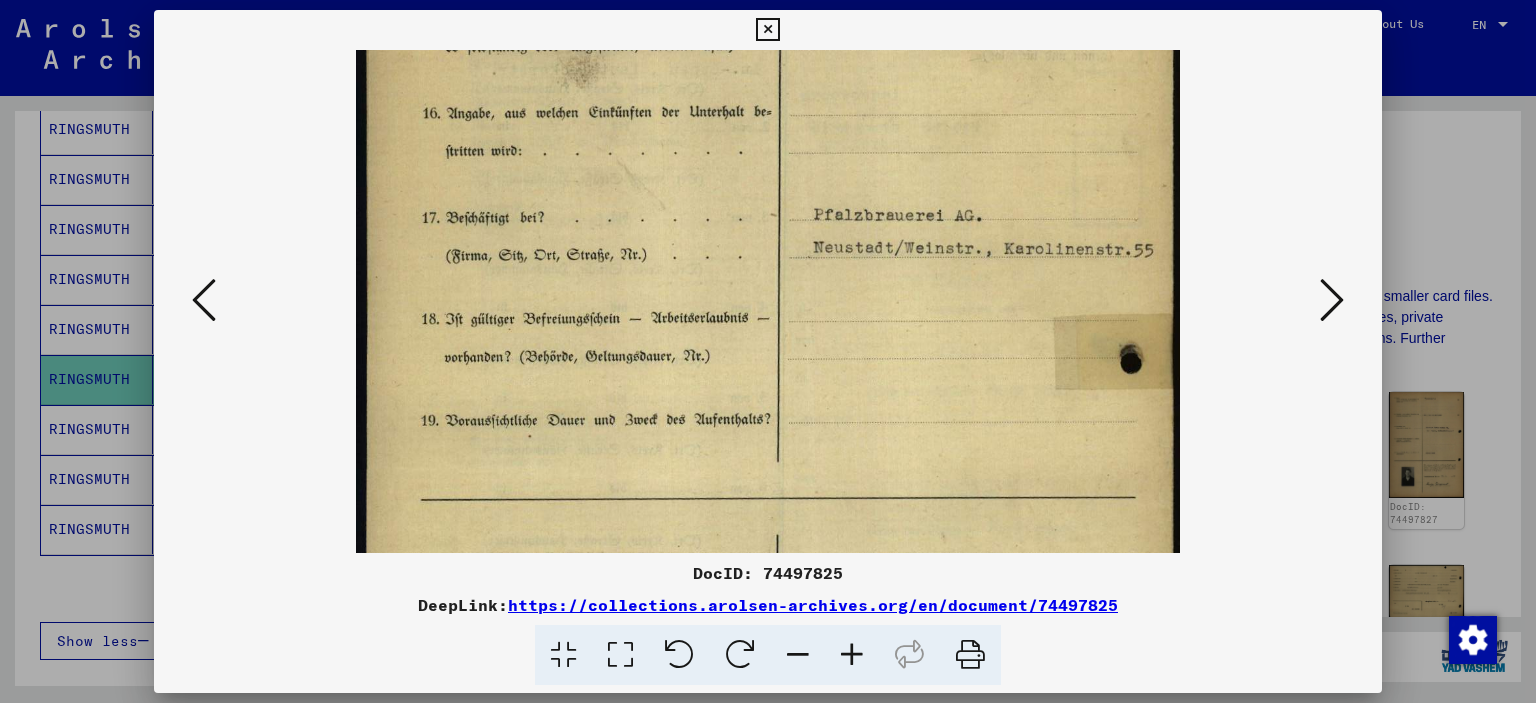 scroll, scrollTop: 137, scrollLeft: 0, axis: vertical 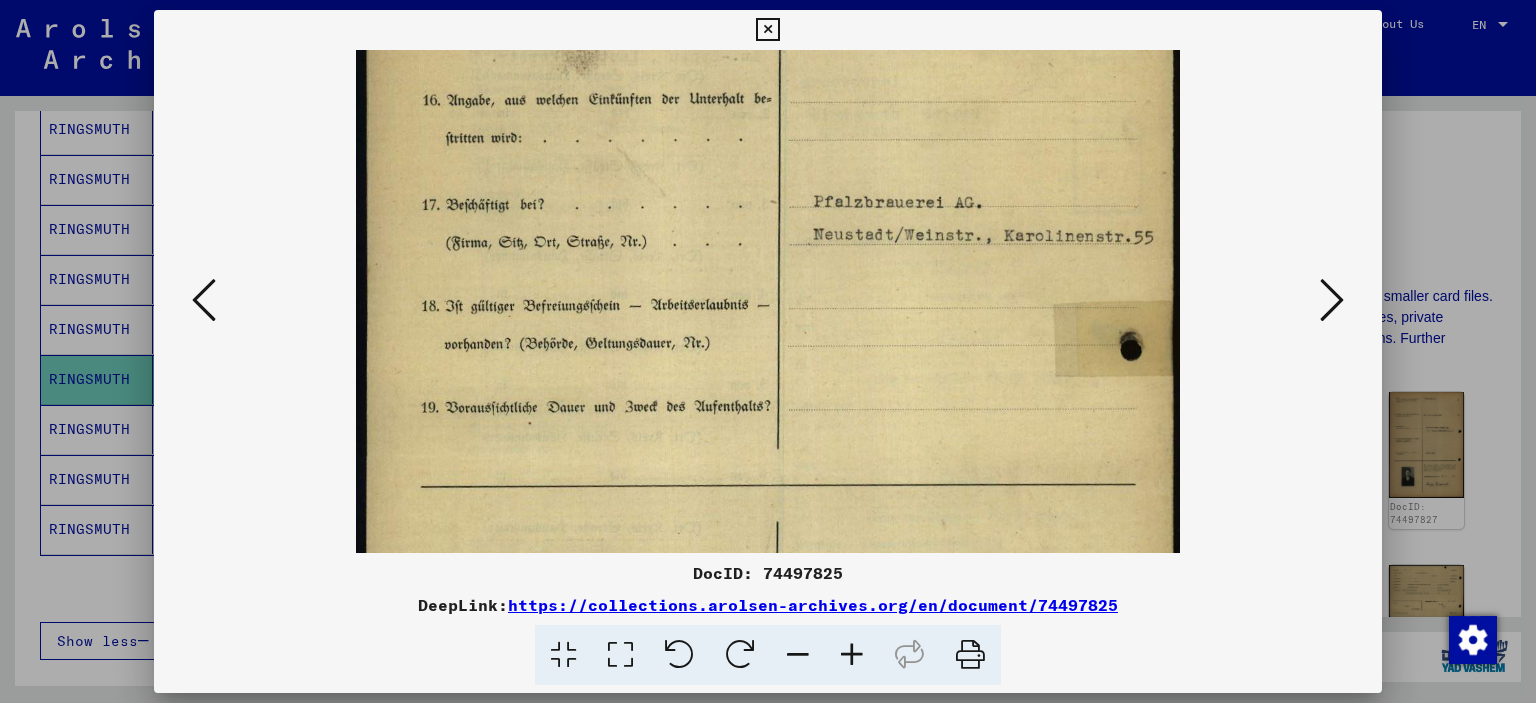 drag, startPoint x: 957, startPoint y: 410, endPoint x: 980, endPoint y: 399, distance: 25.495098 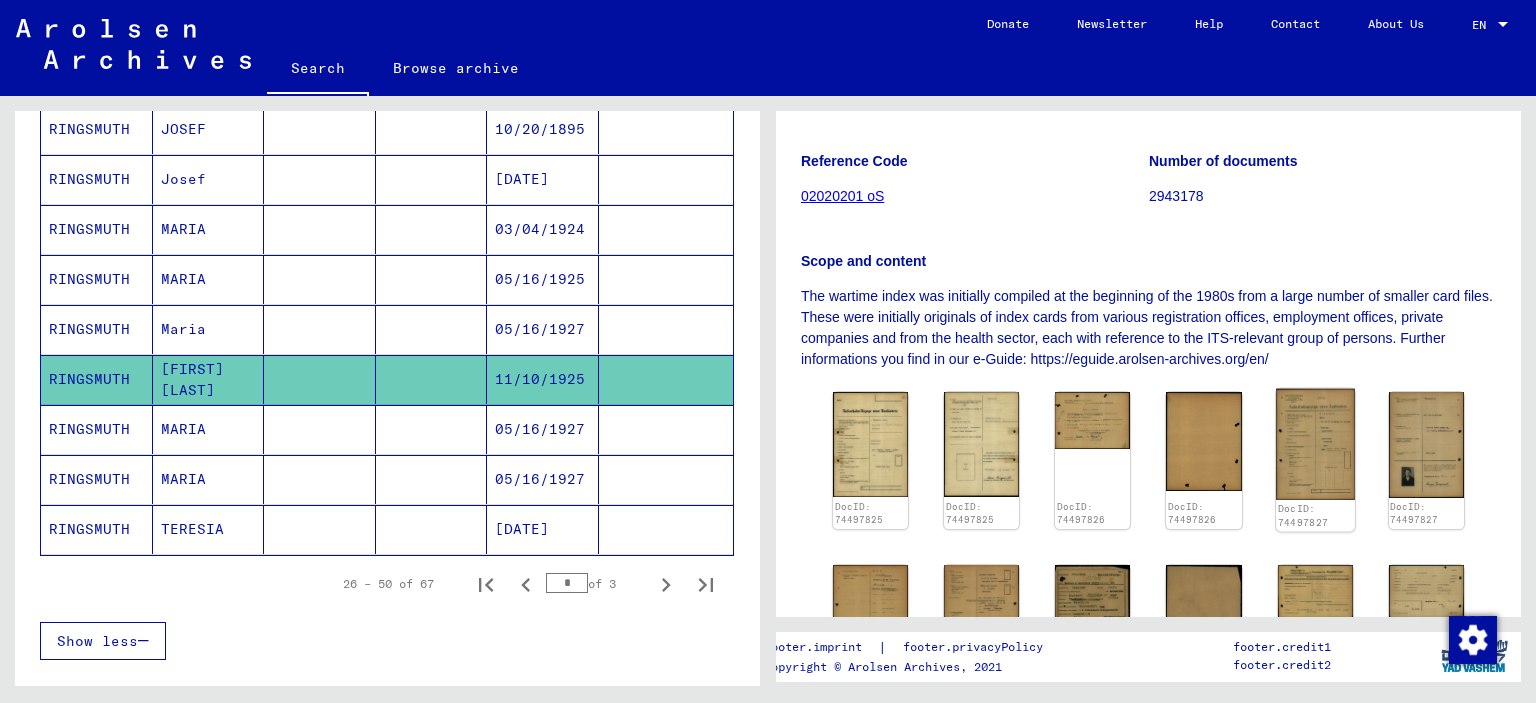 click 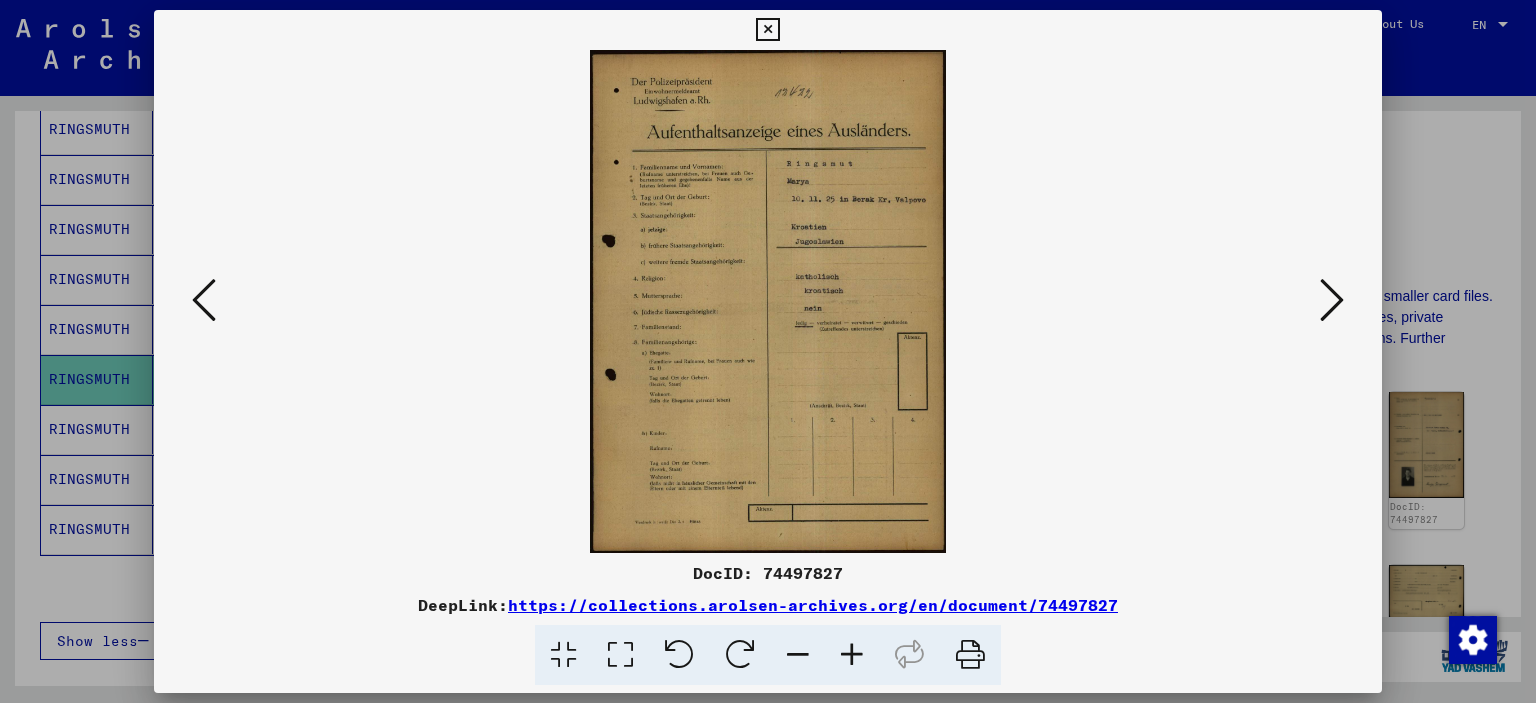 click at bounding box center (852, 655) 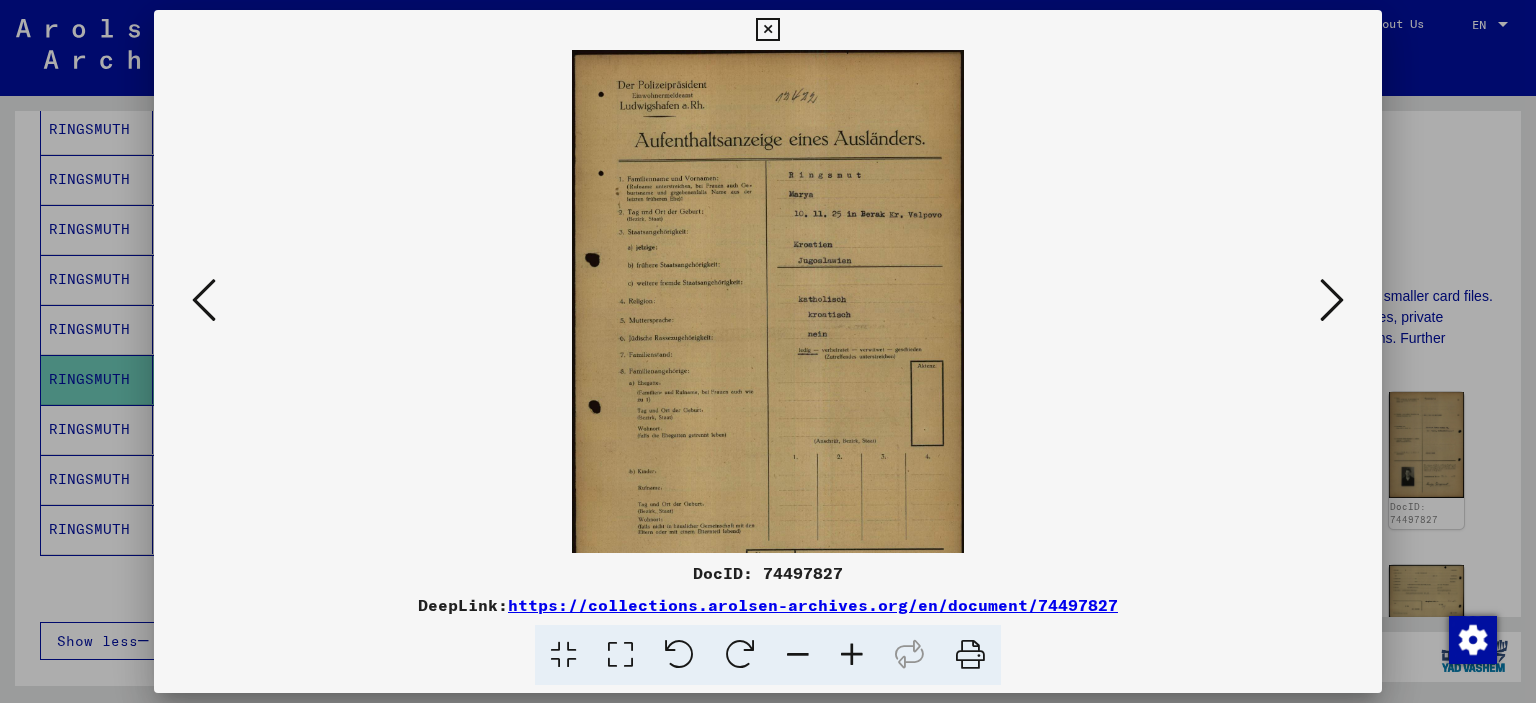 click at bounding box center [852, 655] 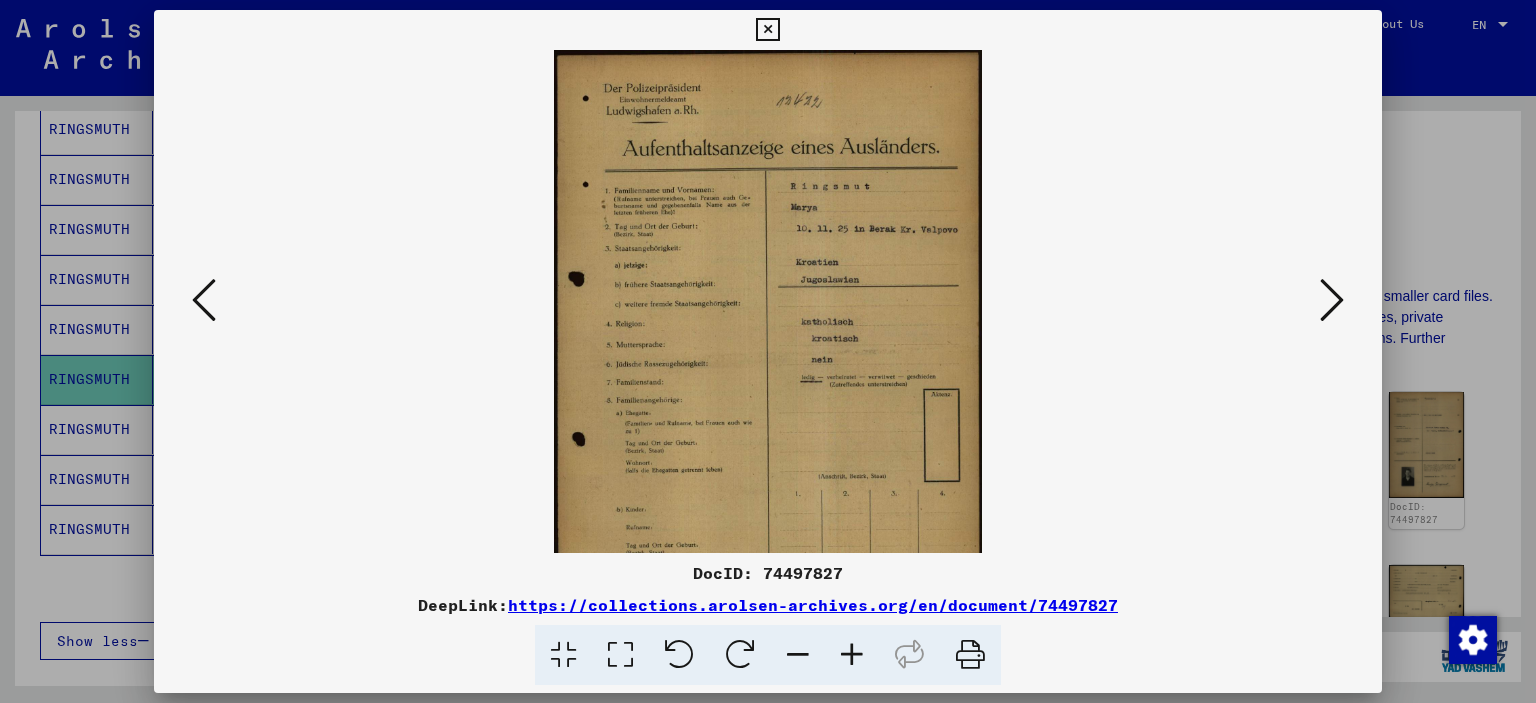 click at bounding box center (852, 655) 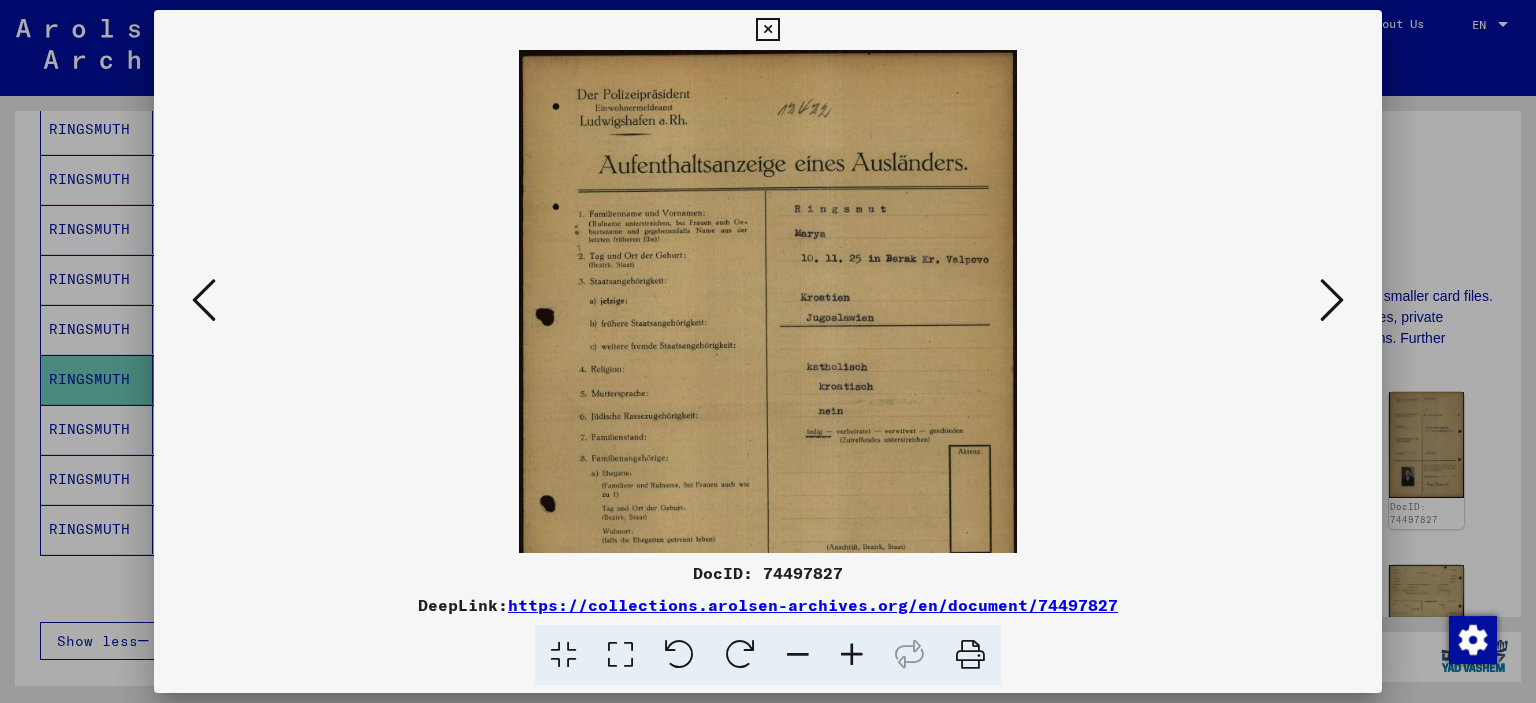 click at bounding box center (852, 655) 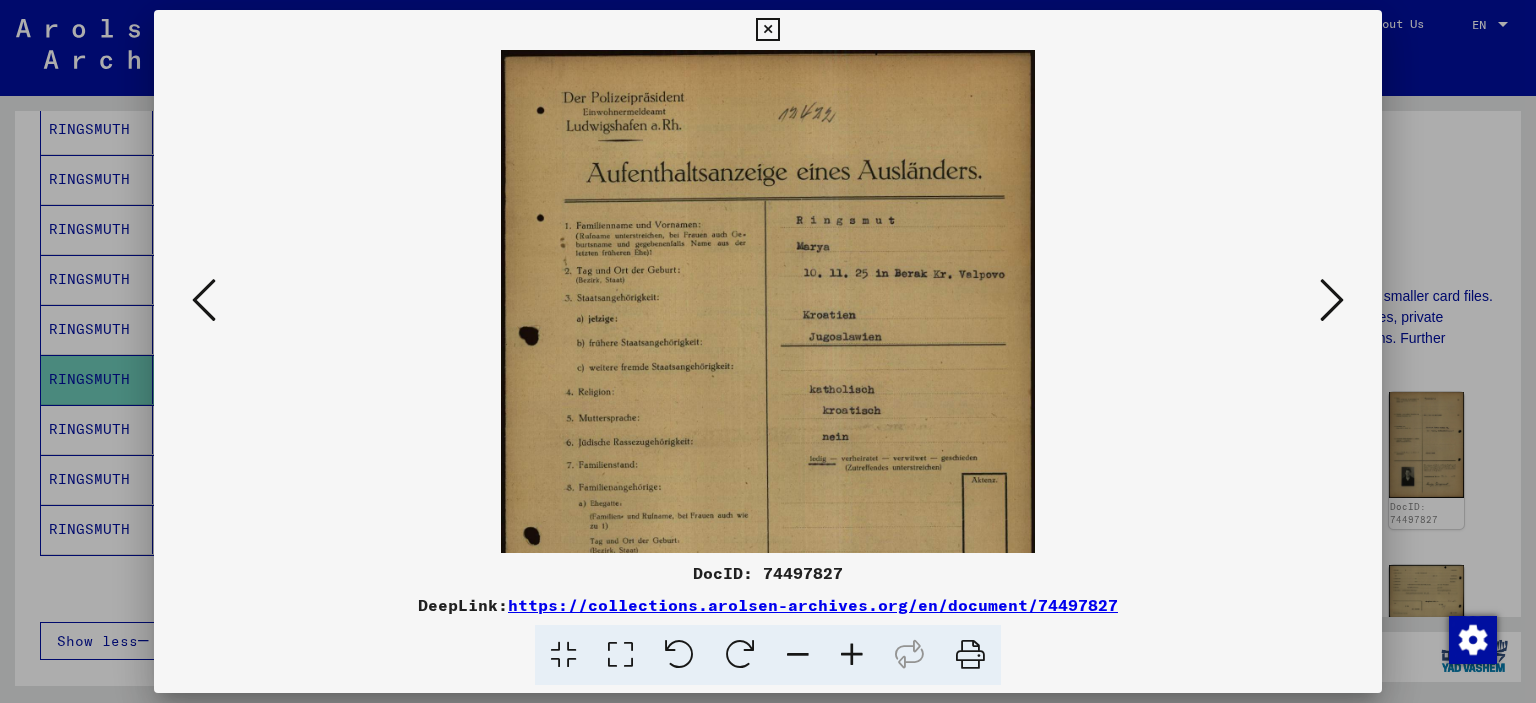 click at bounding box center (852, 655) 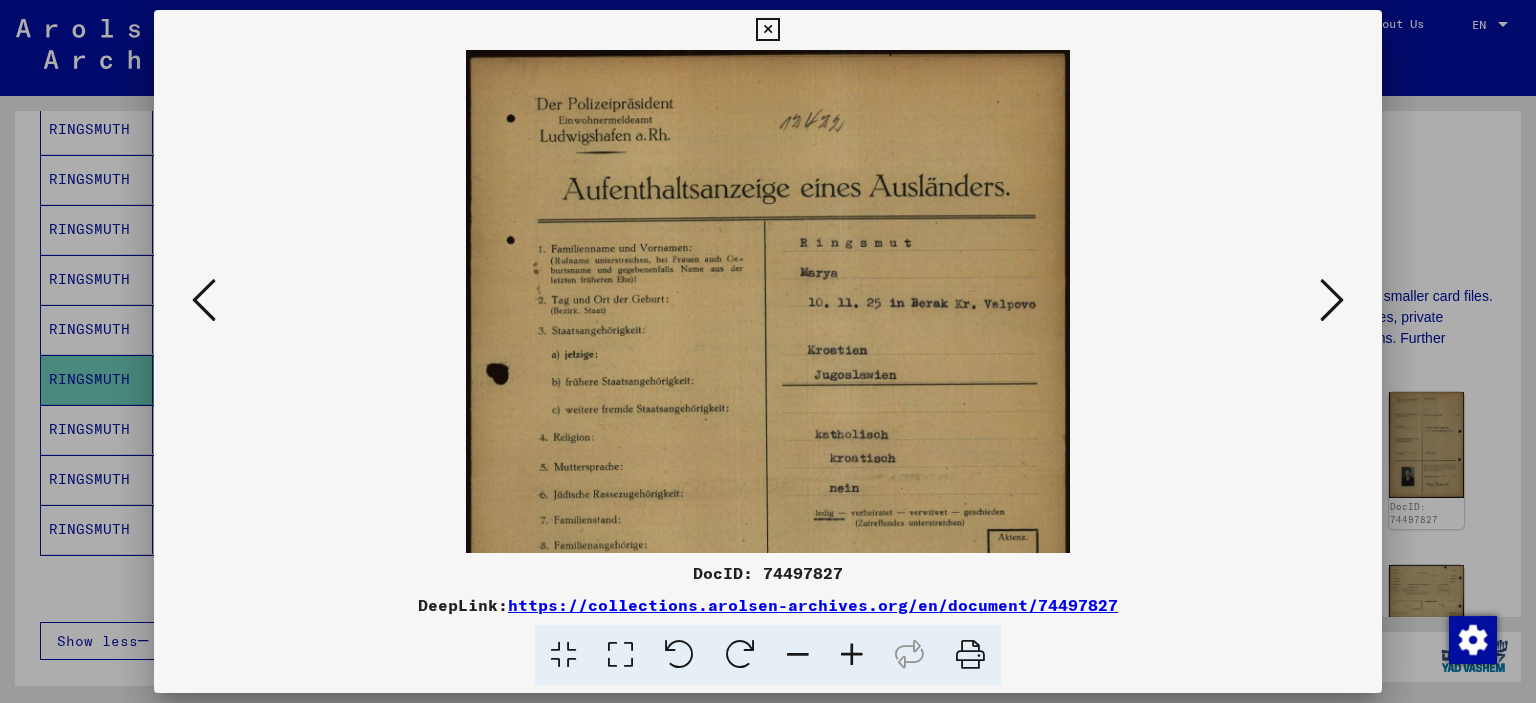 click at bounding box center (852, 655) 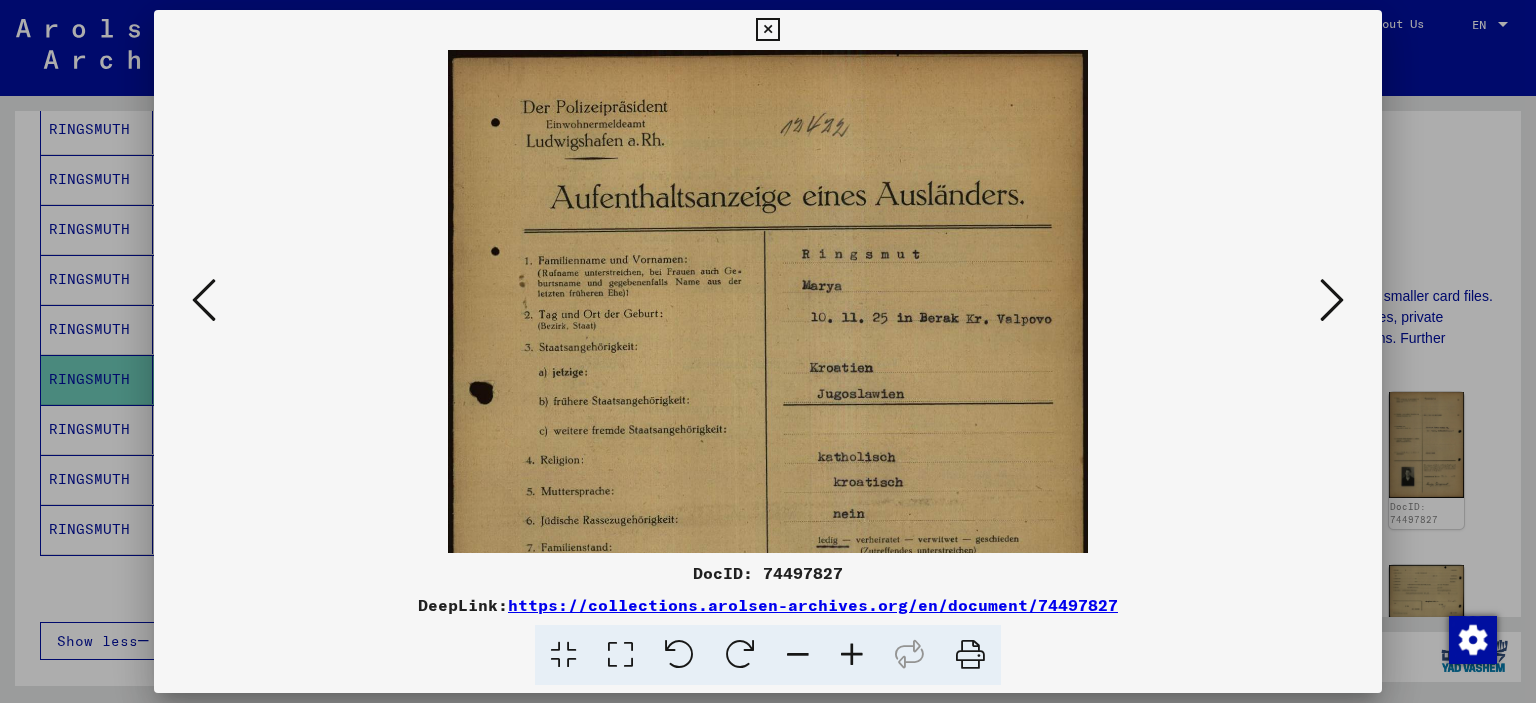click at bounding box center [852, 655] 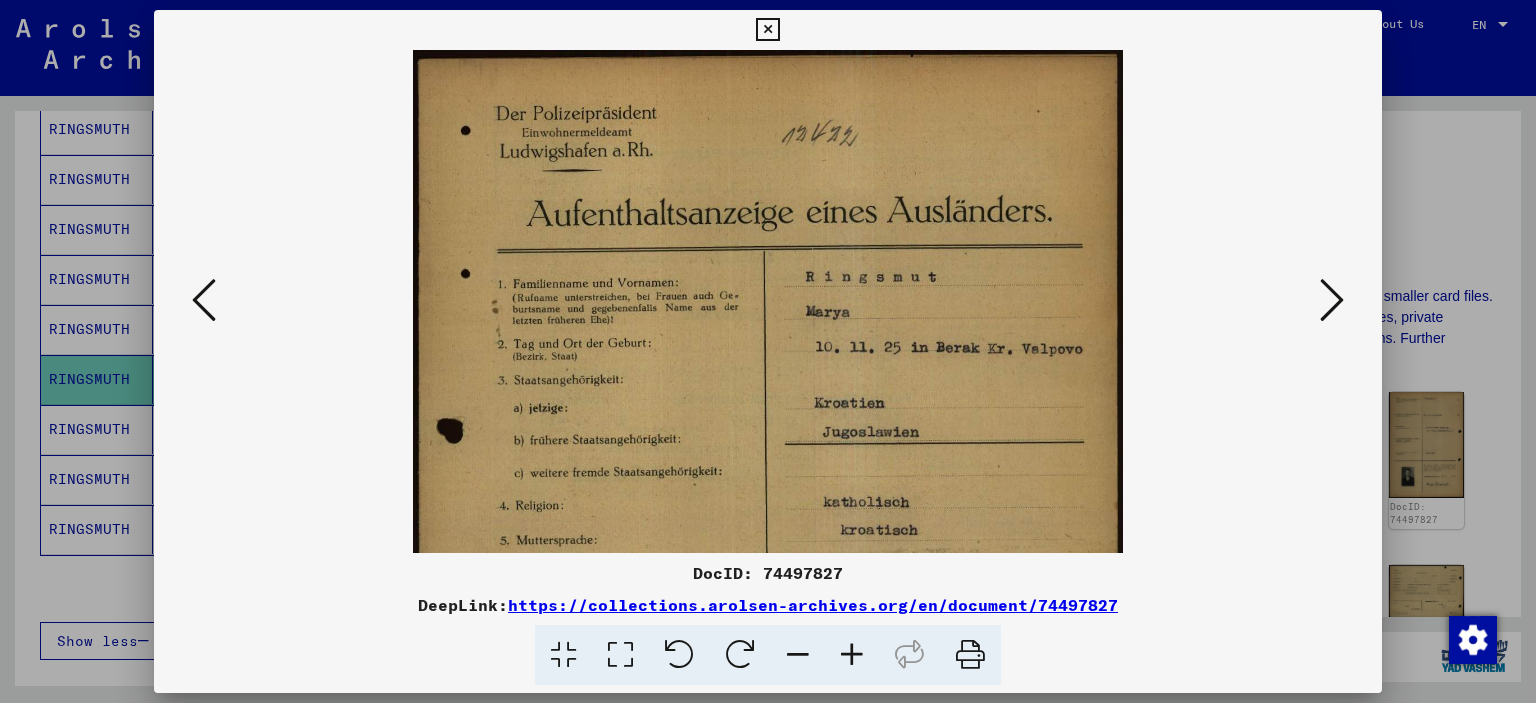 click at bounding box center (852, 655) 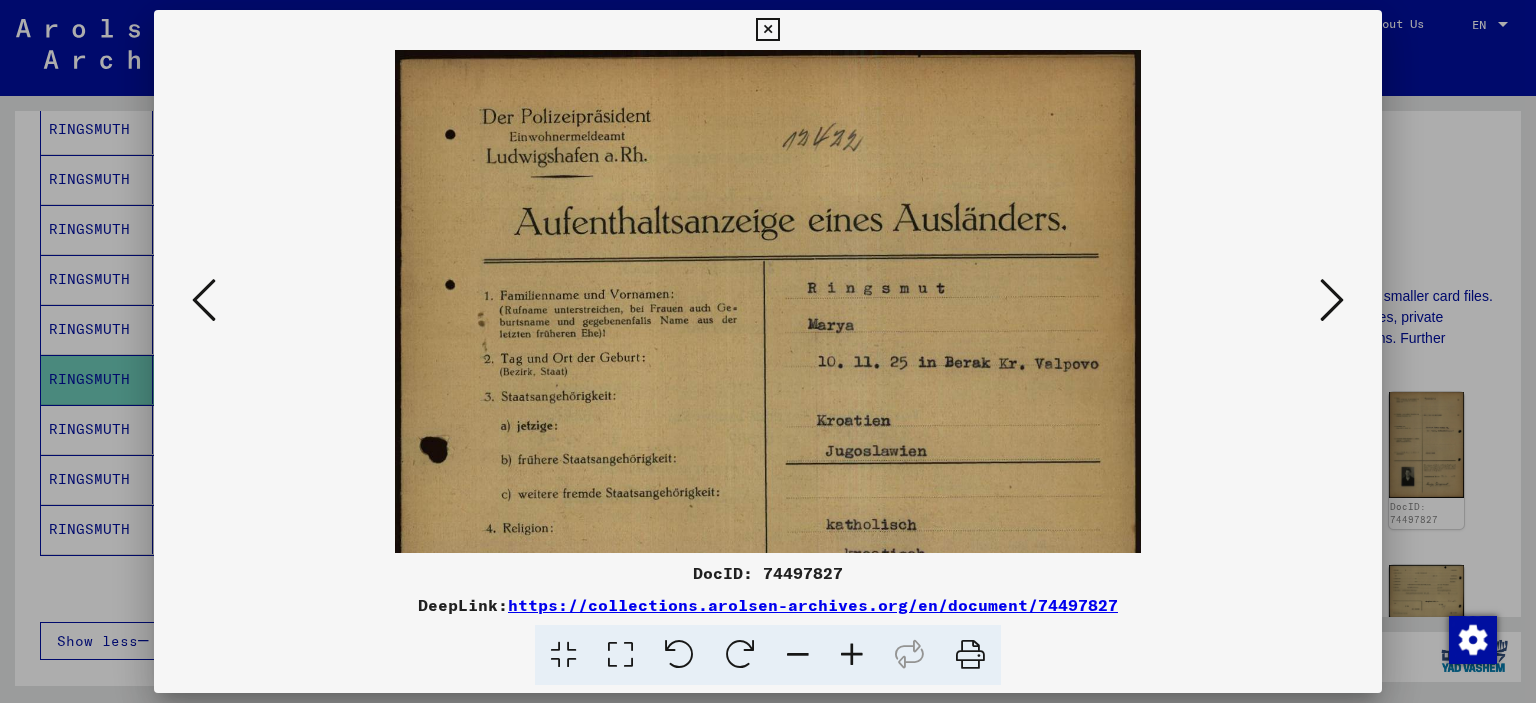 click at bounding box center [852, 655] 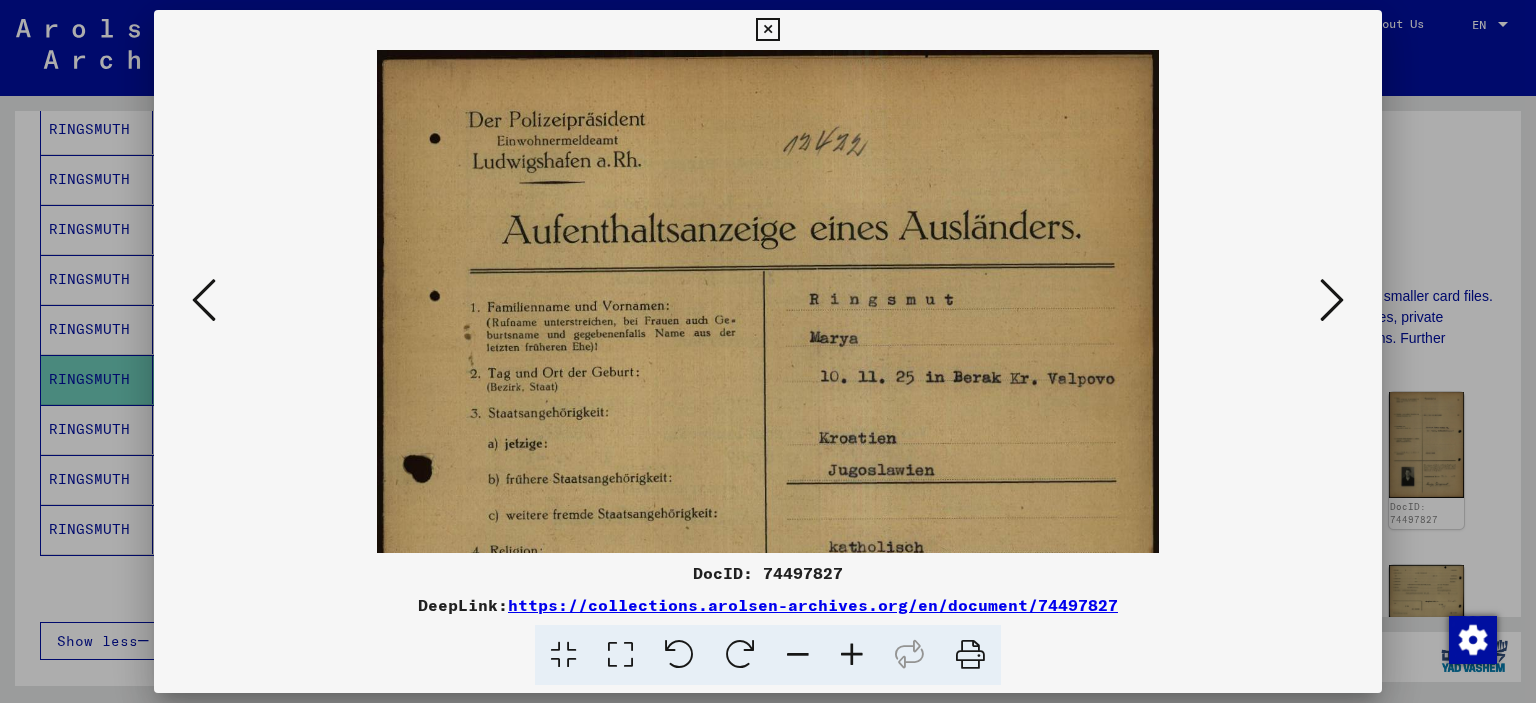 click at bounding box center (852, 655) 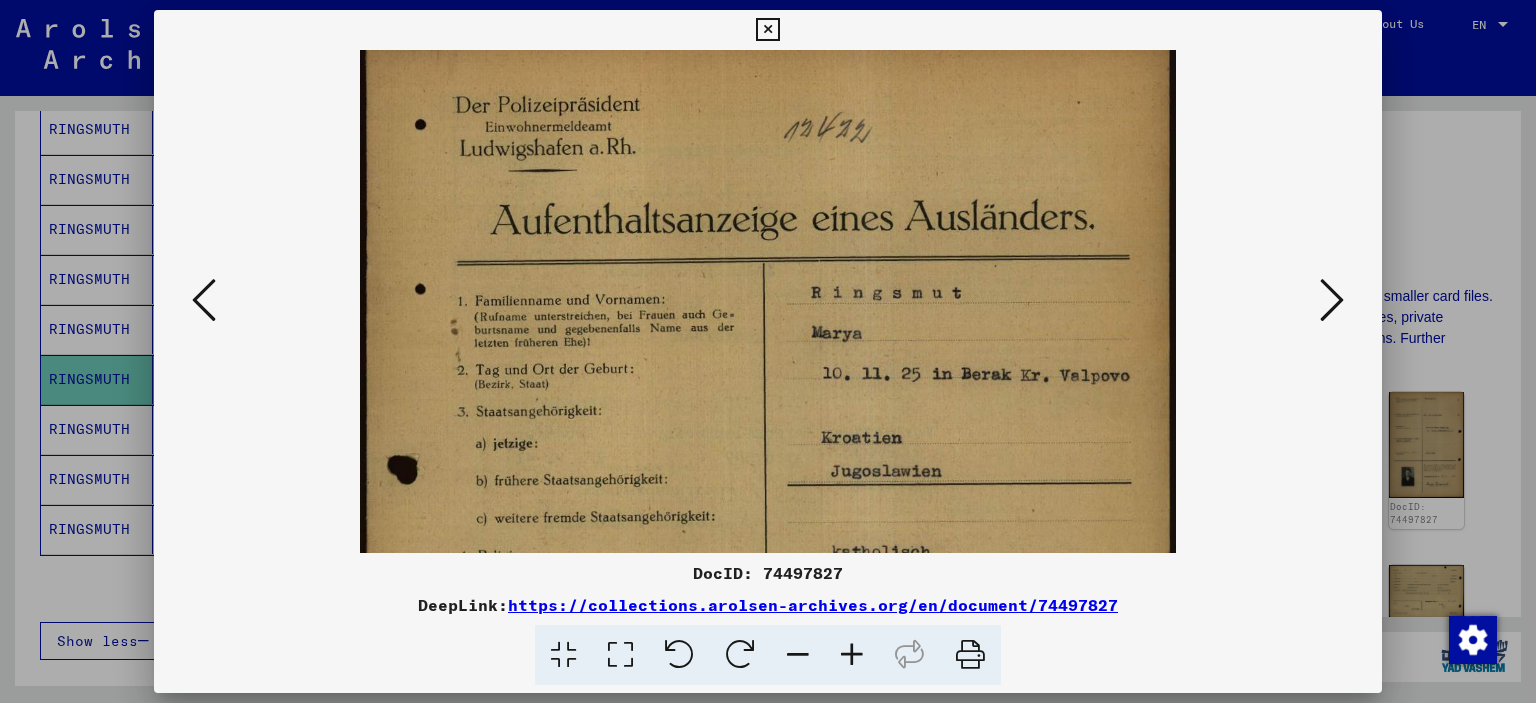 scroll, scrollTop: 171, scrollLeft: 0, axis: vertical 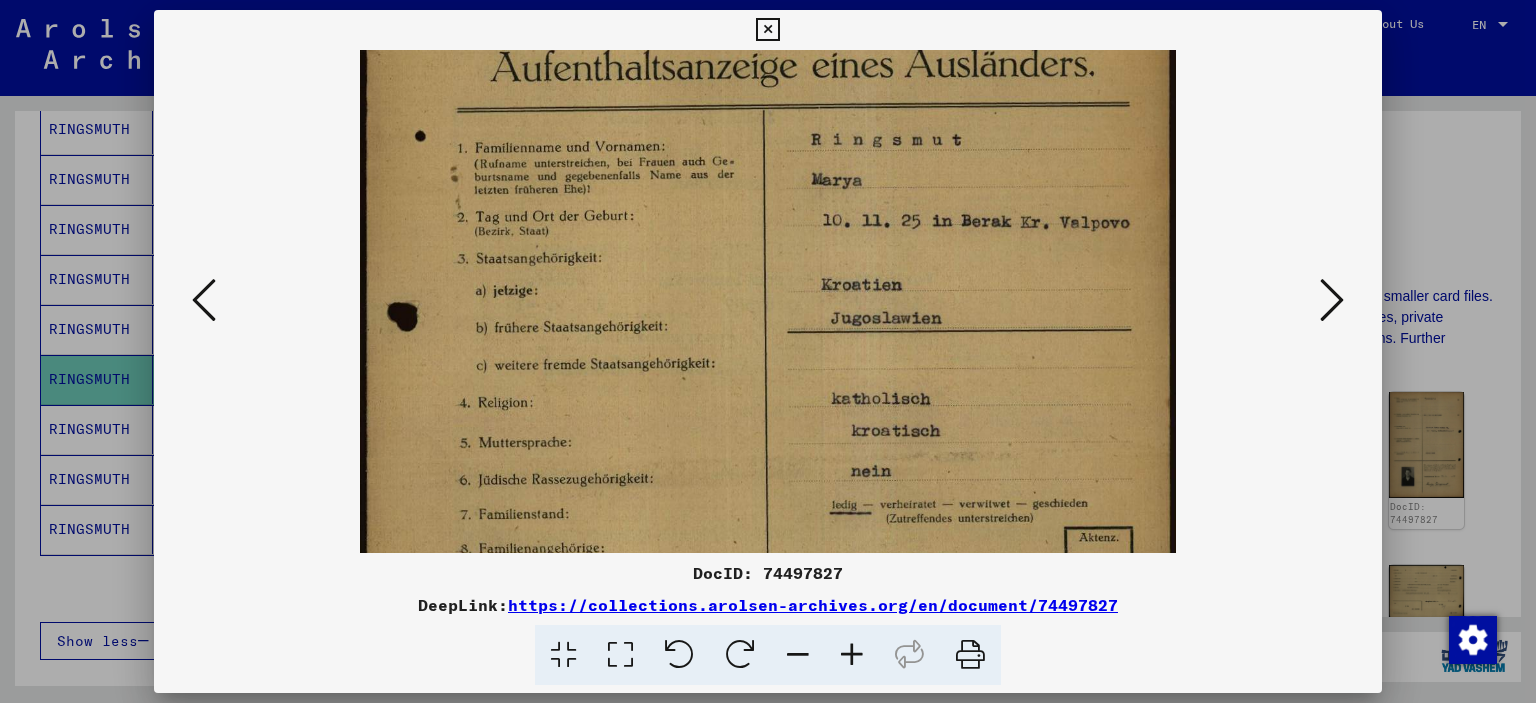 drag, startPoint x: 876, startPoint y: 421, endPoint x: 854, endPoint y: 269, distance: 153.58385 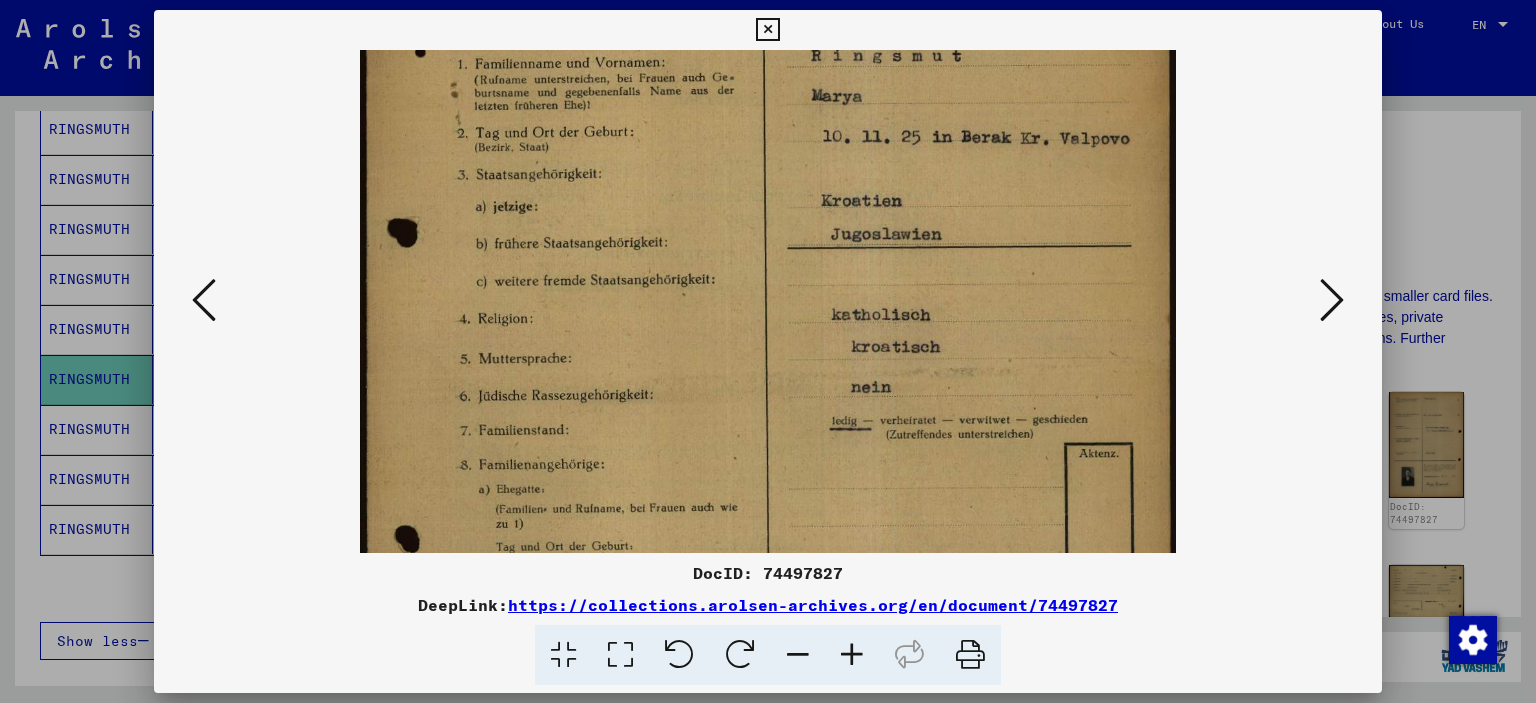 scroll, scrollTop: 256, scrollLeft: 0, axis: vertical 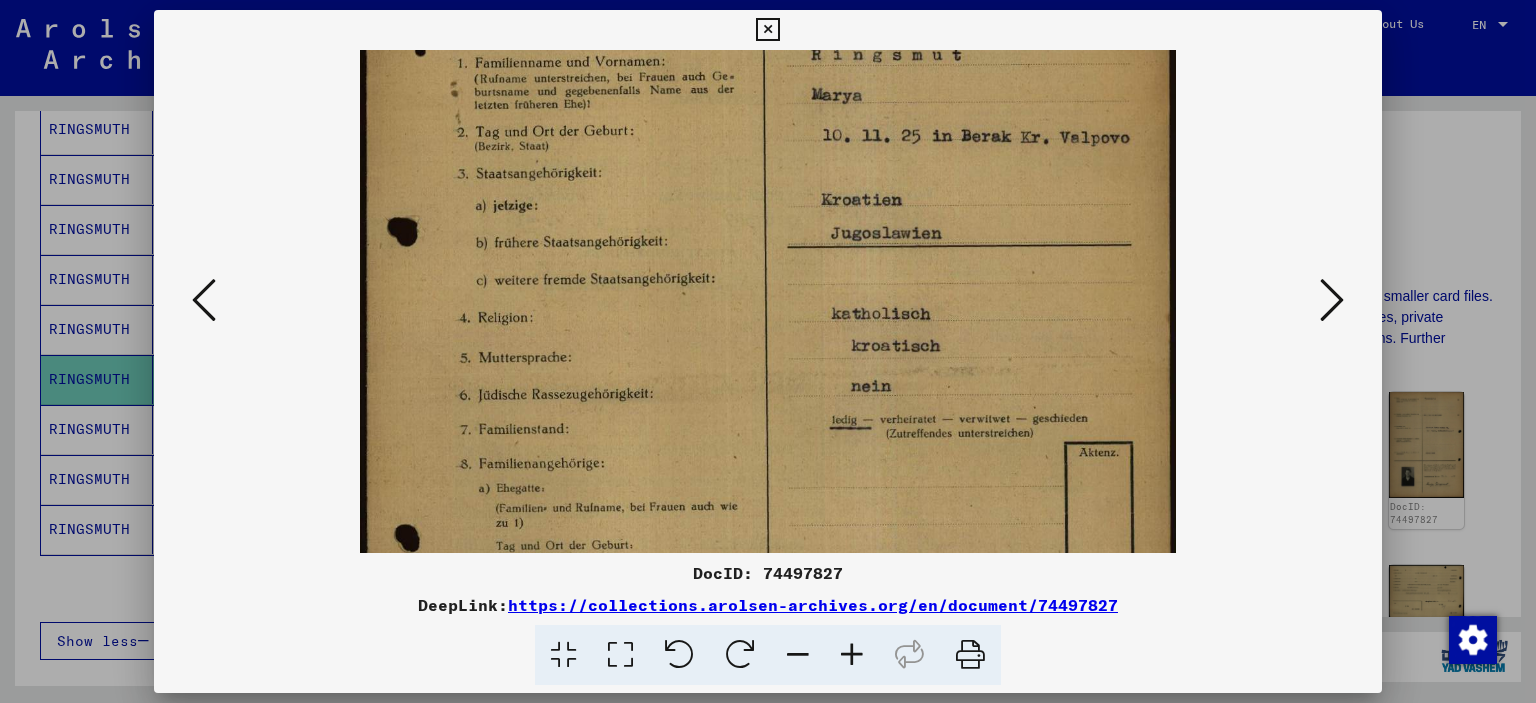 drag, startPoint x: 923, startPoint y: 389, endPoint x: 929, endPoint y: 306, distance: 83.21658 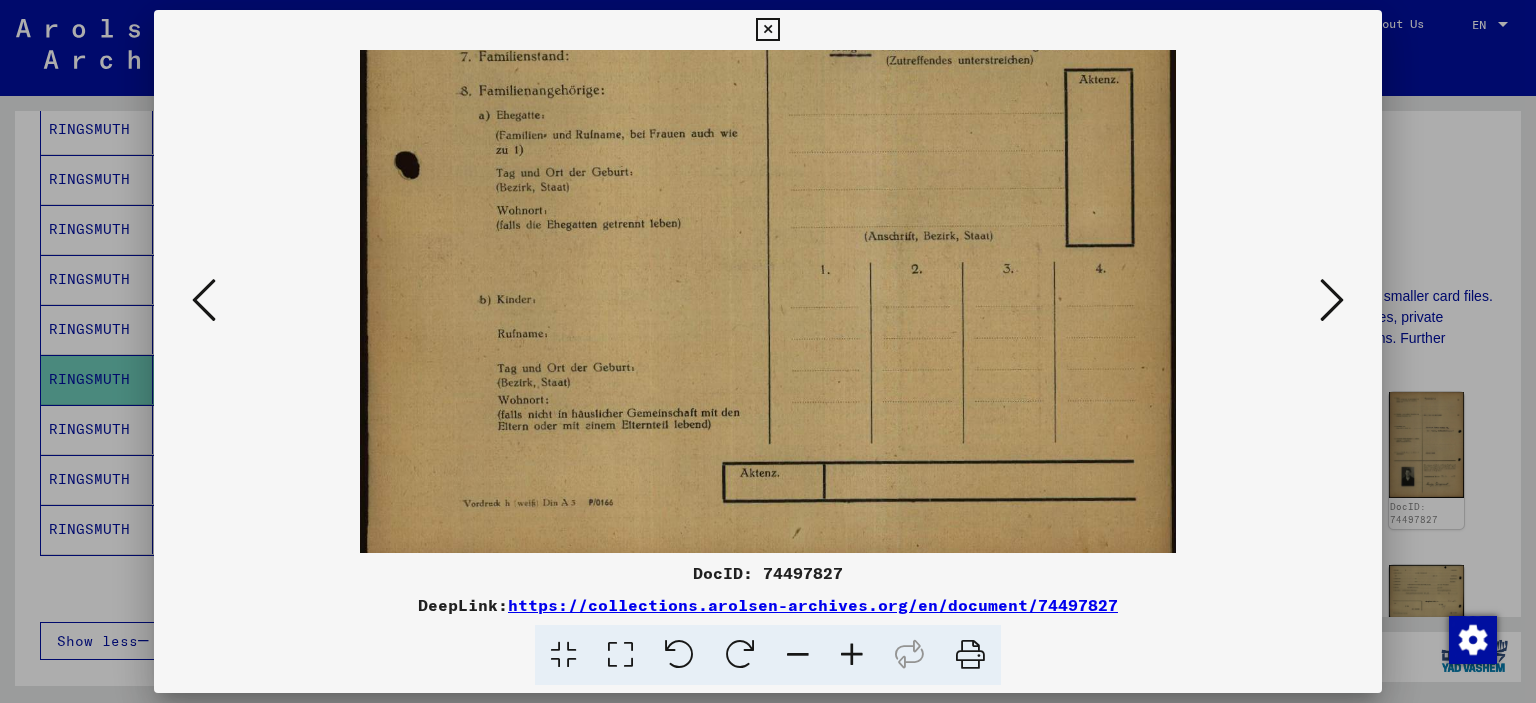 drag, startPoint x: 996, startPoint y: 410, endPoint x: 965, endPoint y: 42, distance: 369.3034 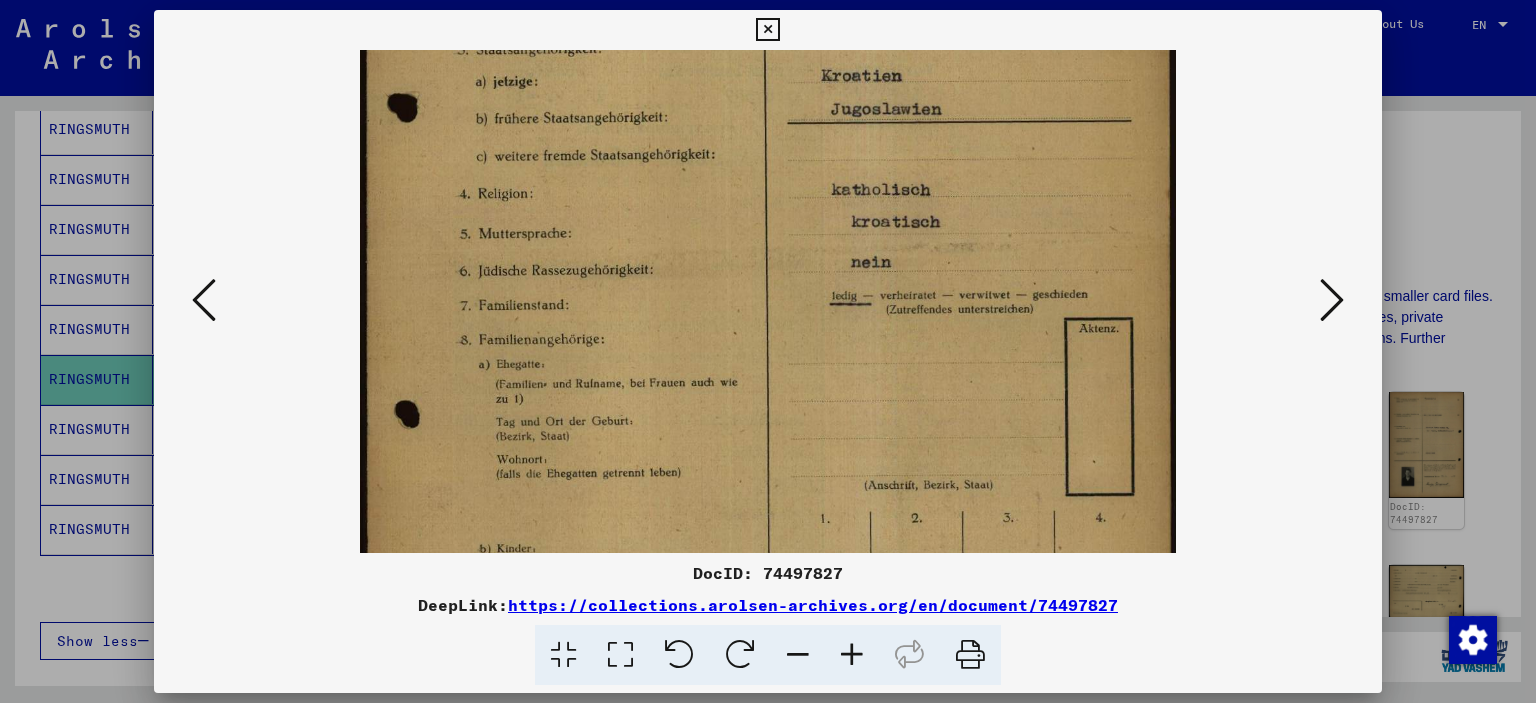 drag, startPoint x: 984, startPoint y: 220, endPoint x: 1008, endPoint y: 435, distance: 216.33539 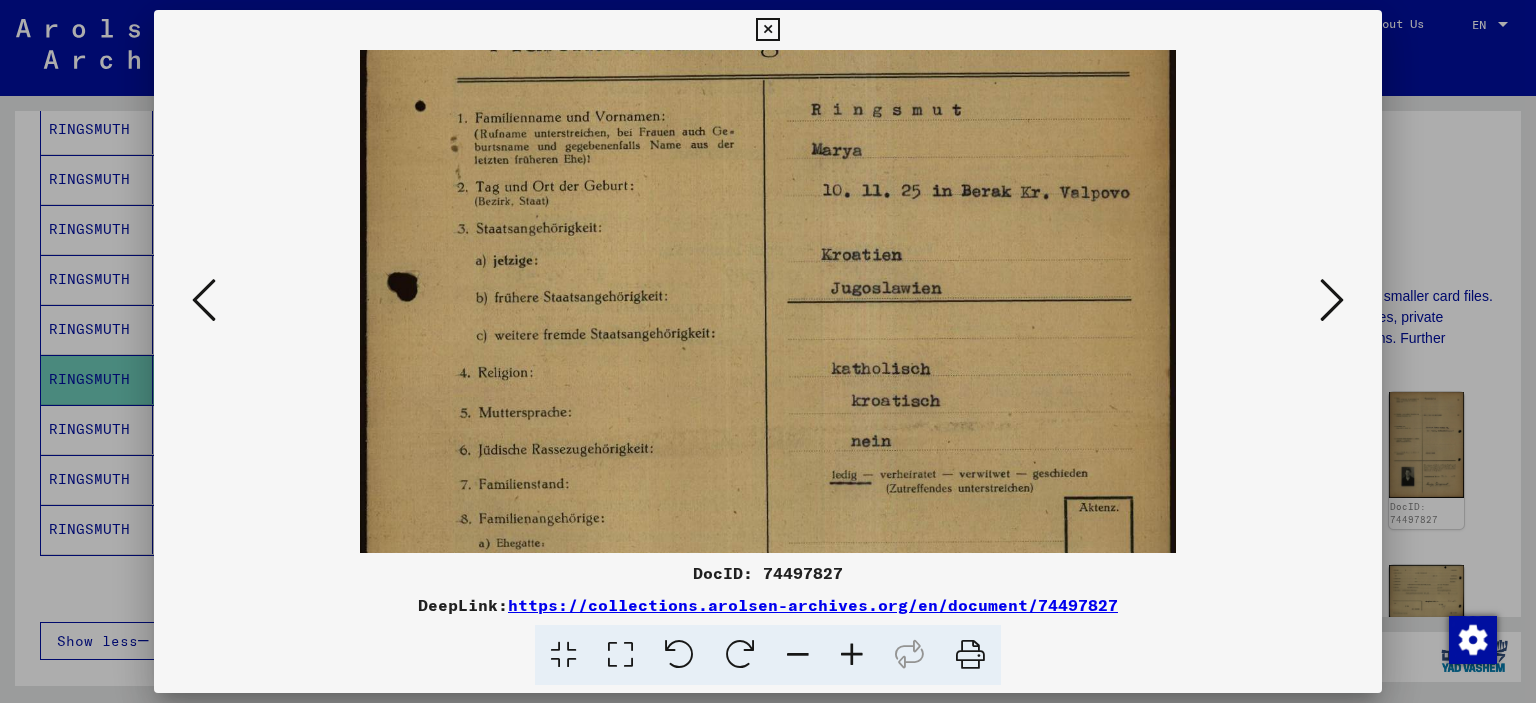drag, startPoint x: 984, startPoint y: 300, endPoint x: 895, endPoint y: 319, distance: 91.00549 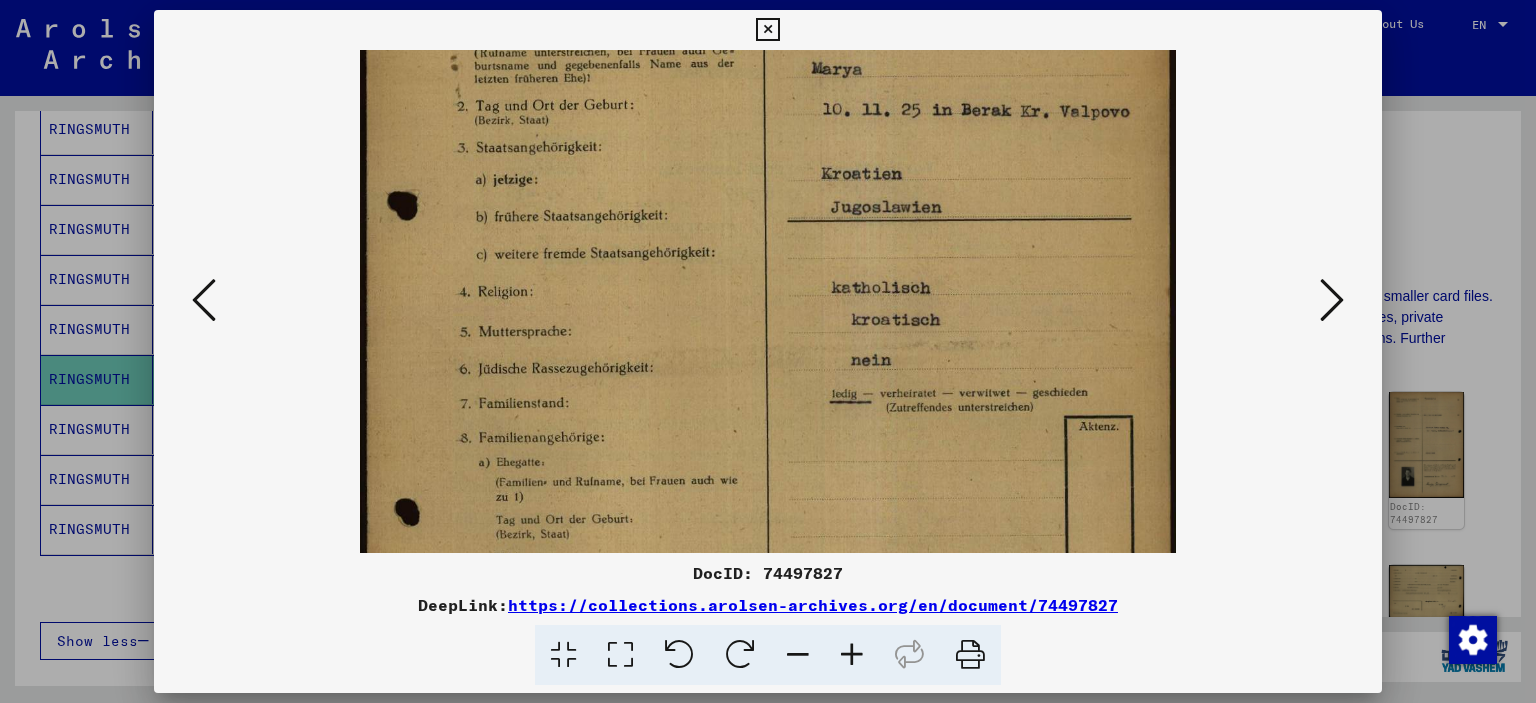 scroll, scrollTop: 304, scrollLeft: 0, axis: vertical 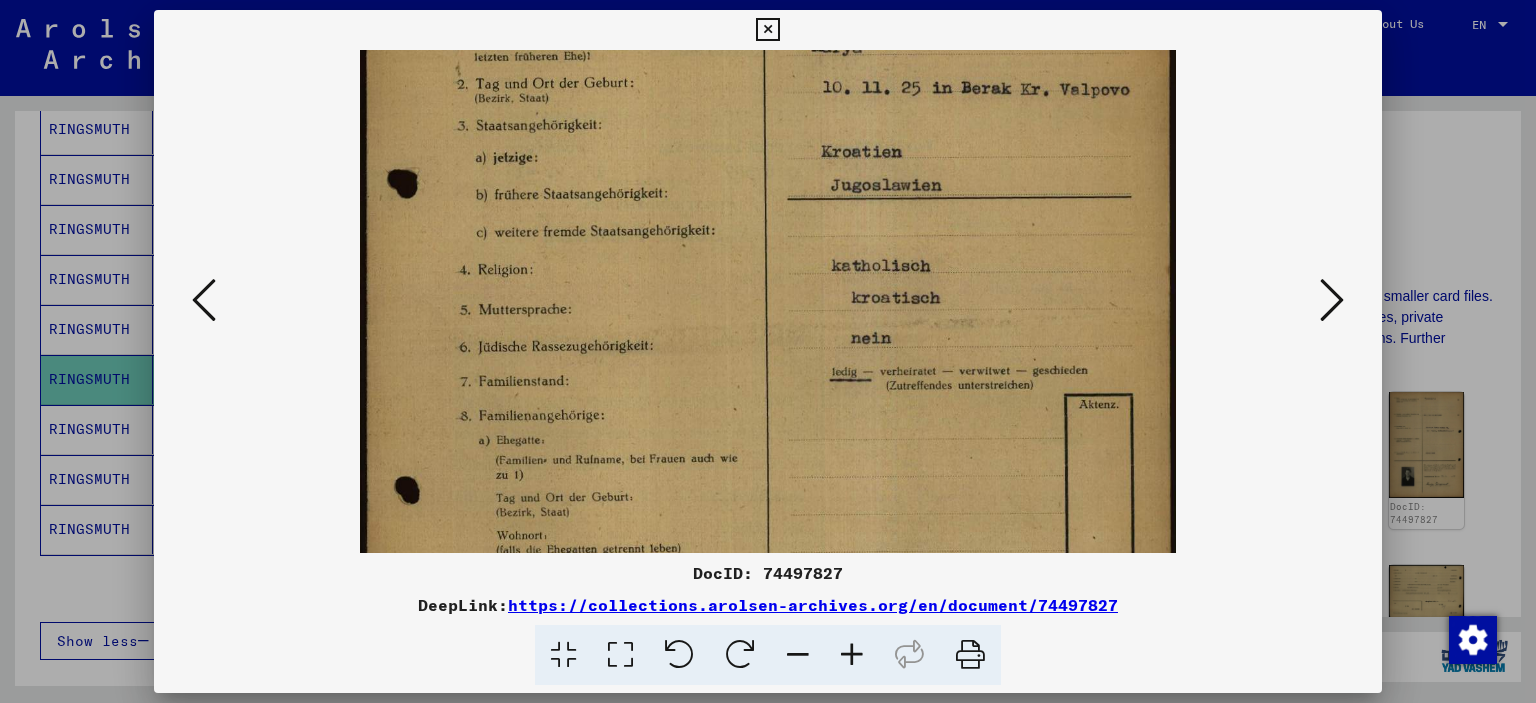 drag, startPoint x: 926, startPoint y: 284, endPoint x: 949, endPoint y: 164, distance: 122.18429 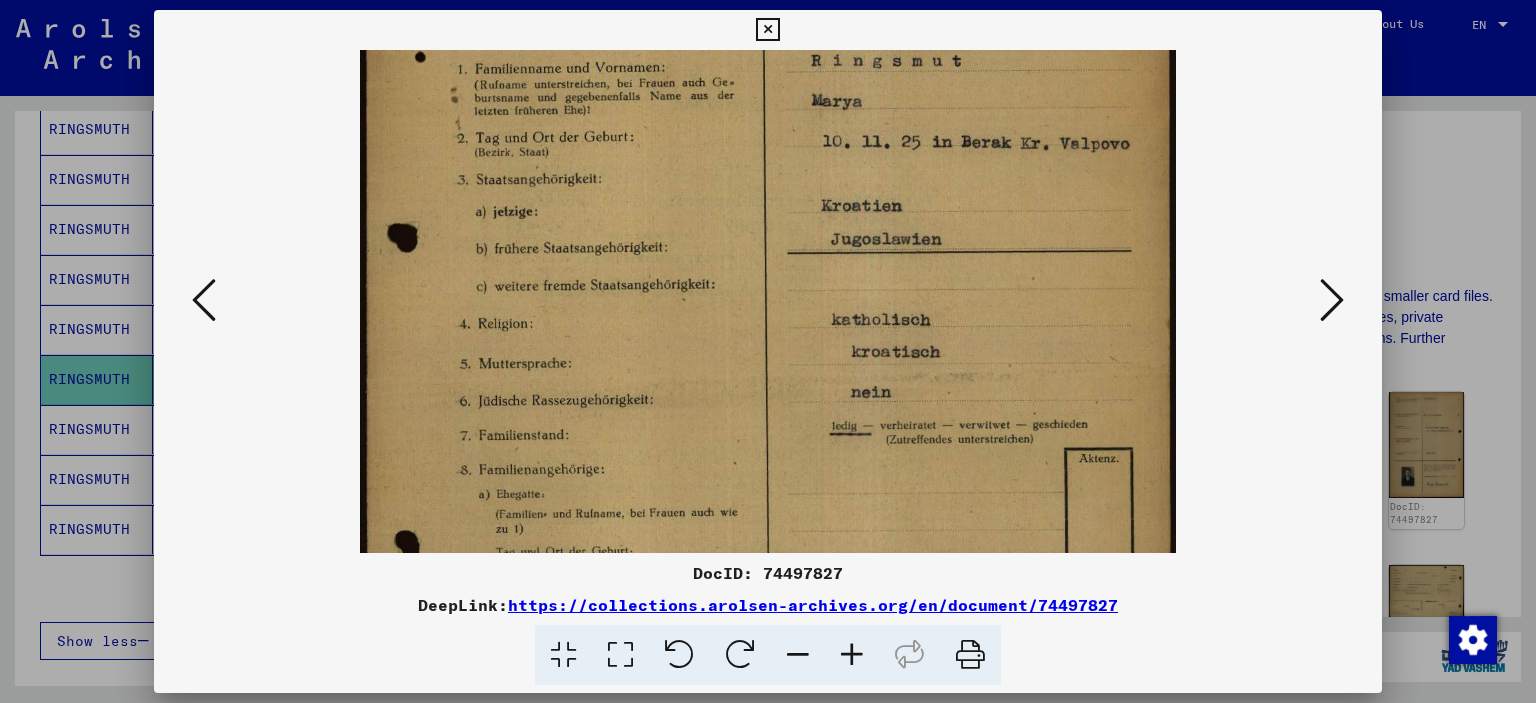 drag, startPoint x: 963, startPoint y: 396, endPoint x: 940, endPoint y: 418, distance: 31.827662 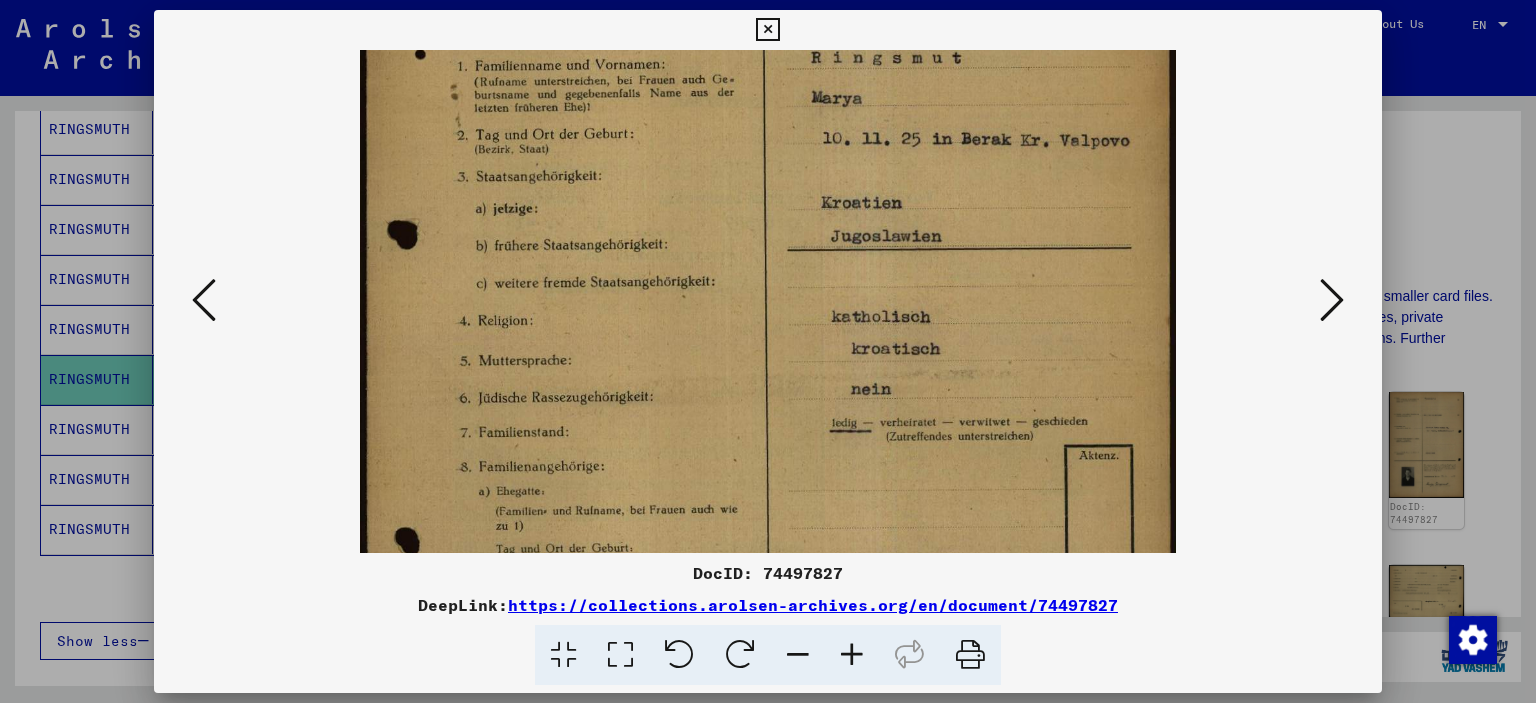 click at bounding box center (767, 30) 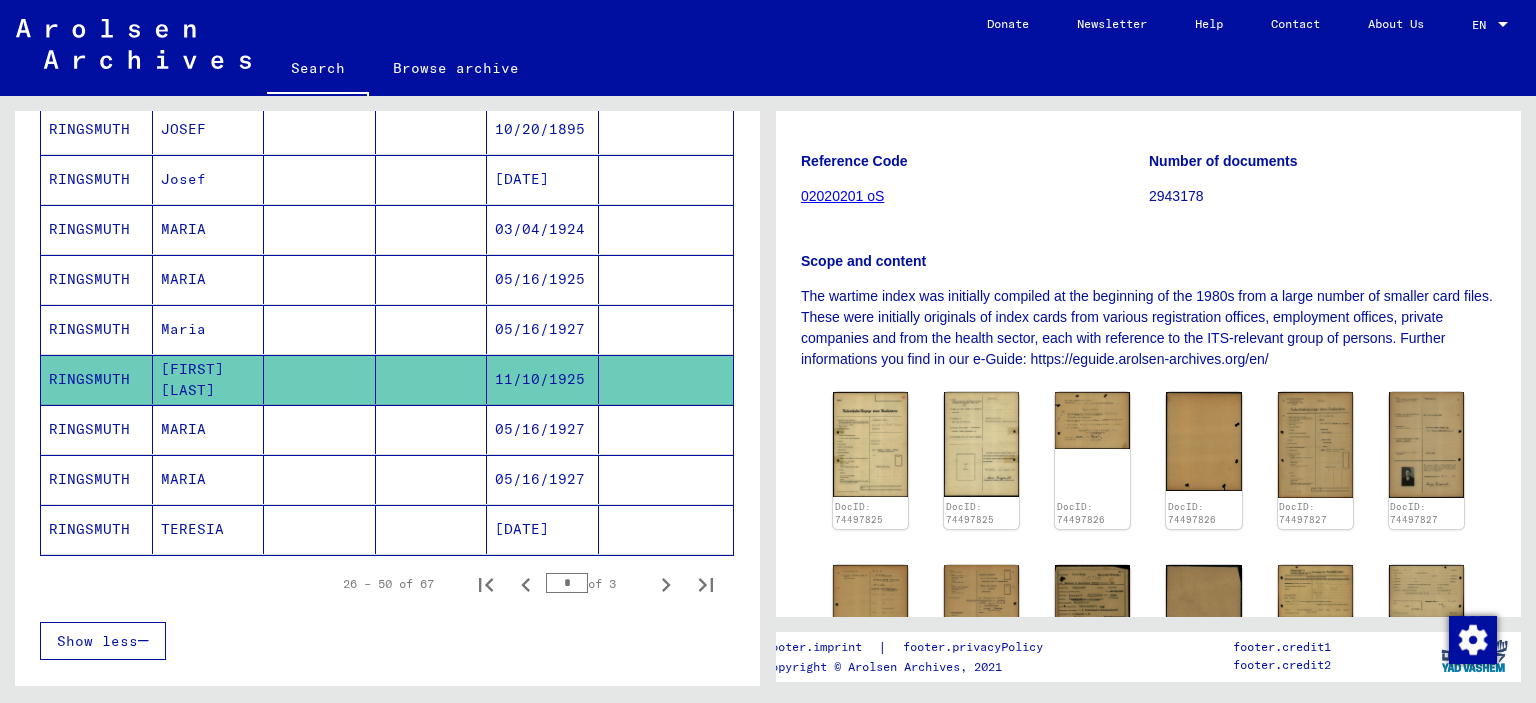 click on "05/16/1927" at bounding box center (543, 479) 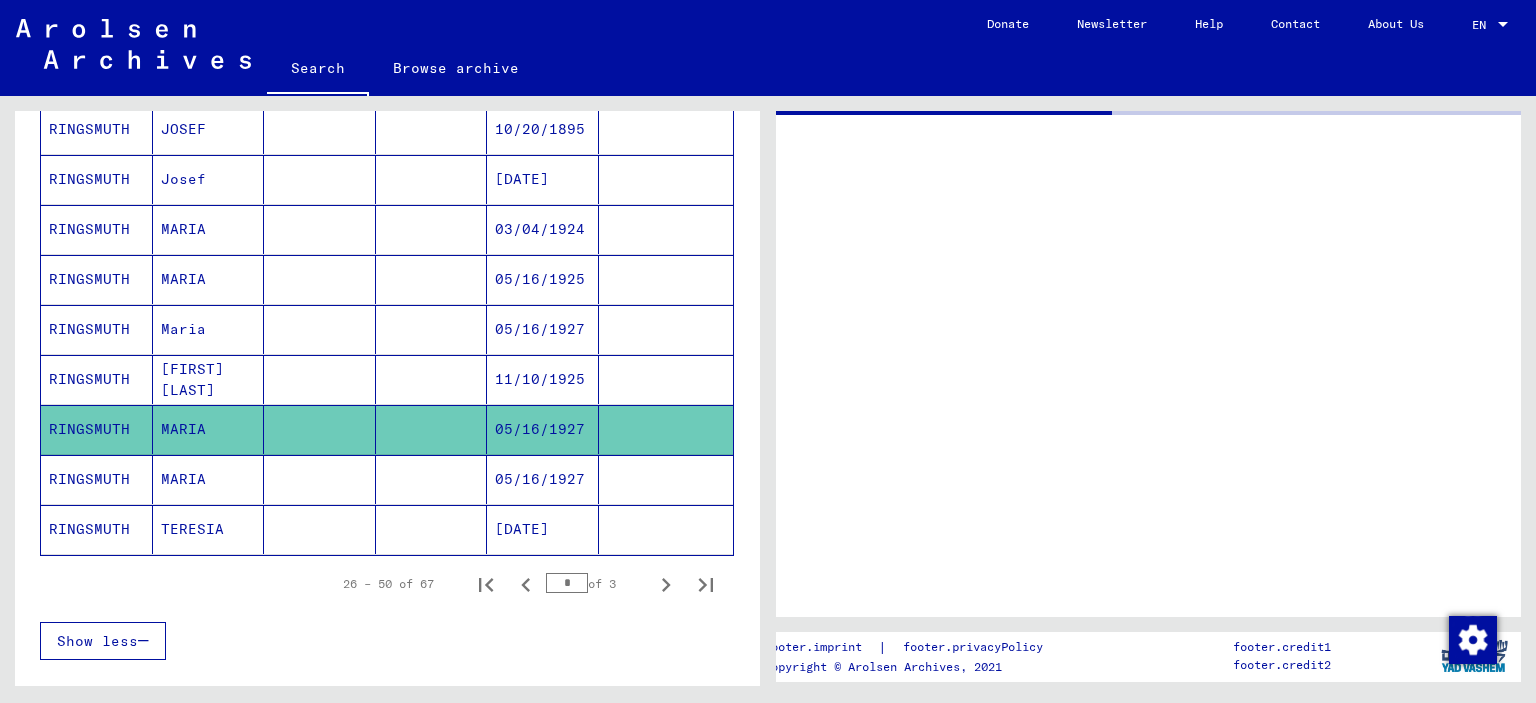 scroll, scrollTop: 0, scrollLeft: 0, axis: both 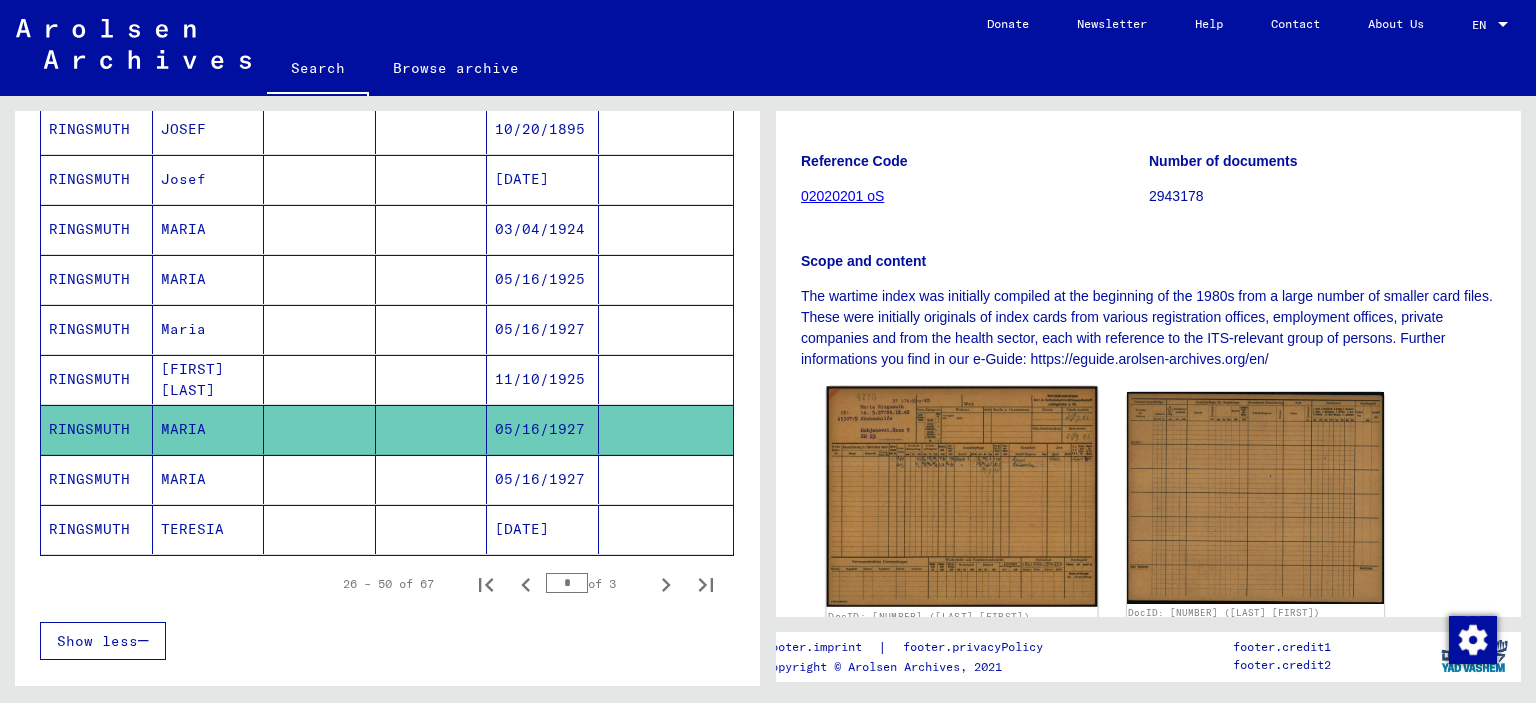 click 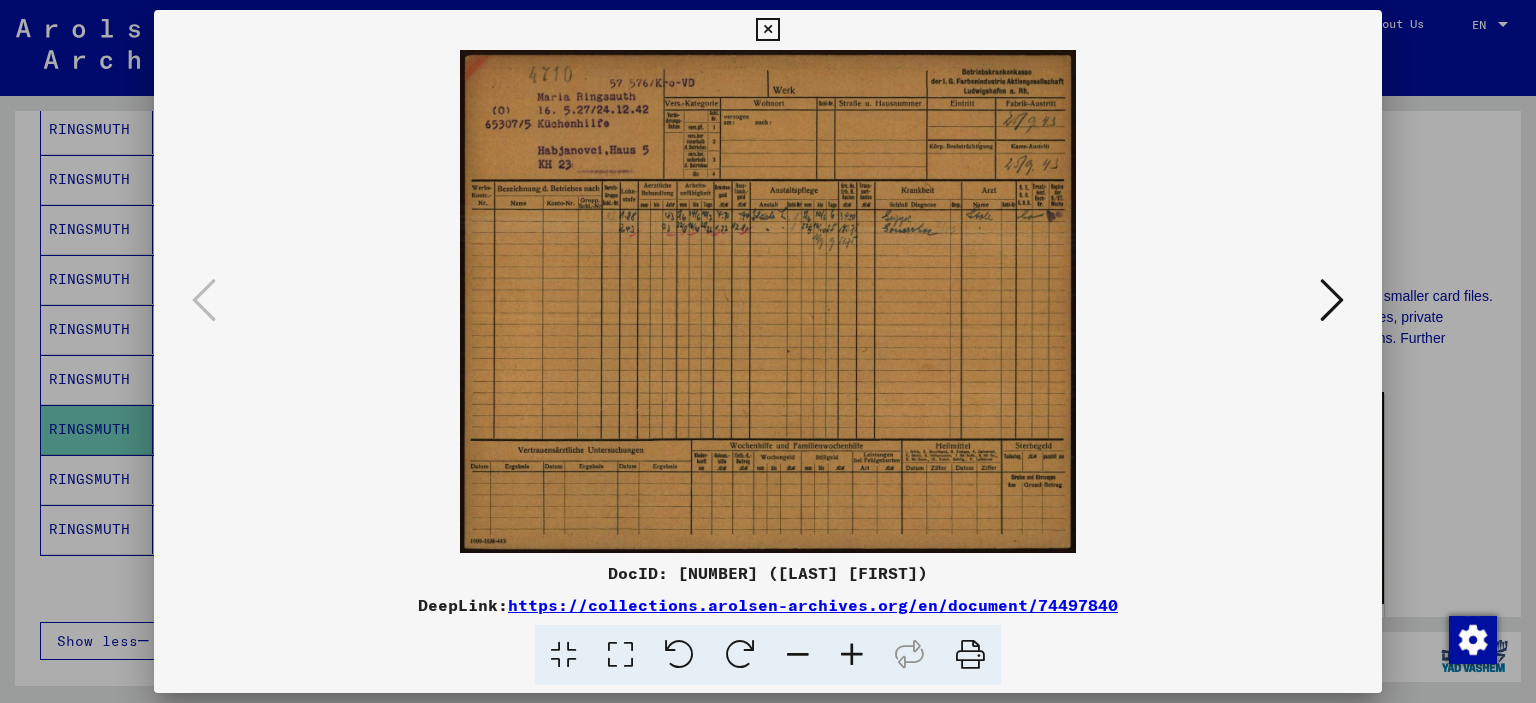 click at bounding box center [852, 655] 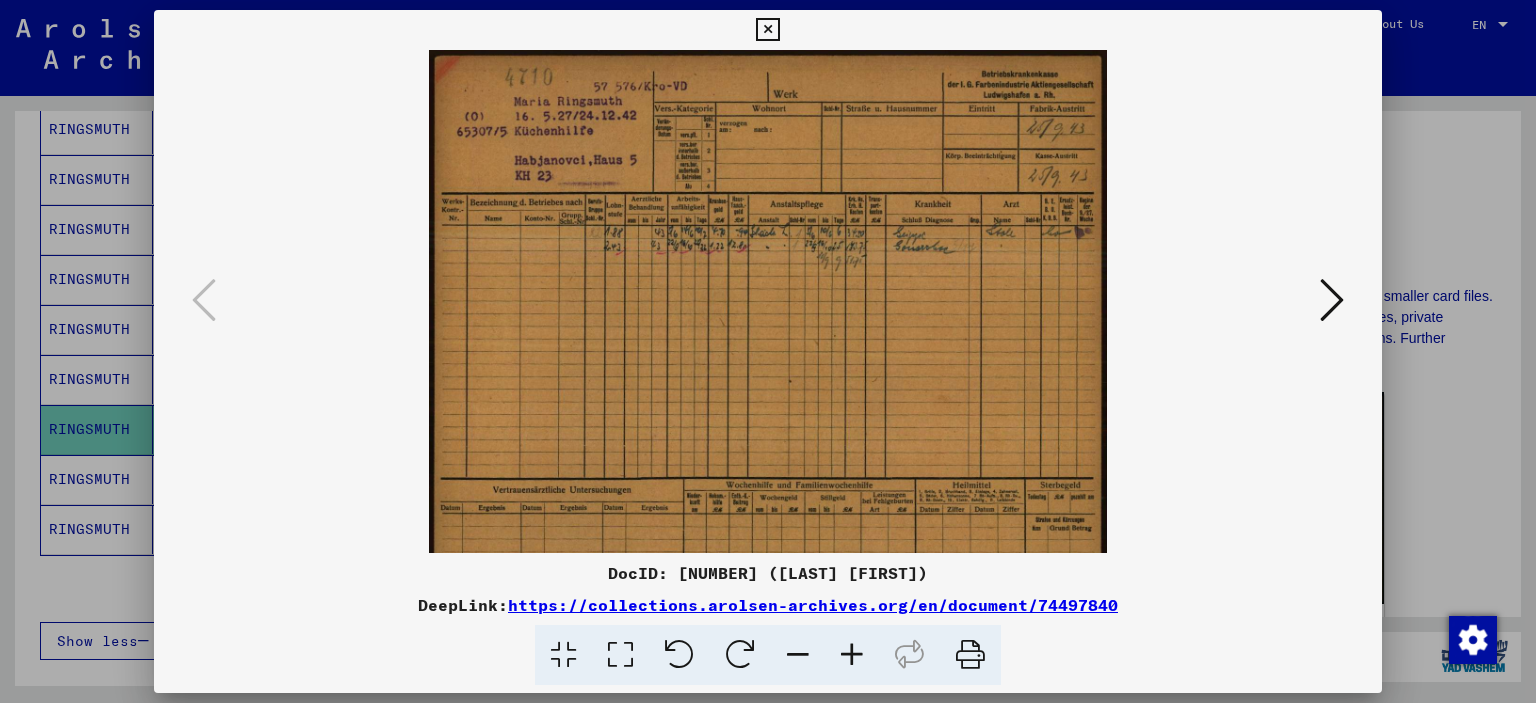 click at bounding box center (852, 655) 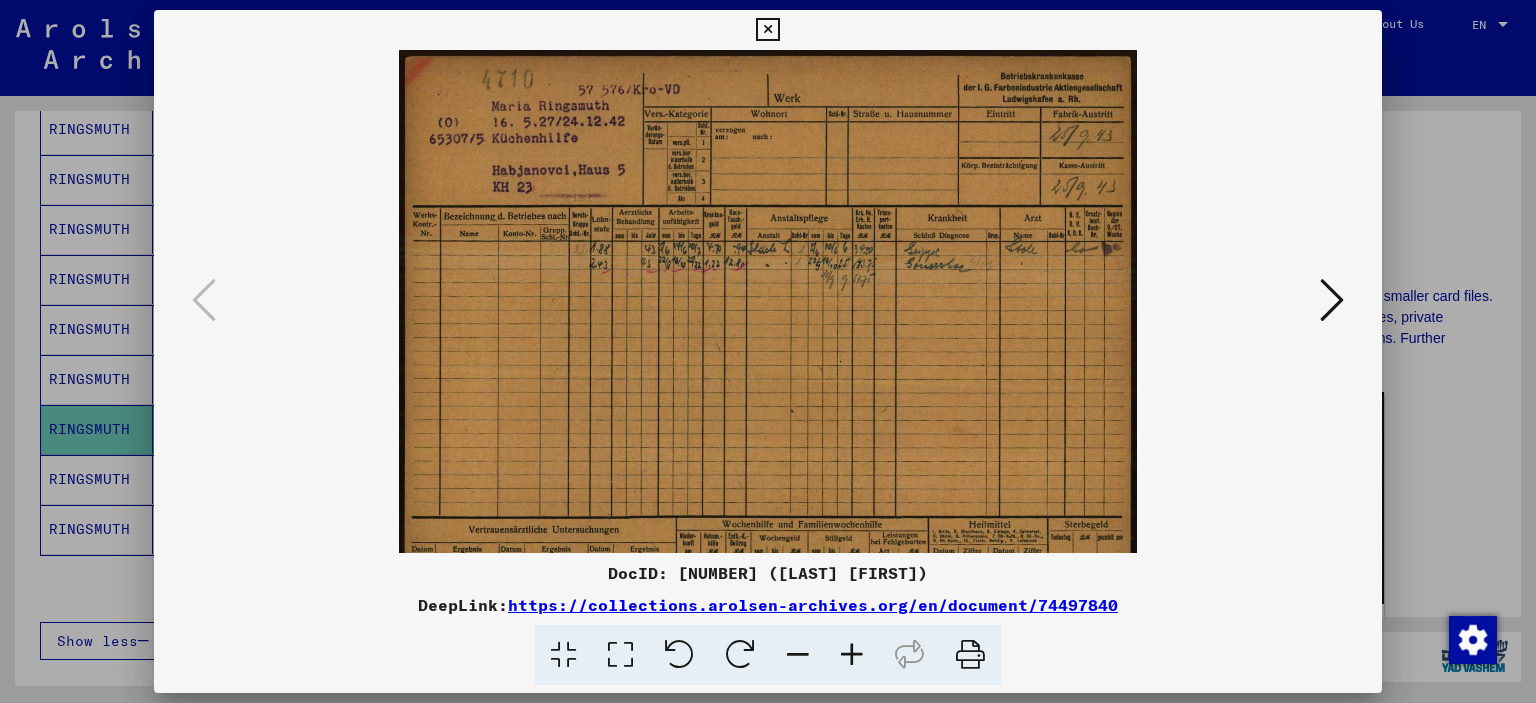 click at bounding box center [852, 655] 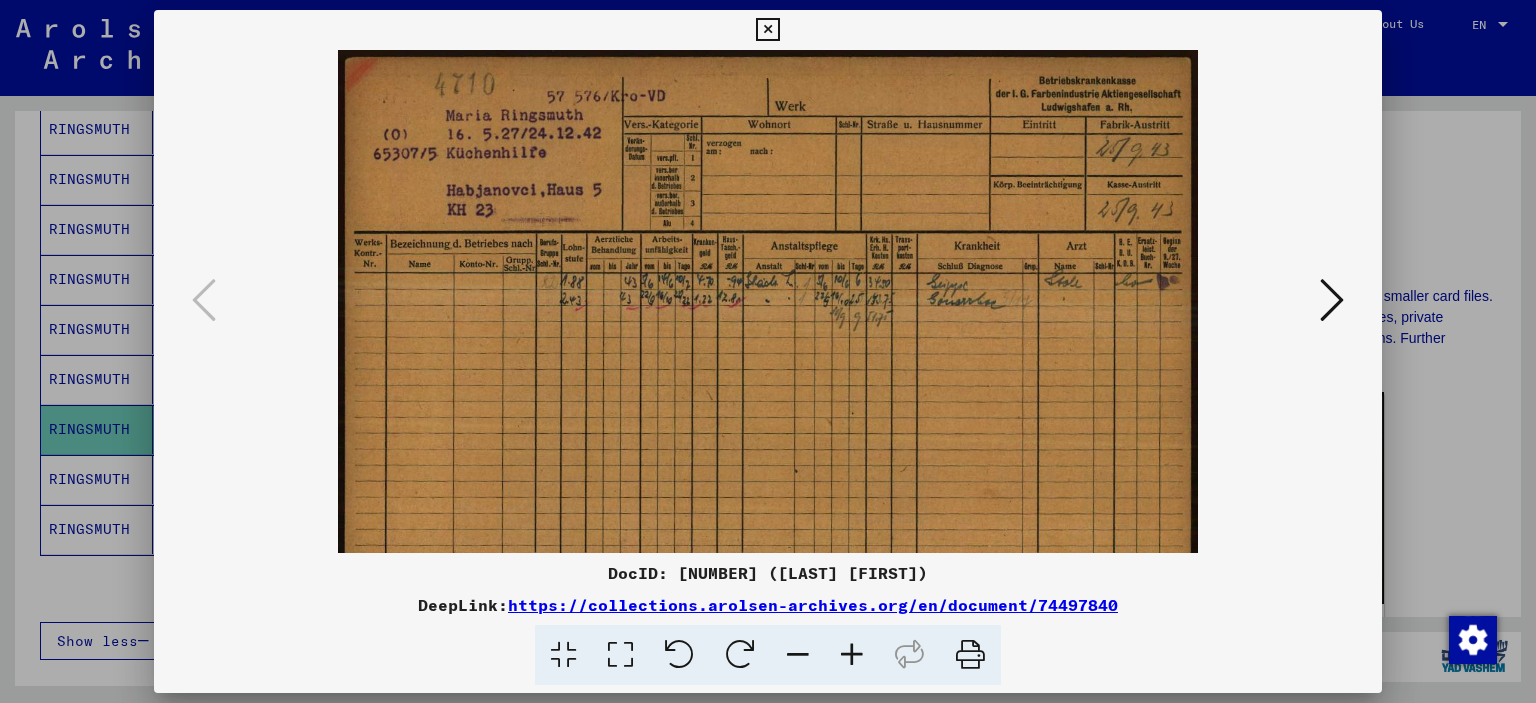 click at bounding box center [852, 655] 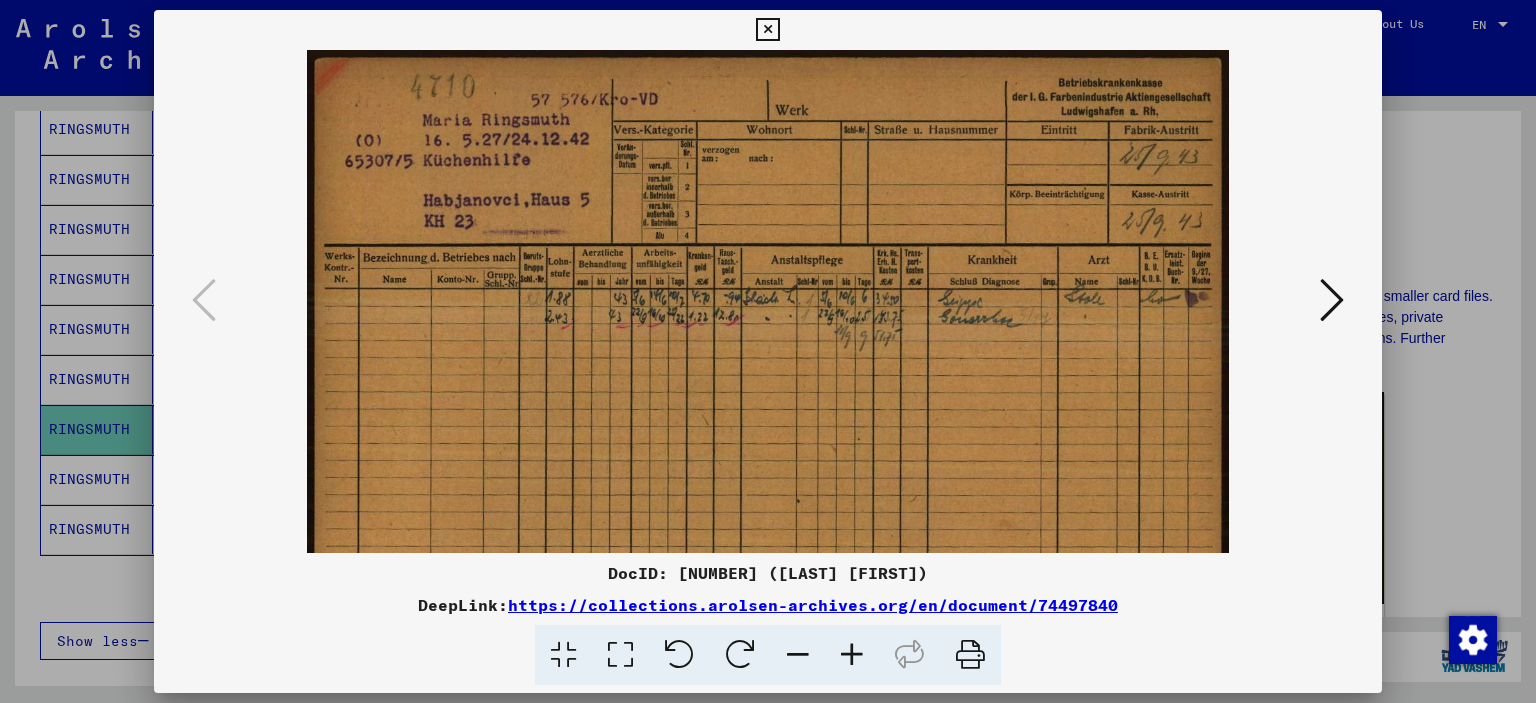 click at bounding box center [852, 655] 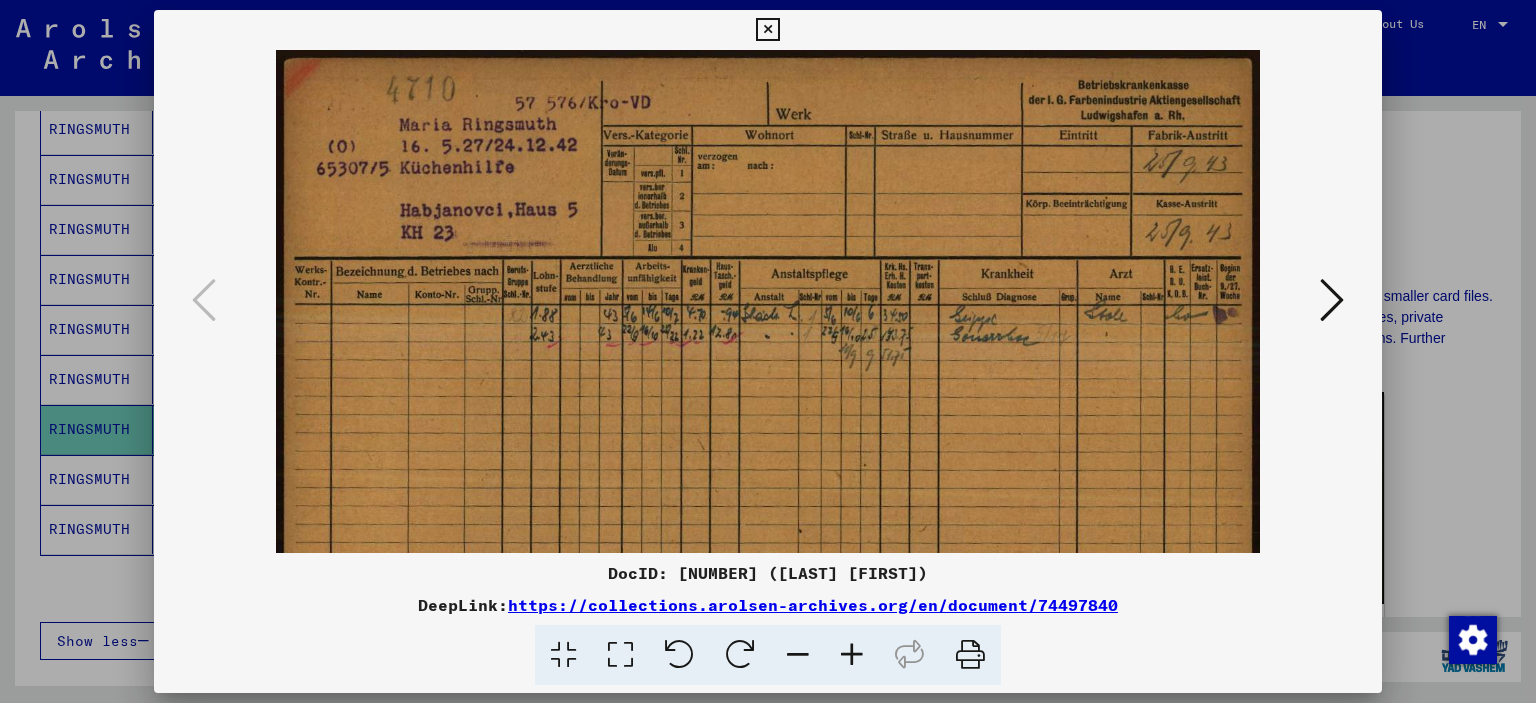 click at bounding box center [852, 655] 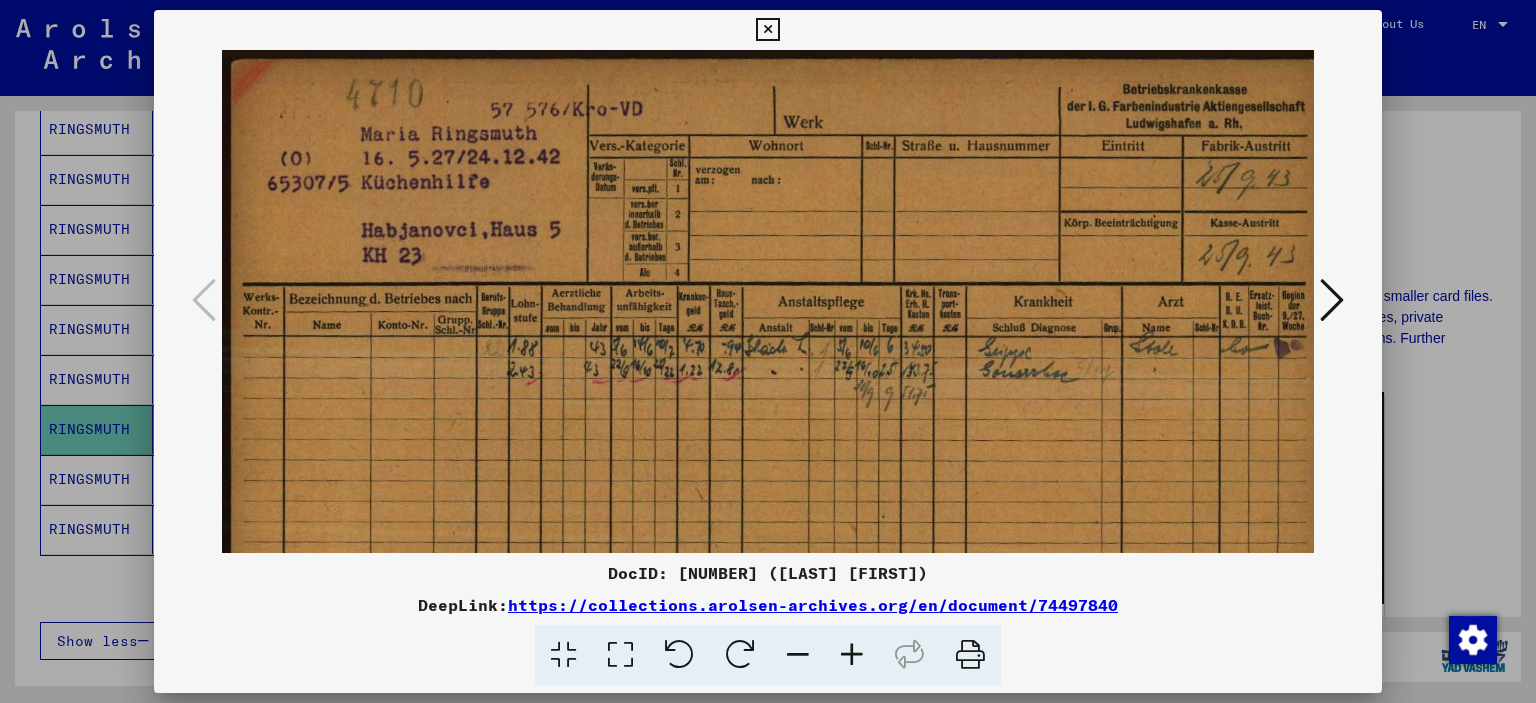 click at bounding box center (852, 655) 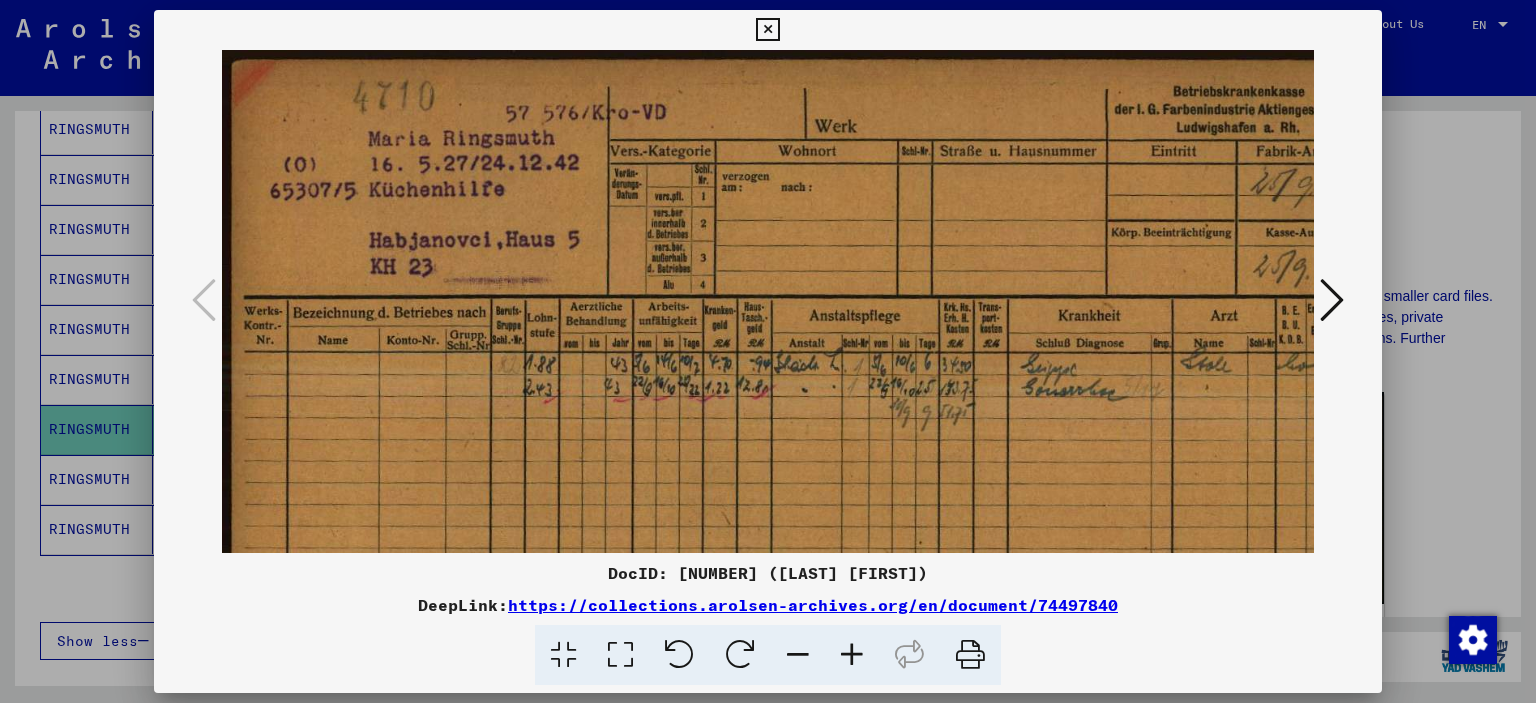 click at bounding box center [852, 655] 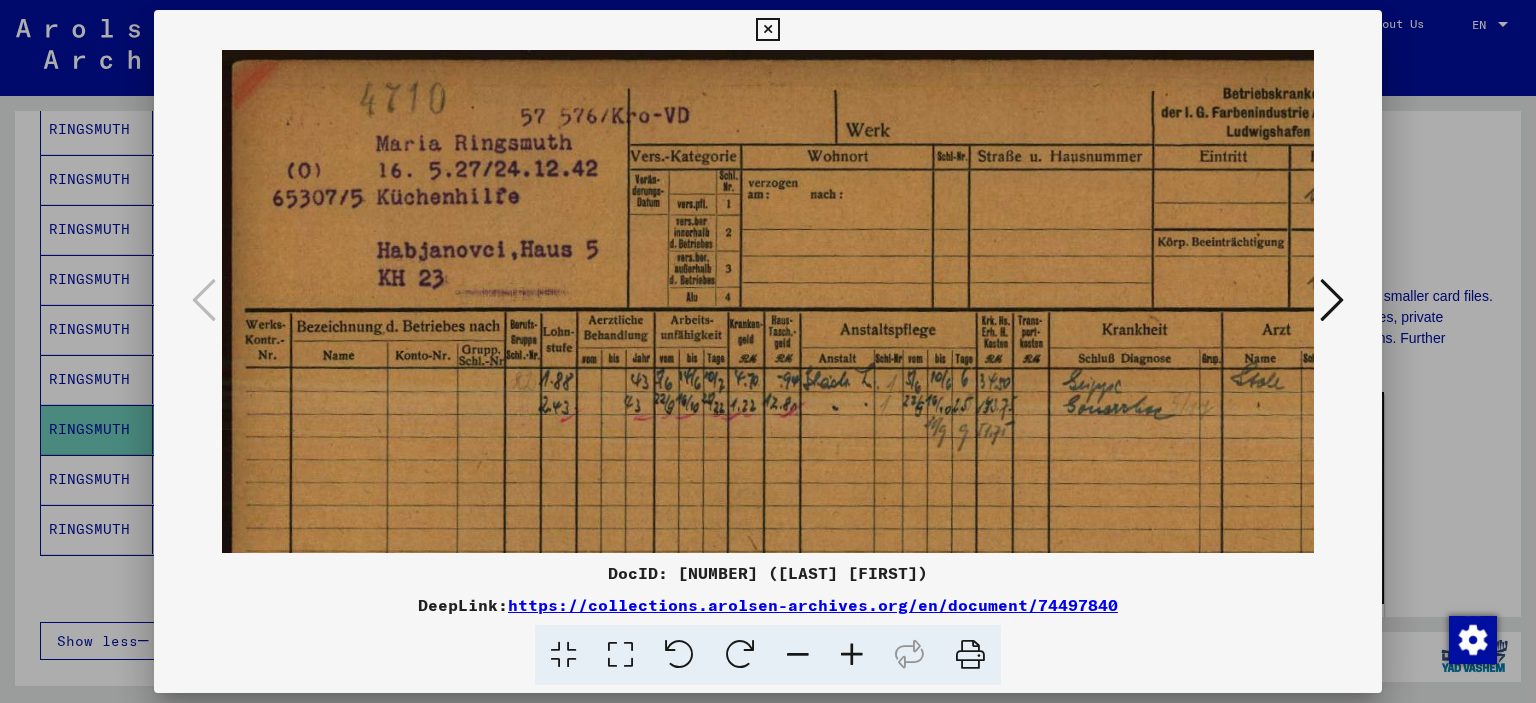 scroll, scrollTop: 94, scrollLeft: 0, axis: vertical 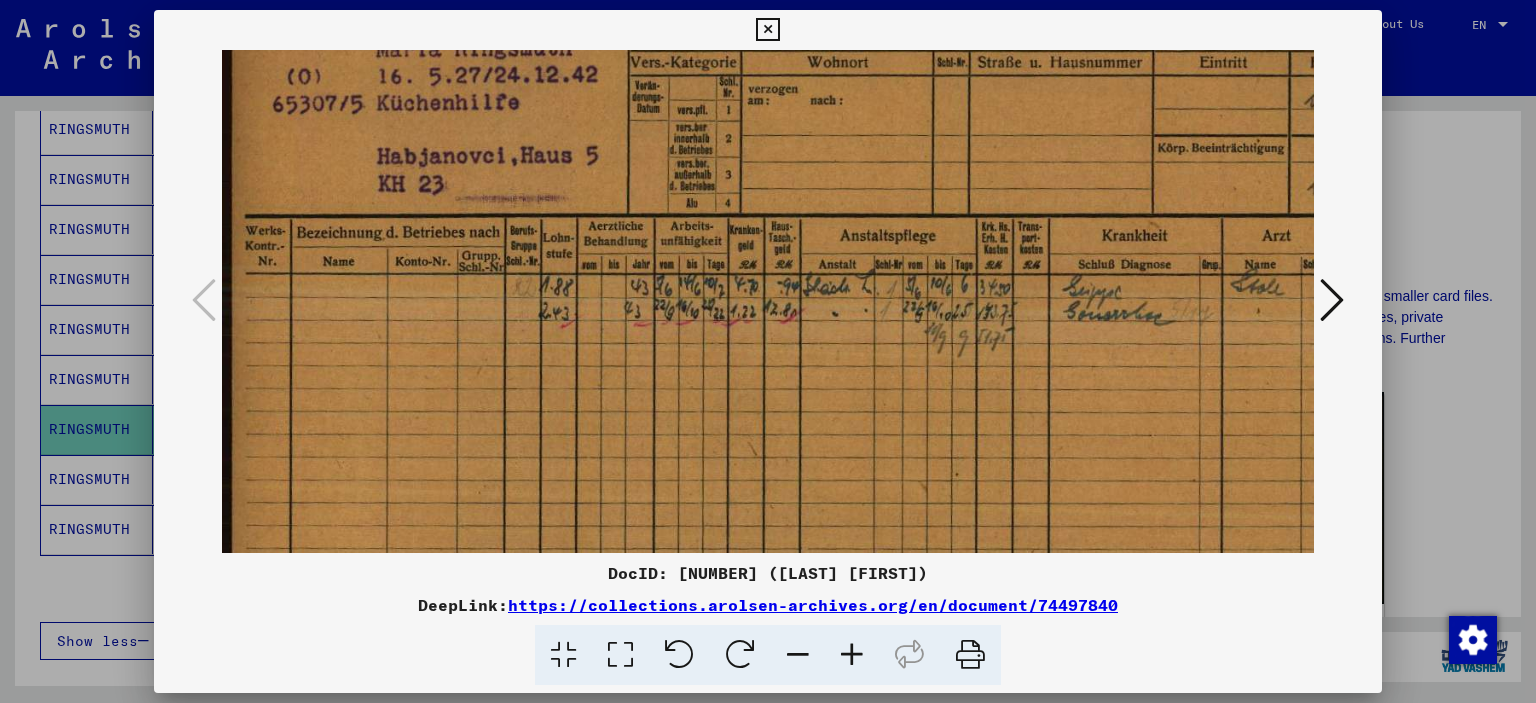 drag, startPoint x: 792, startPoint y: 442, endPoint x: 805, endPoint y: 348, distance: 94.89468 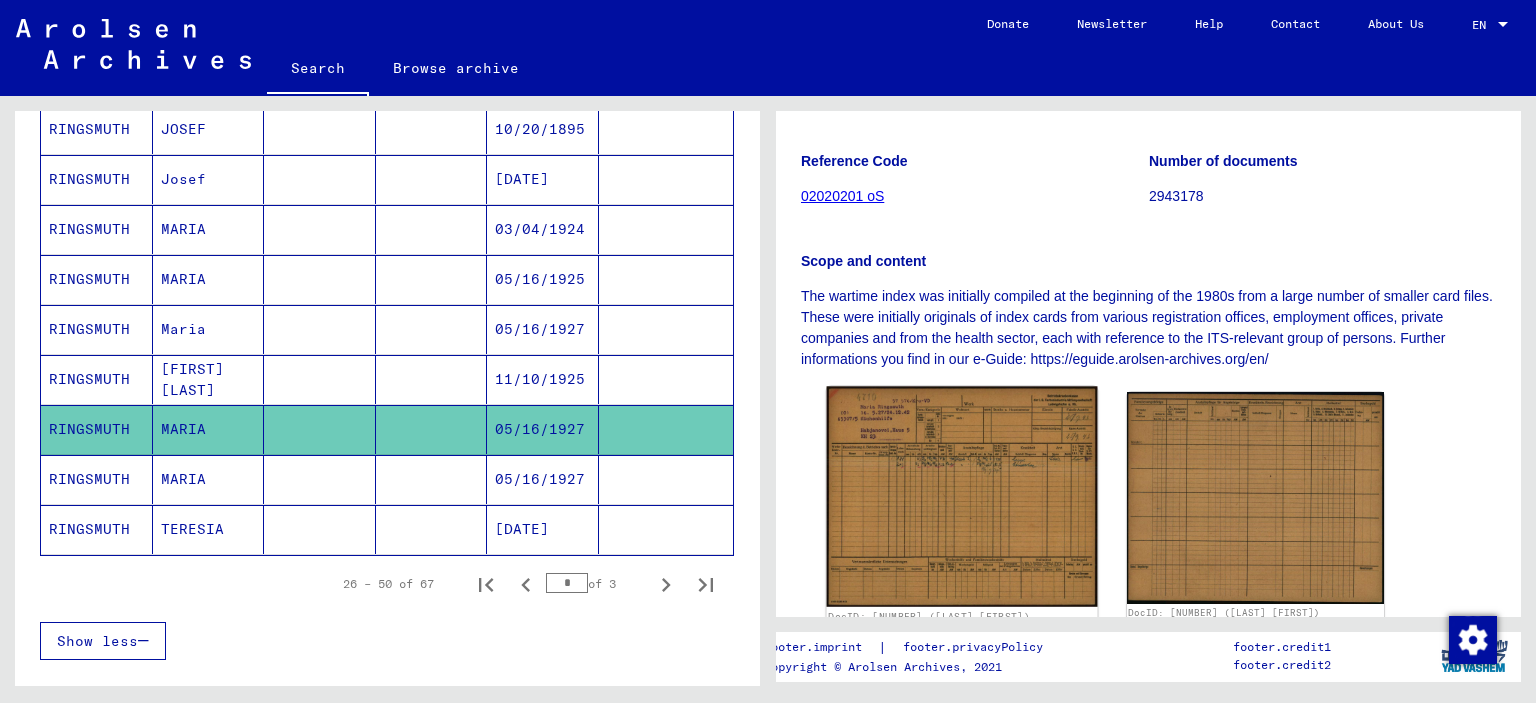 click 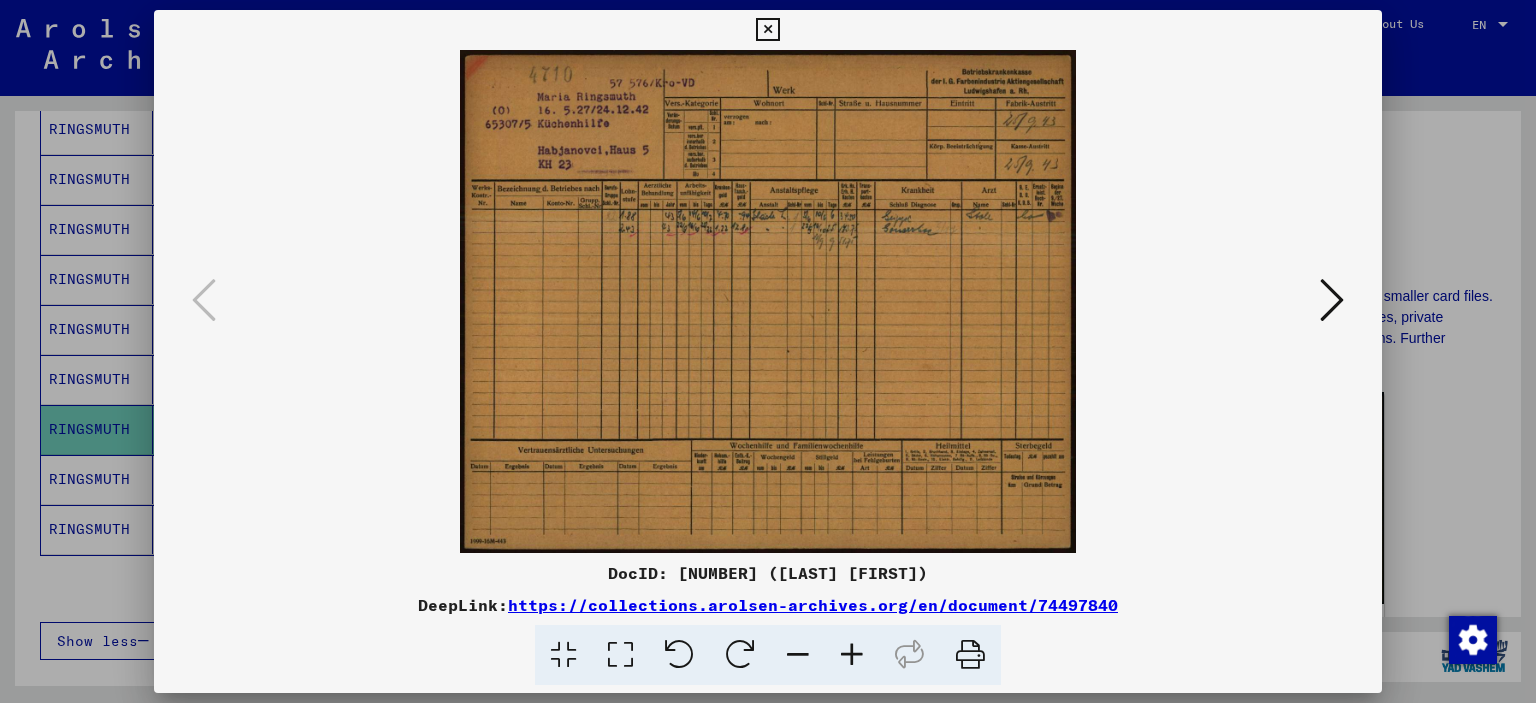 click at bounding box center [852, 655] 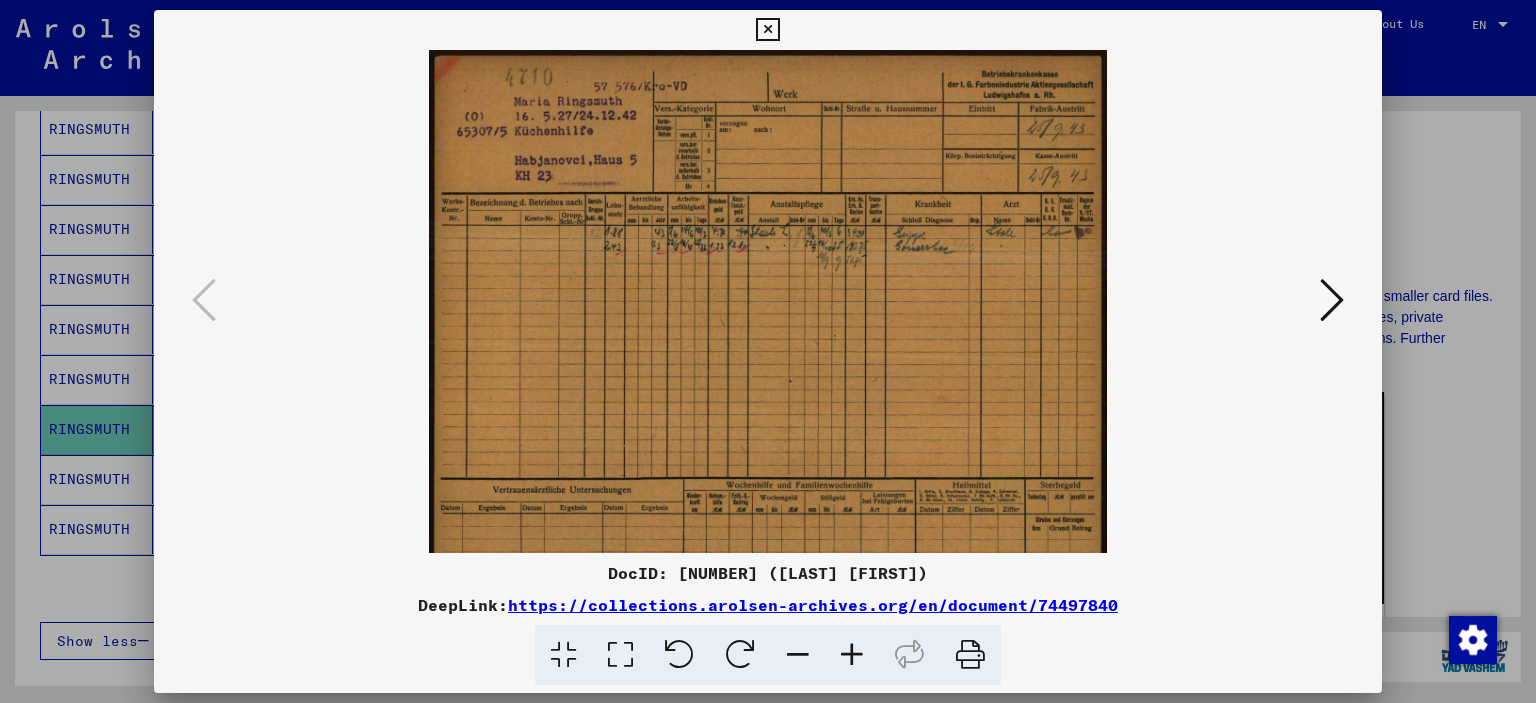 click at bounding box center [852, 655] 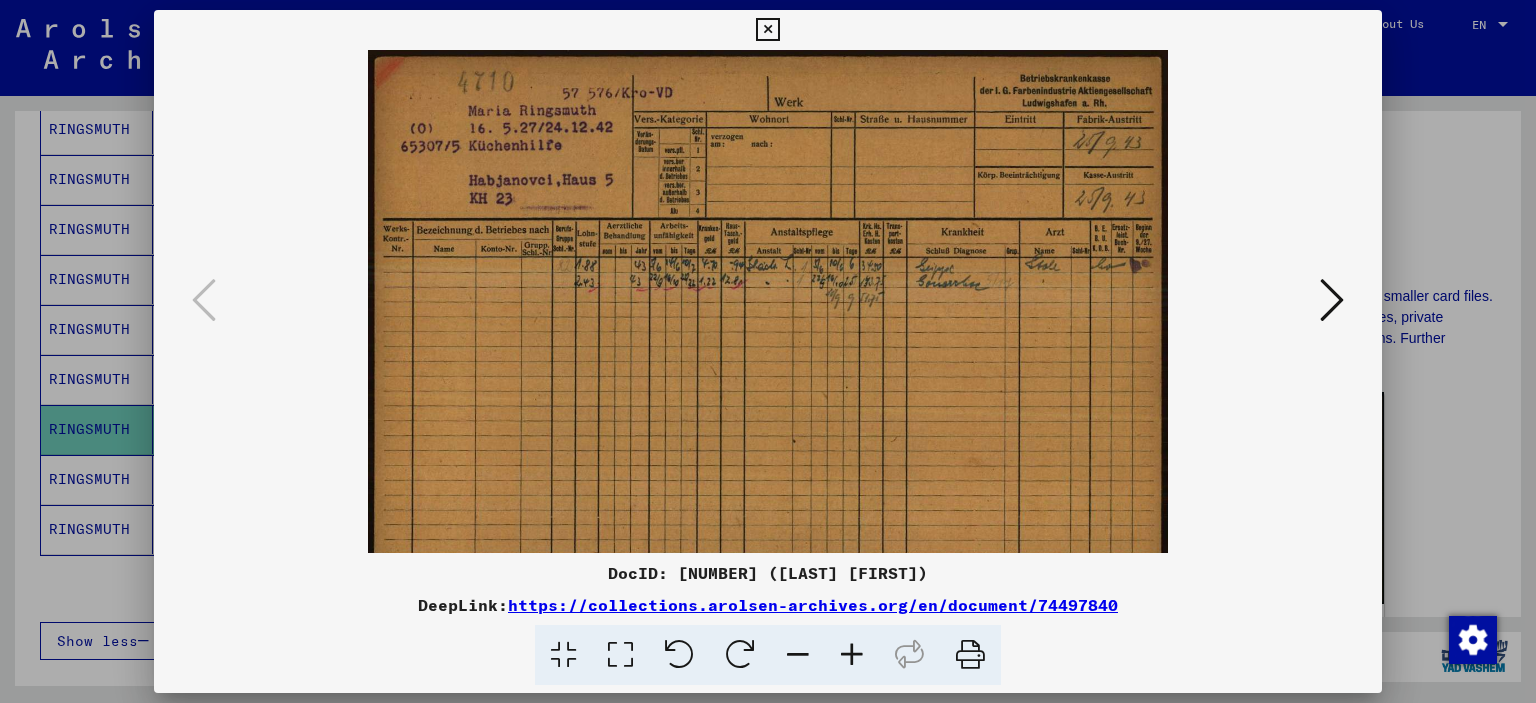 click at bounding box center [852, 655] 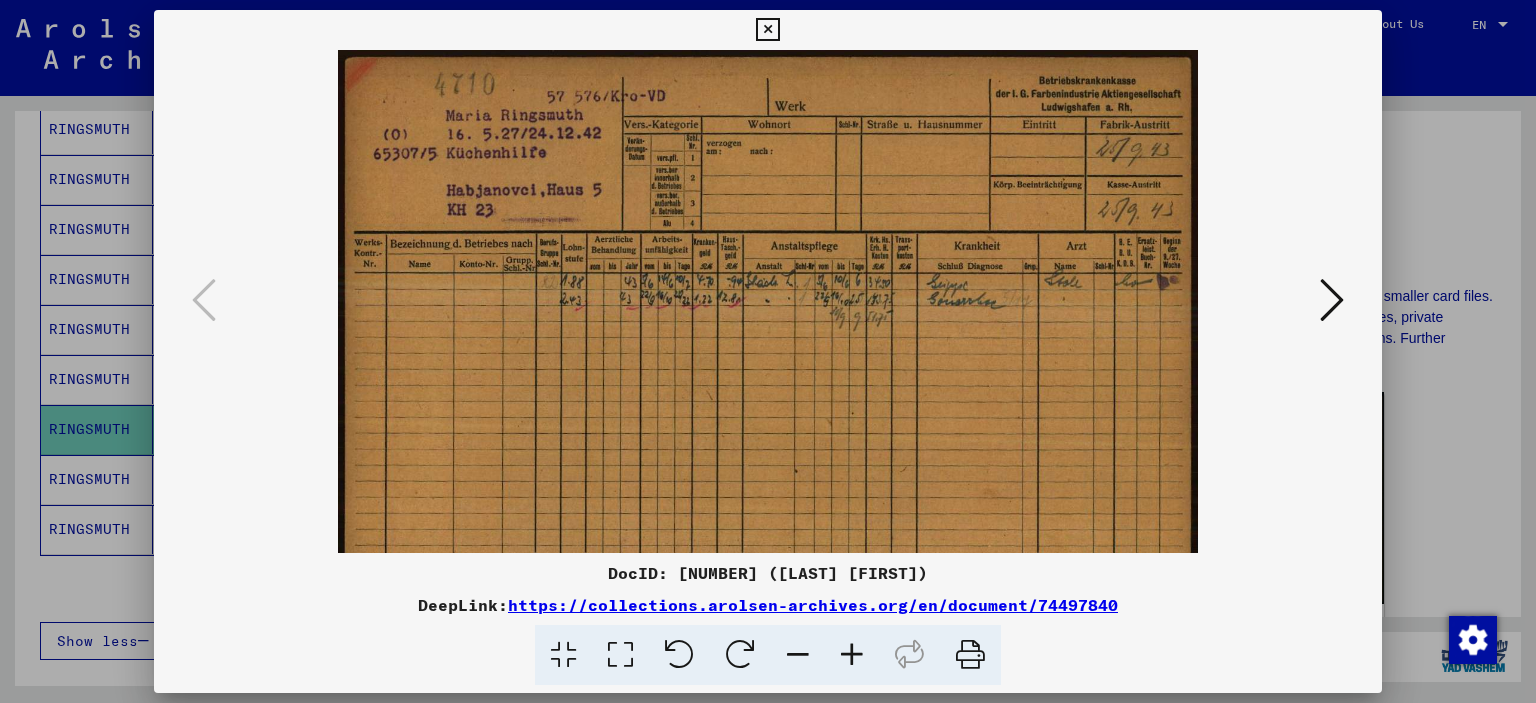 click at bounding box center [852, 655] 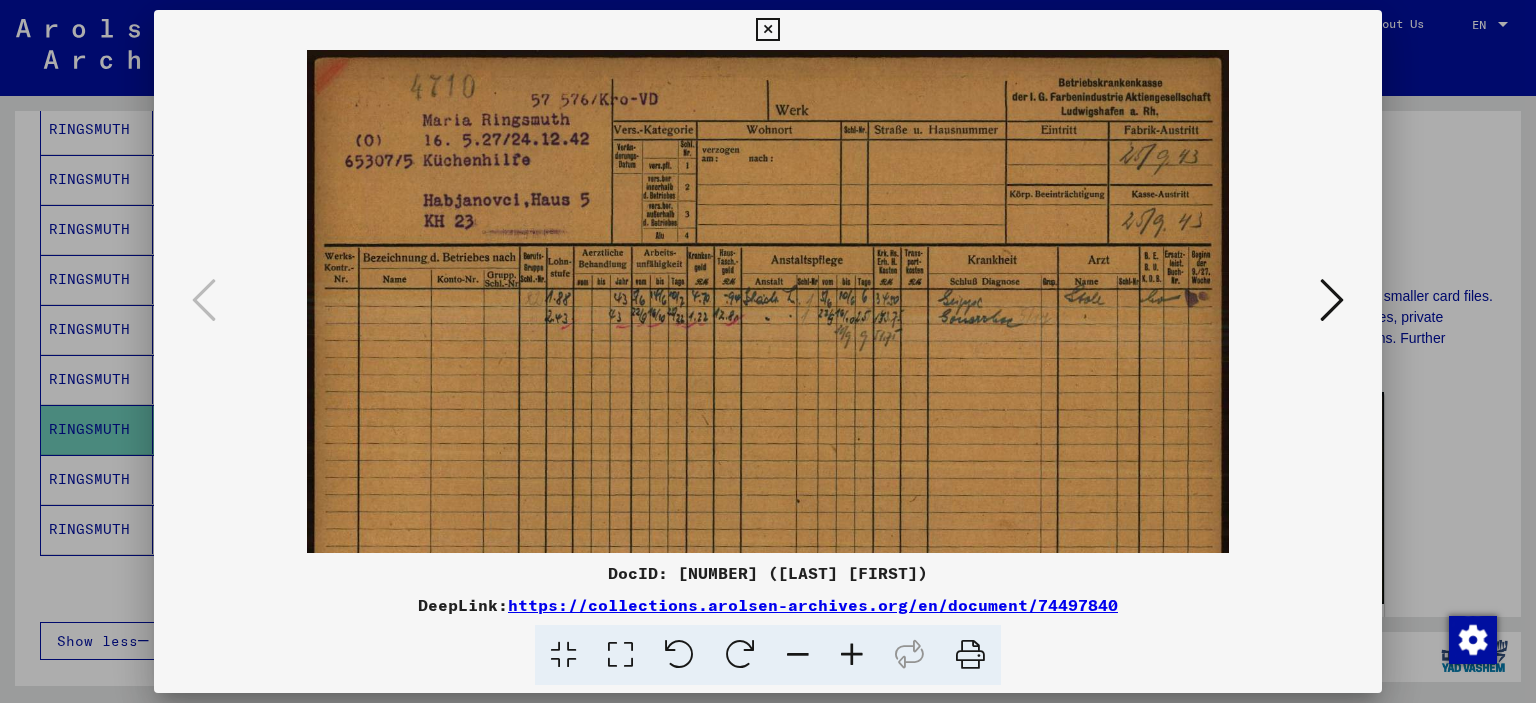 click at bounding box center (852, 655) 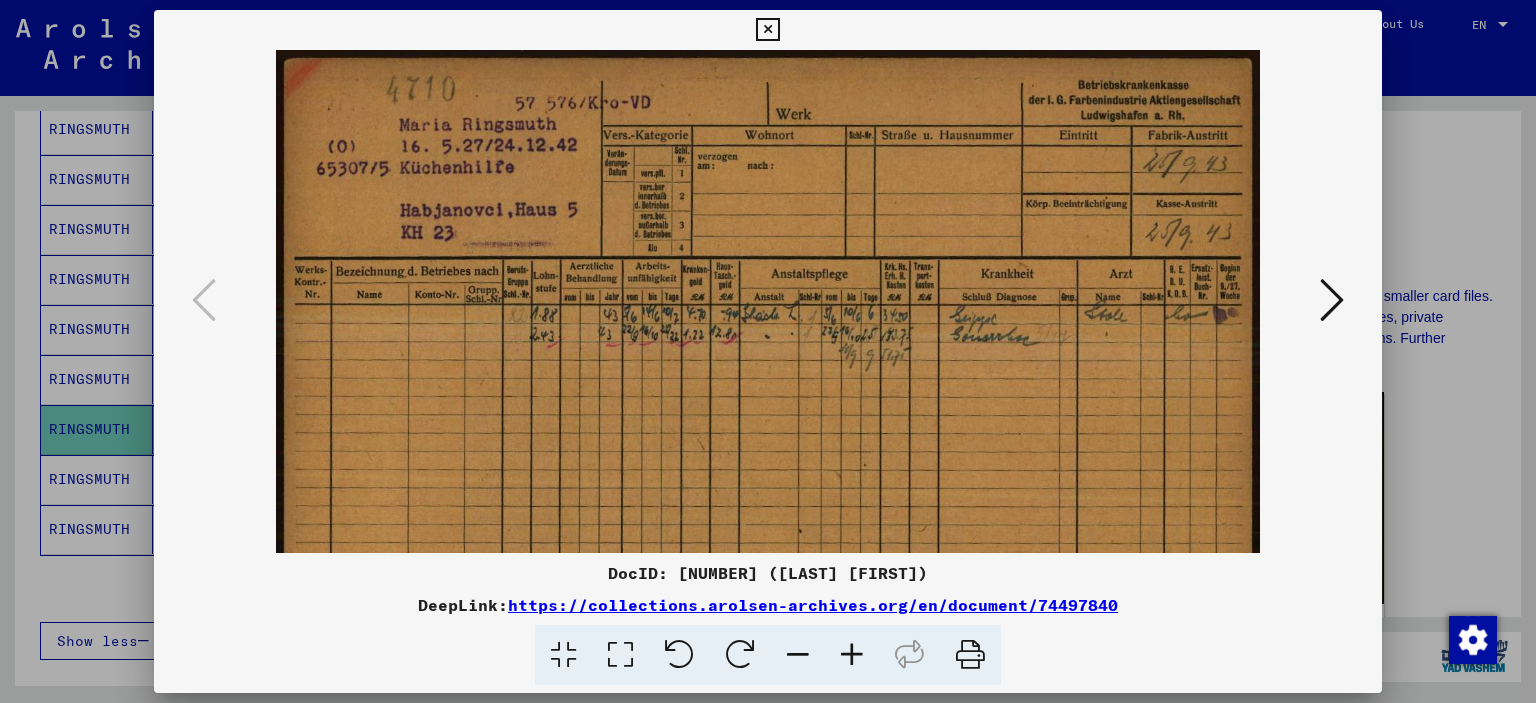 click at bounding box center [852, 655] 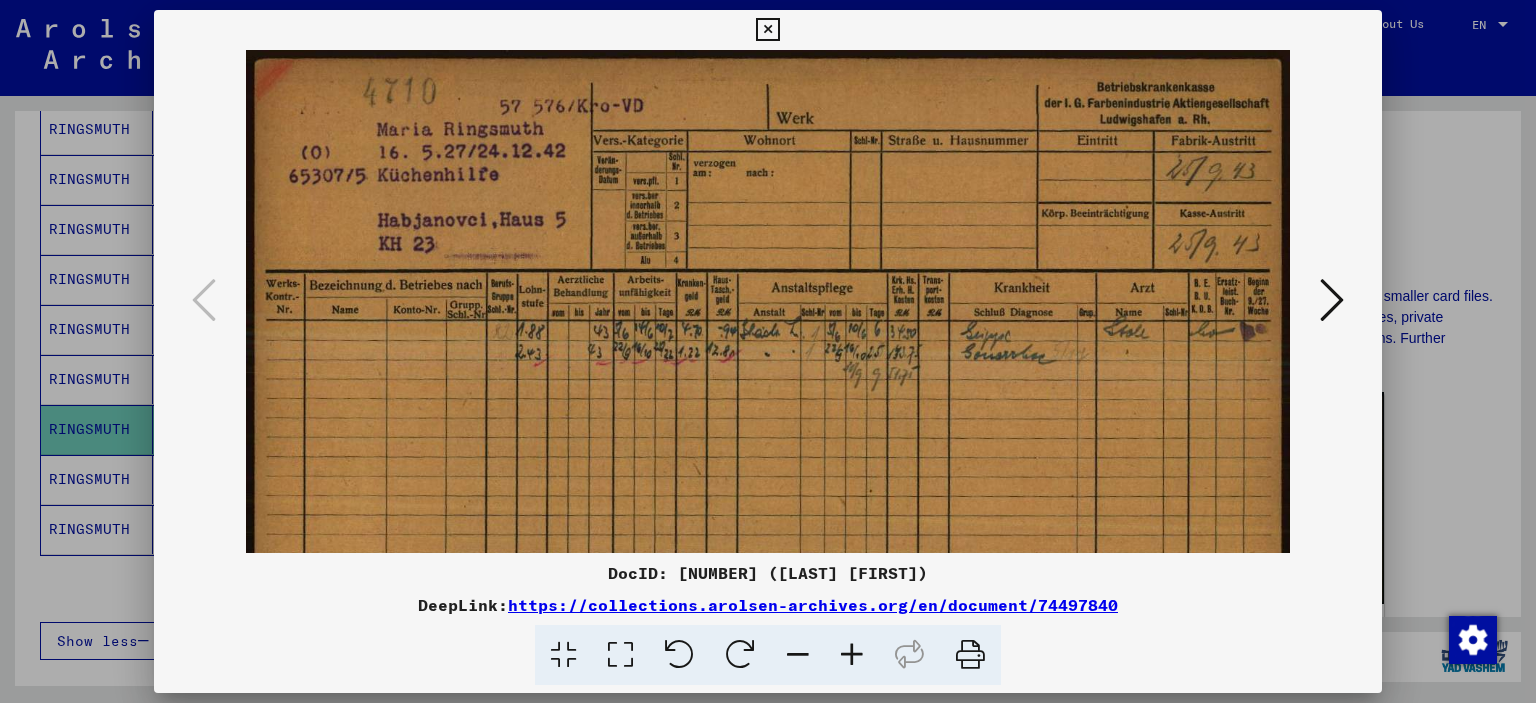click at bounding box center [852, 655] 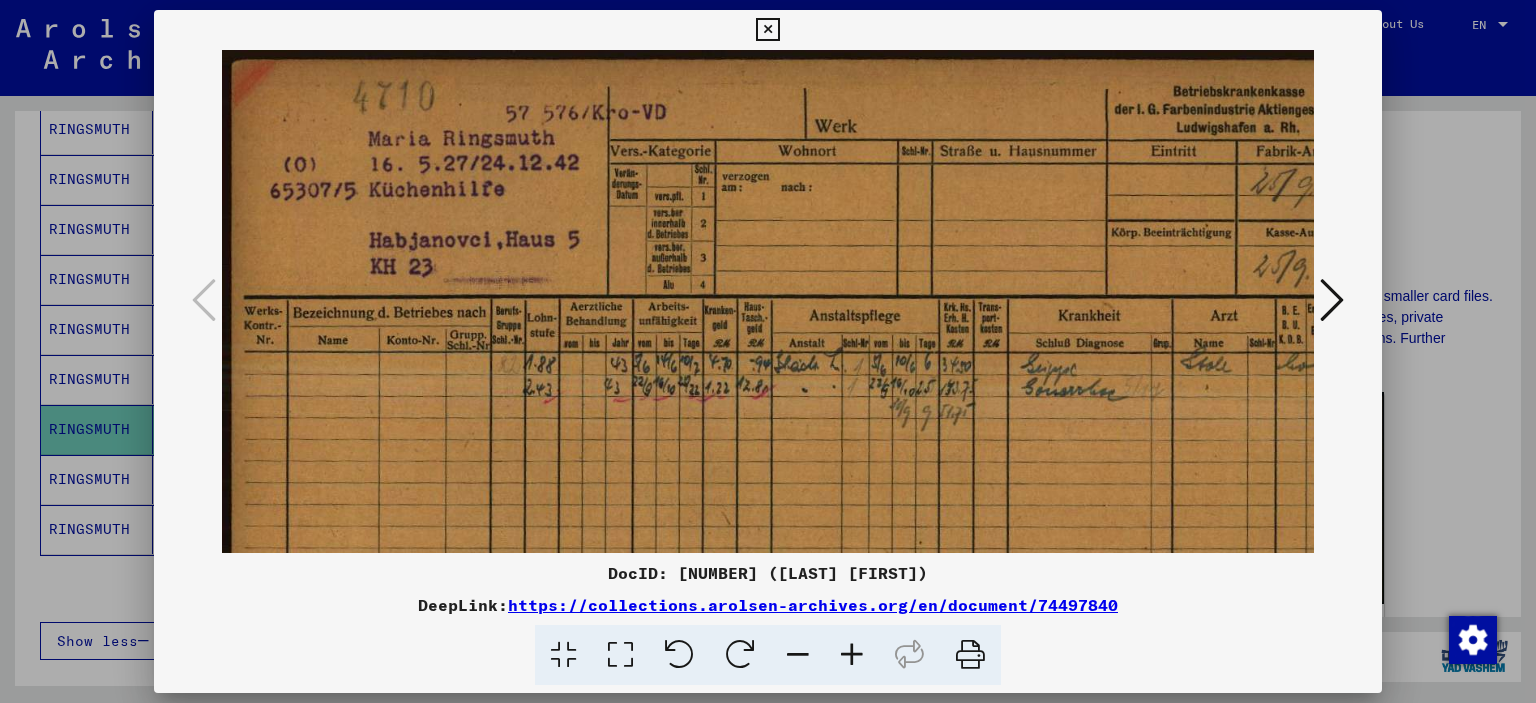 click at bounding box center (852, 655) 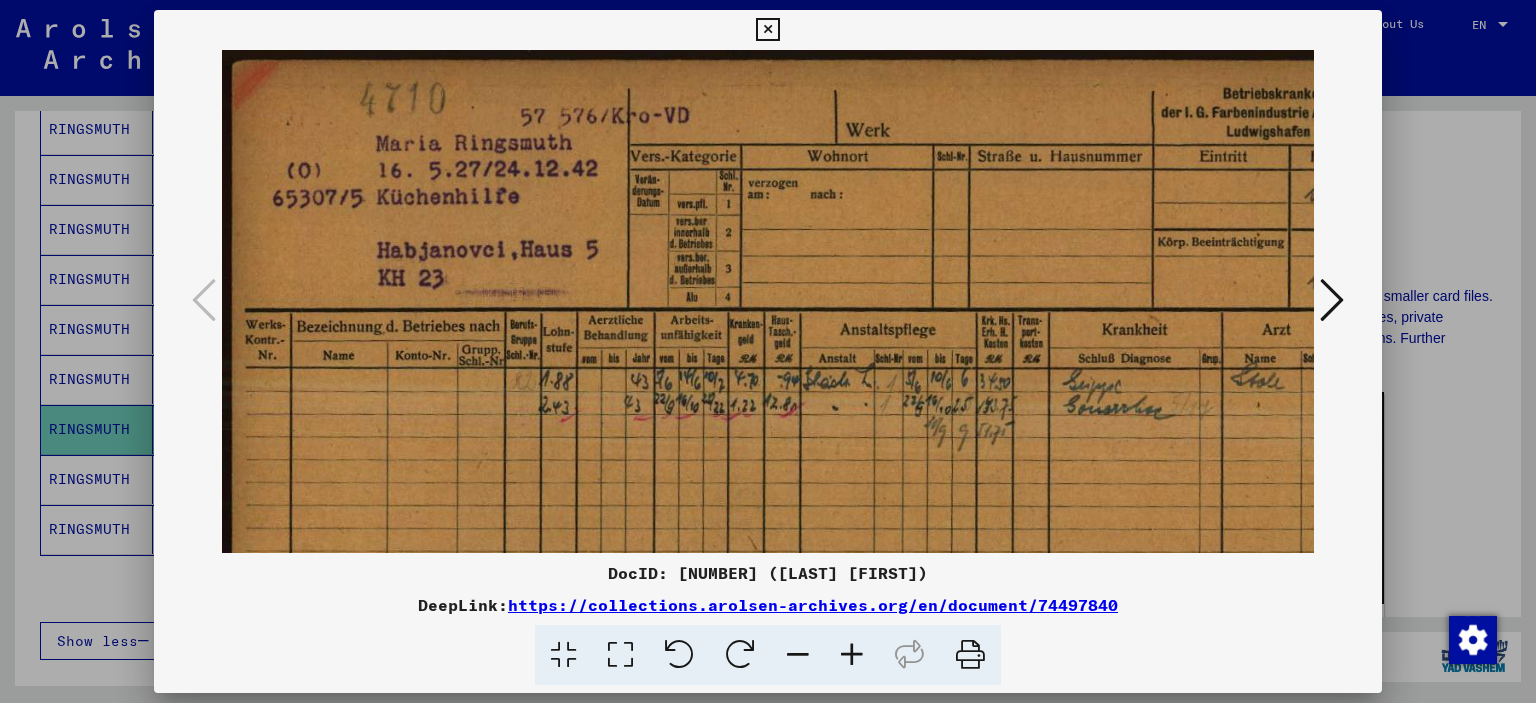 click at bounding box center [852, 655] 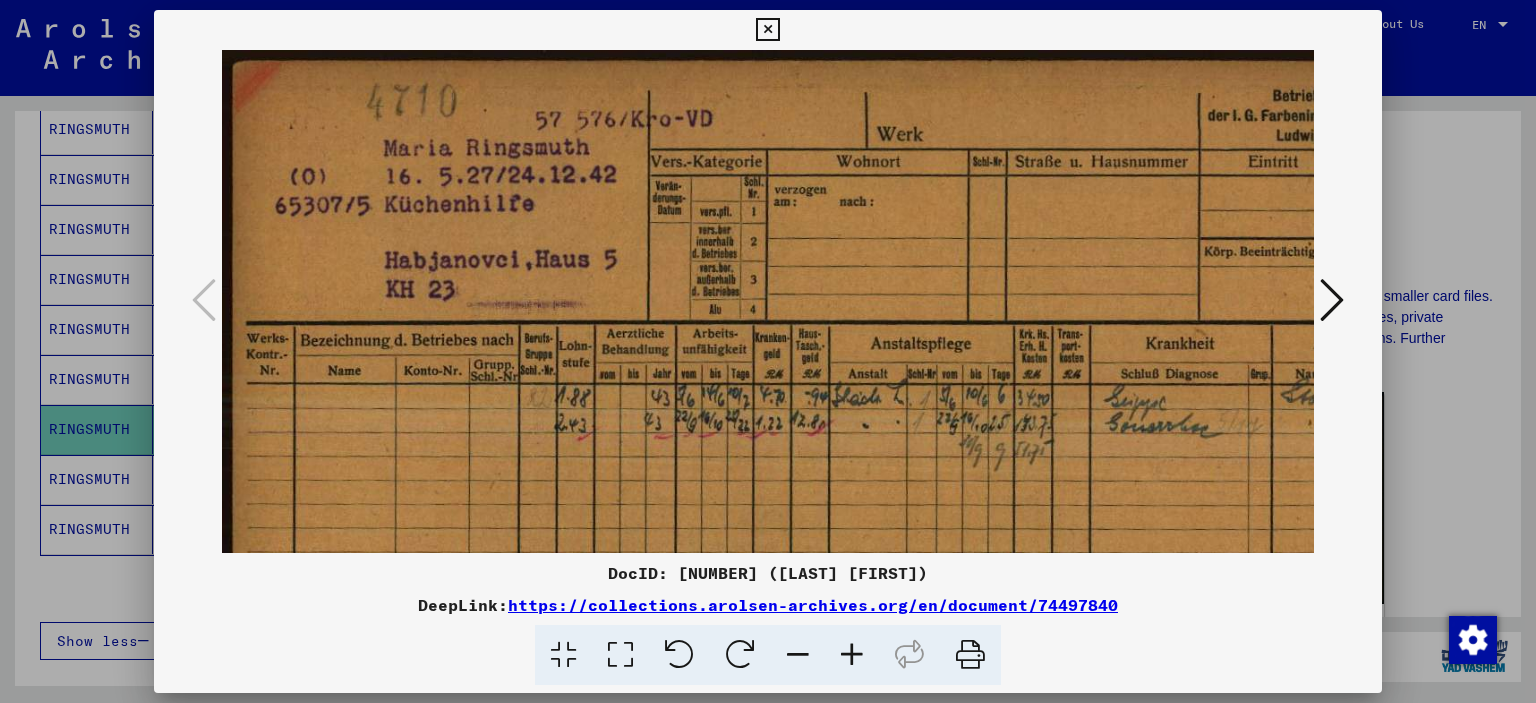 click at bounding box center (1332, 300) 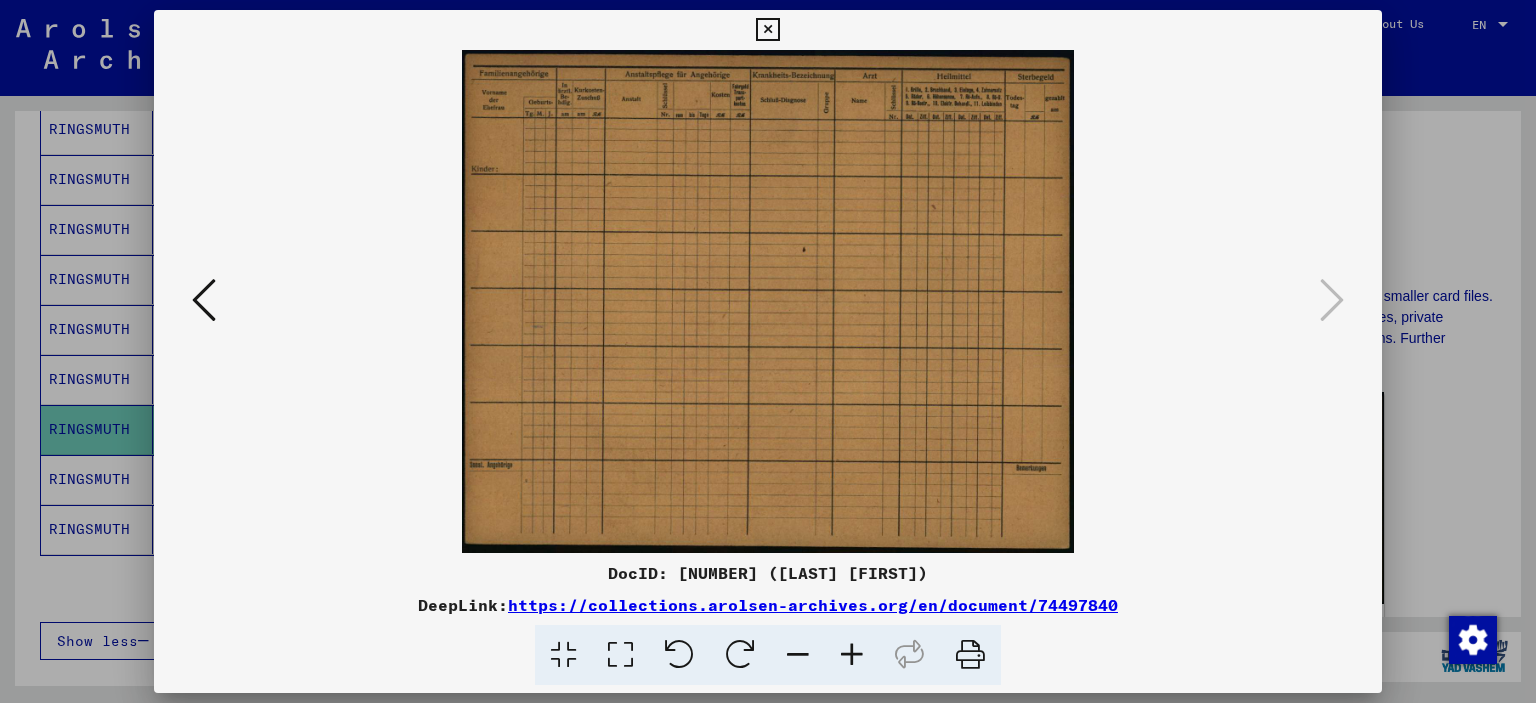 click at bounding box center (768, 301) 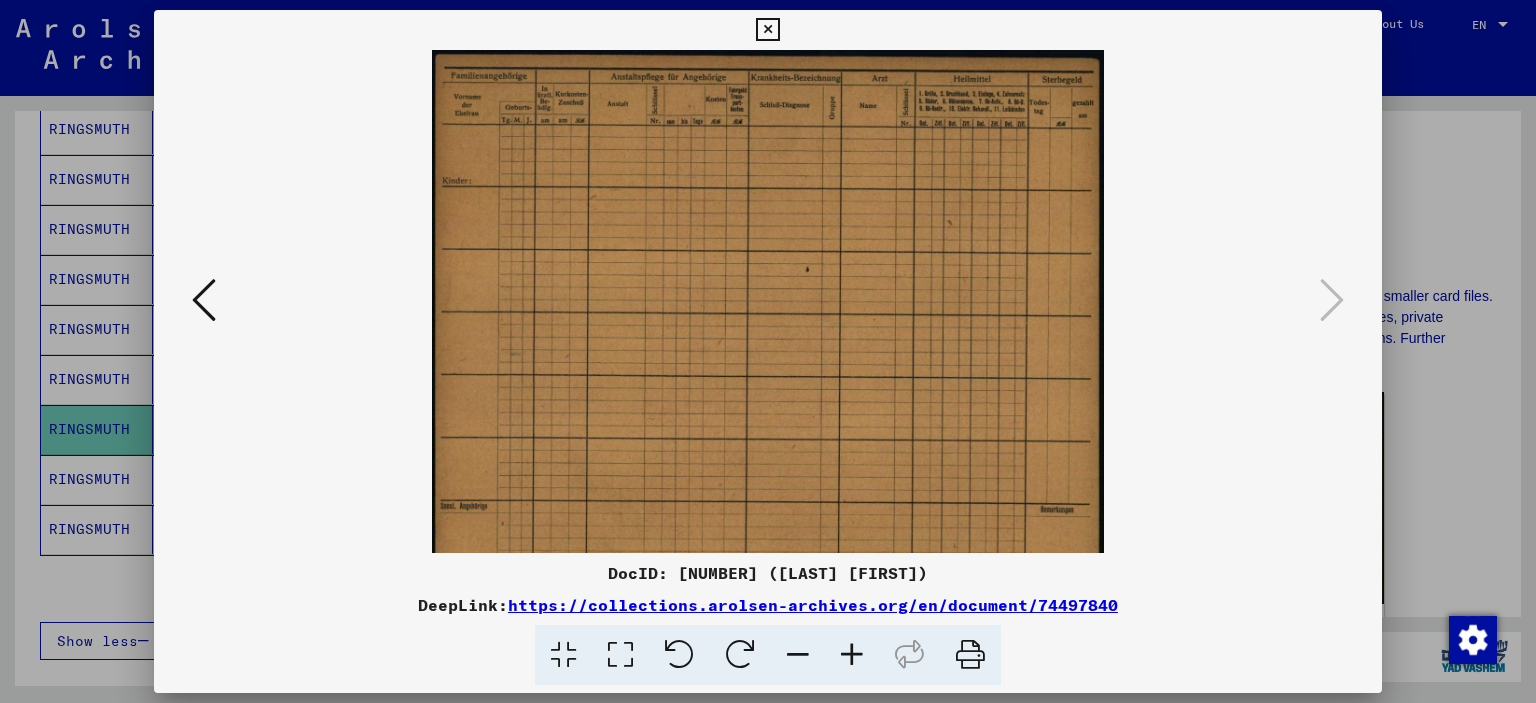 click at bounding box center (852, 655) 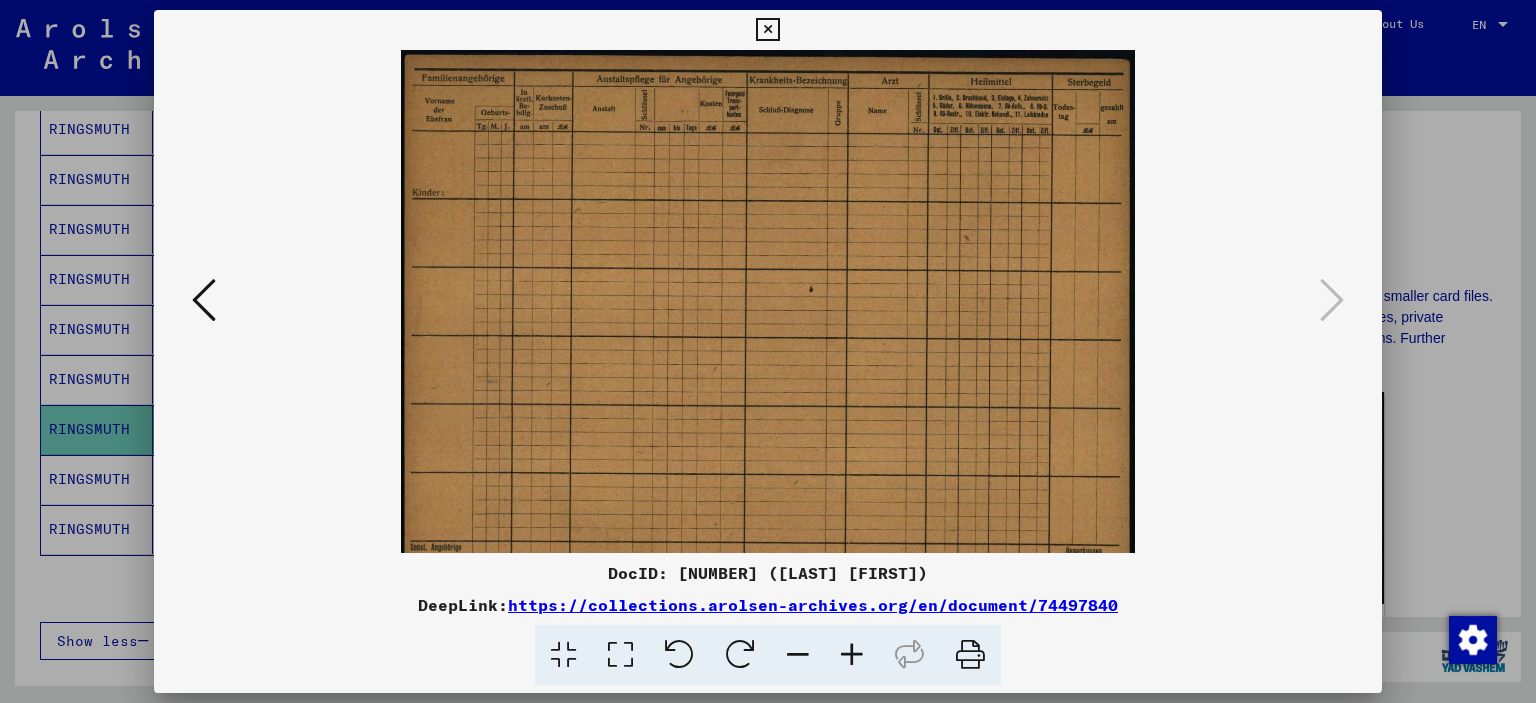 click at bounding box center [852, 655] 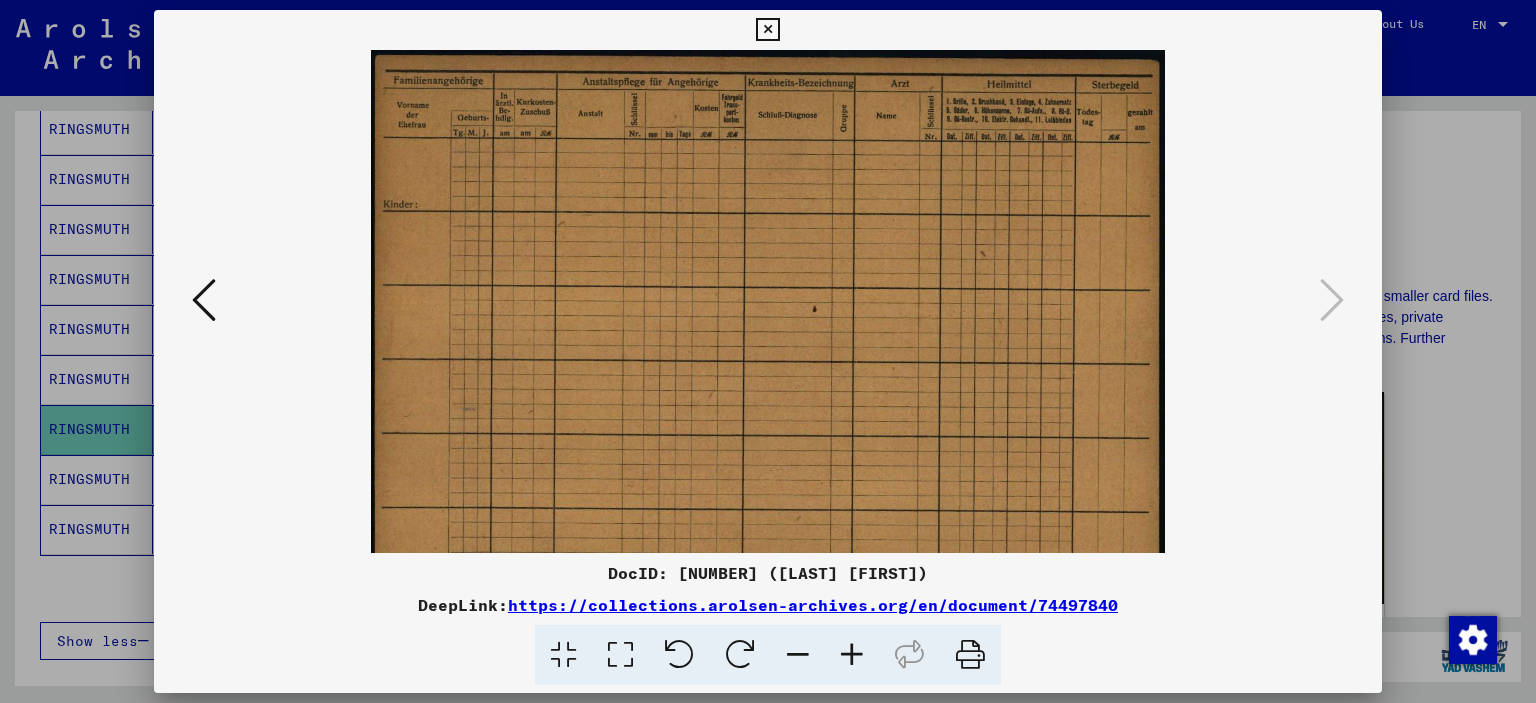 click at bounding box center (852, 655) 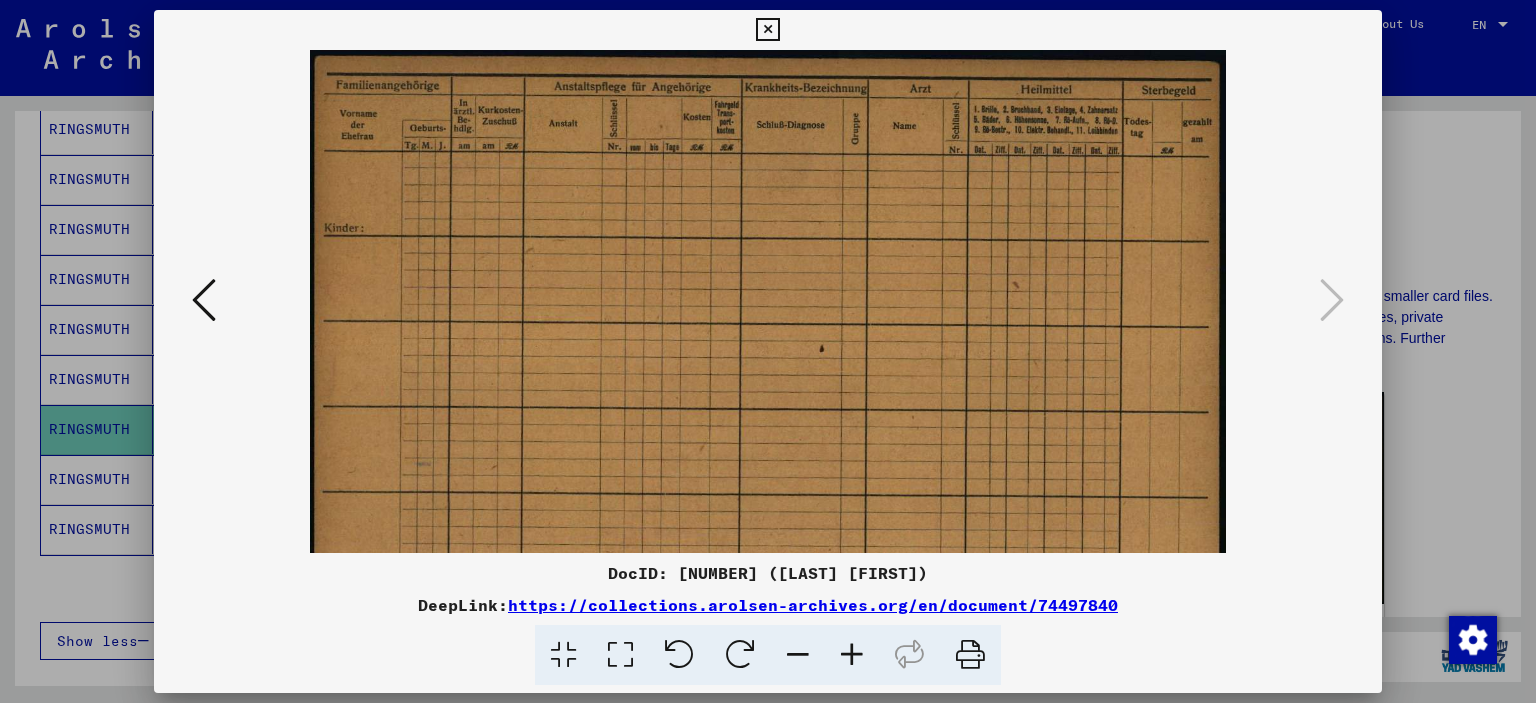 click at bounding box center (852, 655) 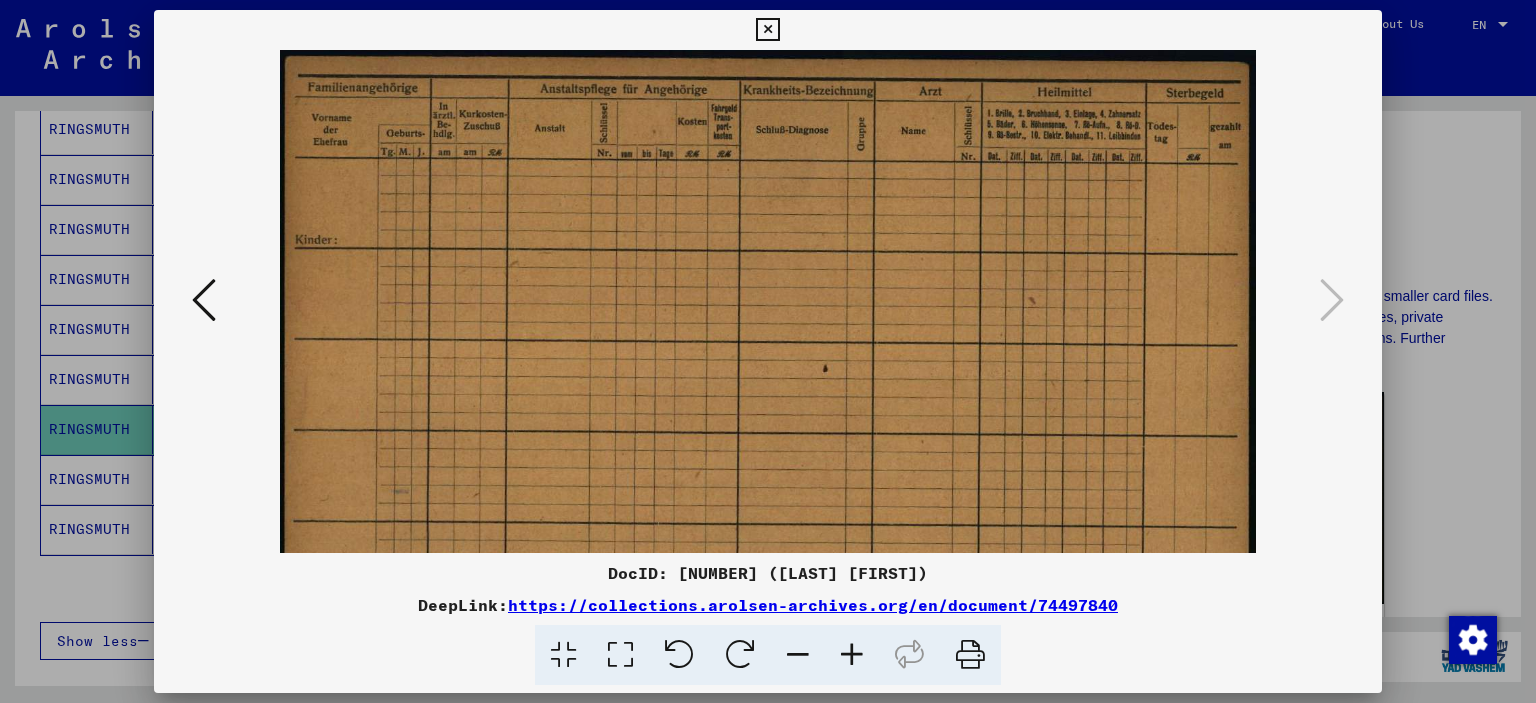 click at bounding box center [852, 655] 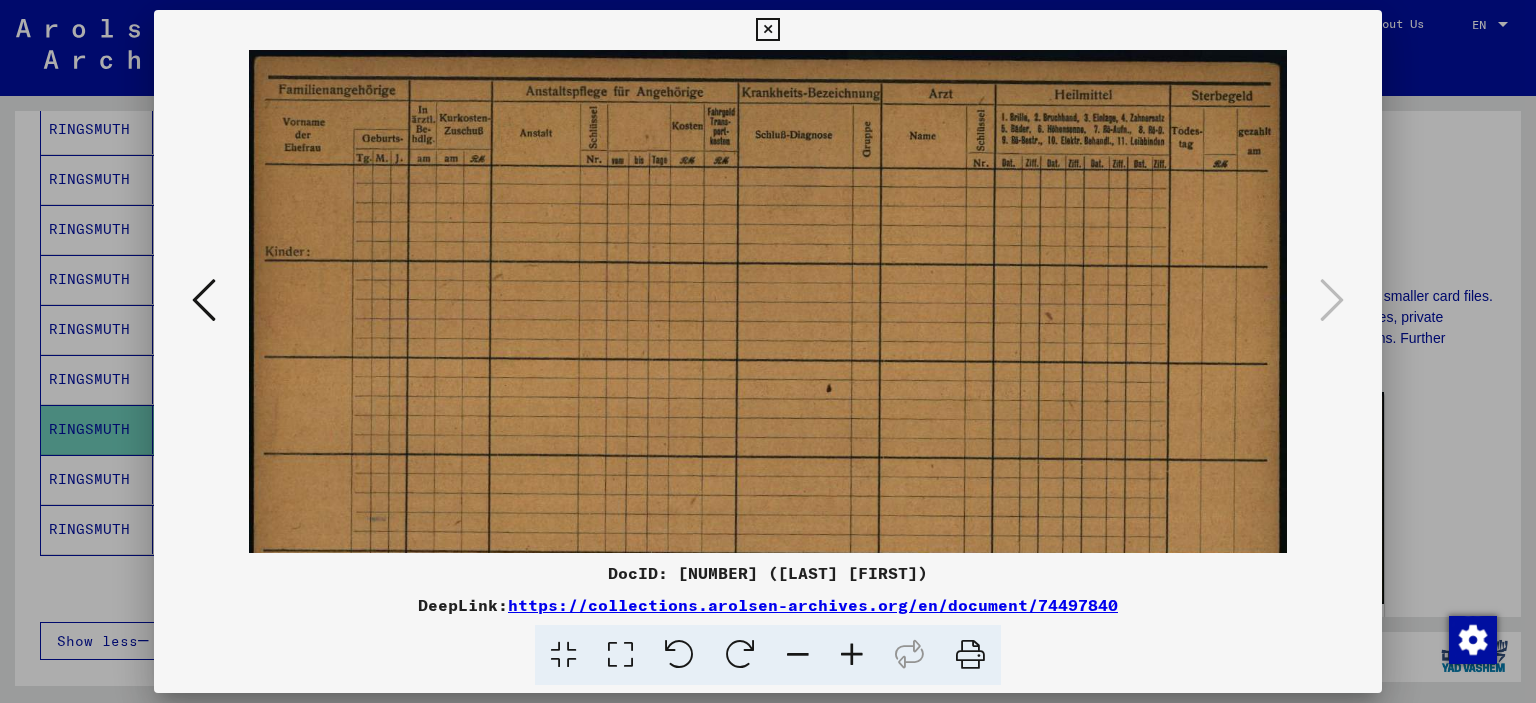 click at bounding box center [852, 655] 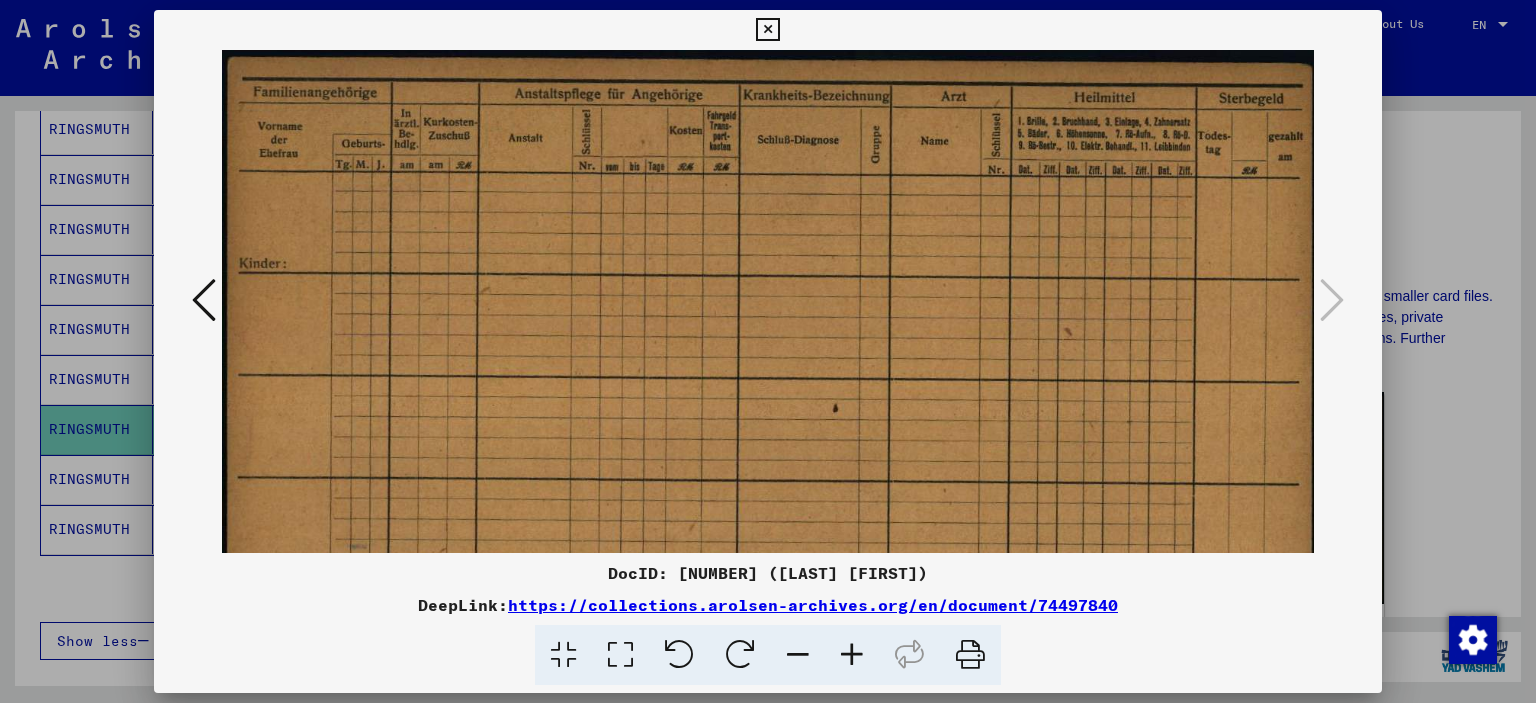 click at bounding box center [852, 655] 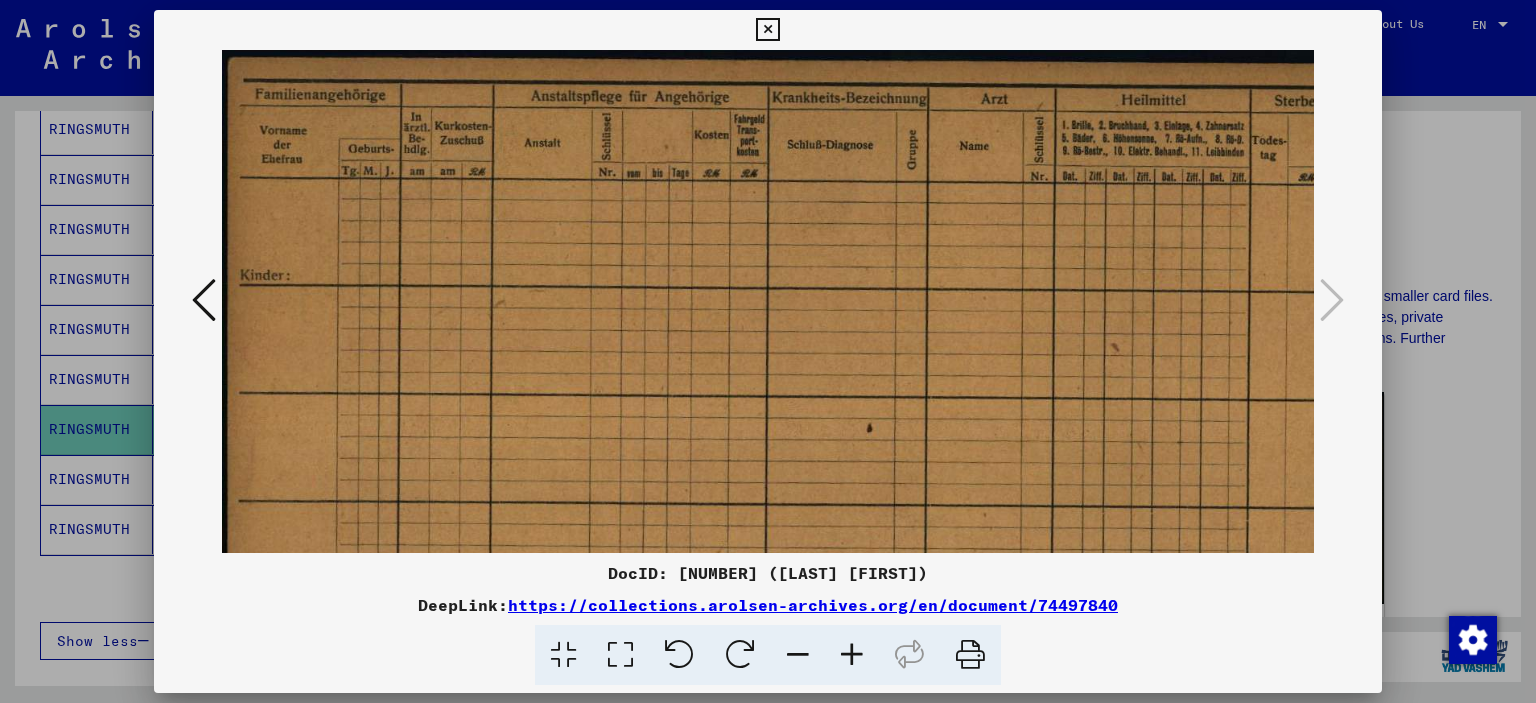 click at bounding box center [767, 30] 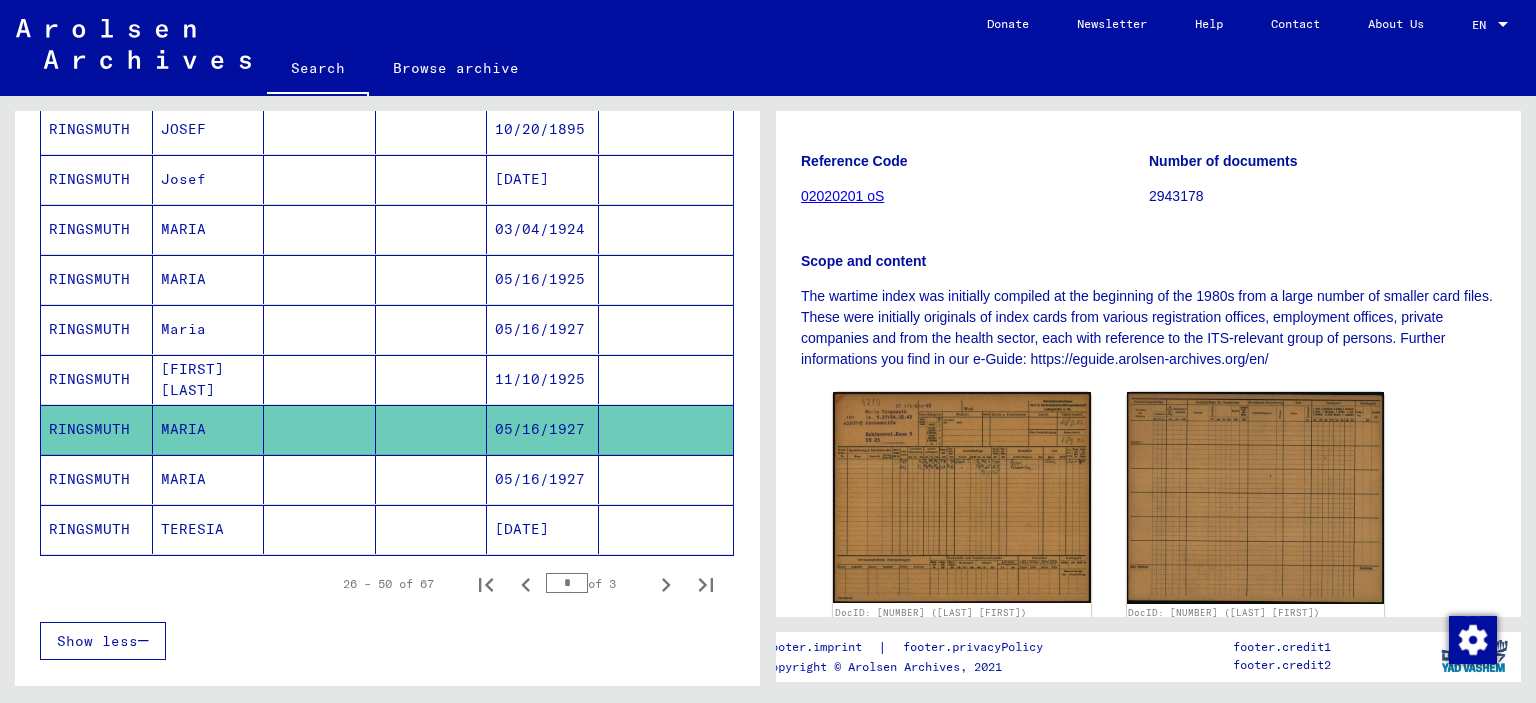 click on "MARIA" at bounding box center (209, 529) 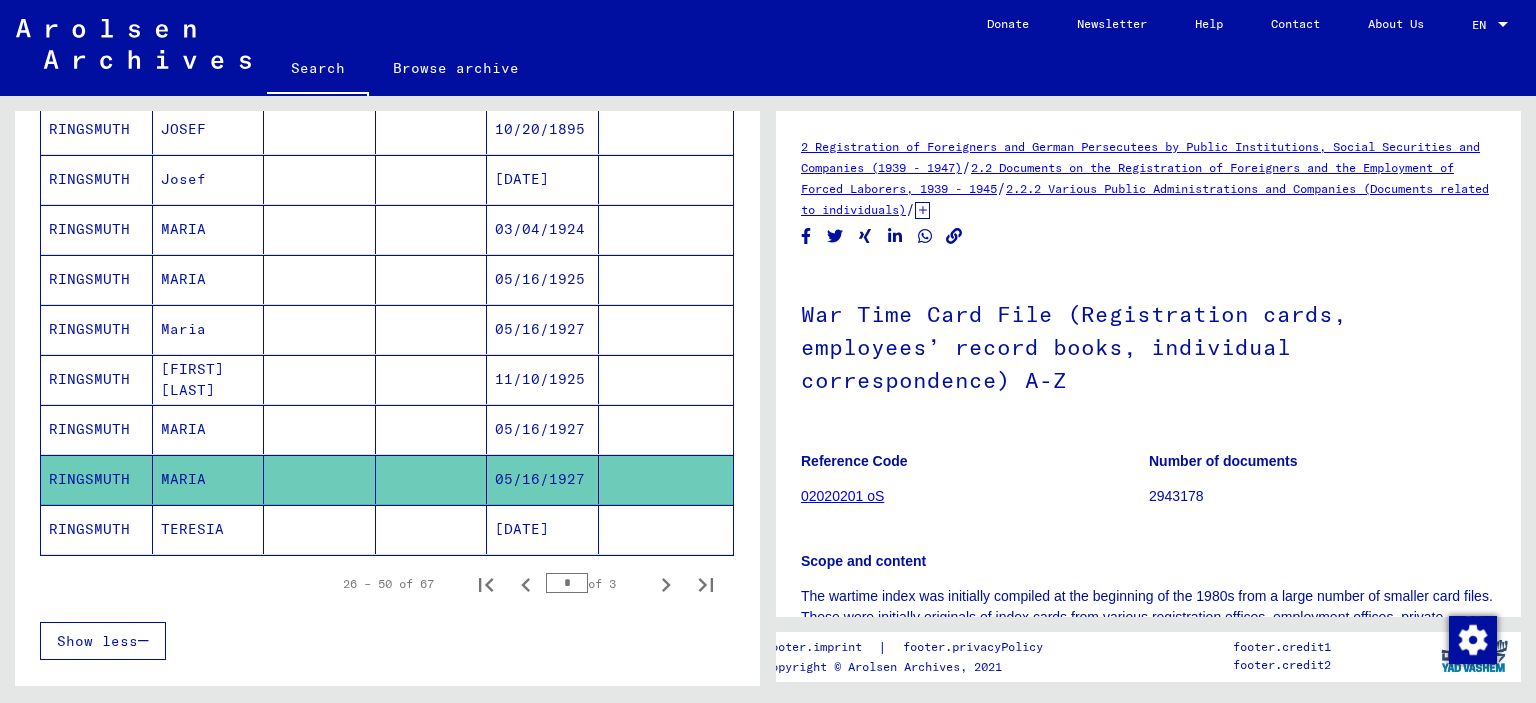 scroll, scrollTop: 0, scrollLeft: 0, axis: both 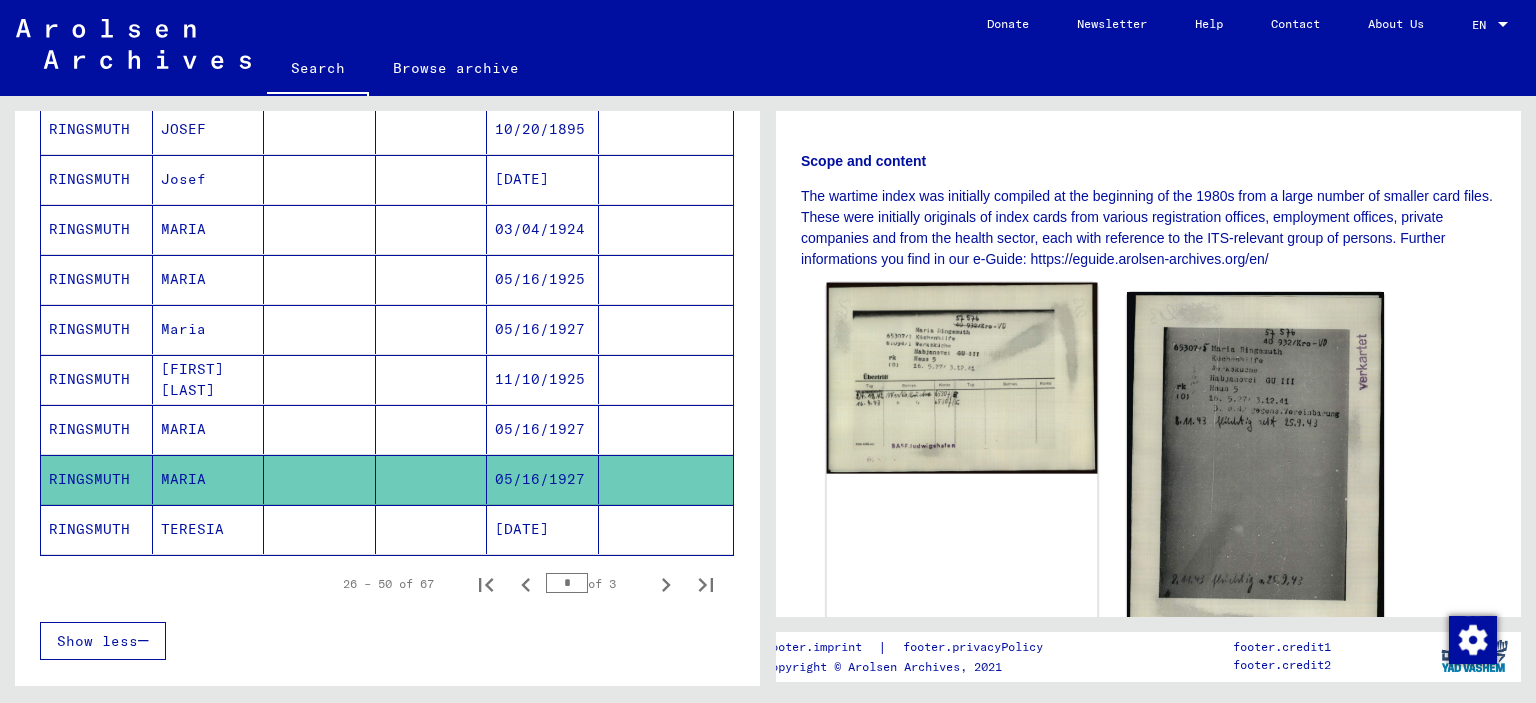 click 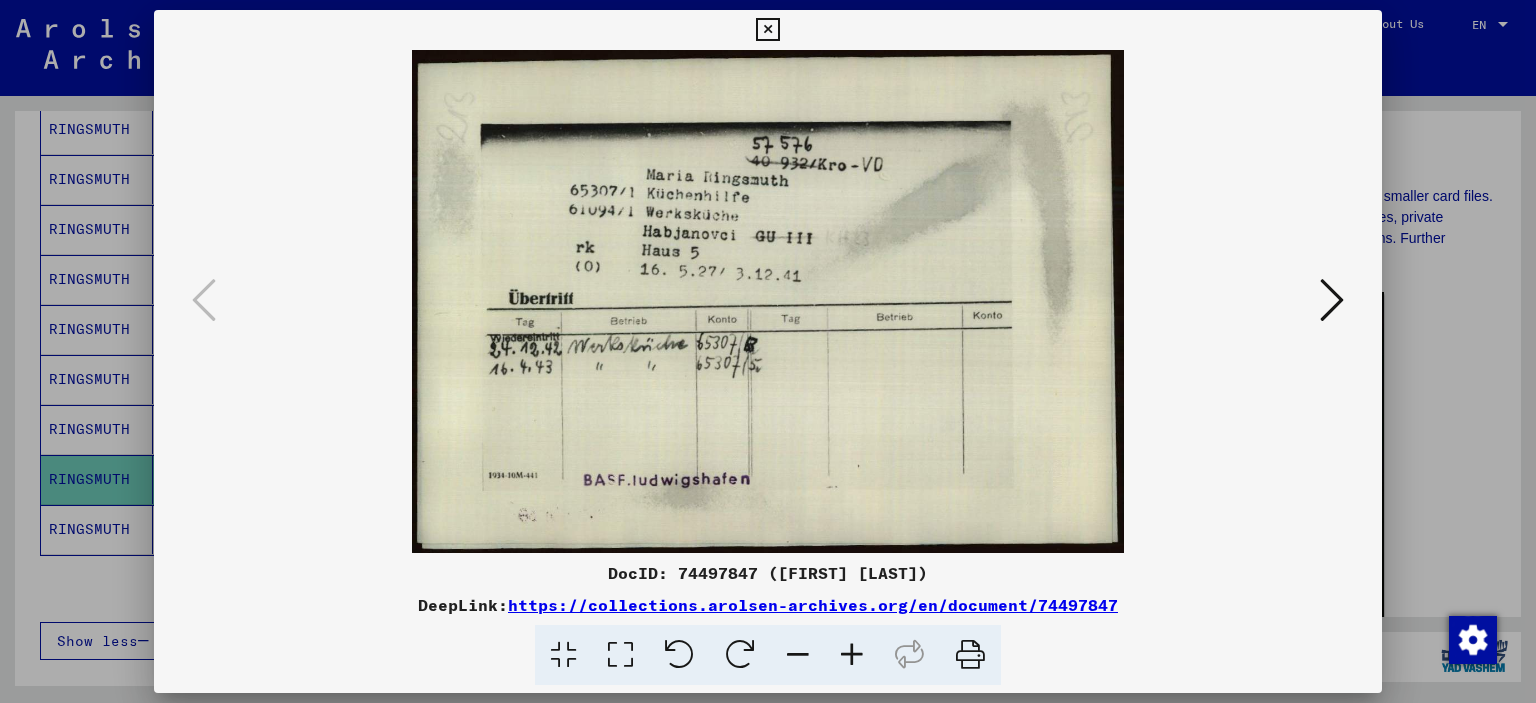 click at bounding box center [1332, 301] 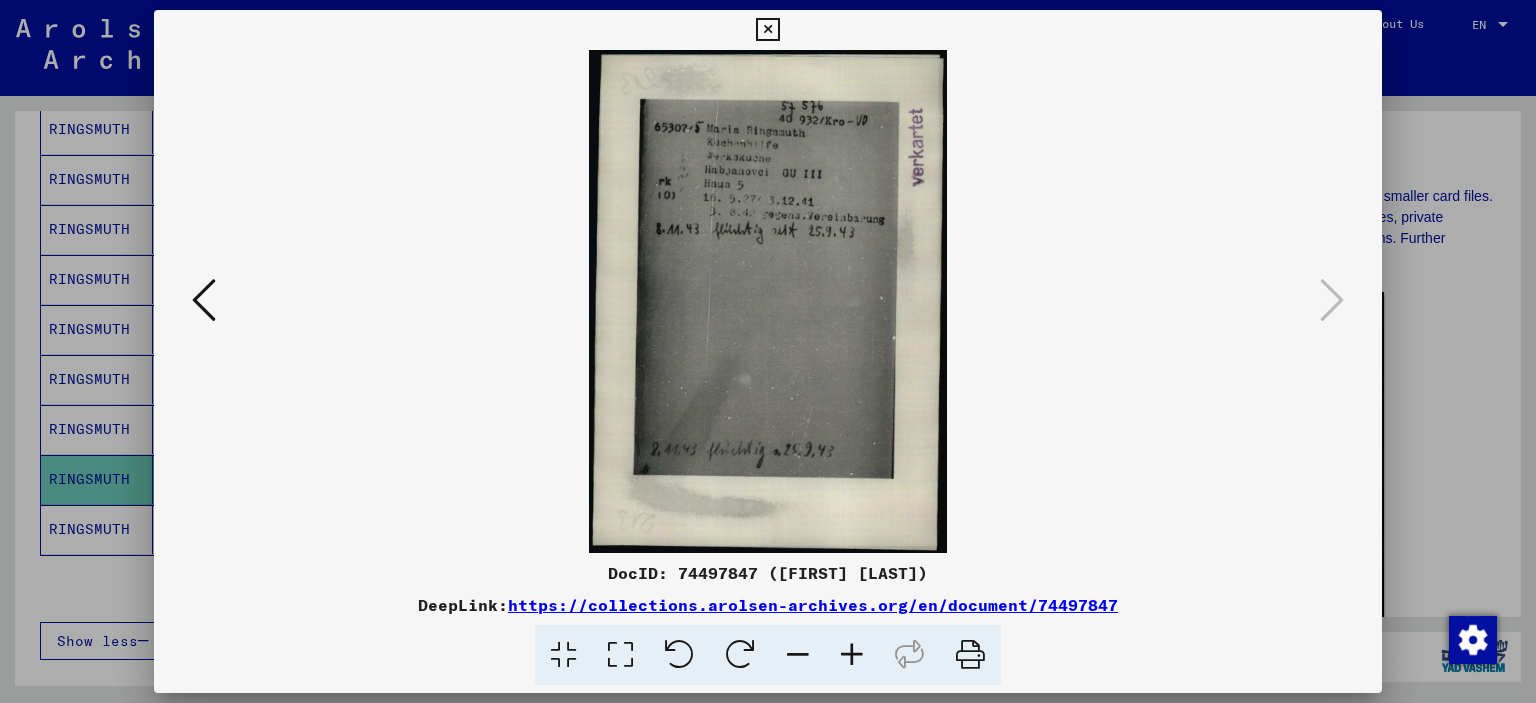 click at bounding box center (852, 655) 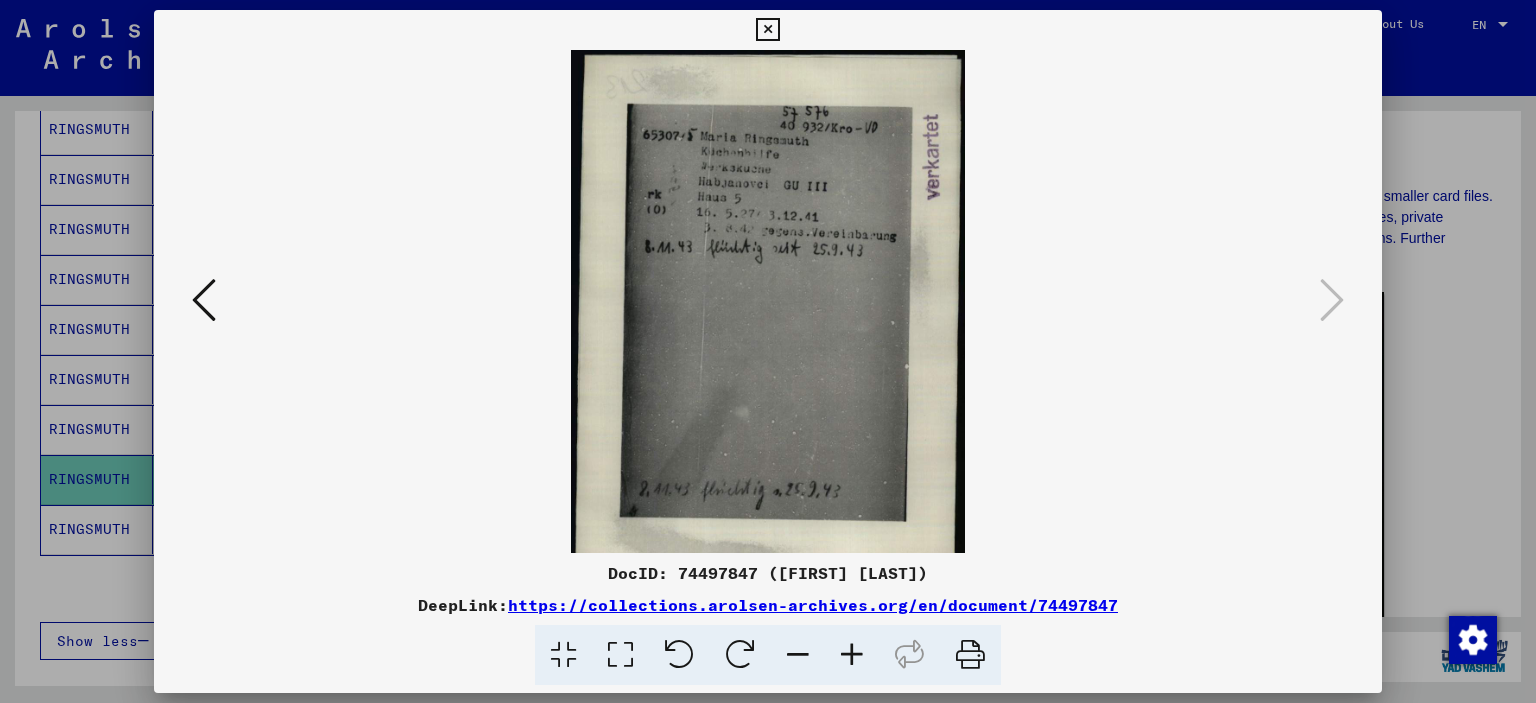 click at bounding box center (852, 655) 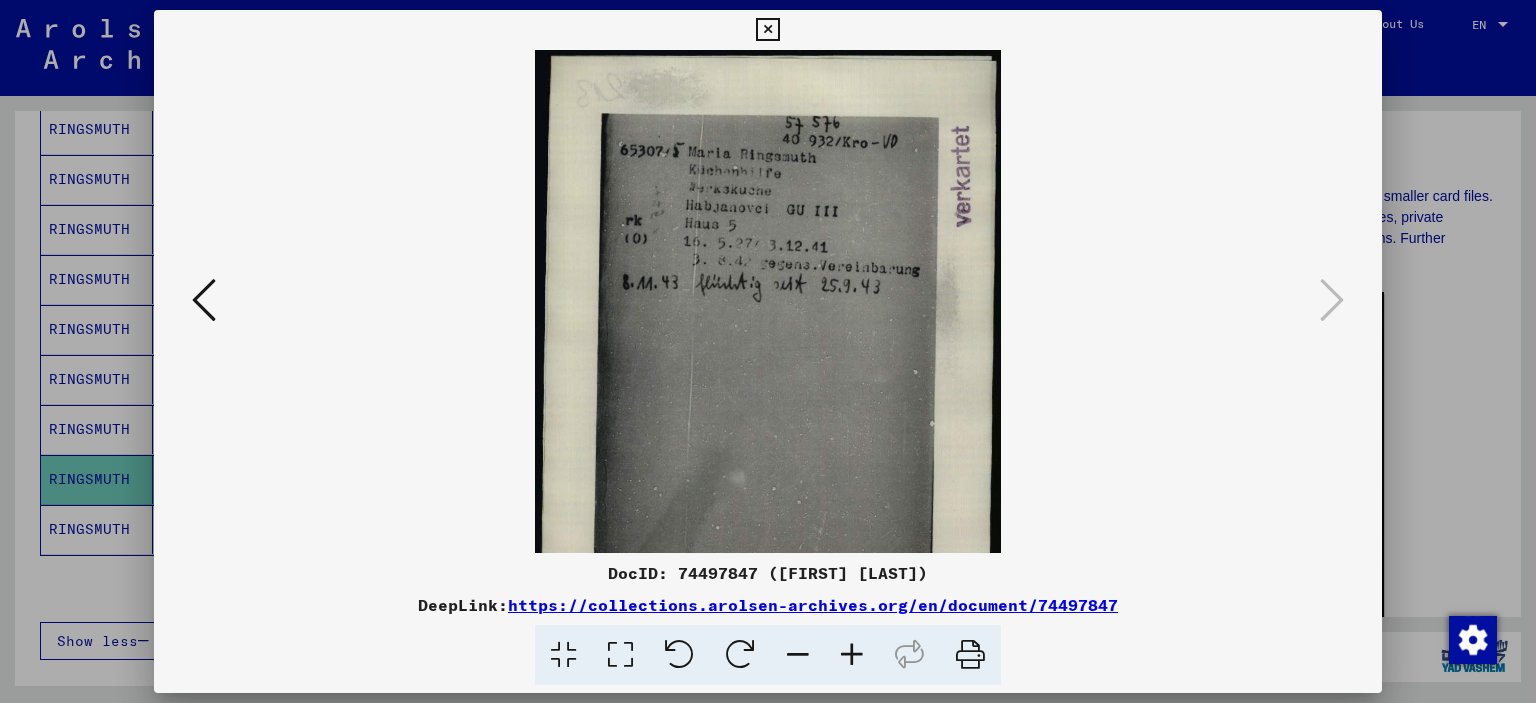 click at bounding box center [852, 655] 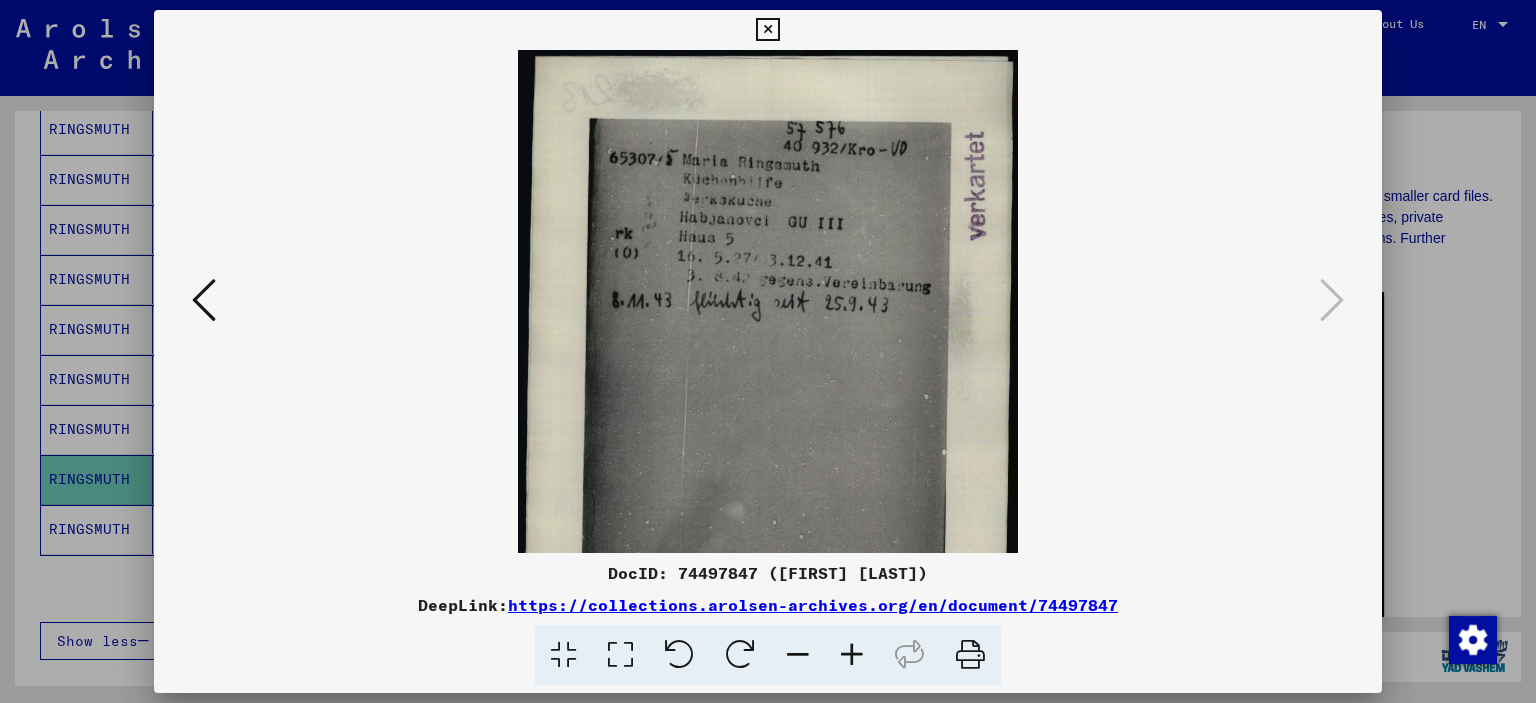 click at bounding box center (852, 655) 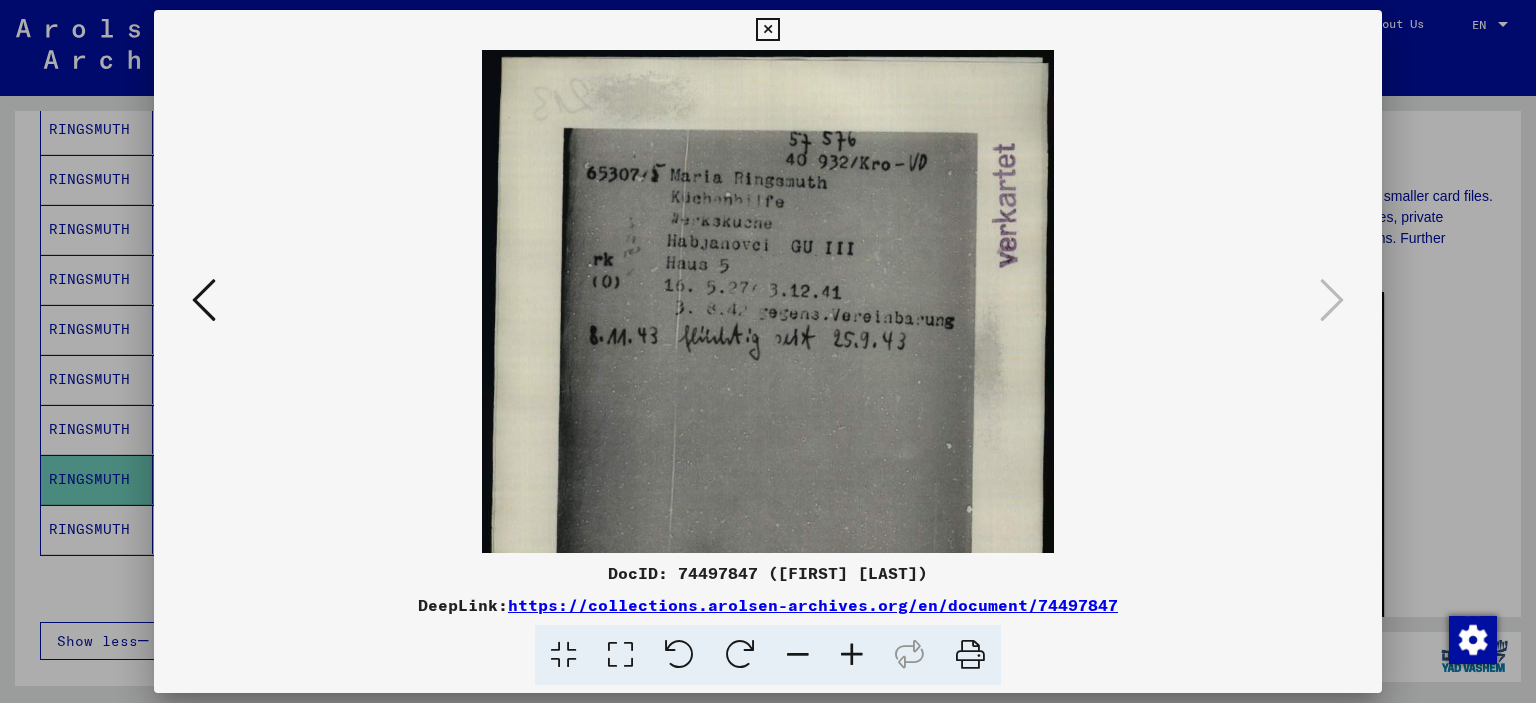 click at bounding box center (852, 655) 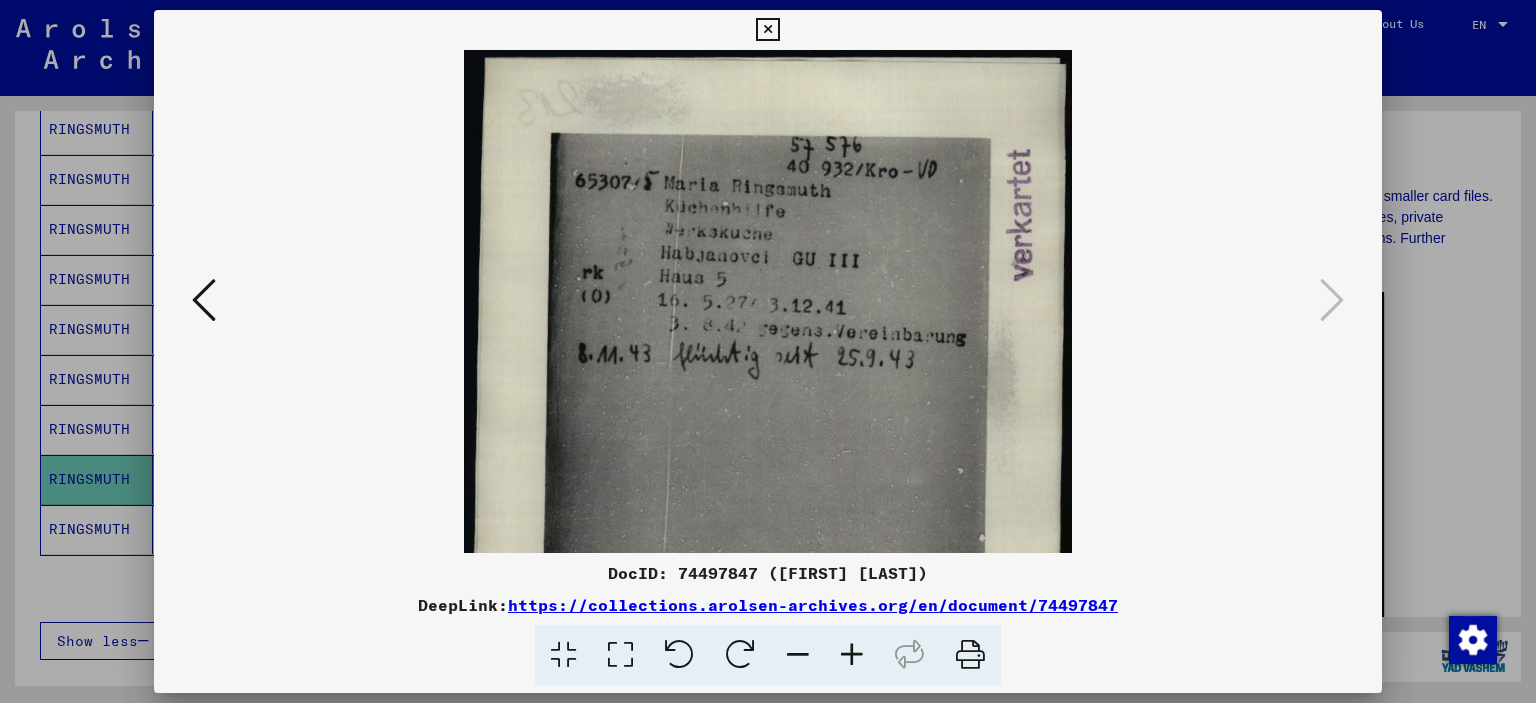 click at bounding box center (852, 655) 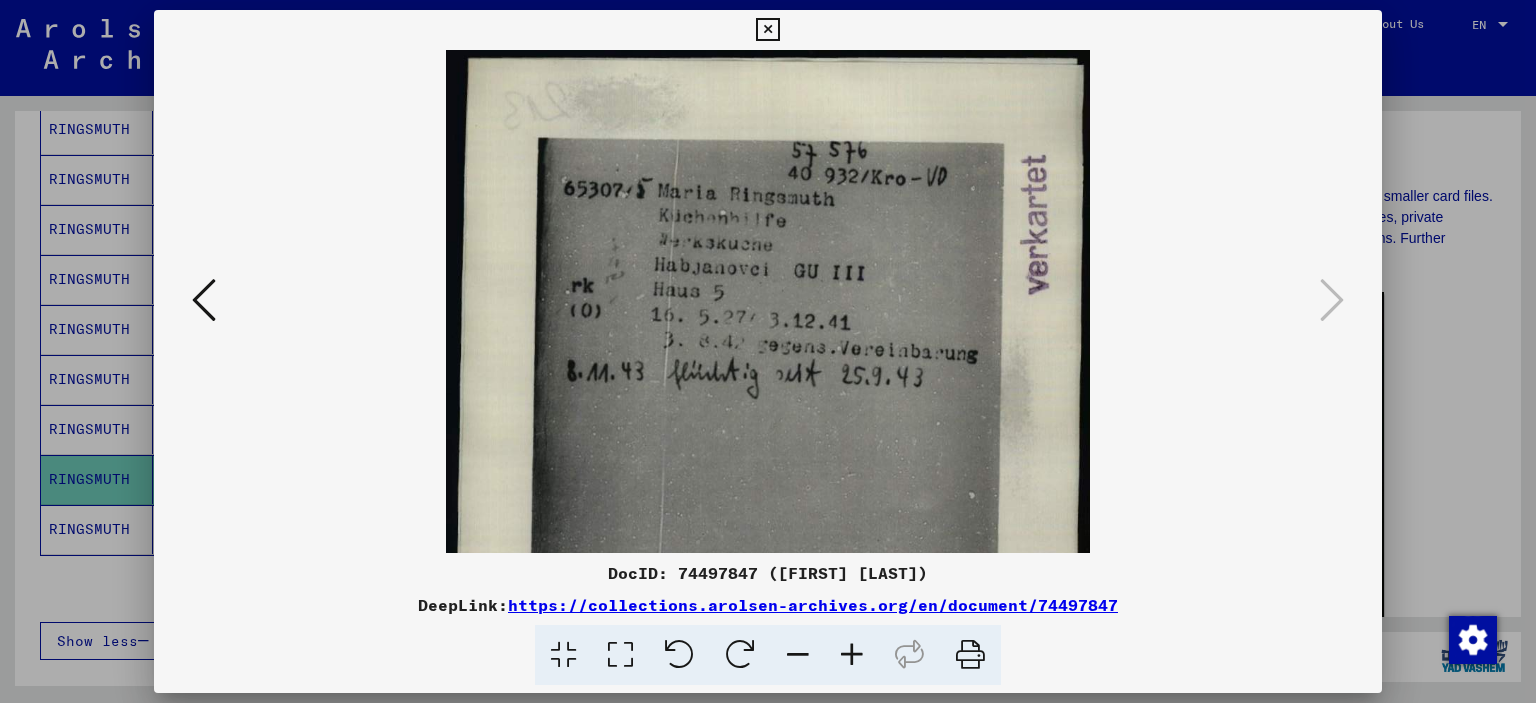 click at bounding box center (852, 655) 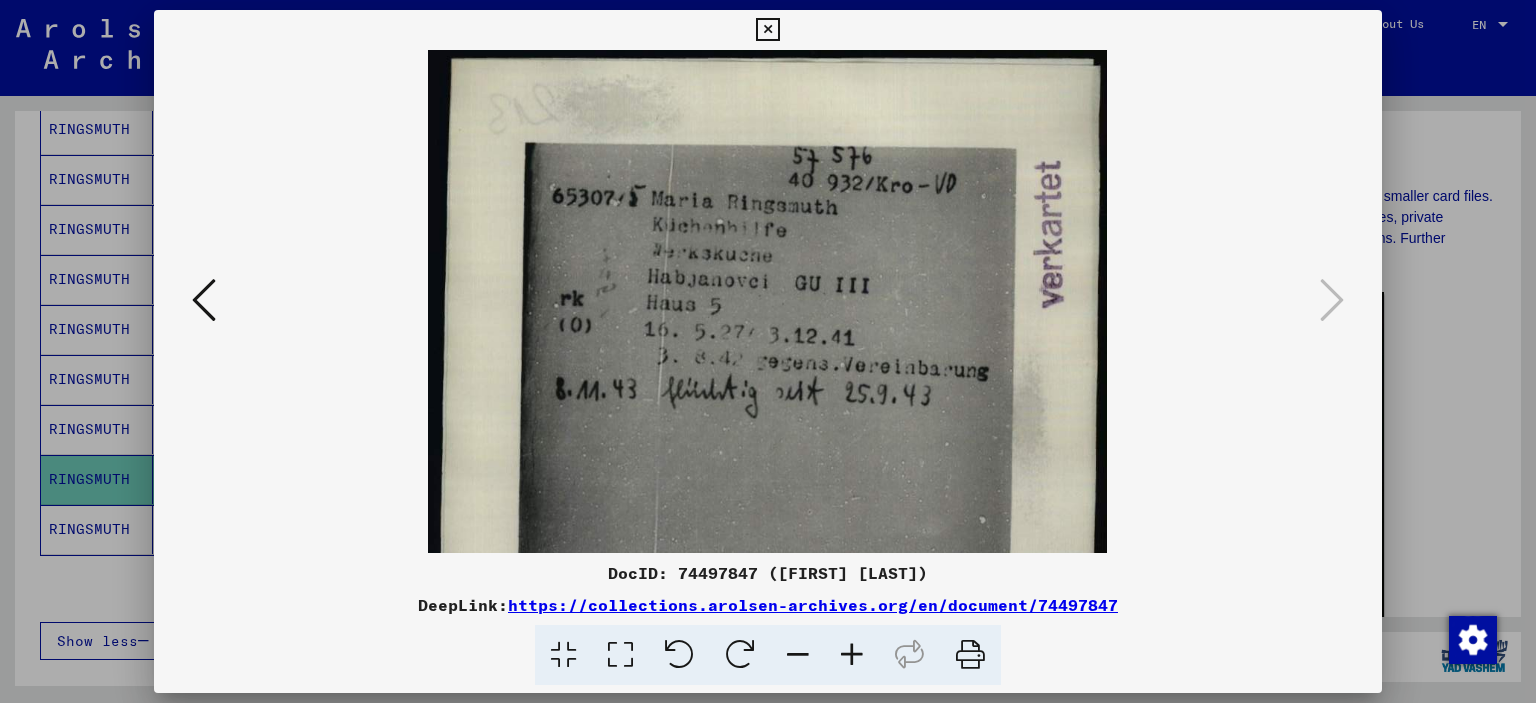 click at bounding box center [852, 655] 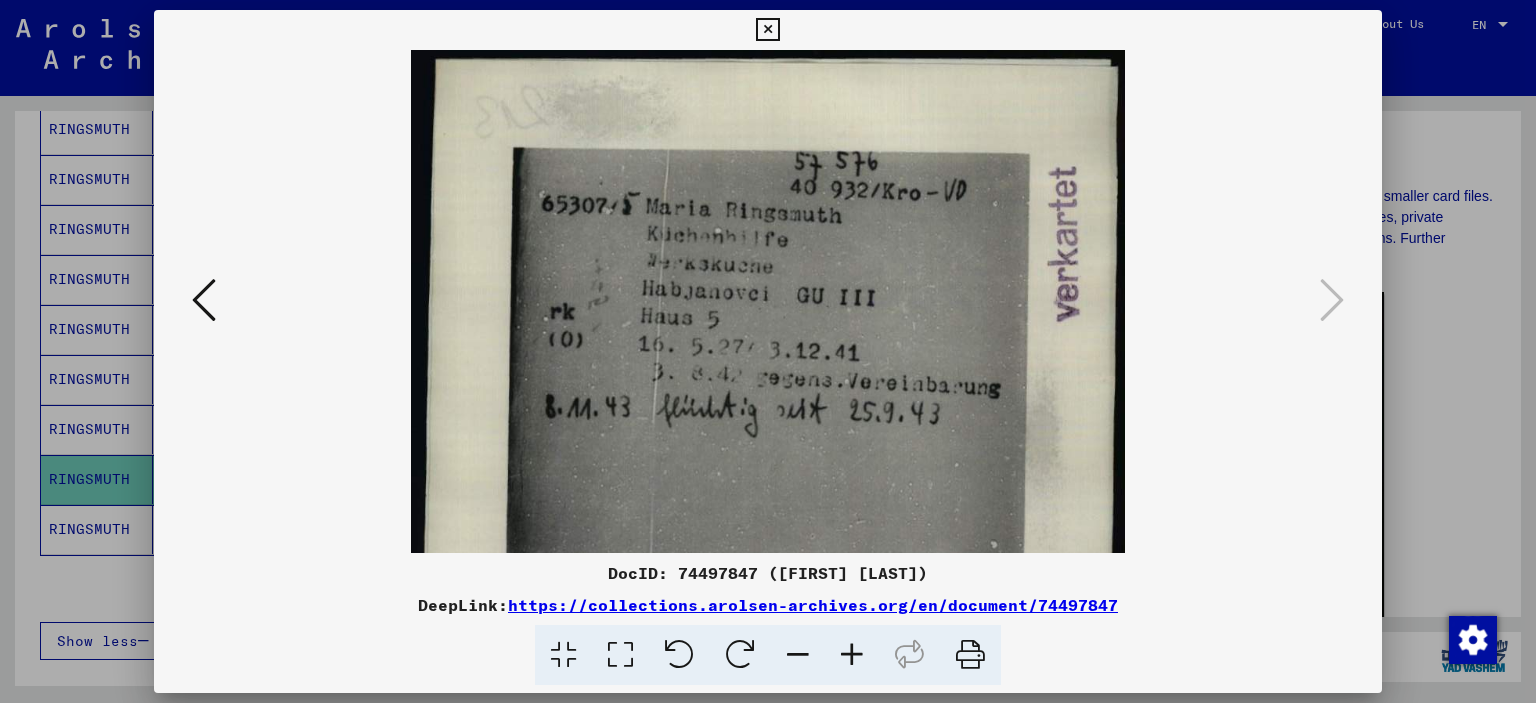 scroll, scrollTop: 102, scrollLeft: 0, axis: vertical 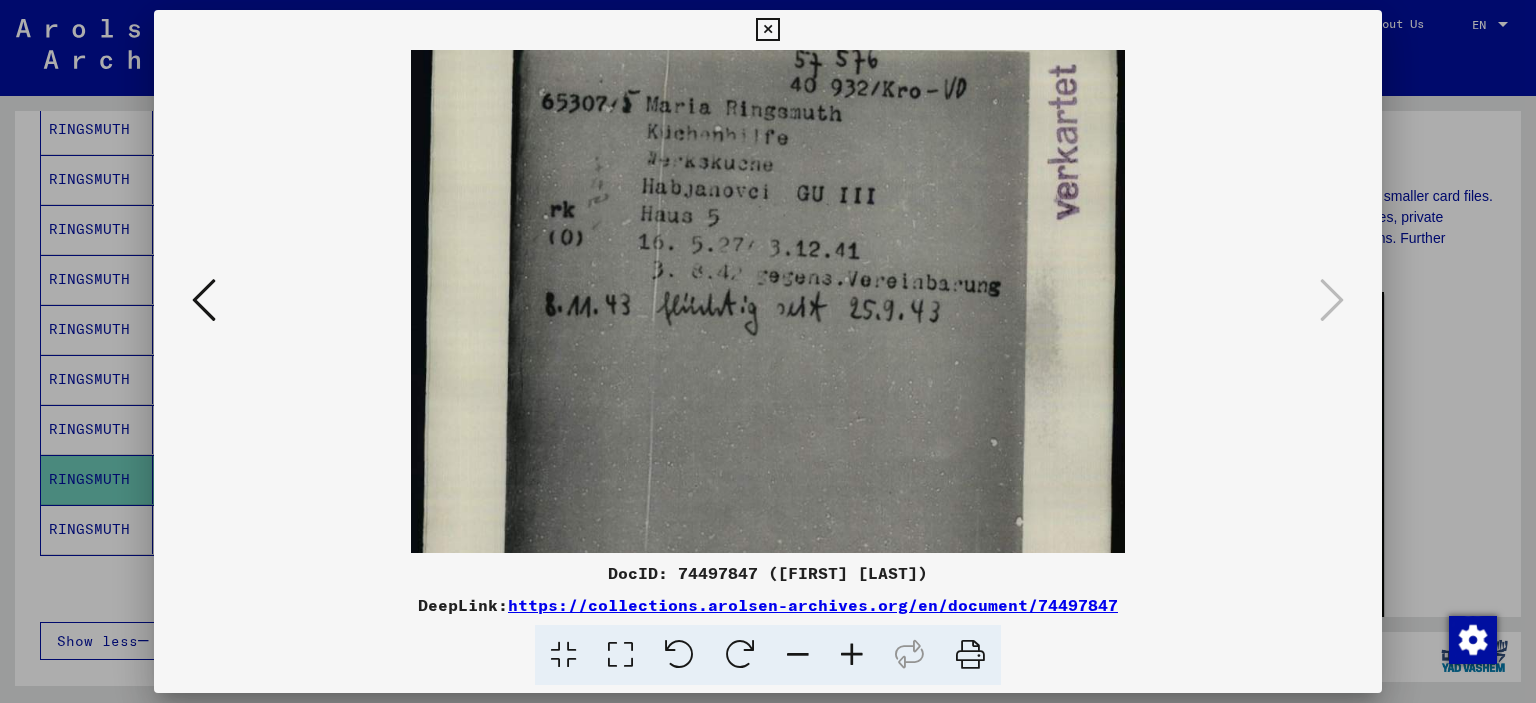 drag, startPoint x: 758, startPoint y: 295, endPoint x: 758, endPoint y: 255, distance: 40 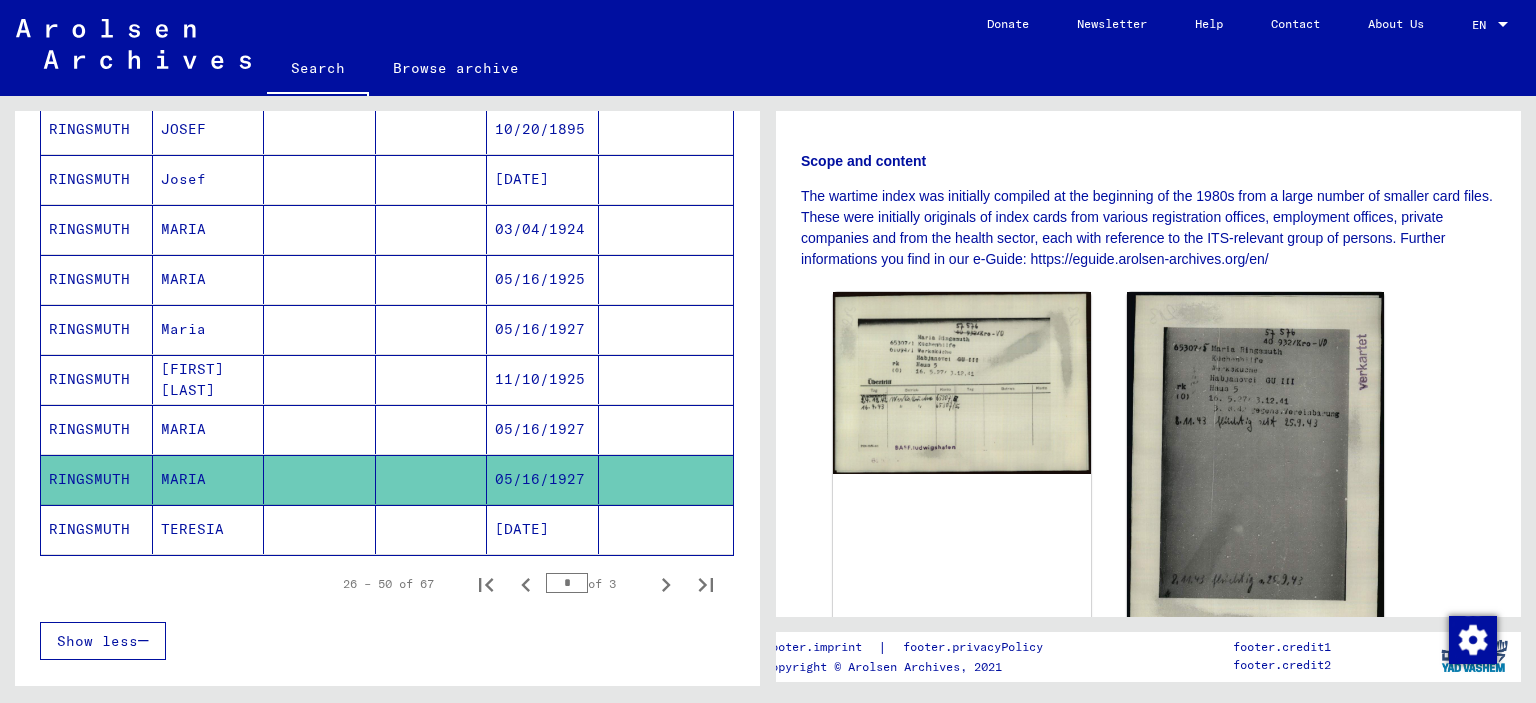 click on "[DATE]" 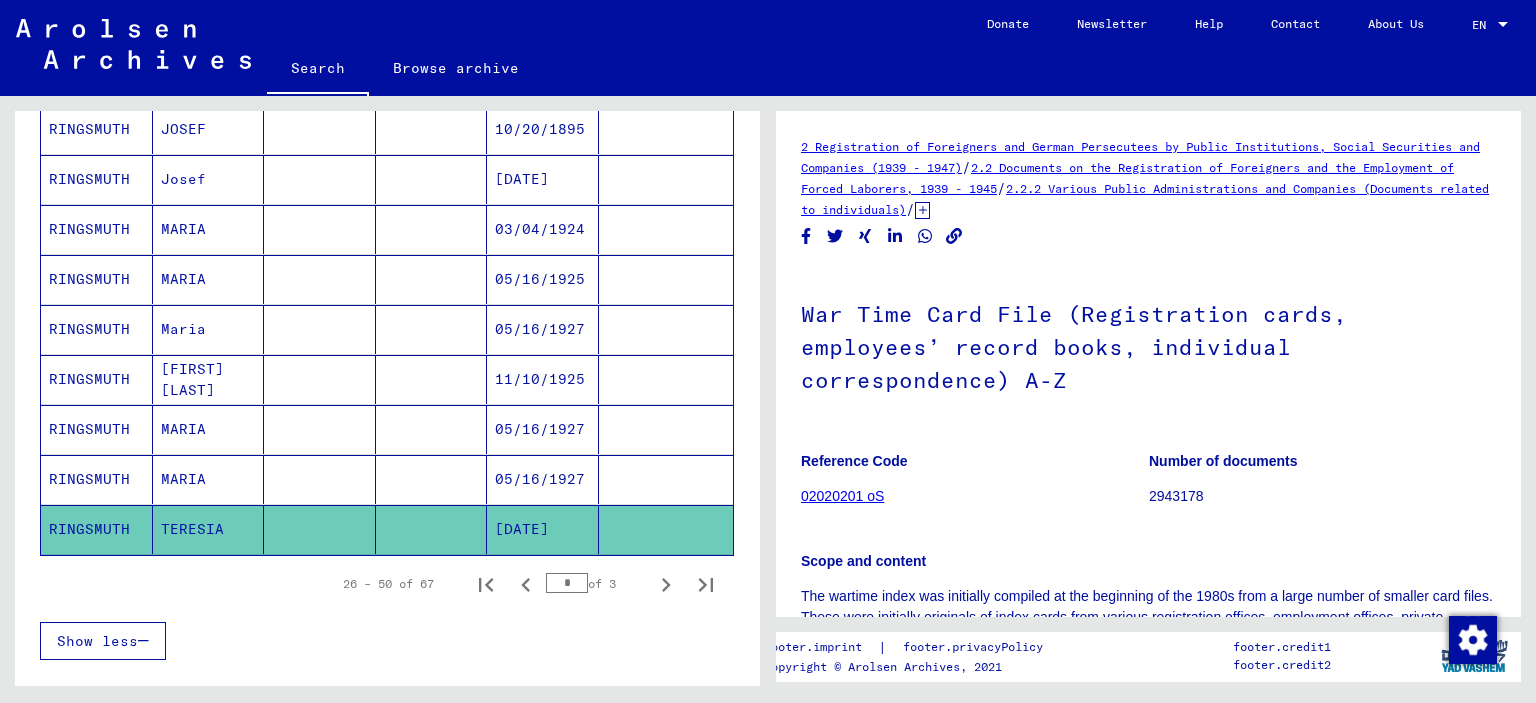 scroll, scrollTop: 0, scrollLeft: 0, axis: both 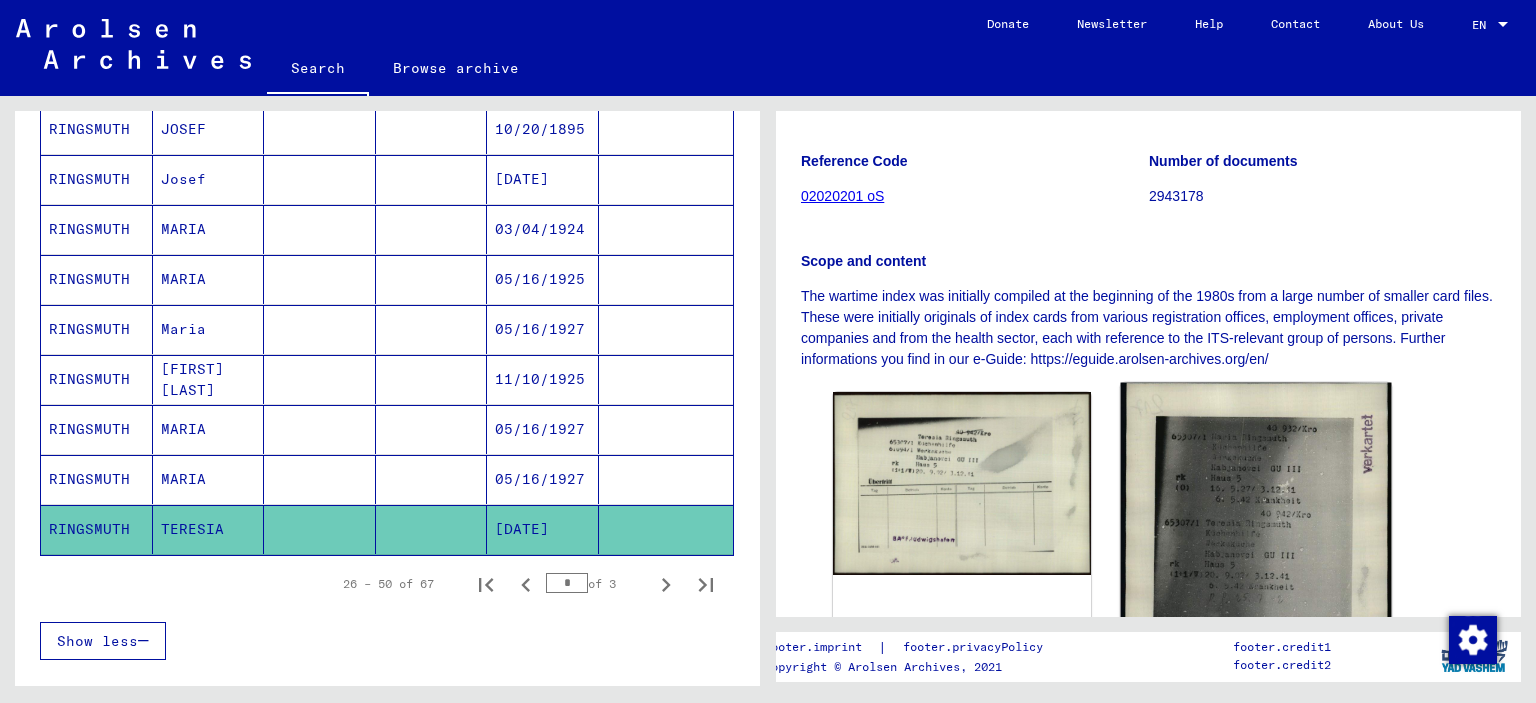 click 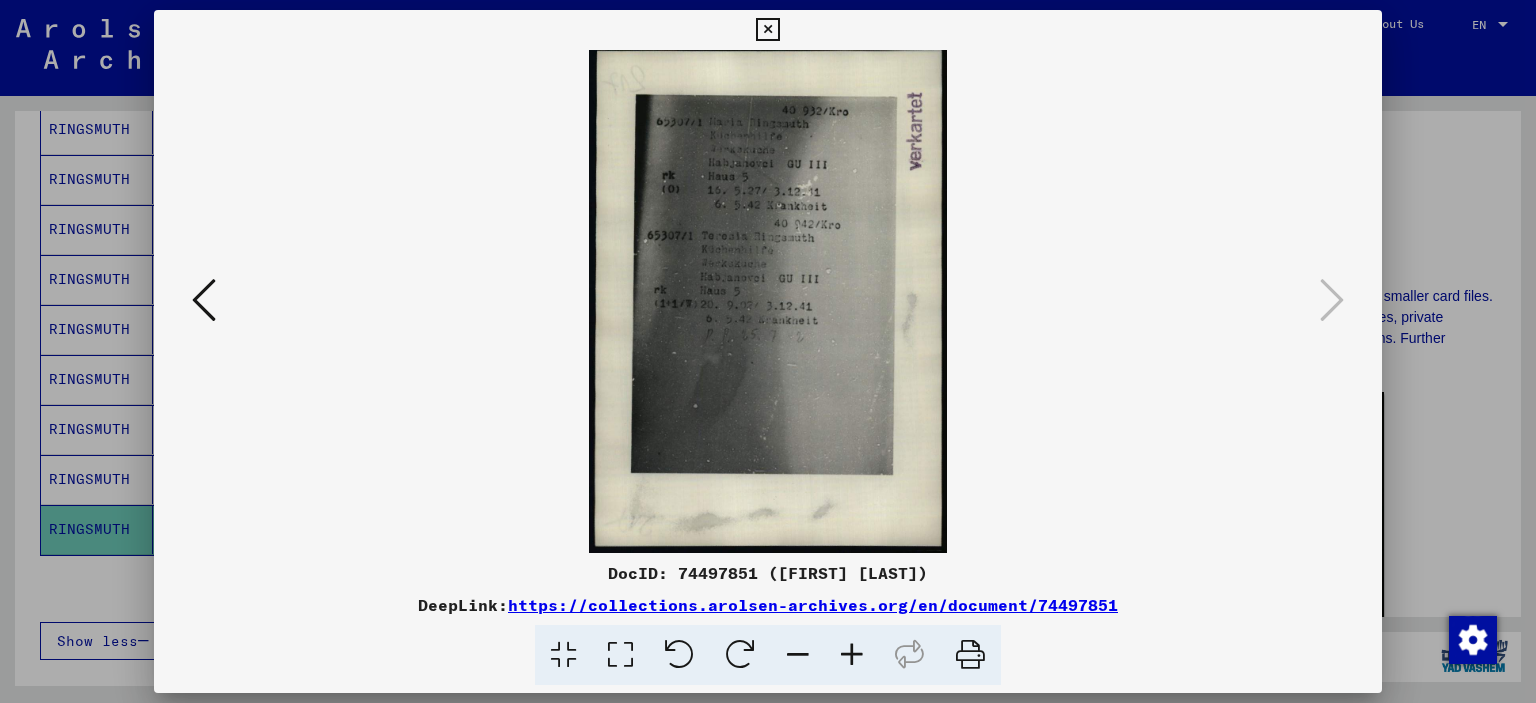click at bounding box center [852, 655] 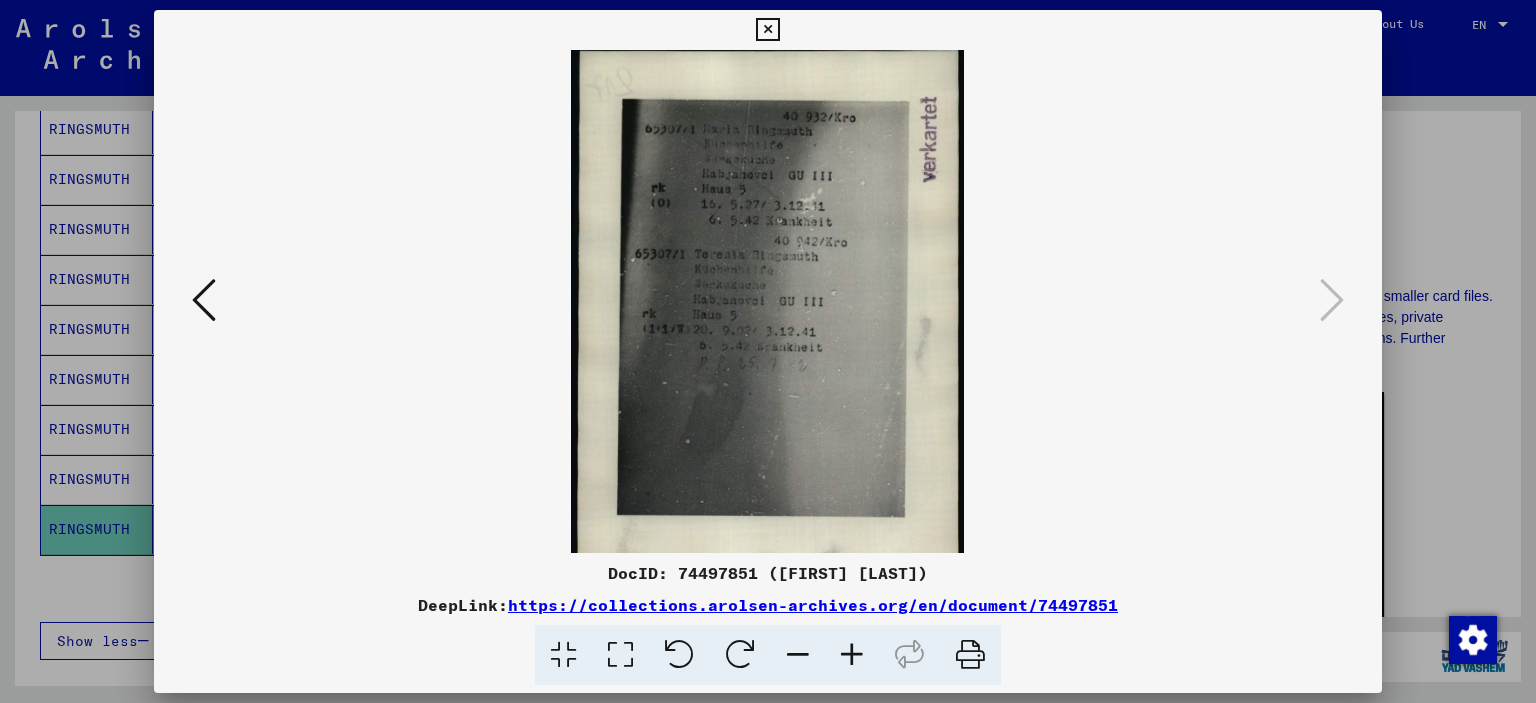 click at bounding box center (852, 655) 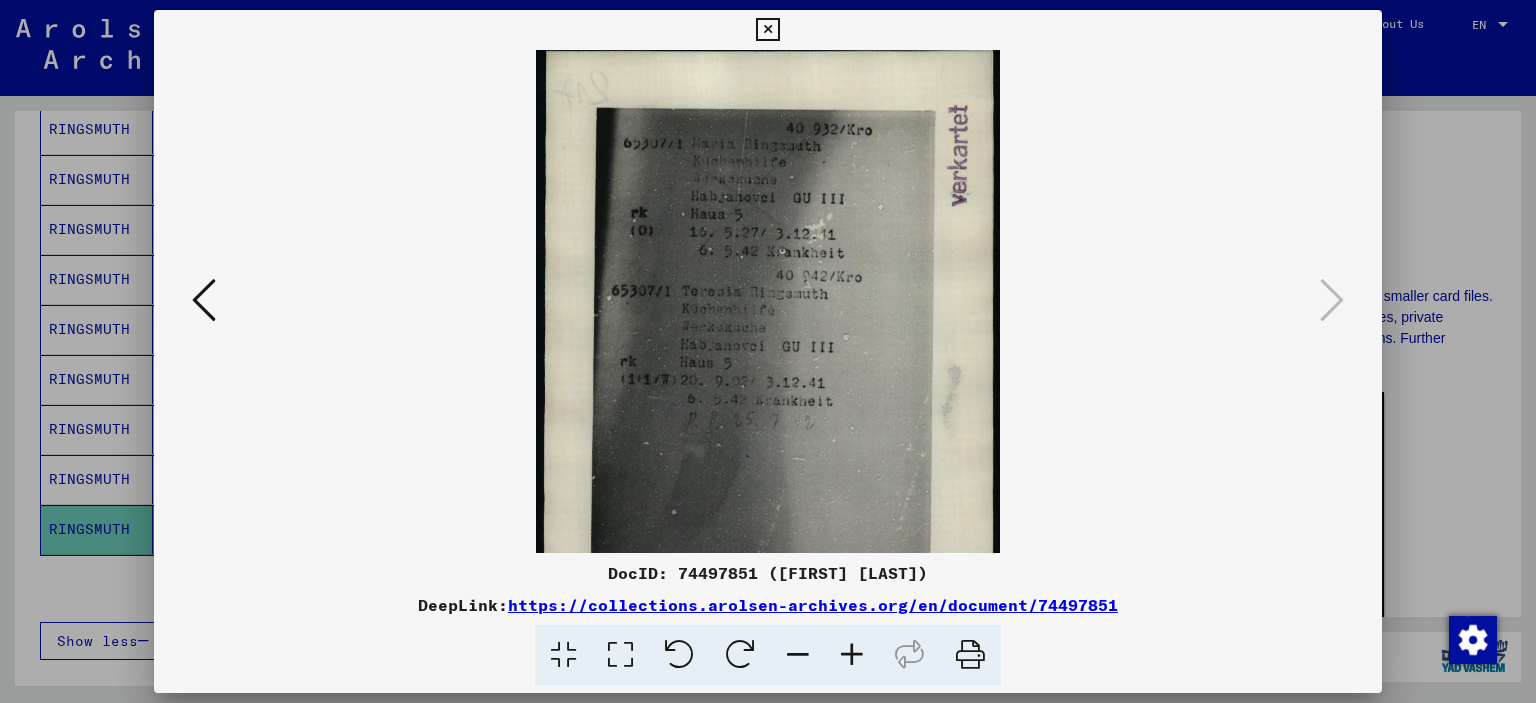 click at bounding box center [852, 655] 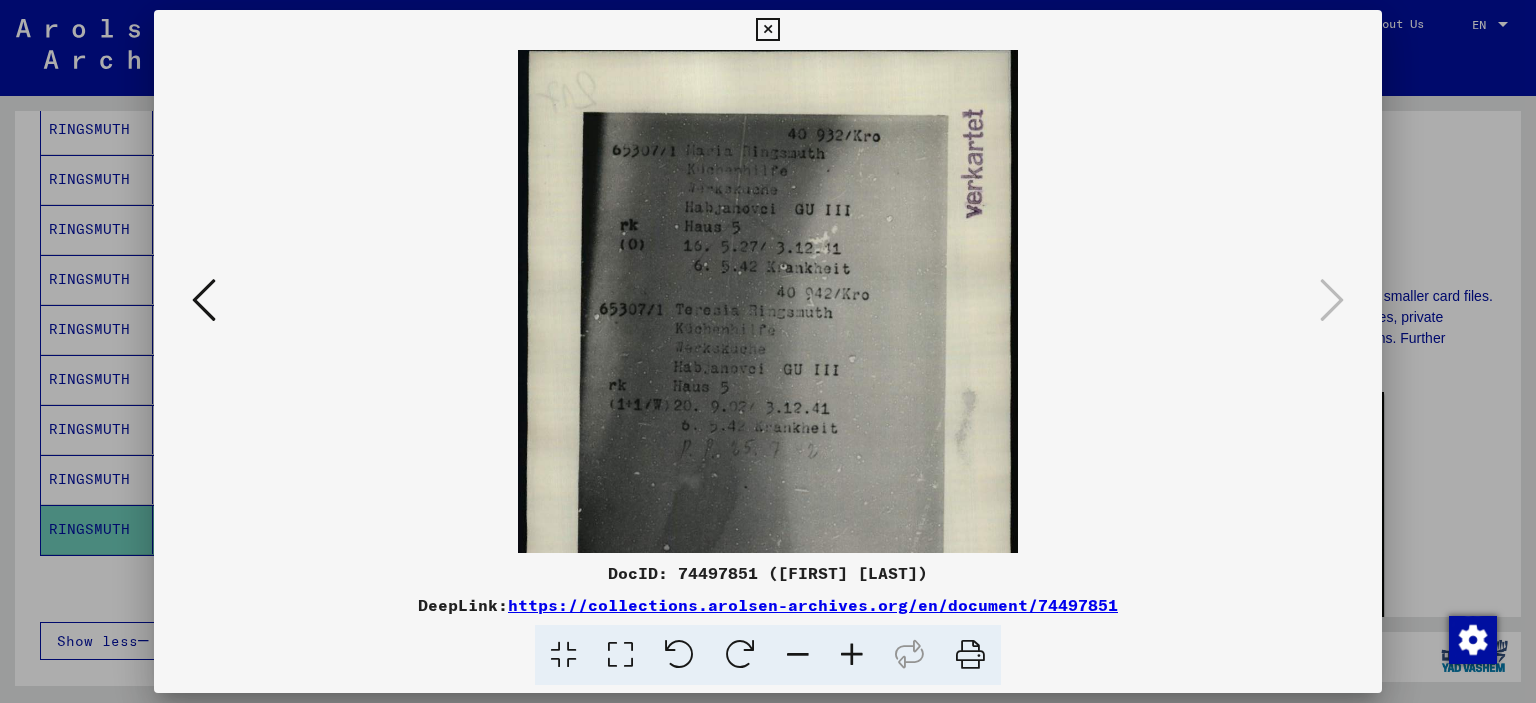click at bounding box center [852, 655] 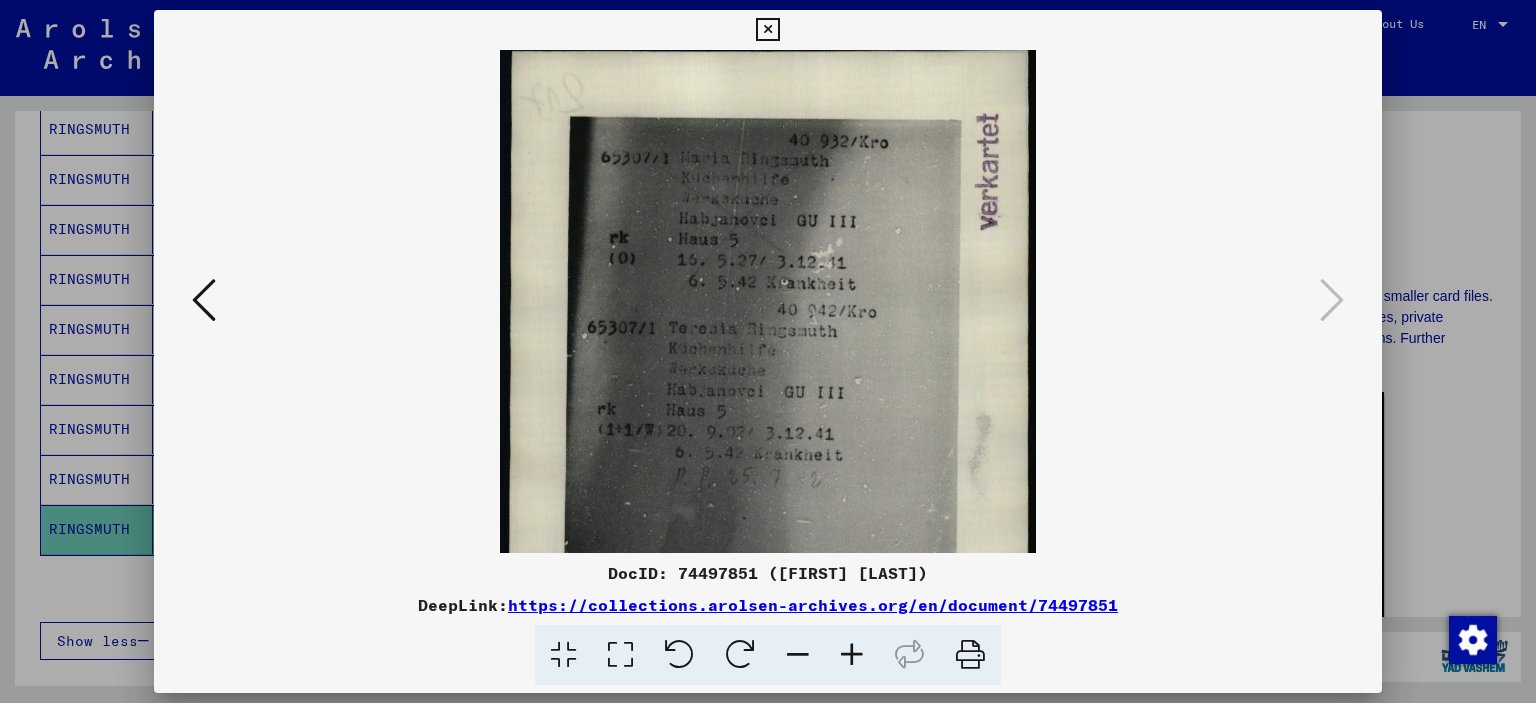 click at bounding box center (852, 655) 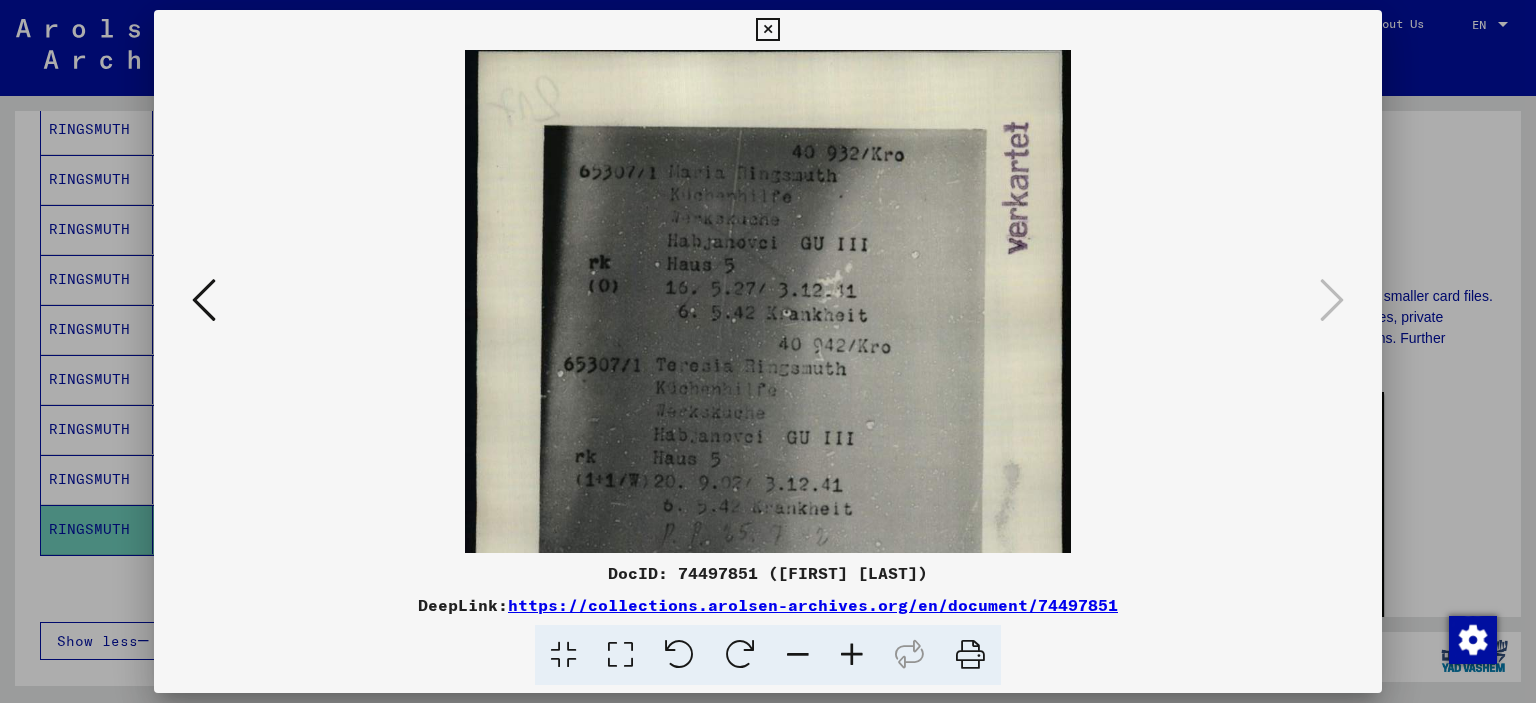 click at bounding box center (852, 655) 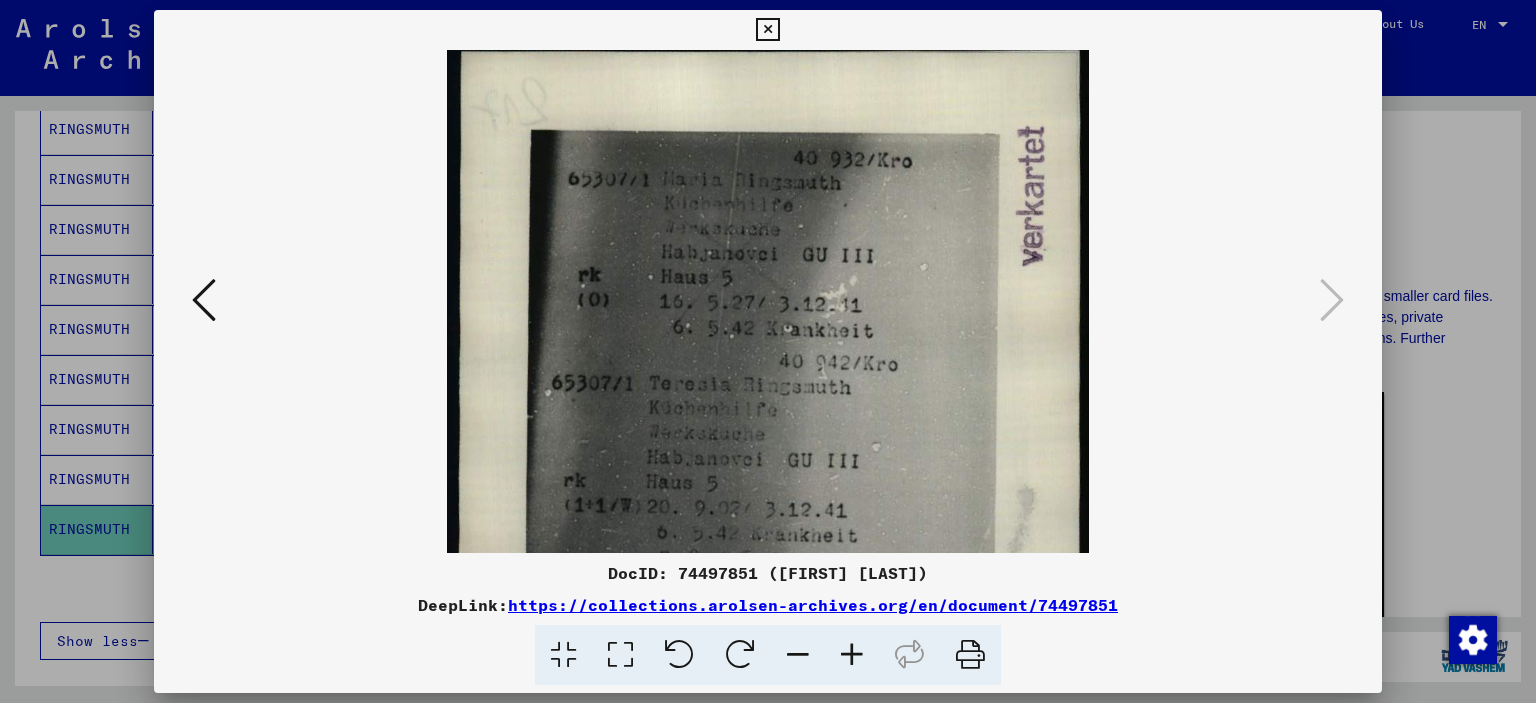click at bounding box center [852, 655] 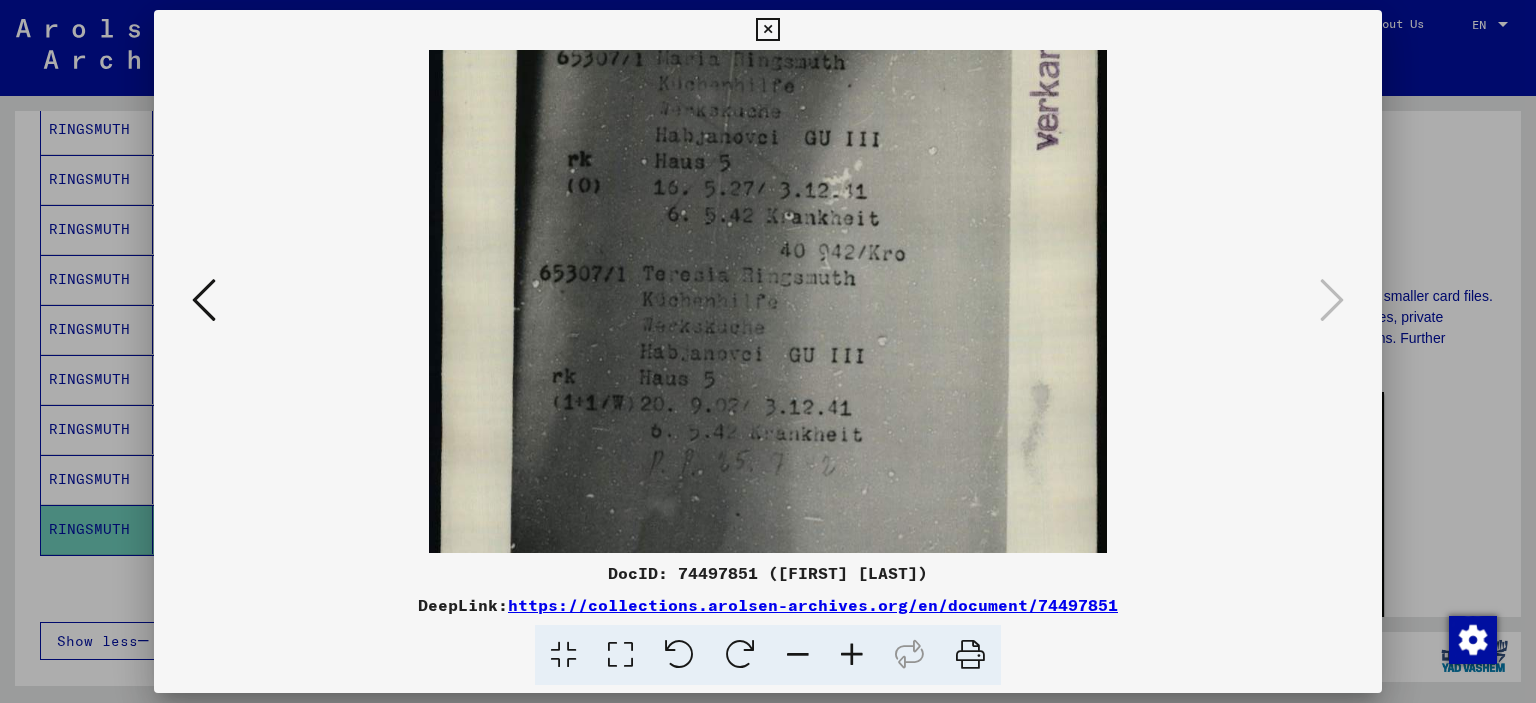 scroll, scrollTop: 129, scrollLeft: 0, axis: vertical 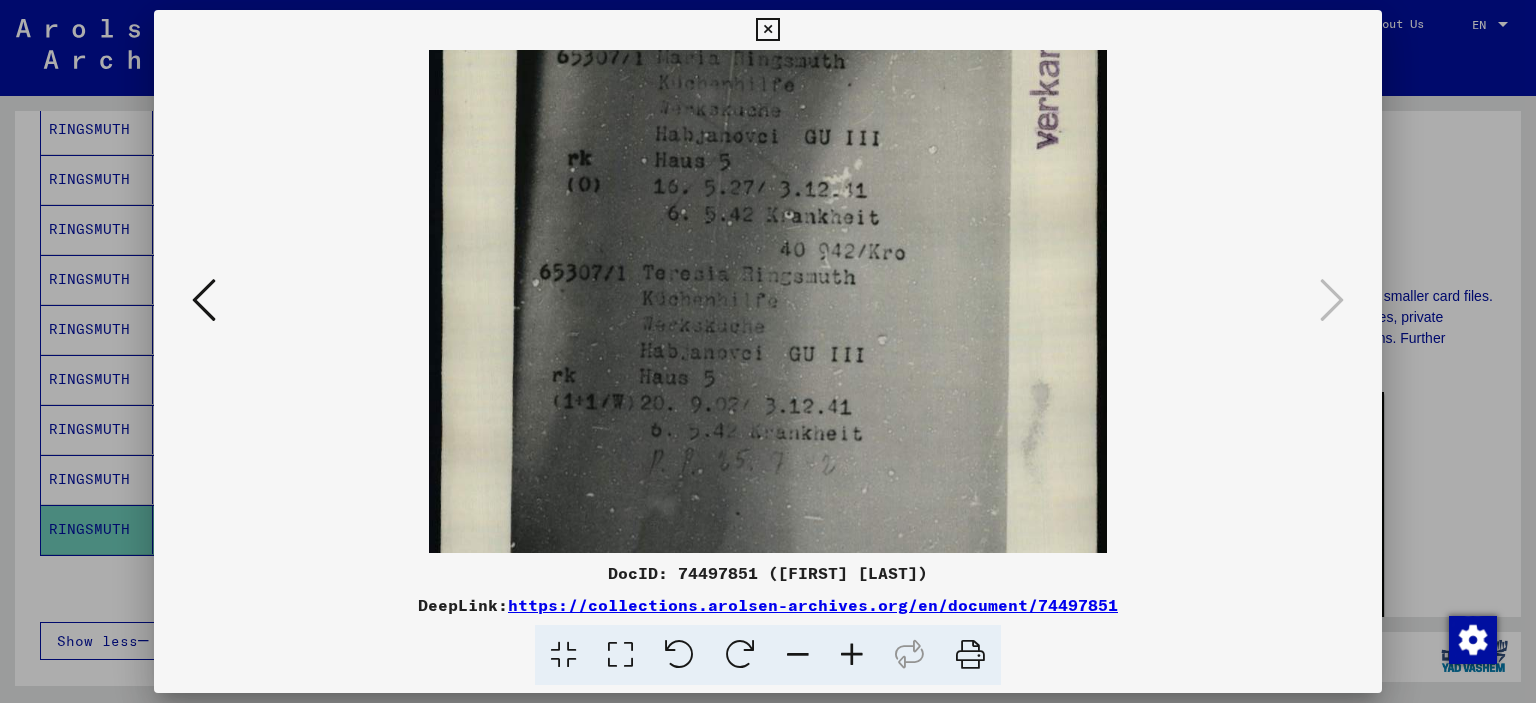 drag, startPoint x: 771, startPoint y: 418, endPoint x: 779, endPoint y: 288, distance: 130.24593 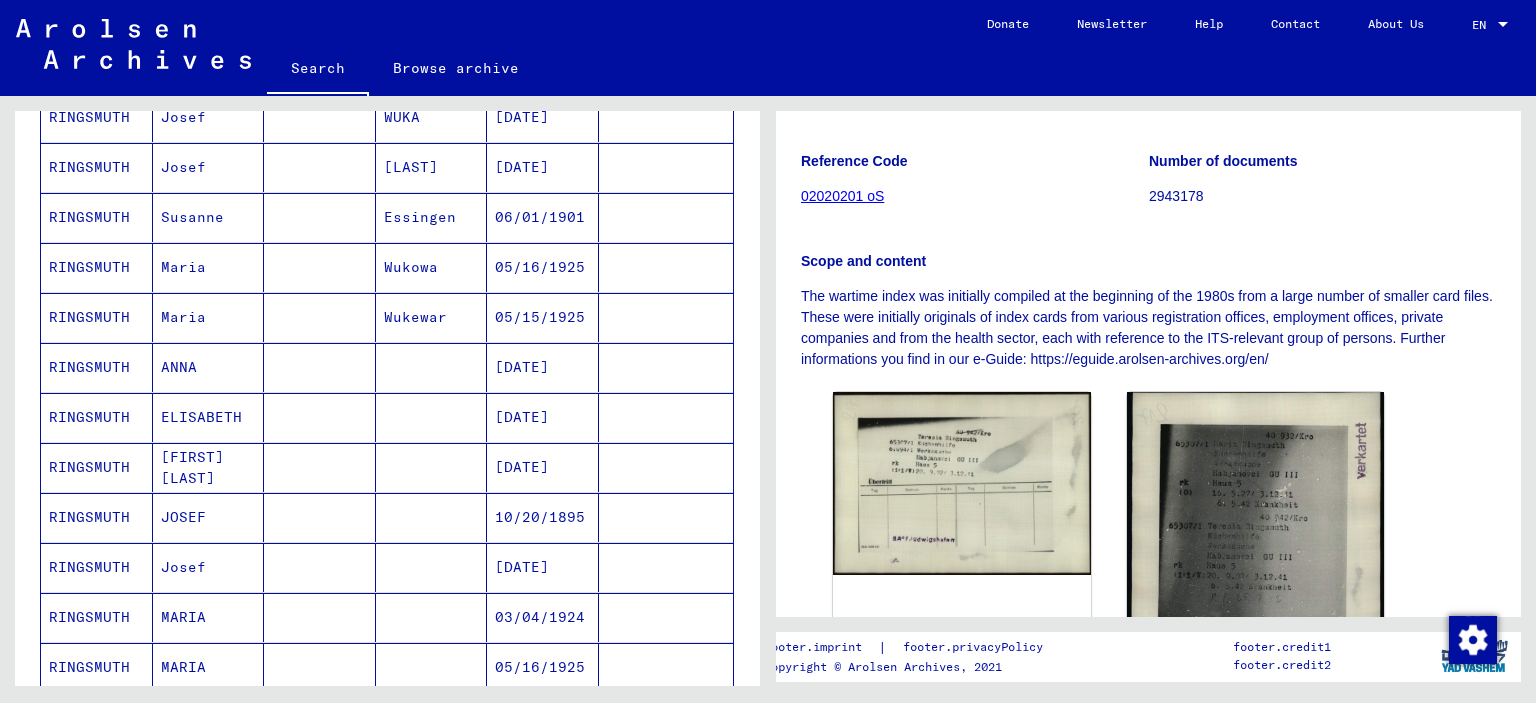 scroll, scrollTop: 700, scrollLeft: 0, axis: vertical 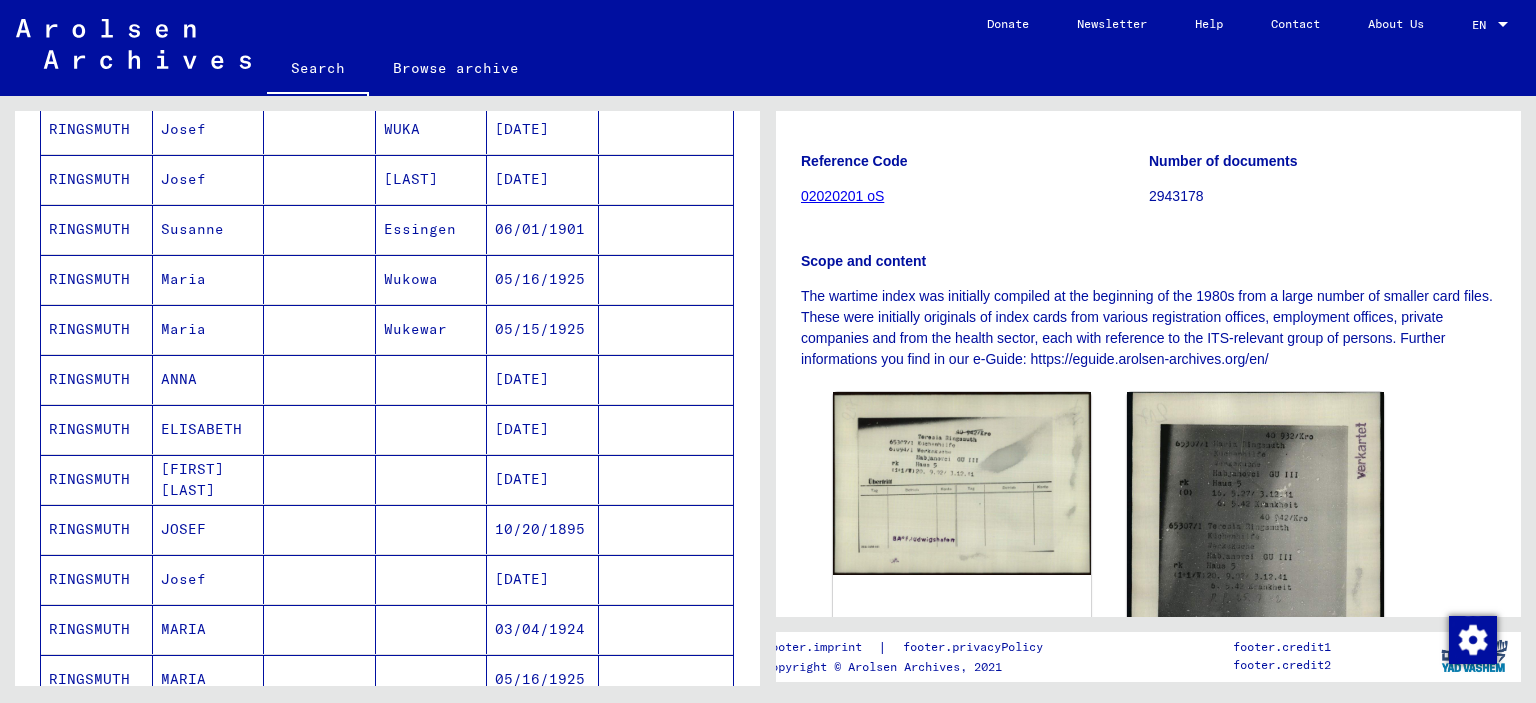 click on "RINGSMUTH" at bounding box center (97, 379) 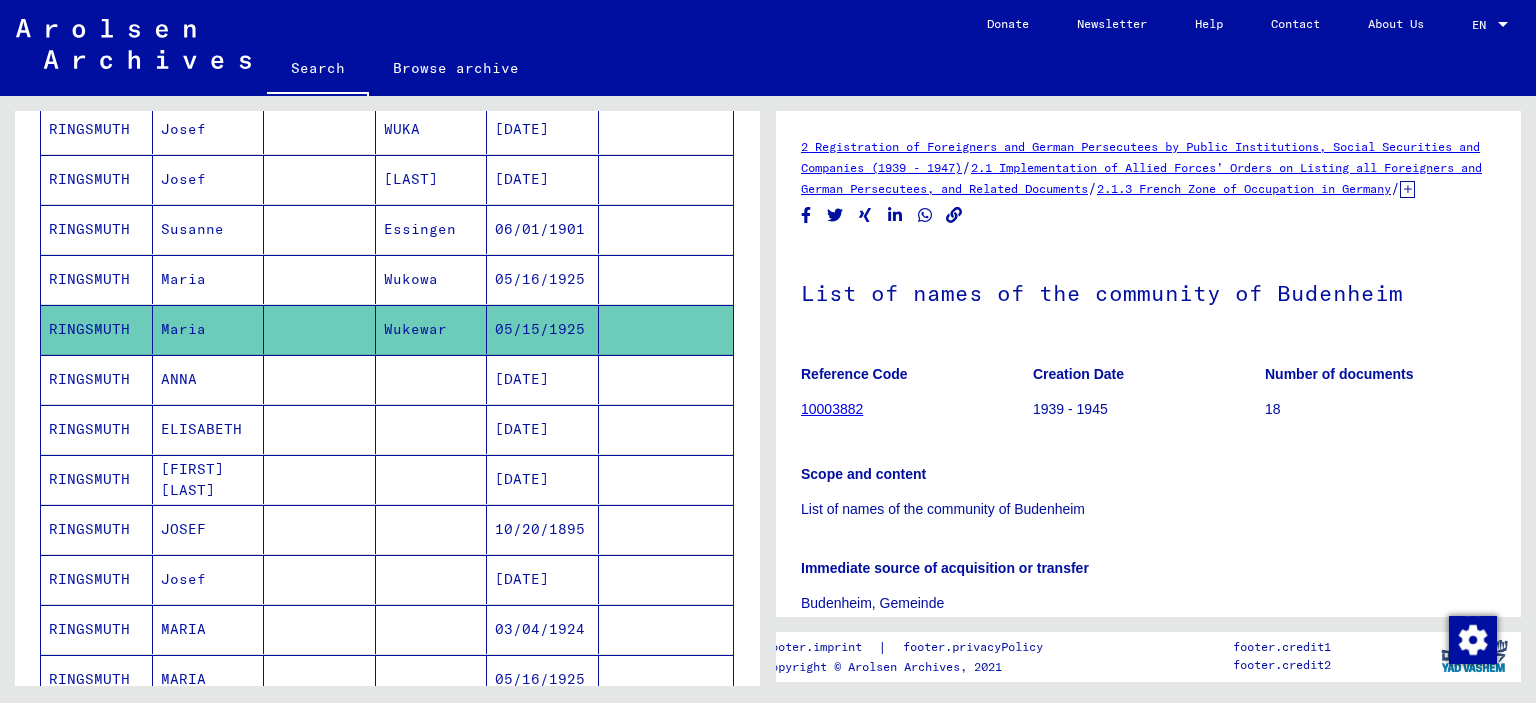 scroll, scrollTop: 0, scrollLeft: 0, axis: both 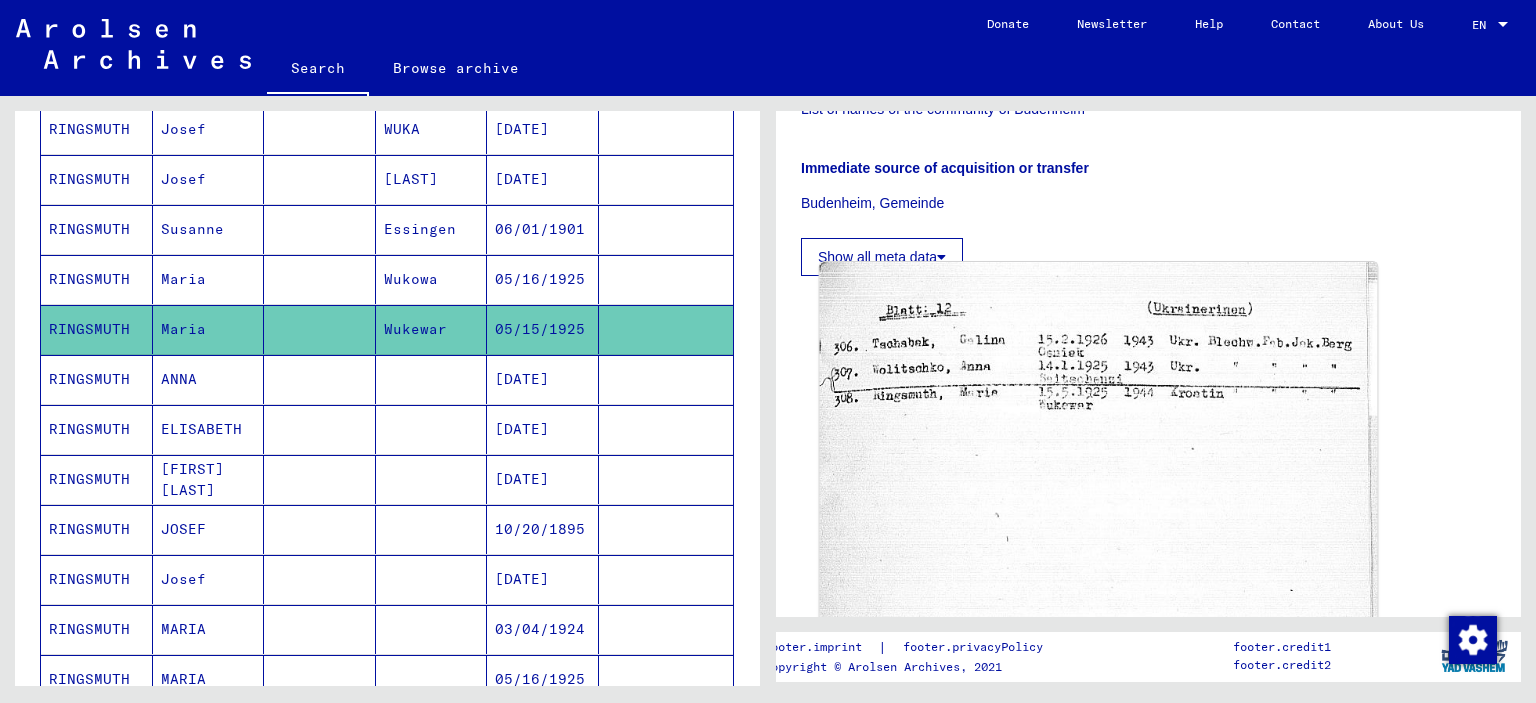 click 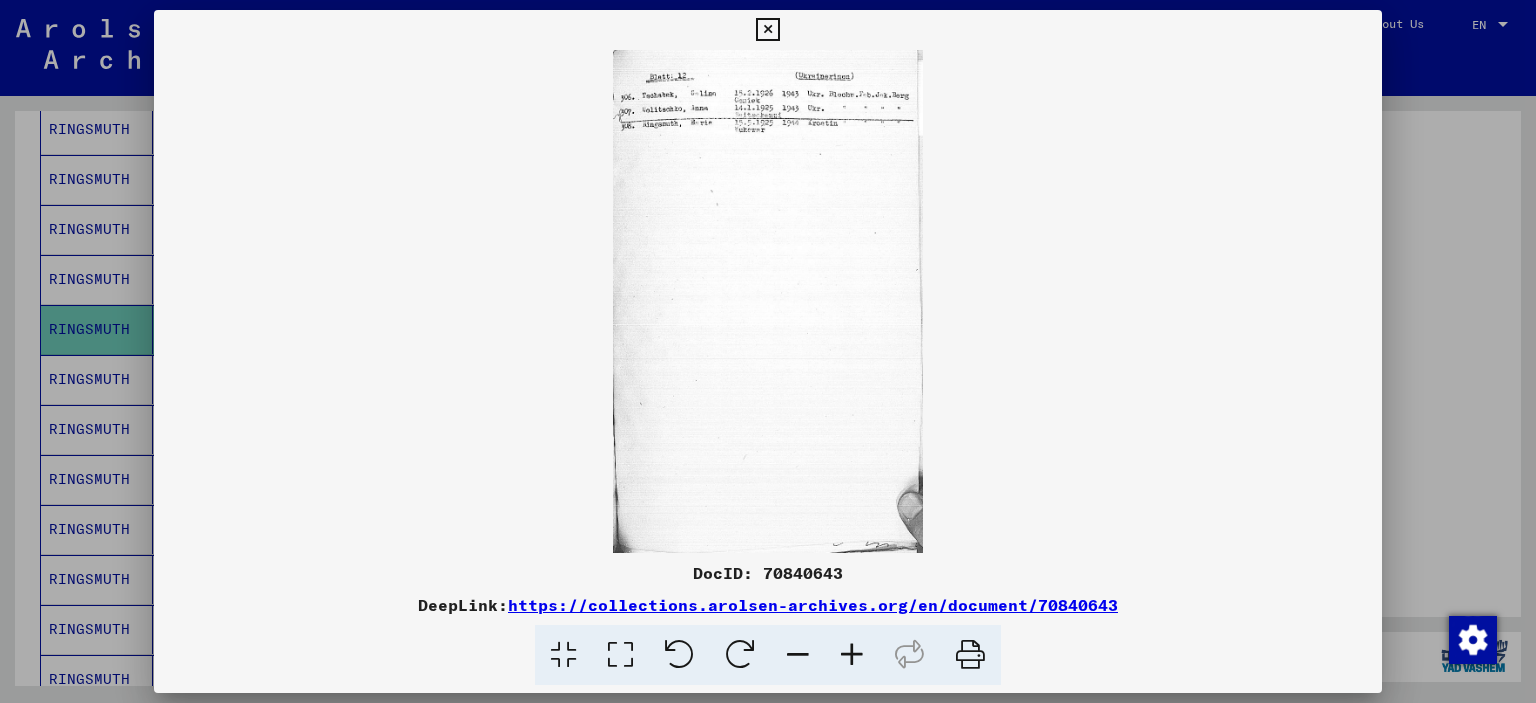 click at bounding box center [852, 655] 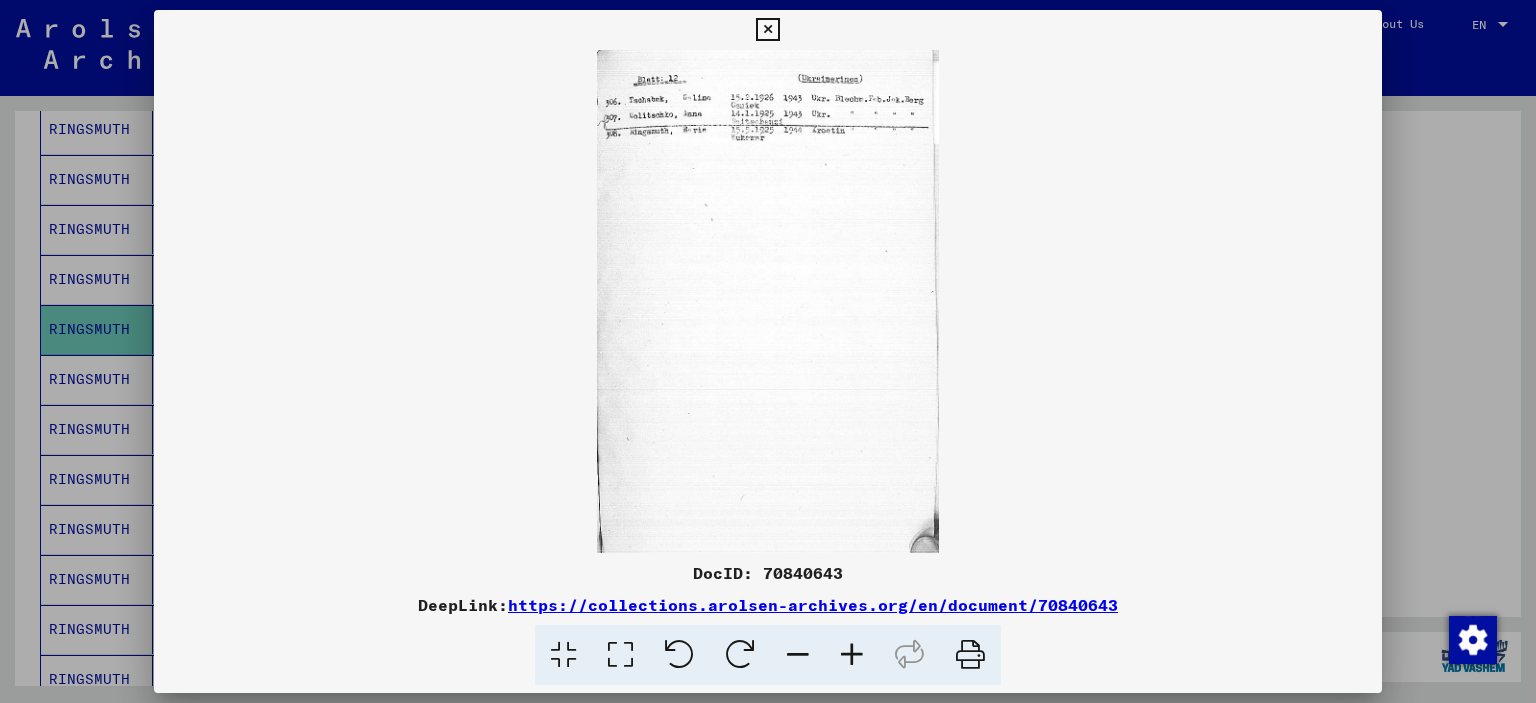 click at bounding box center (852, 655) 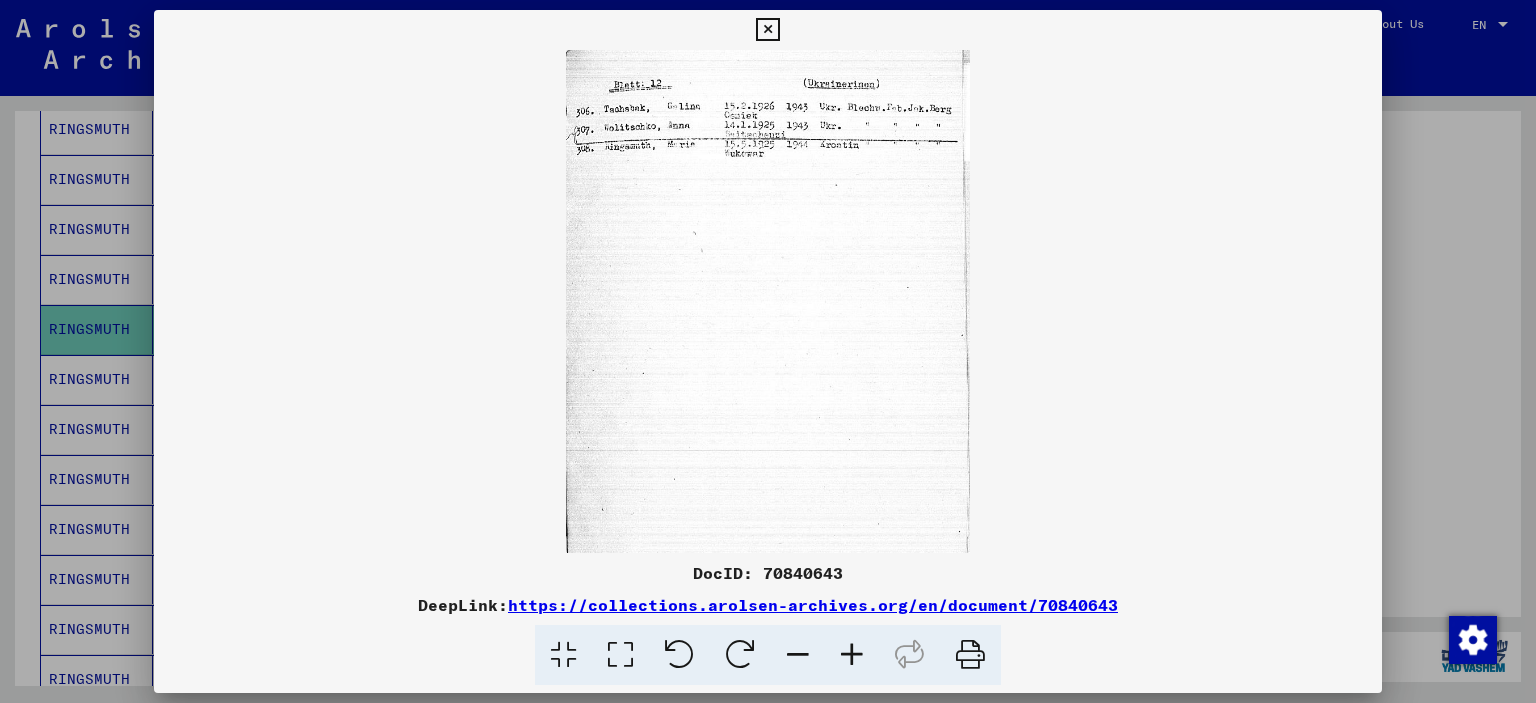 click at bounding box center [852, 655] 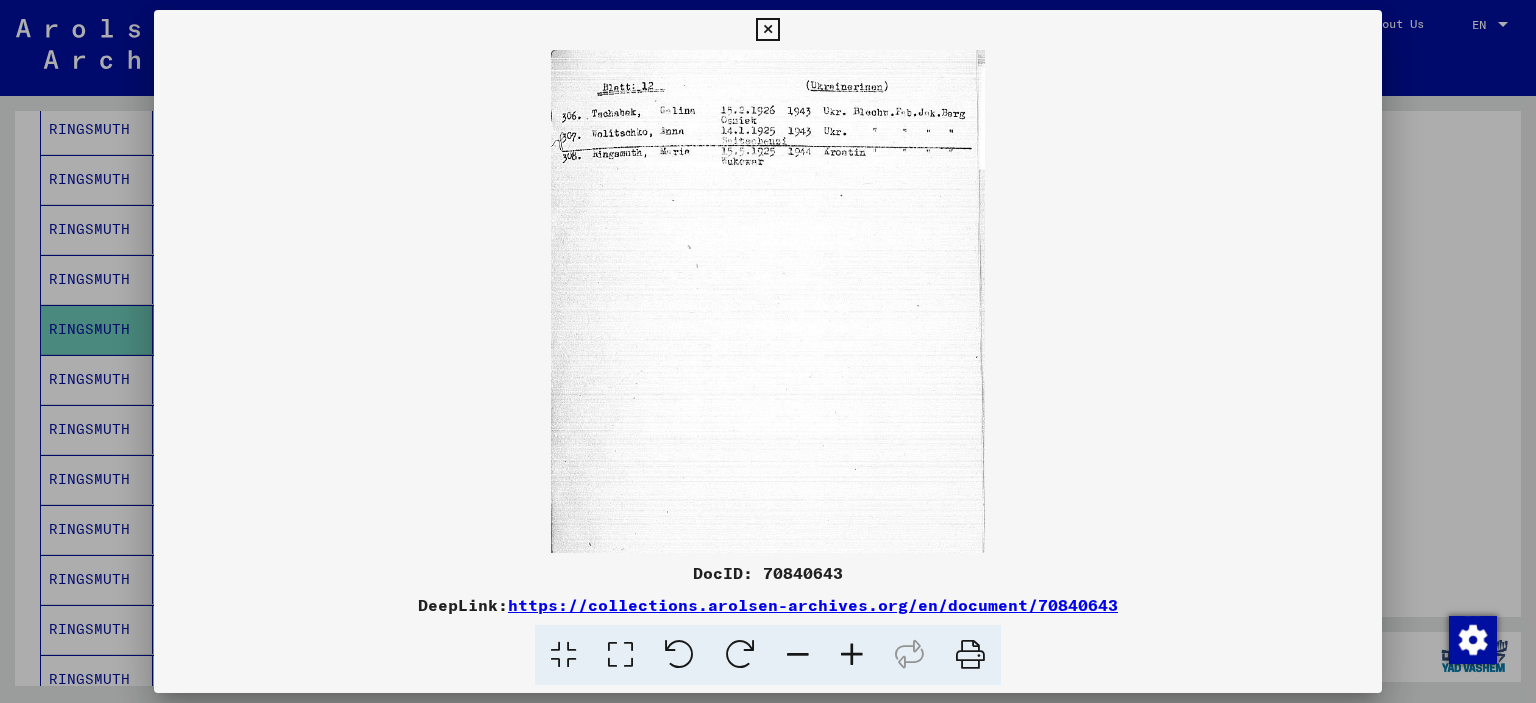 click at bounding box center [852, 655] 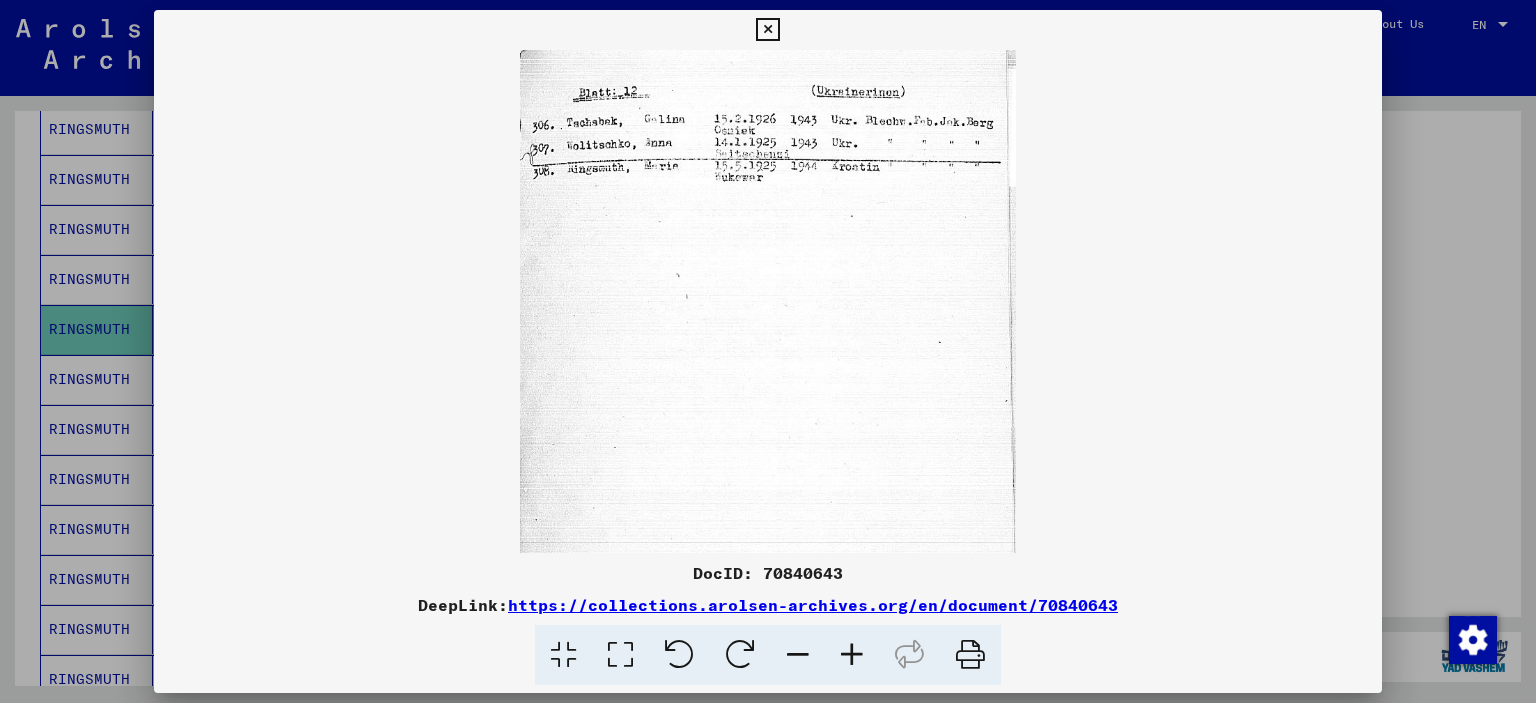 click at bounding box center [852, 655] 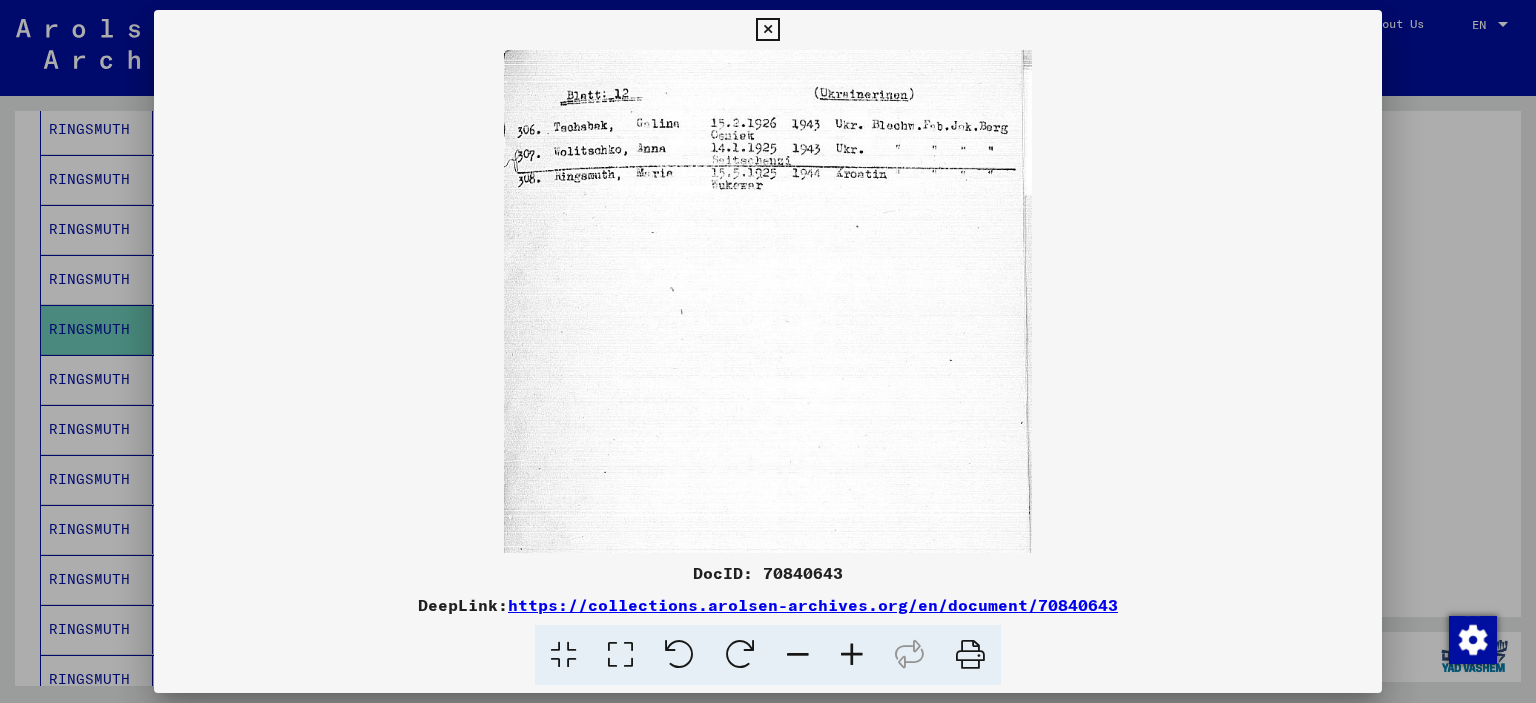 click at bounding box center (852, 655) 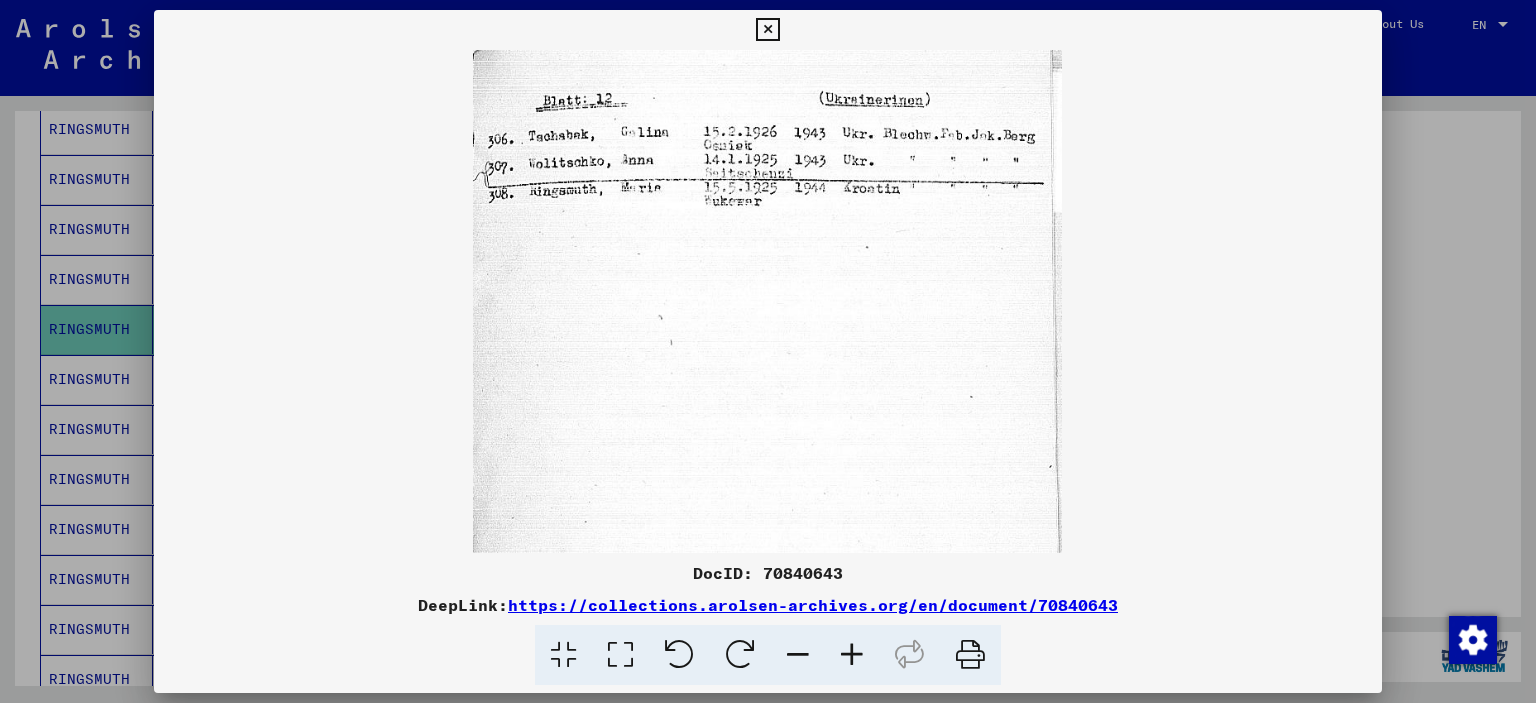 click at bounding box center (852, 655) 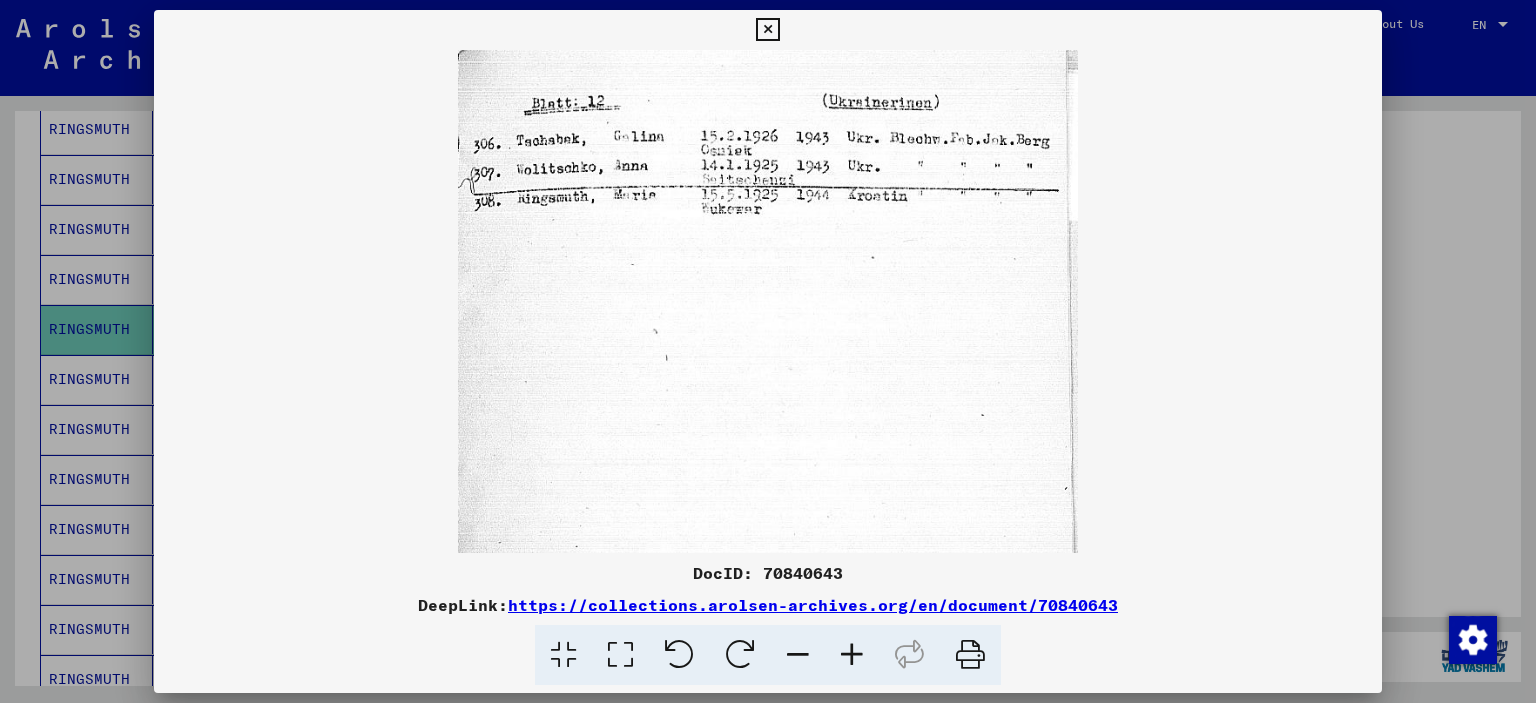 click at bounding box center [852, 655] 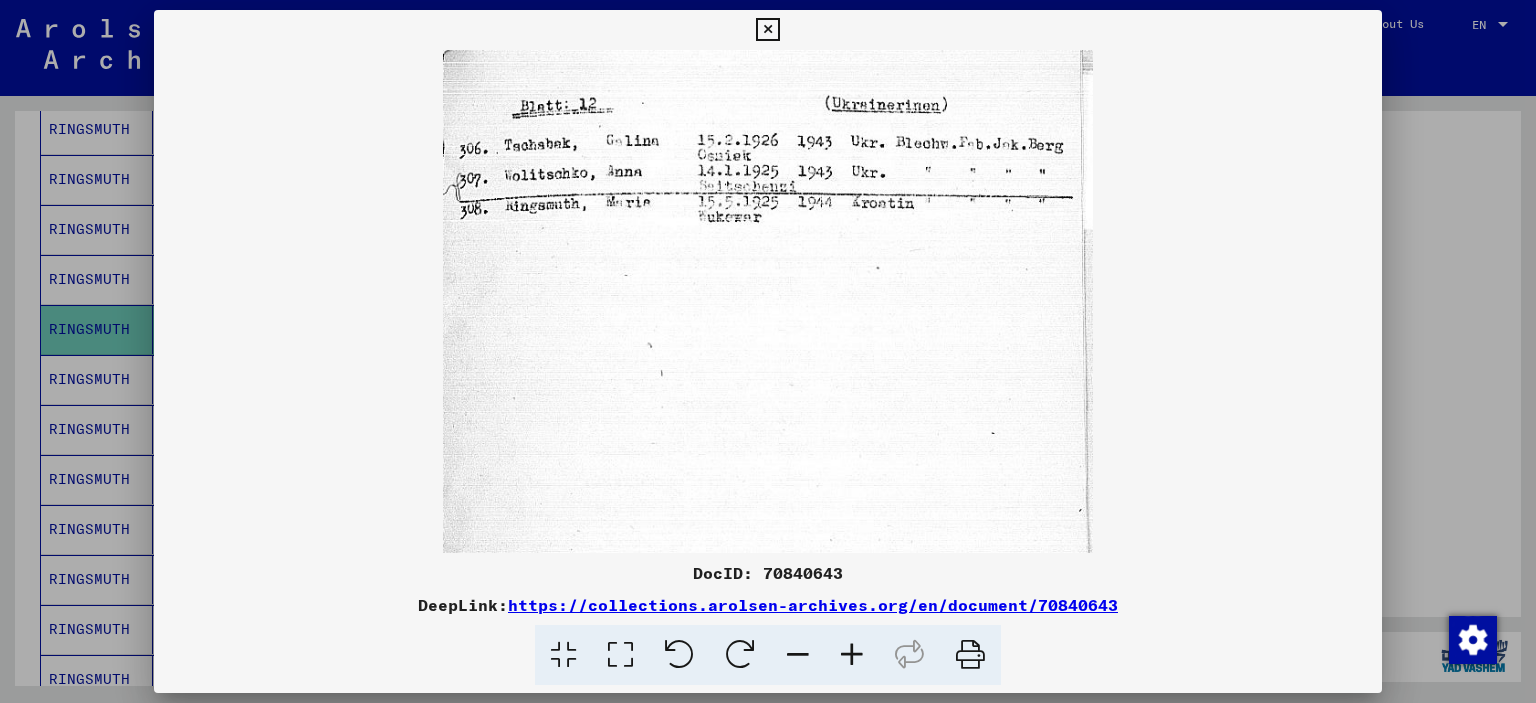 click at bounding box center (852, 655) 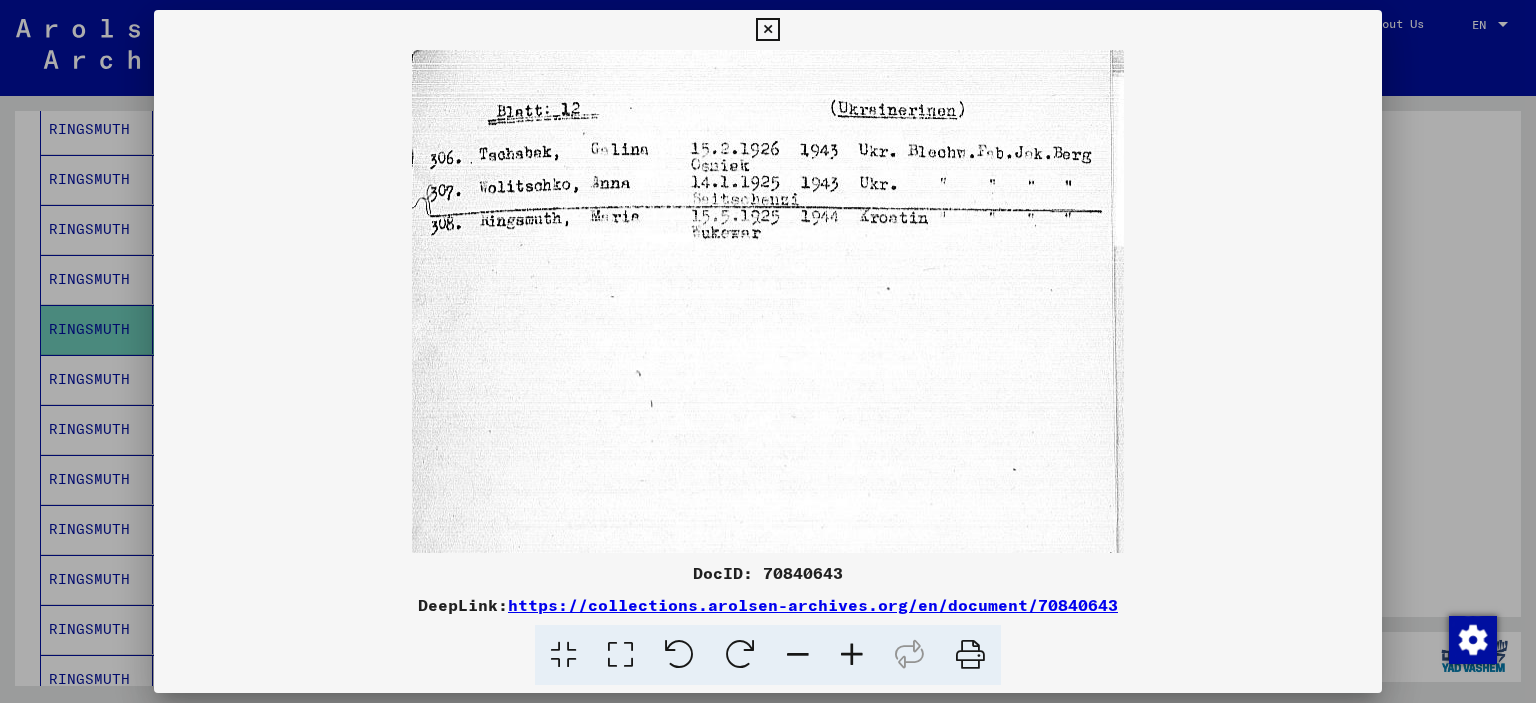 click at bounding box center (852, 655) 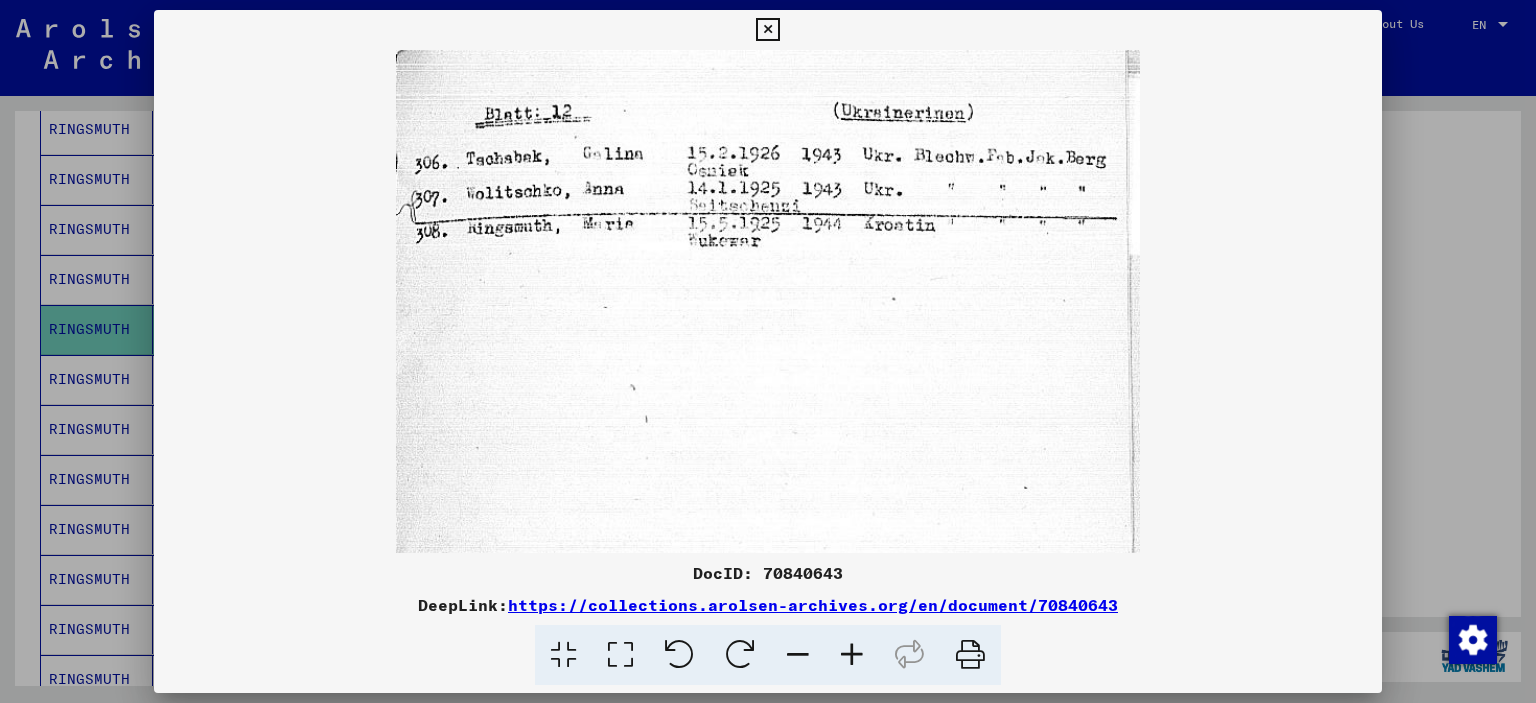 click at bounding box center [852, 655] 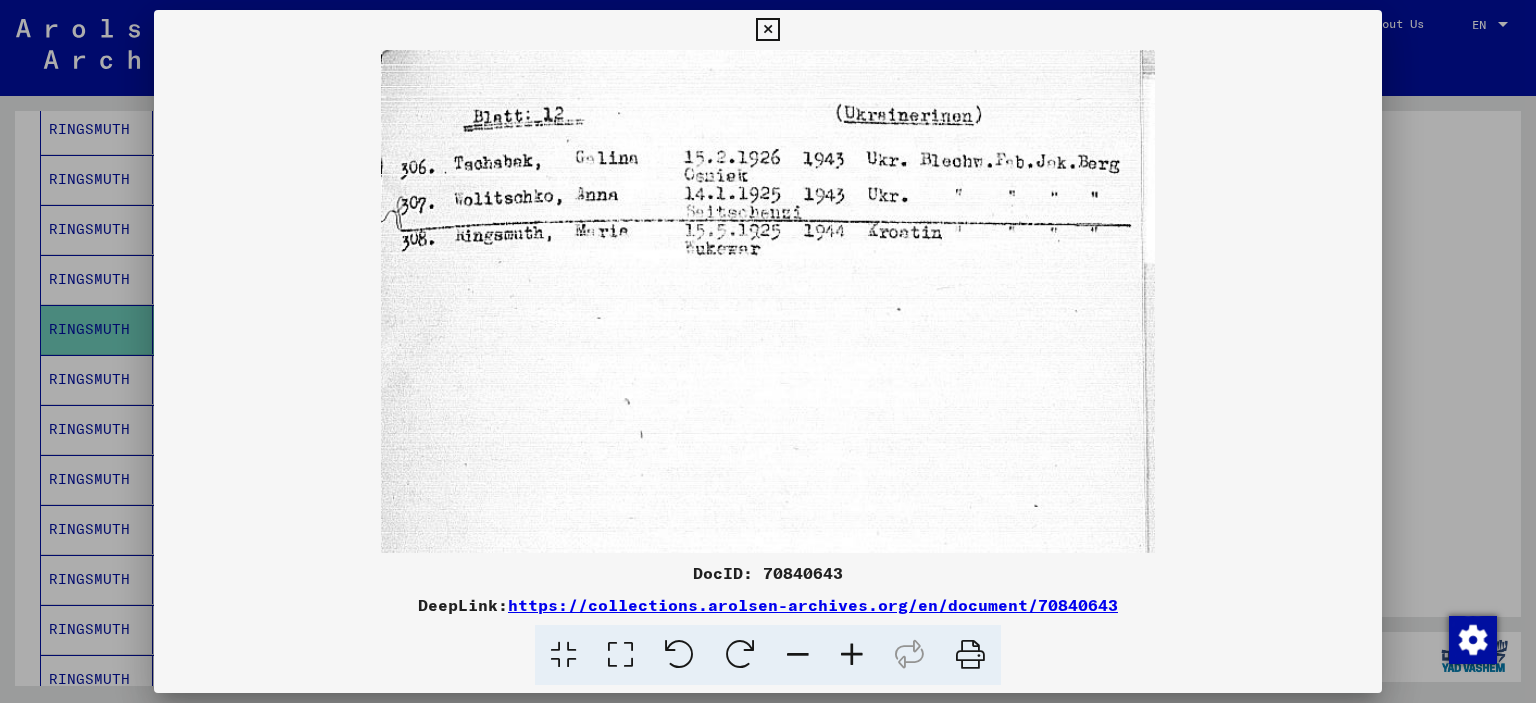 click at bounding box center (852, 655) 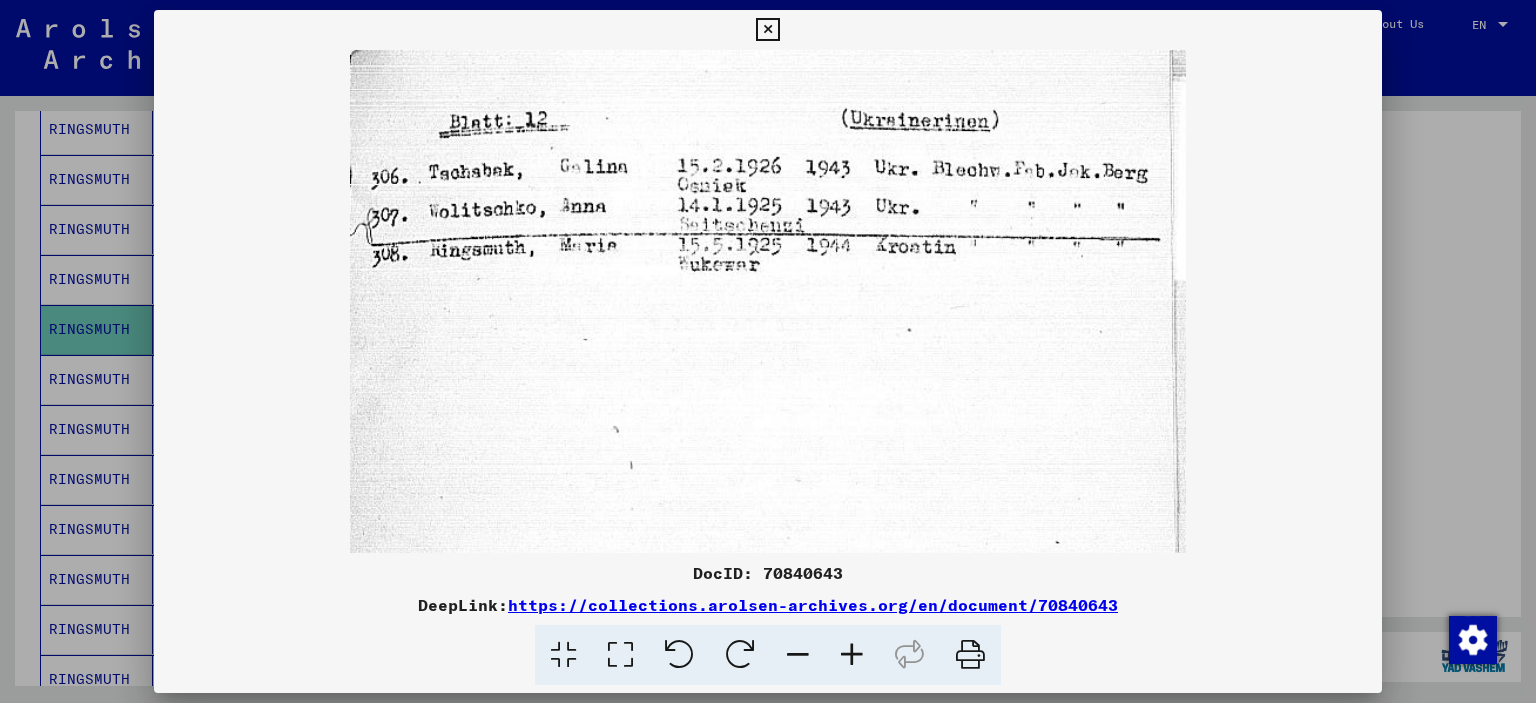 click at bounding box center [852, 655] 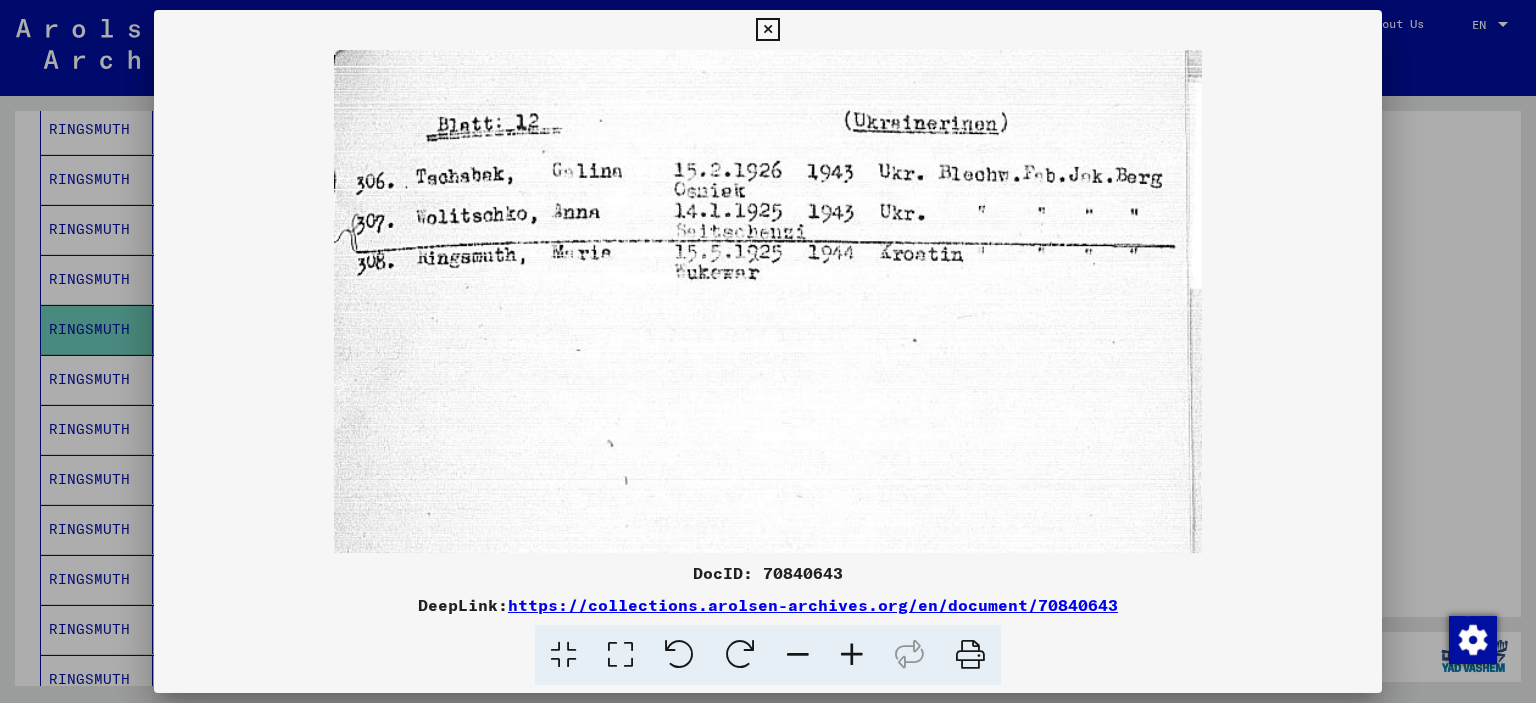 click at bounding box center [852, 655] 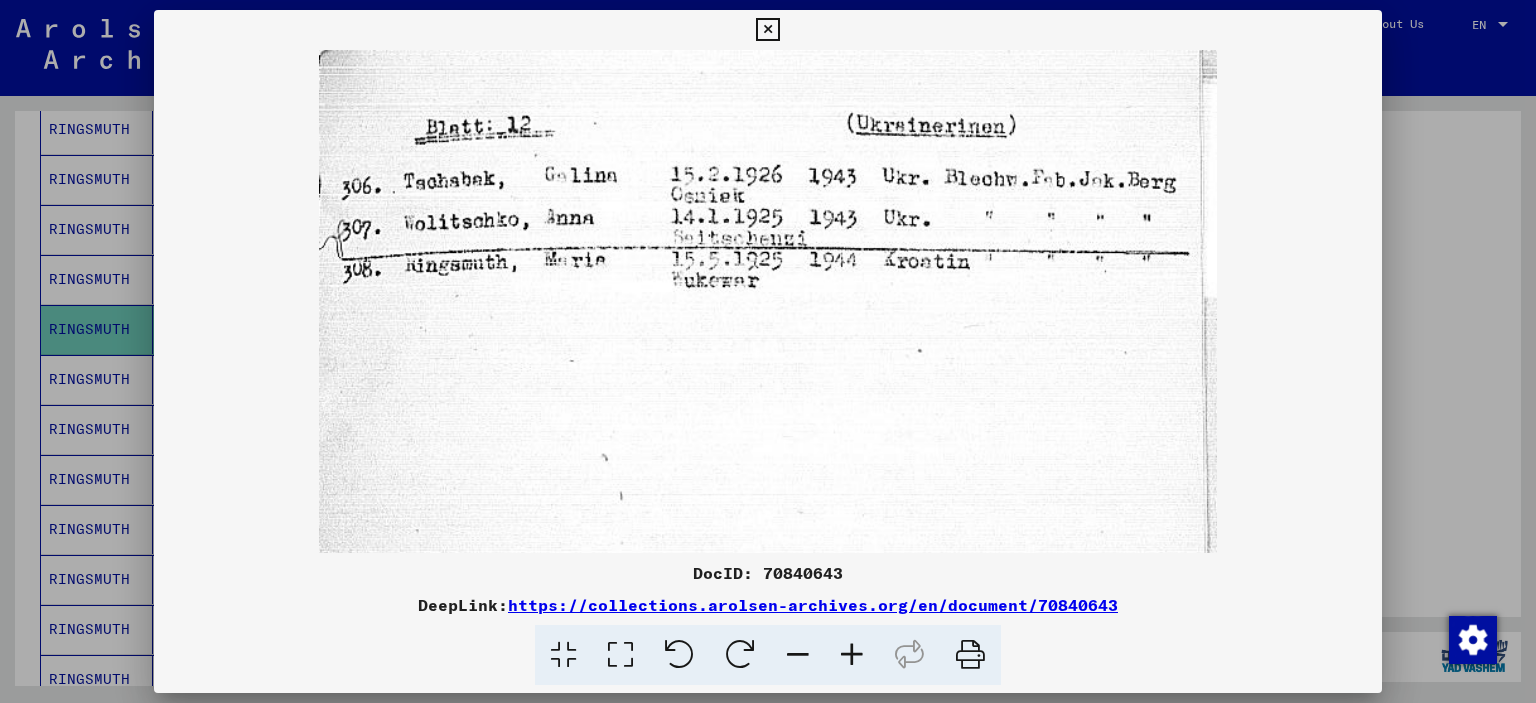 click at bounding box center [852, 655] 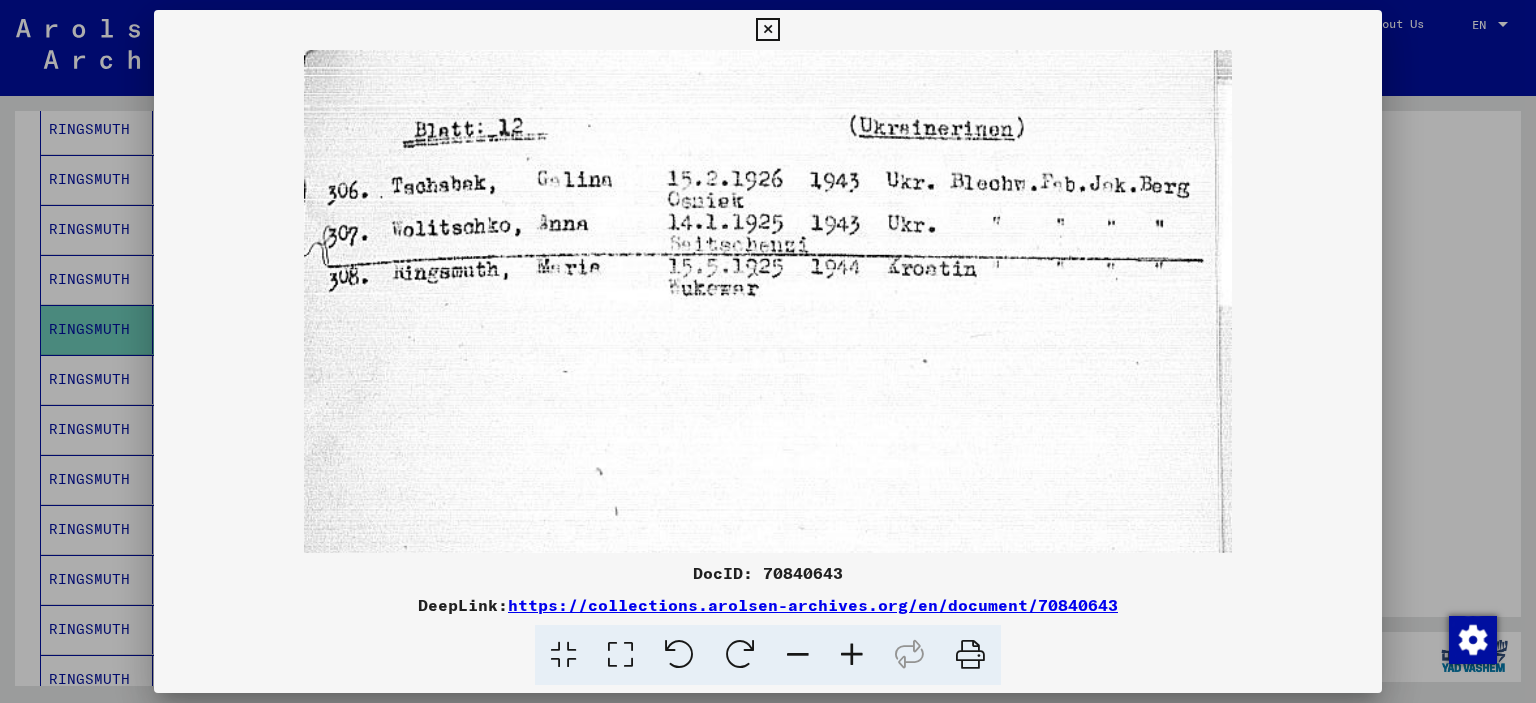 click at bounding box center (852, 655) 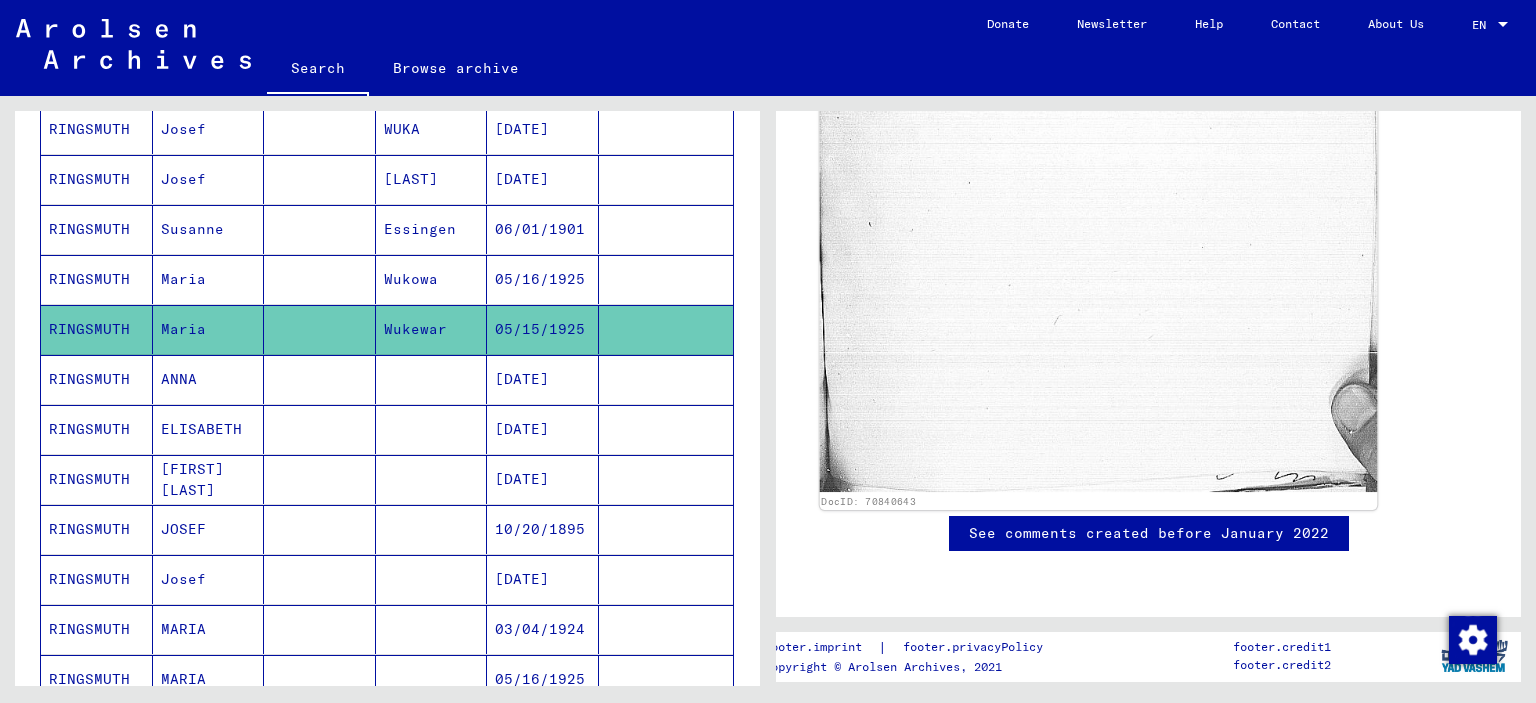 scroll, scrollTop: 1300, scrollLeft: 0, axis: vertical 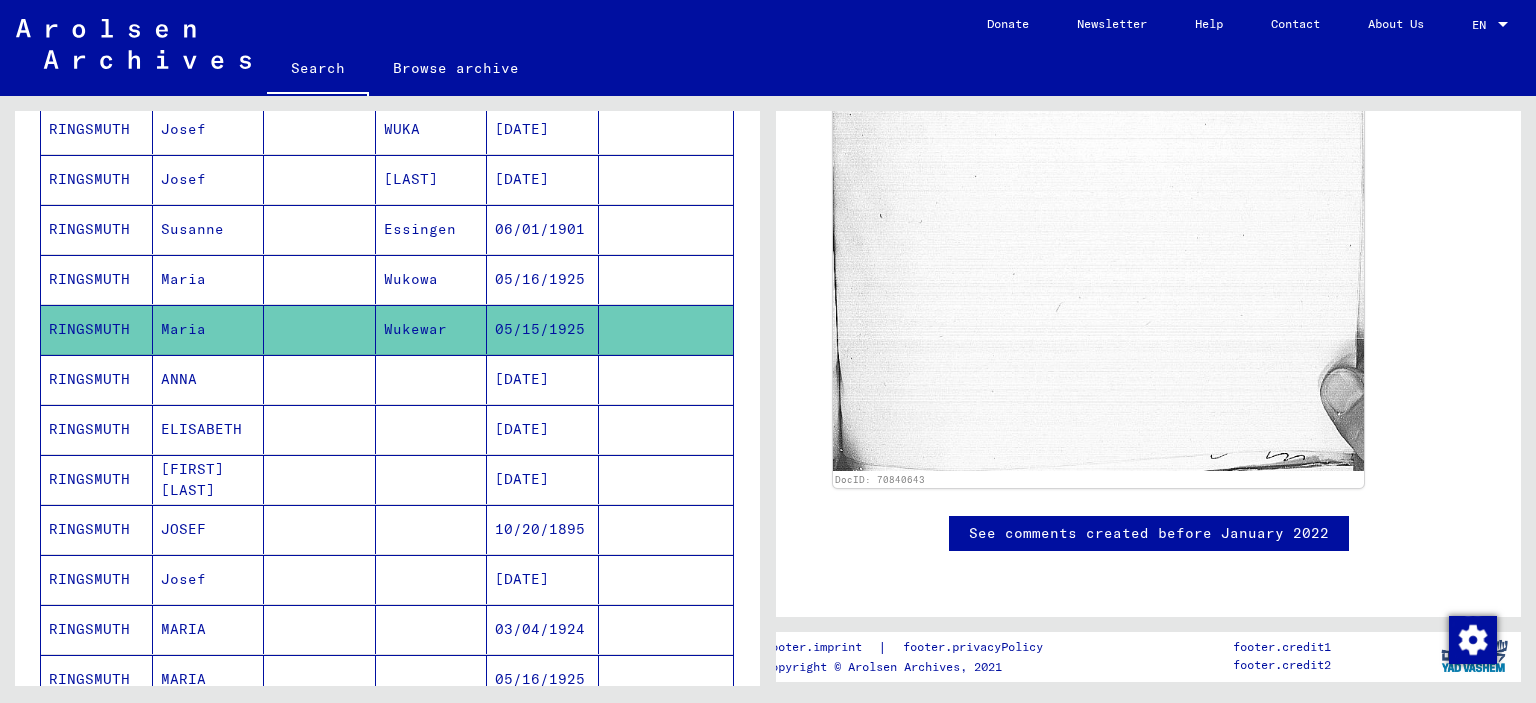 click on "RINGSMUTH" at bounding box center [97, 329] 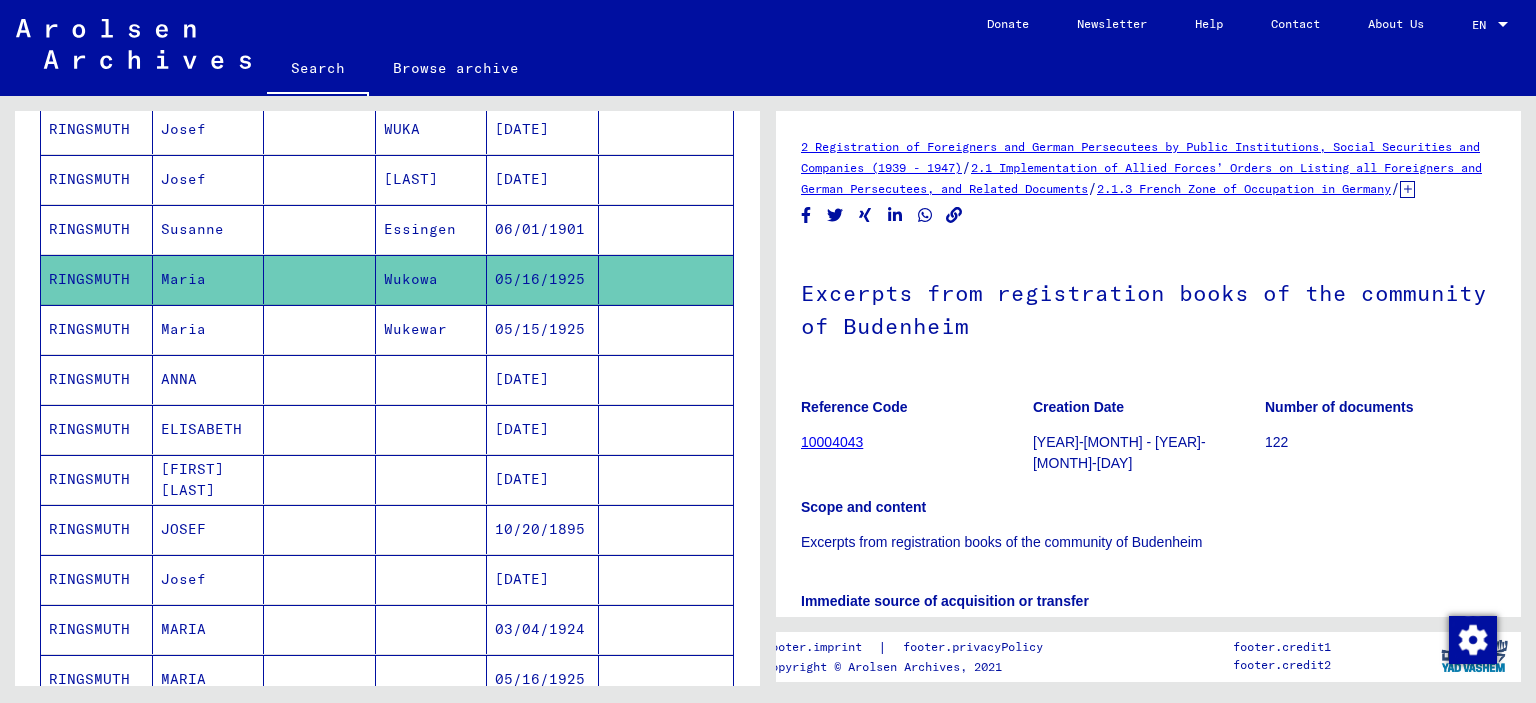 scroll, scrollTop: 0, scrollLeft: 0, axis: both 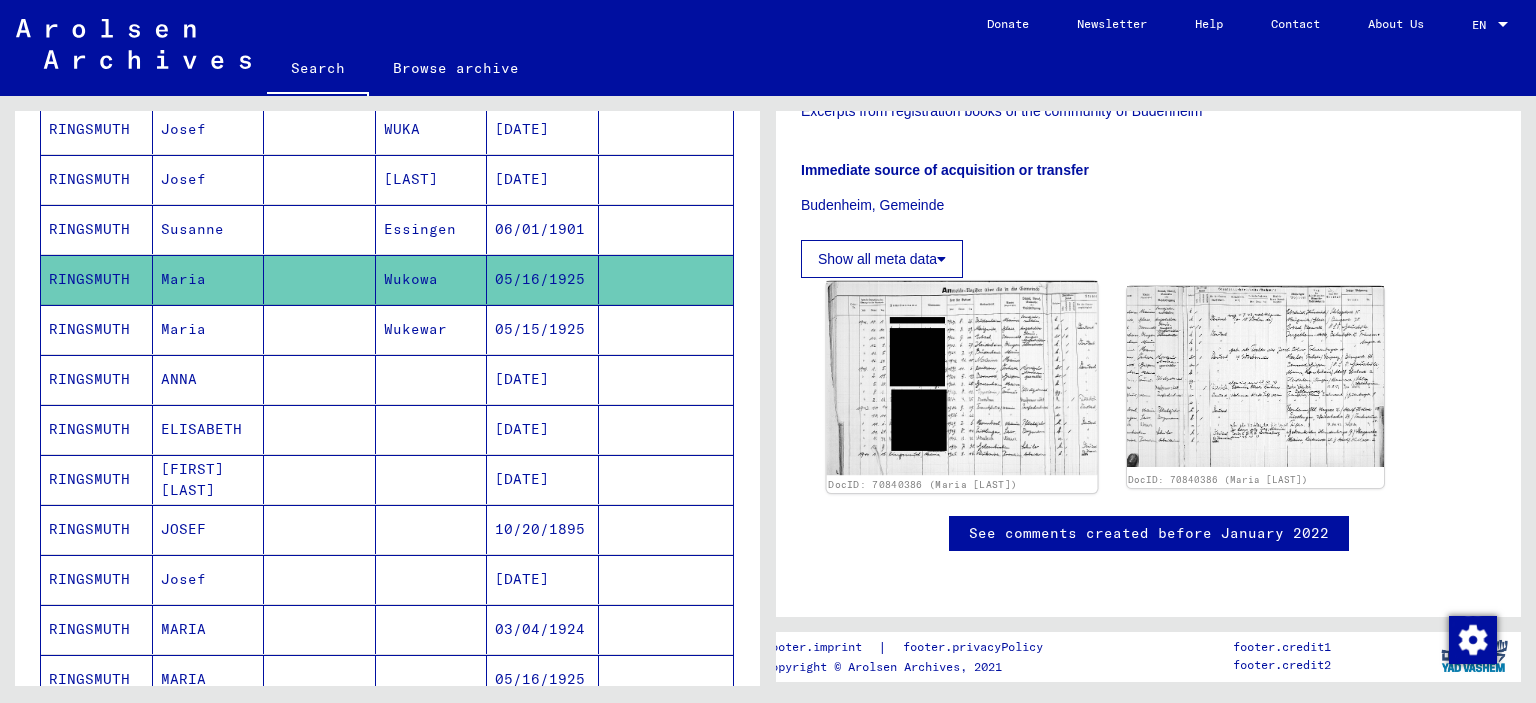 click 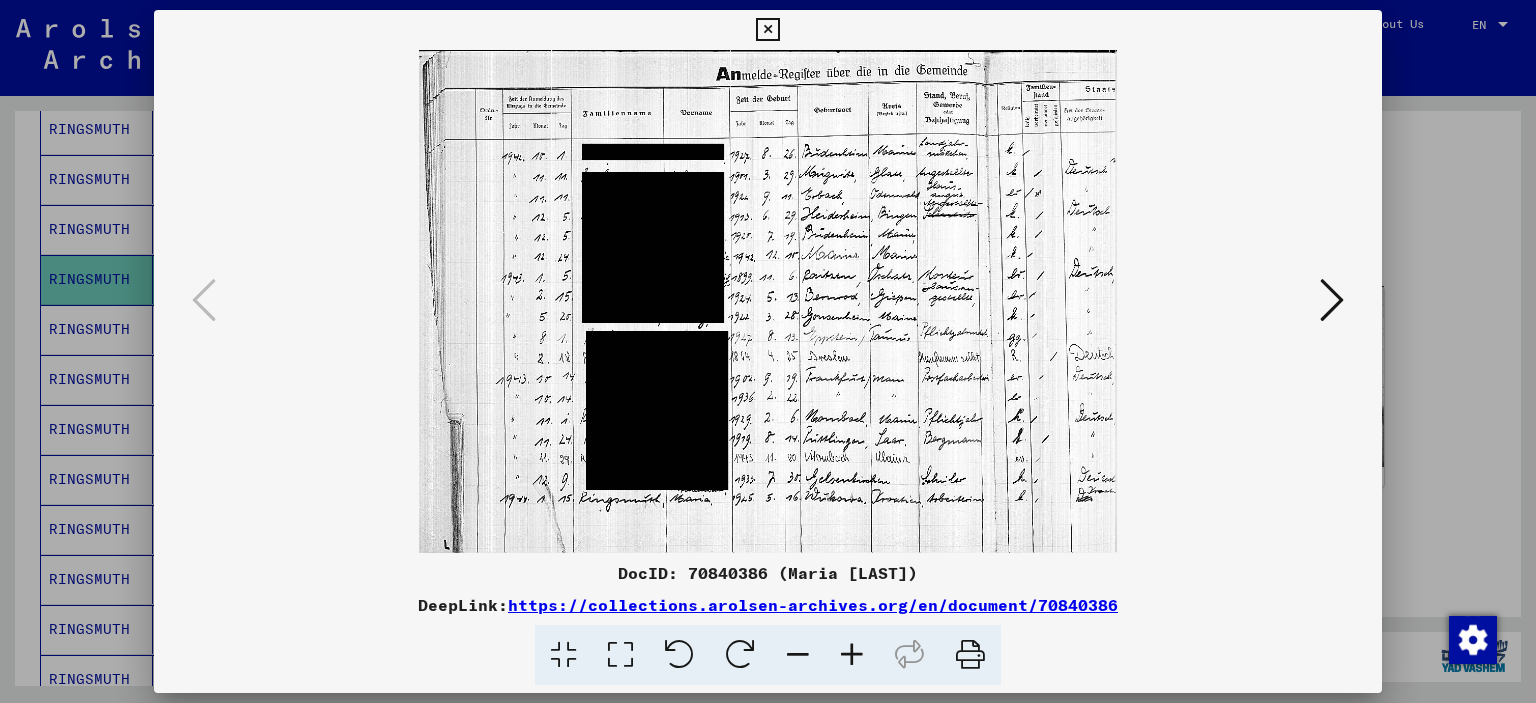 click at bounding box center [1332, 300] 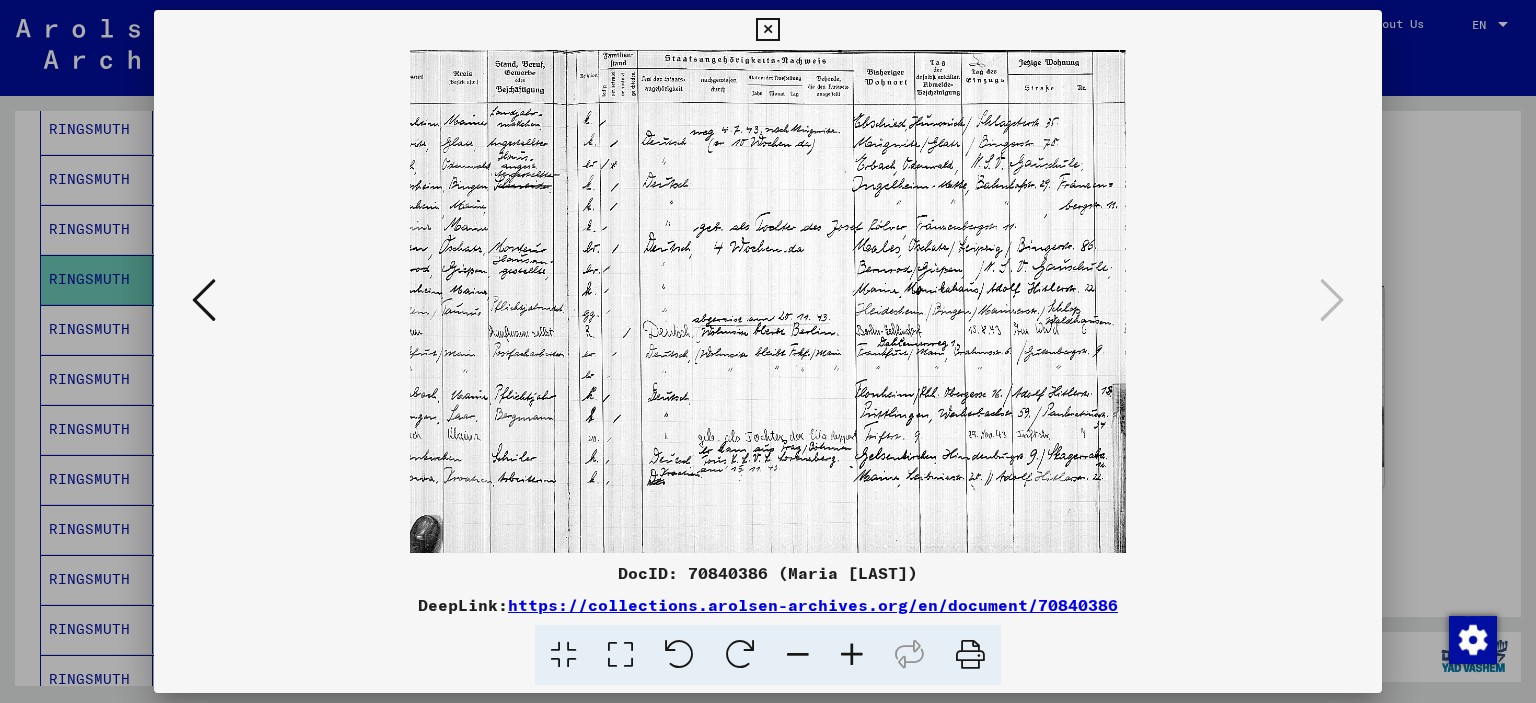 click at bounding box center (767, 30) 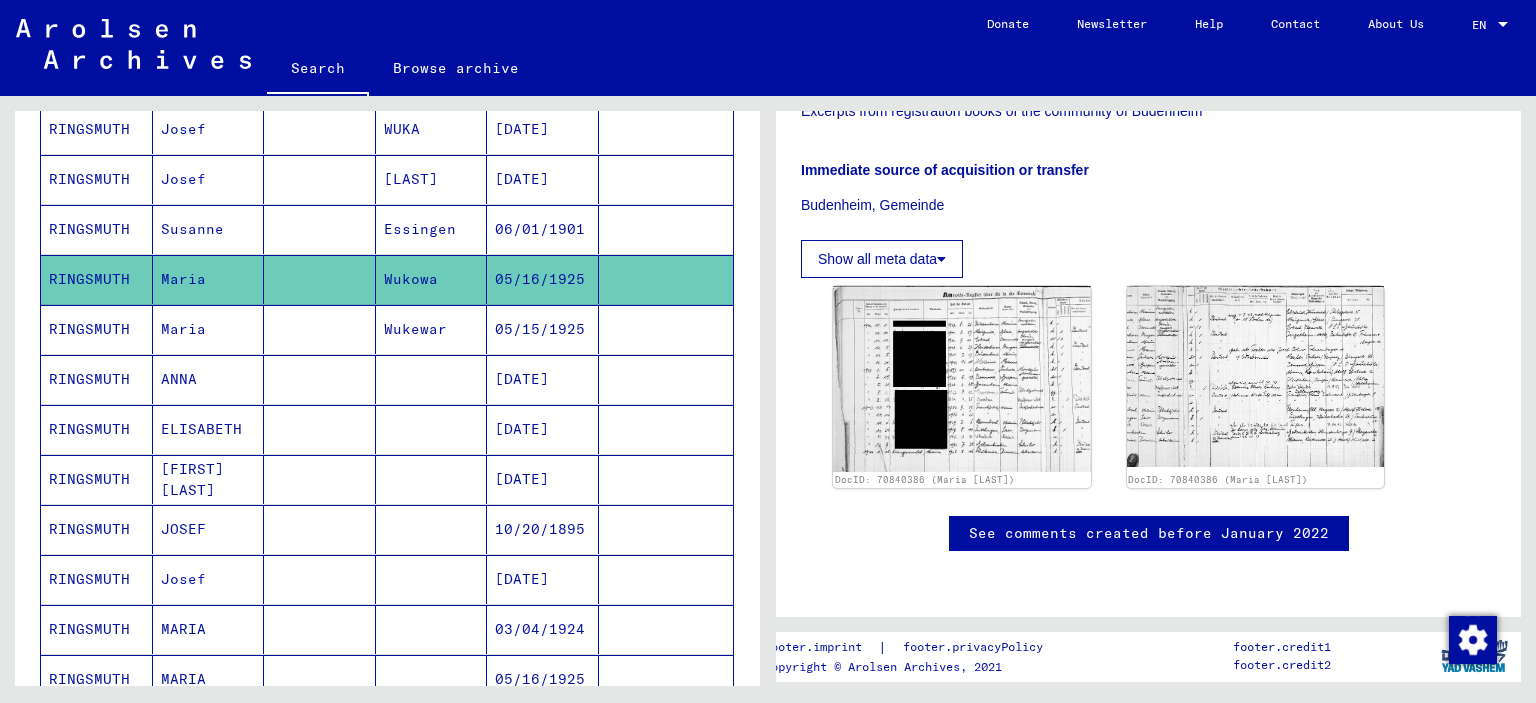 click on "ELISABETH" at bounding box center (209, 479) 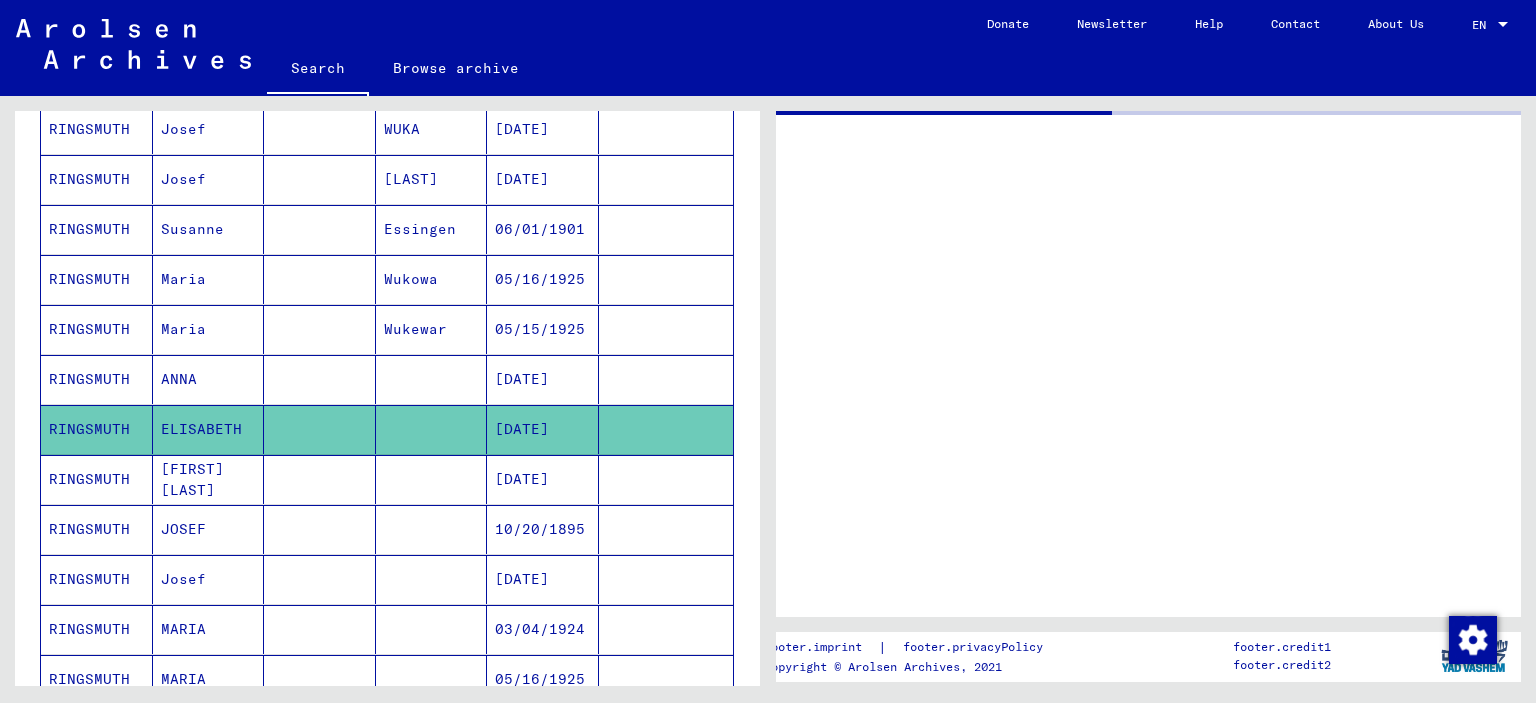 scroll, scrollTop: 0, scrollLeft: 0, axis: both 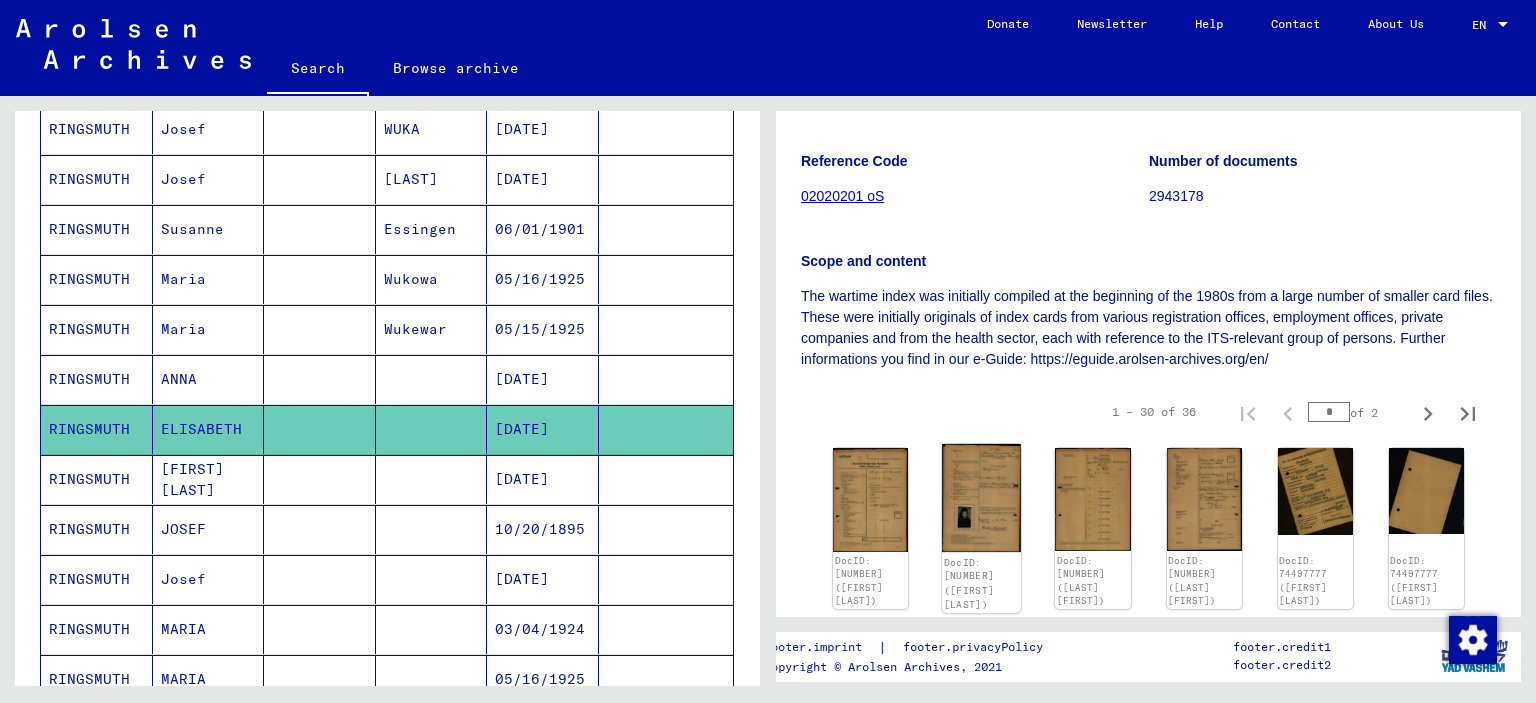 click 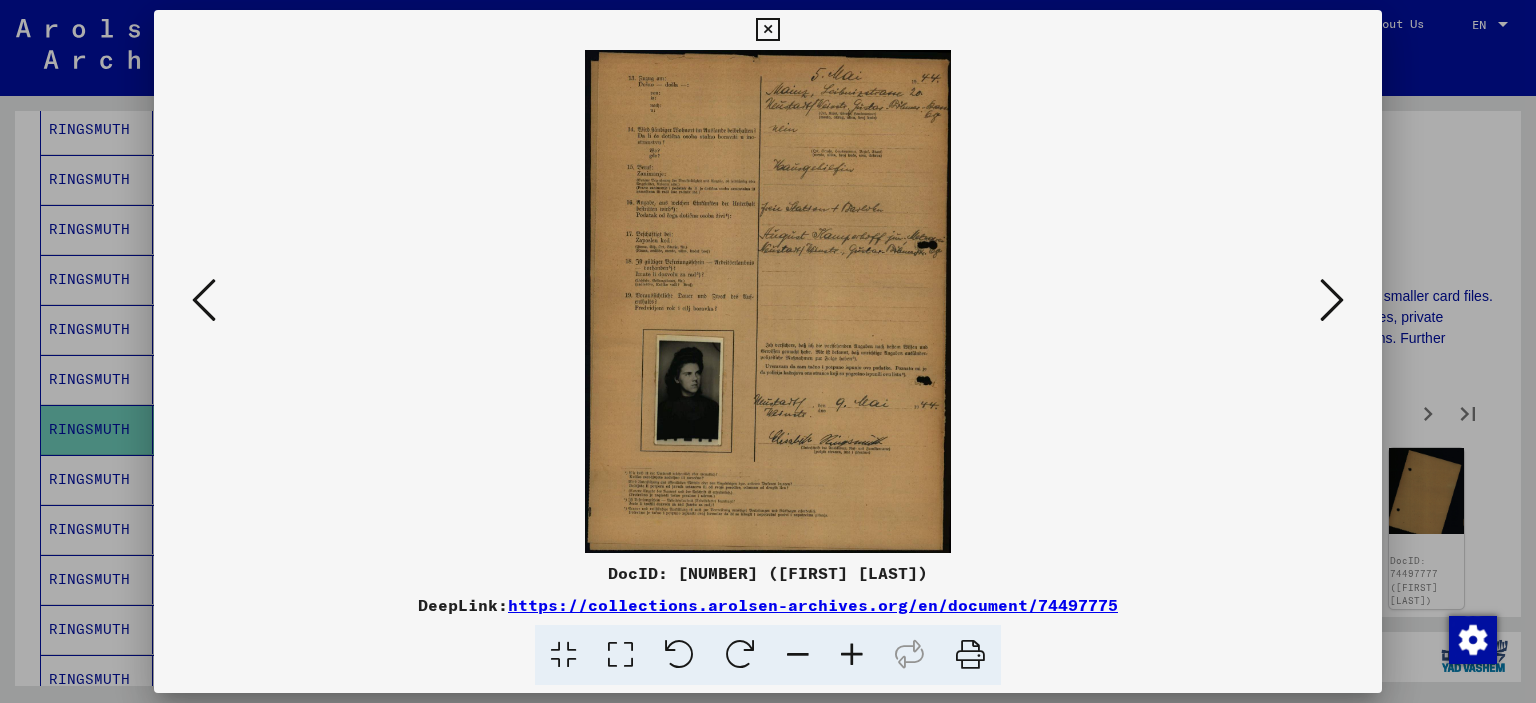 click at bounding box center [1332, 300] 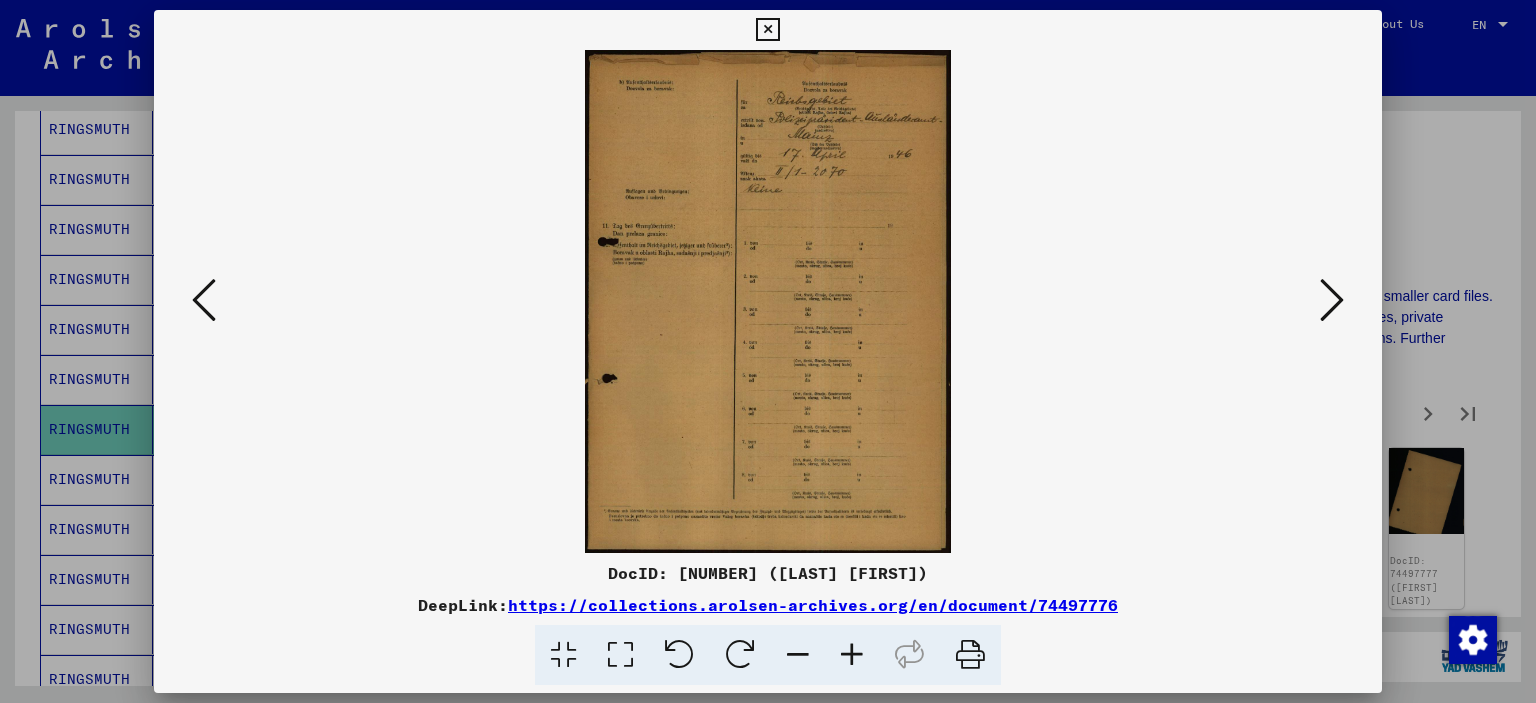 click at bounding box center [1332, 300] 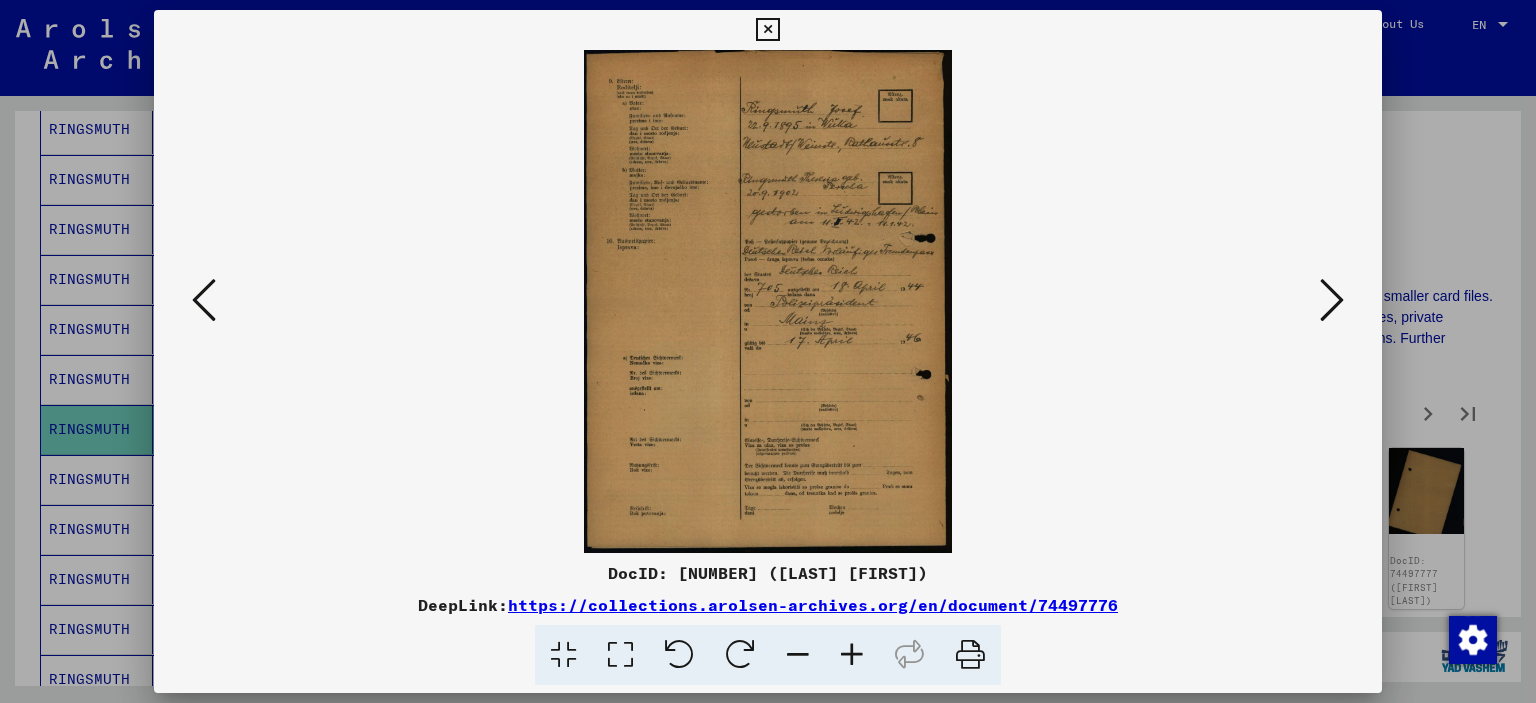 click at bounding box center [768, 301] 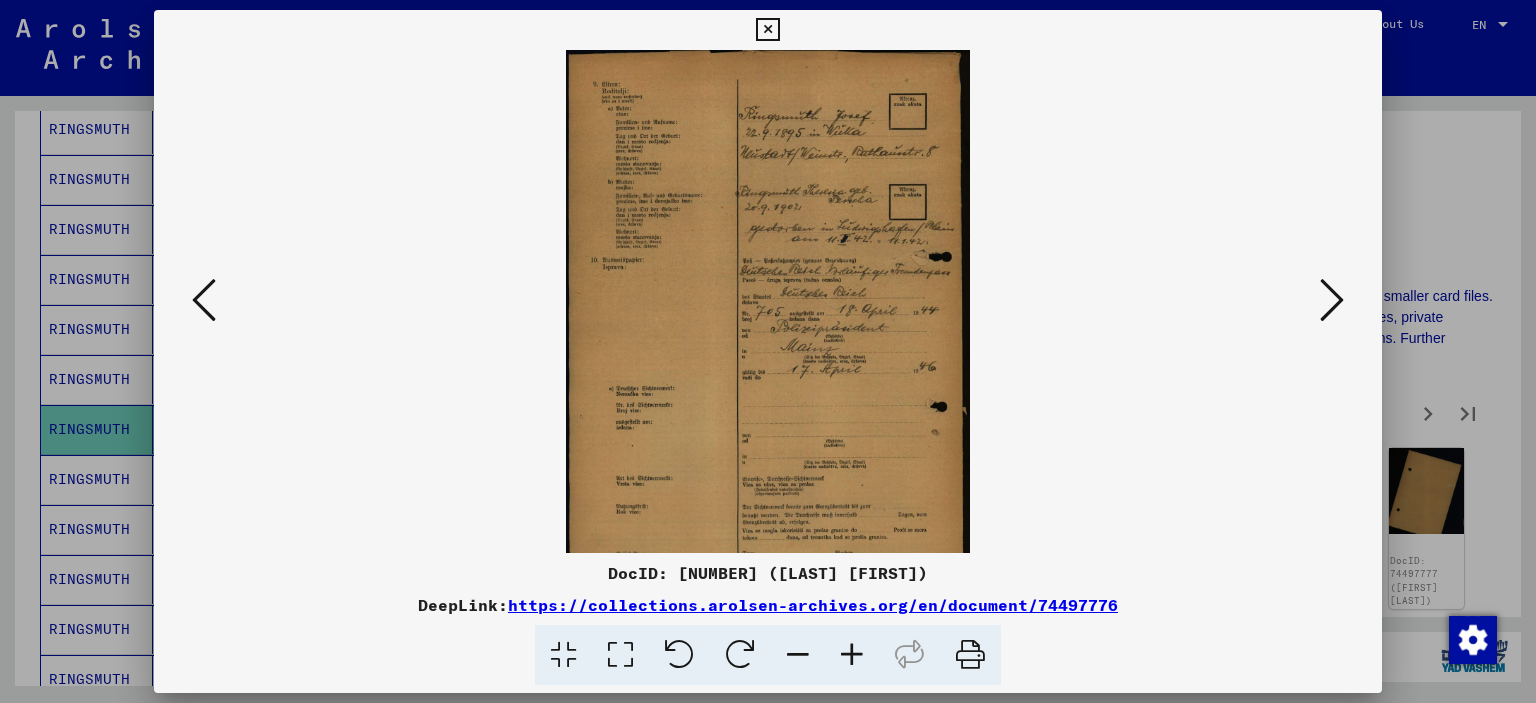 click at bounding box center [852, 655] 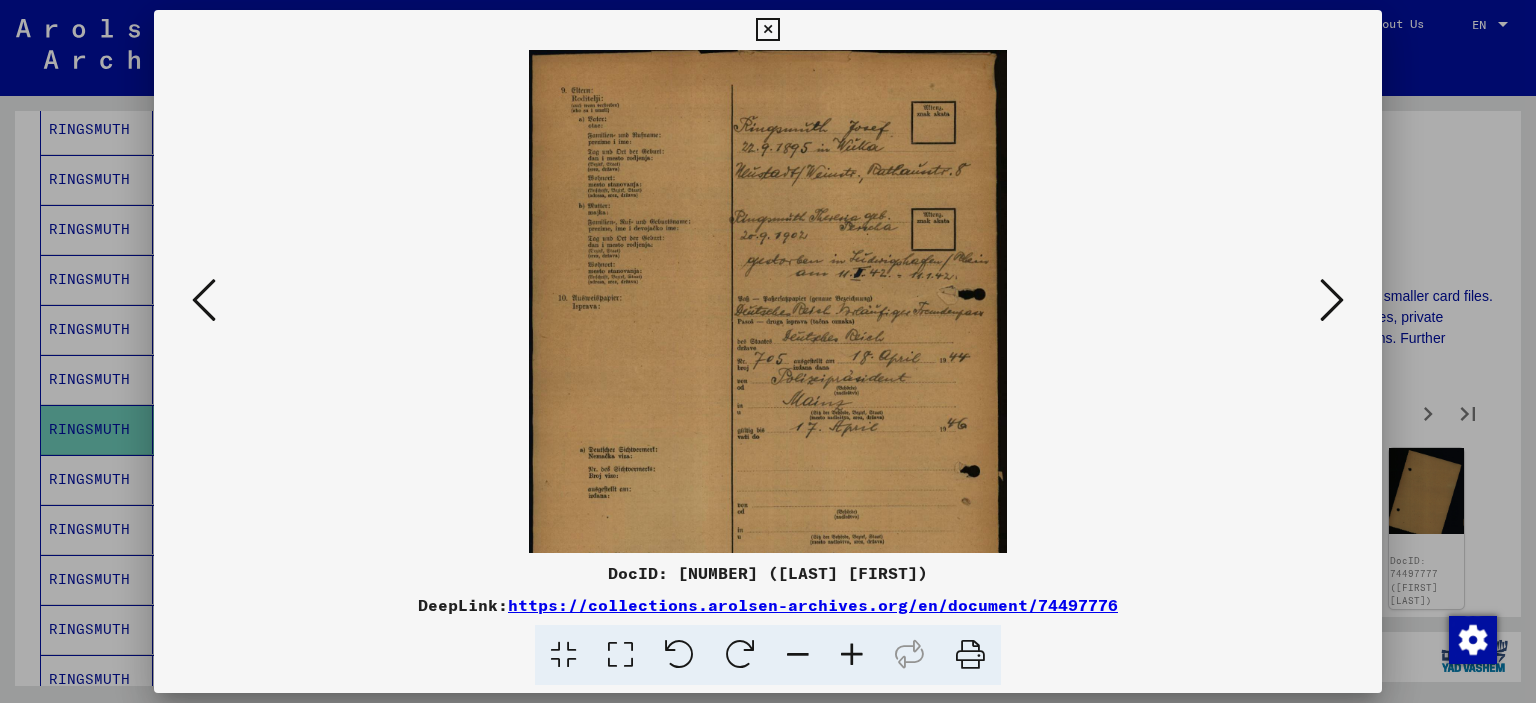 click at bounding box center (852, 655) 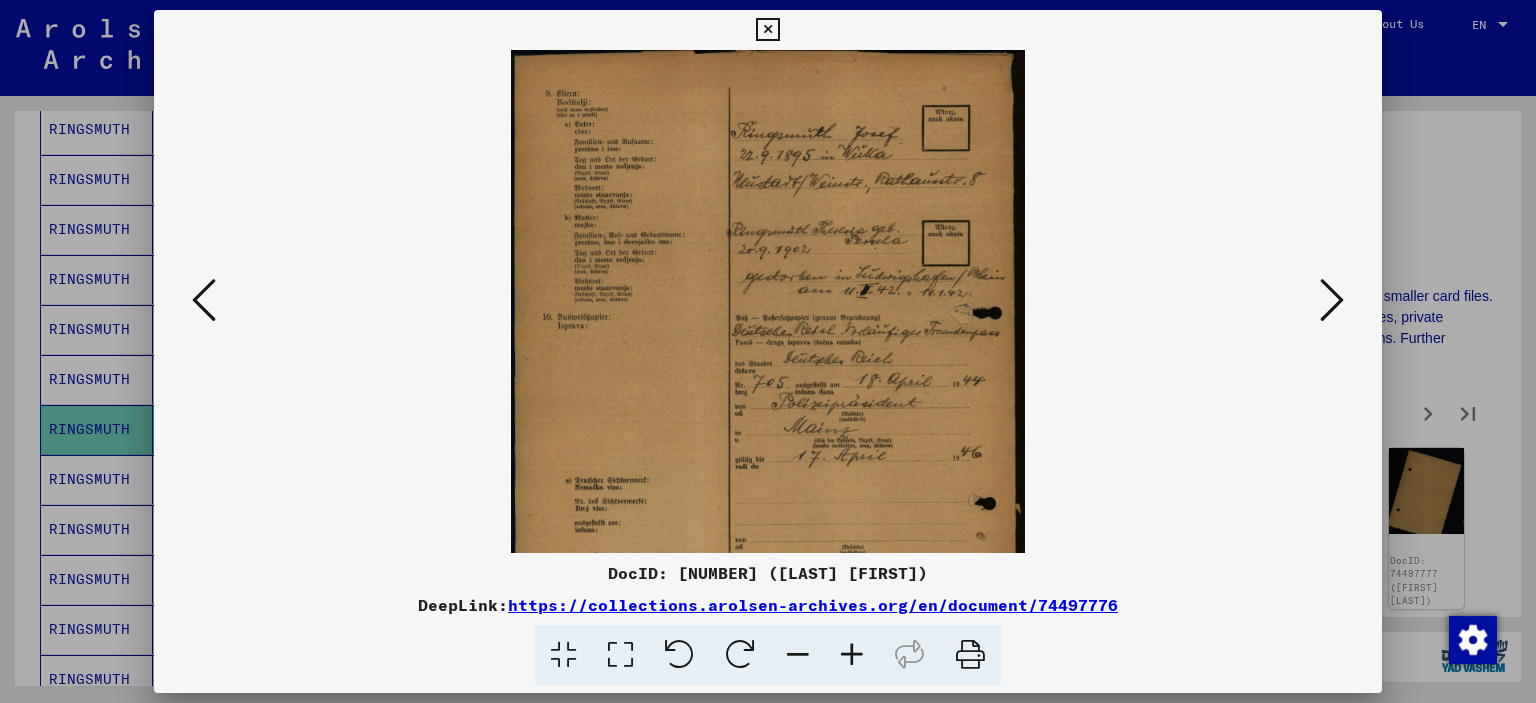 click at bounding box center (852, 655) 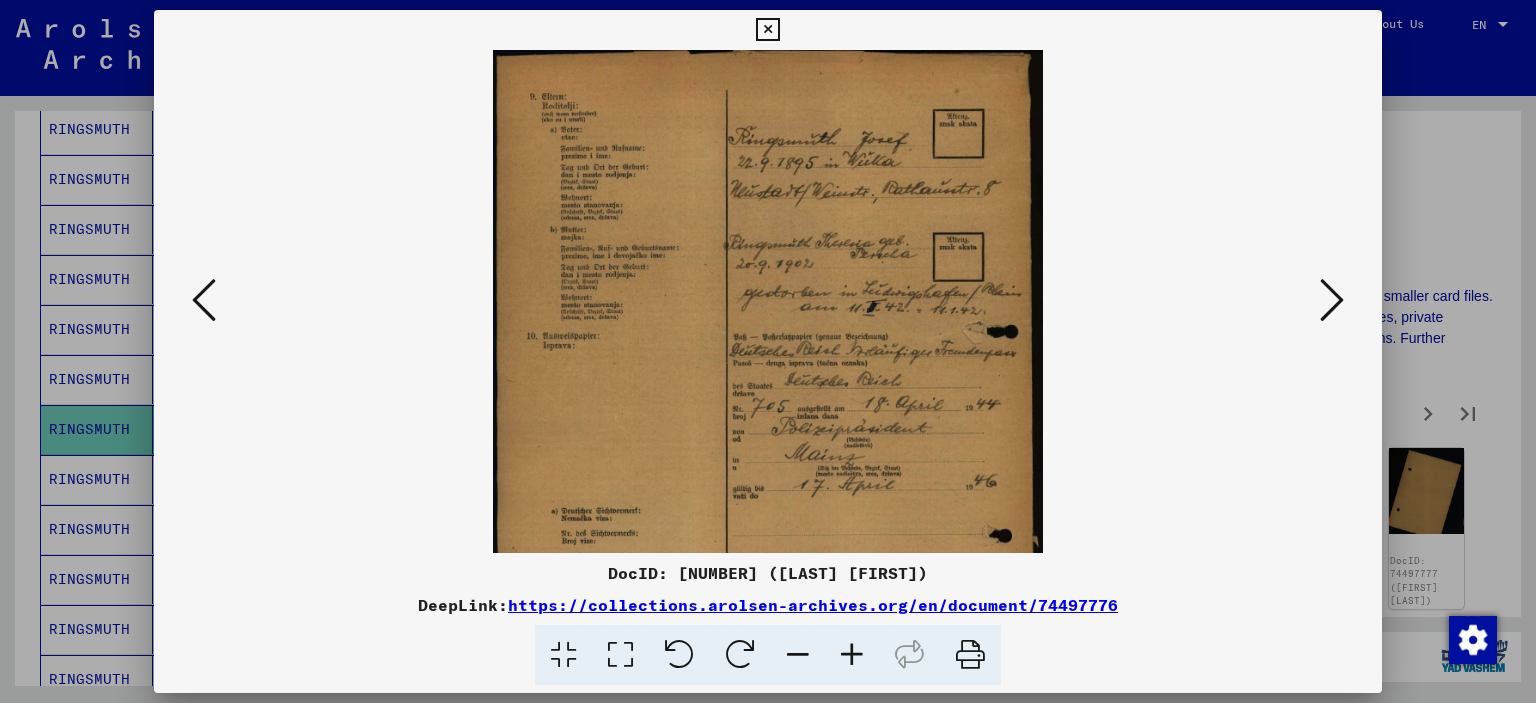 click at bounding box center [852, 655] 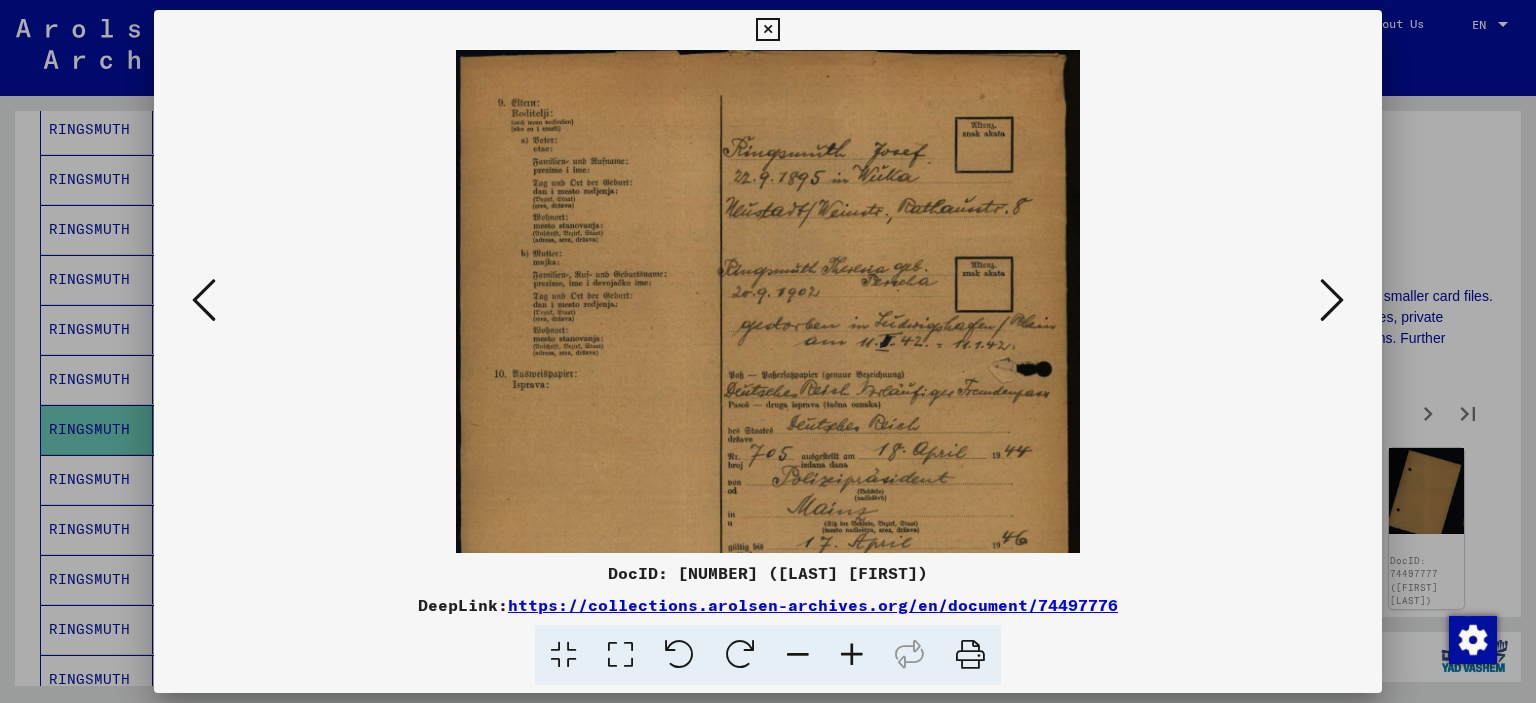 click at bounding box center (852, 655) 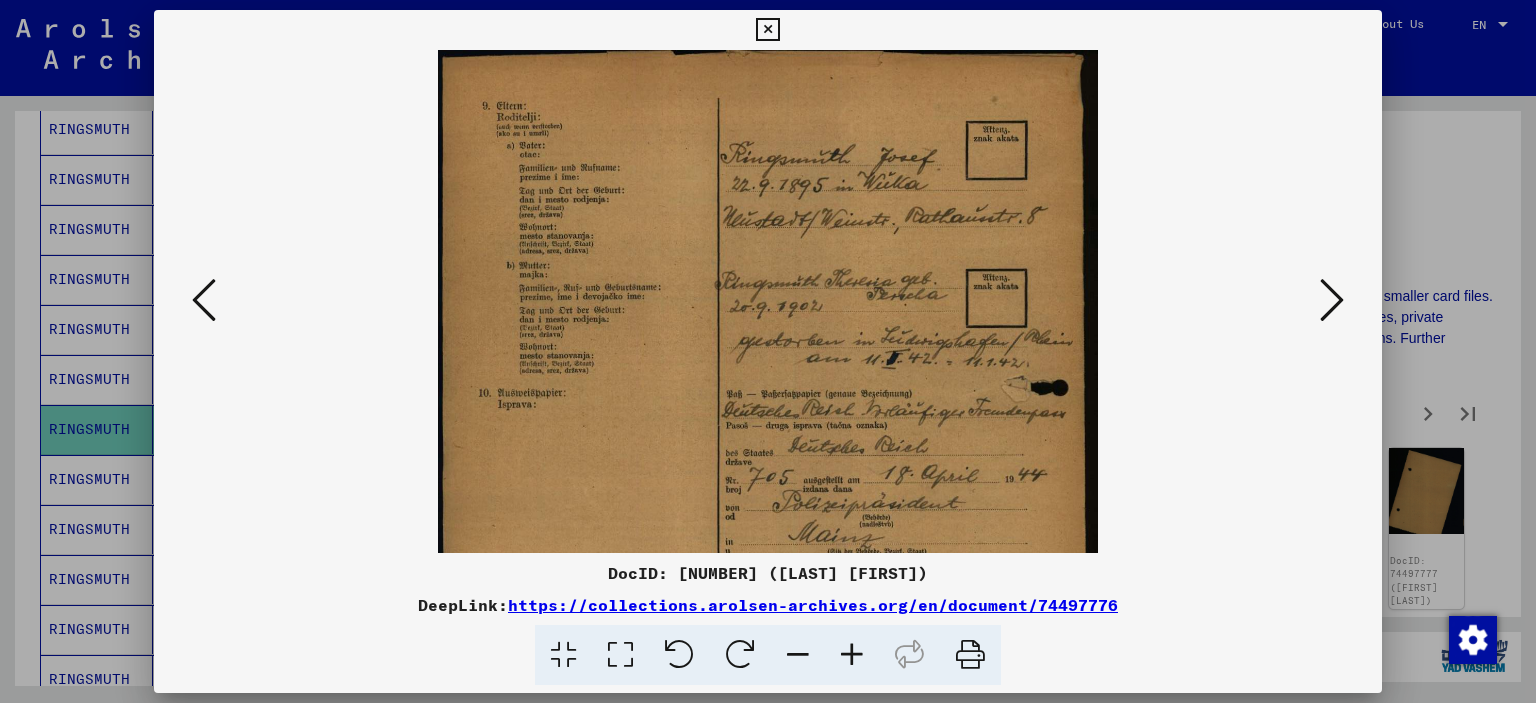 click at bounding box center [852, 655] 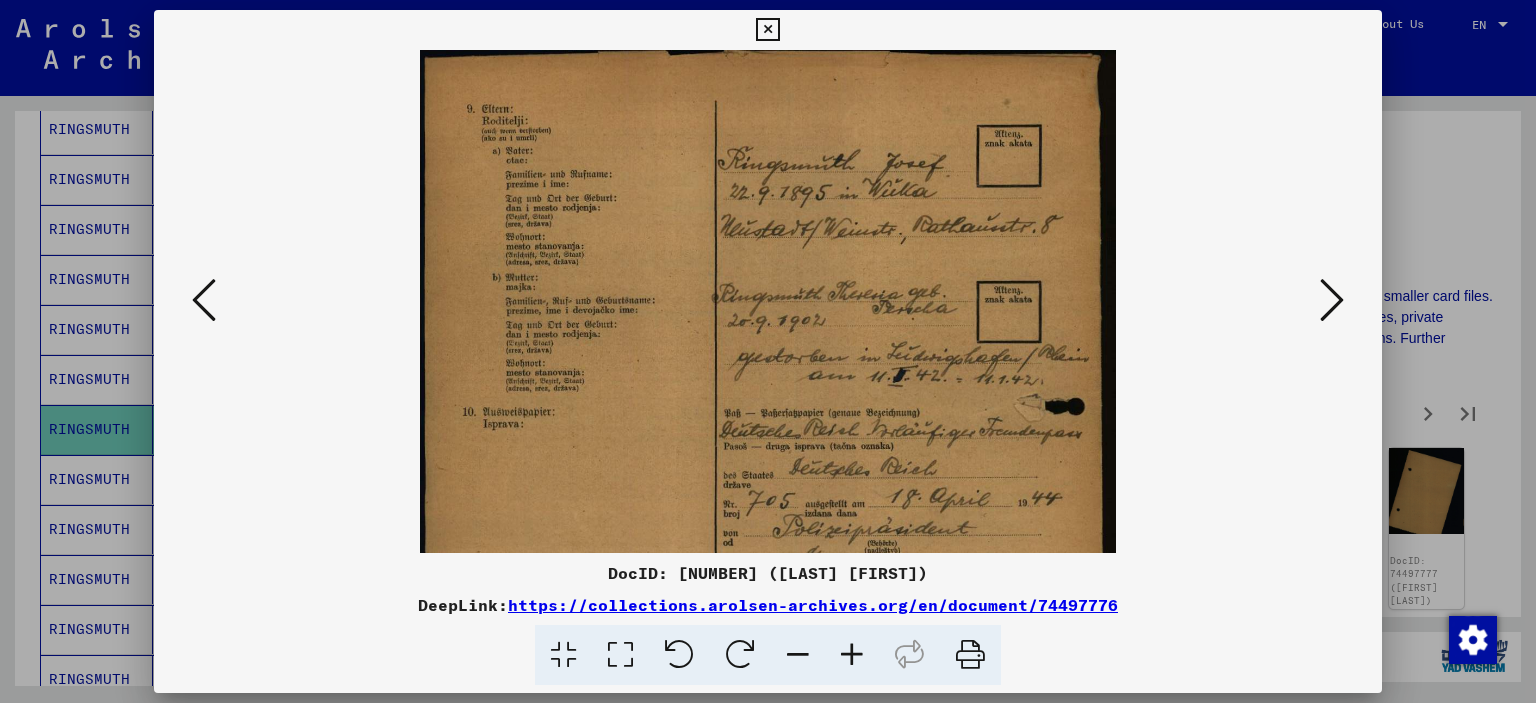 click at bounding box center (852, 655) 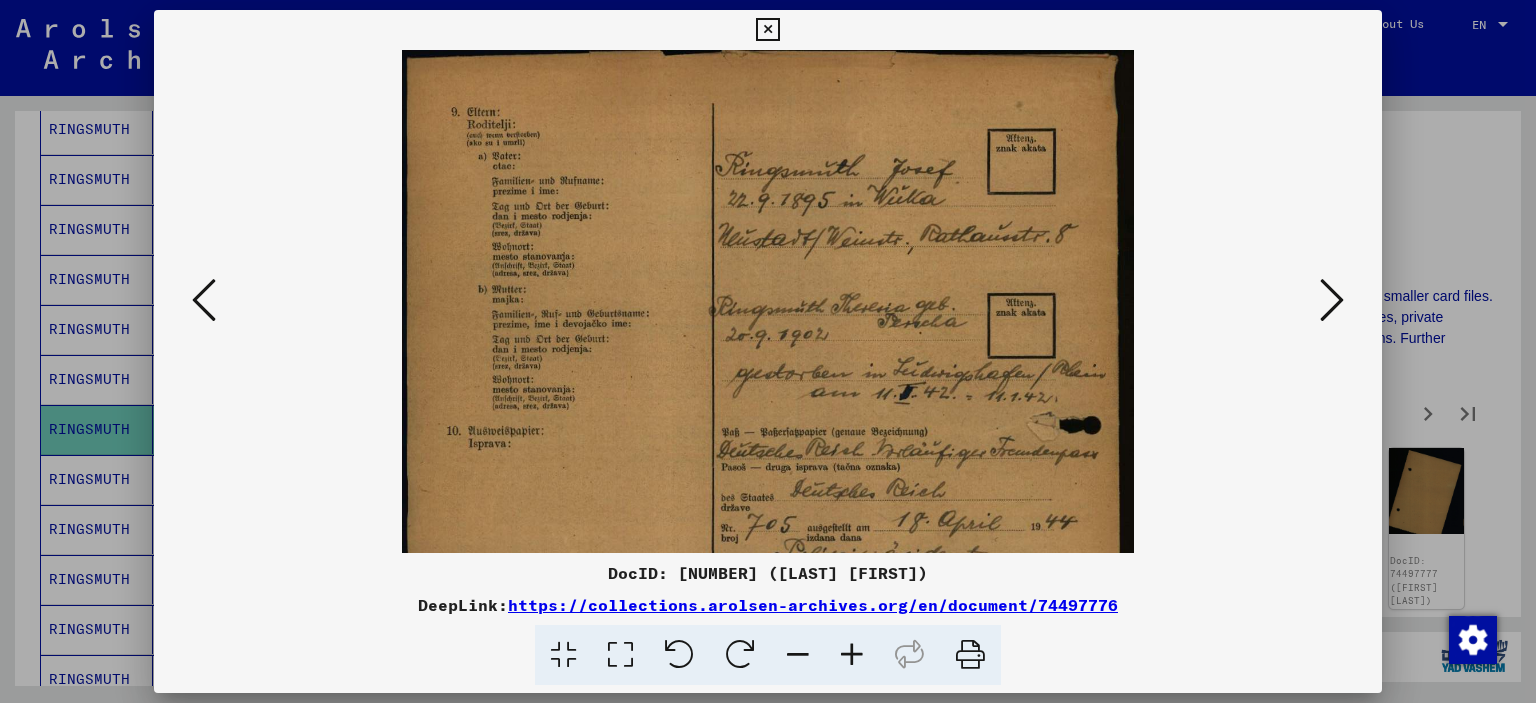 click at bounding box center [852, 655] 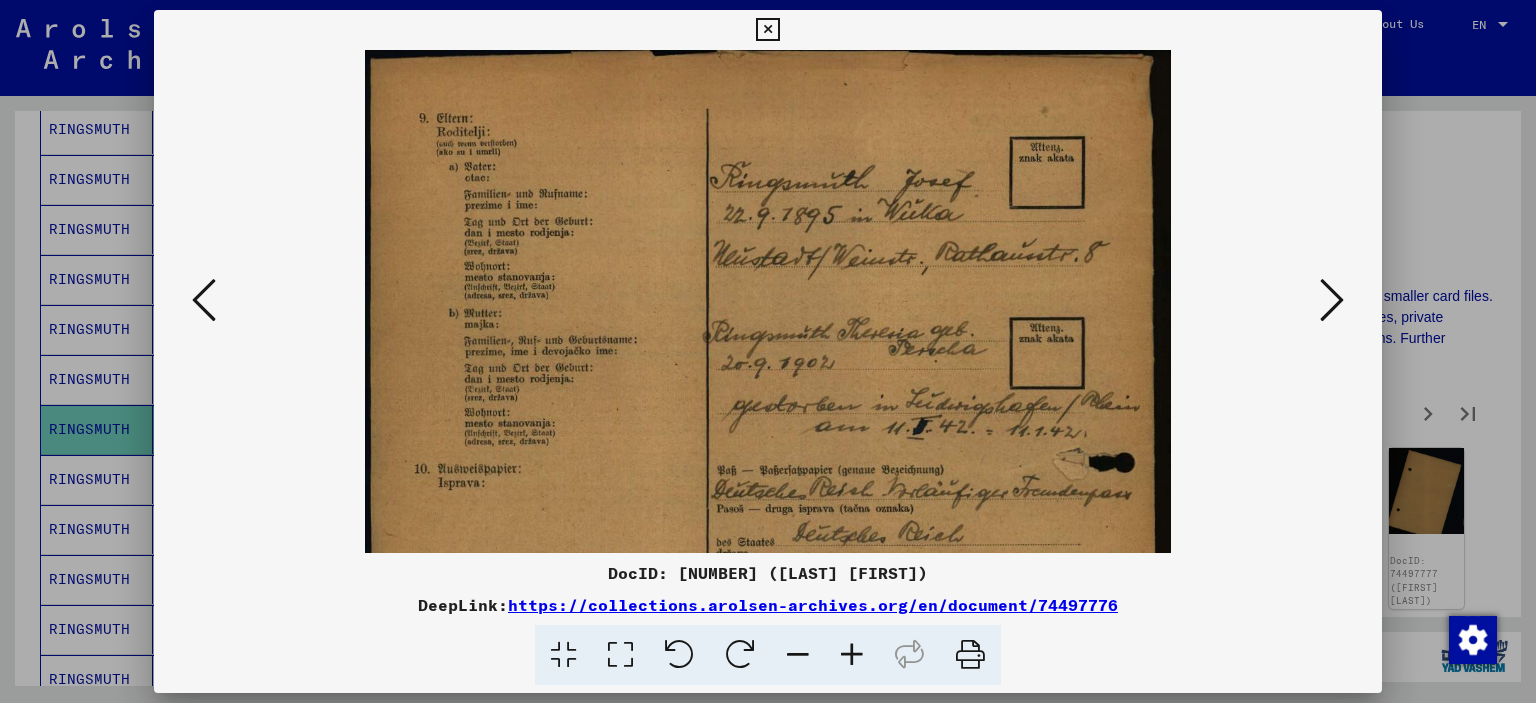 click at bounding box center (852, 655) 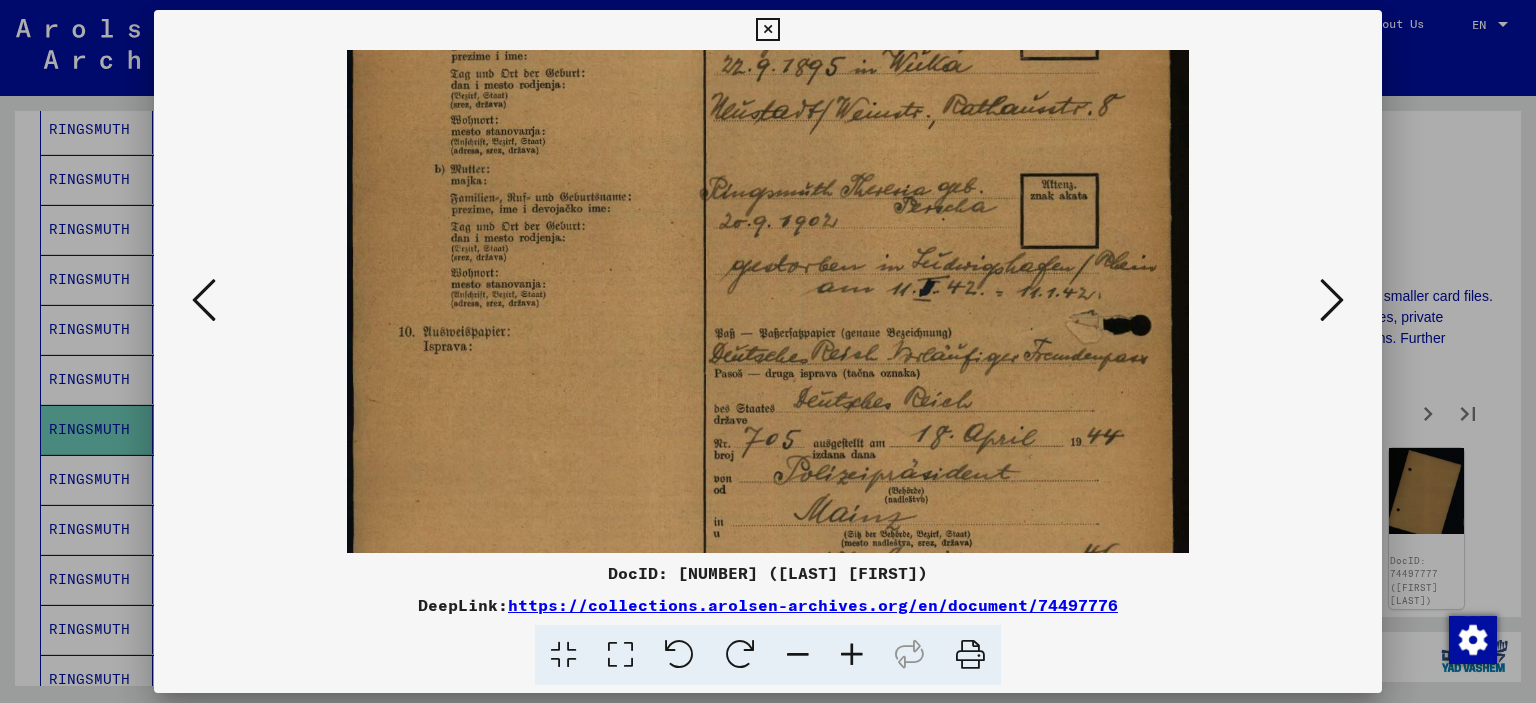 scroll, scrollTop: 157, scrollLeft: 0, axis: vertical 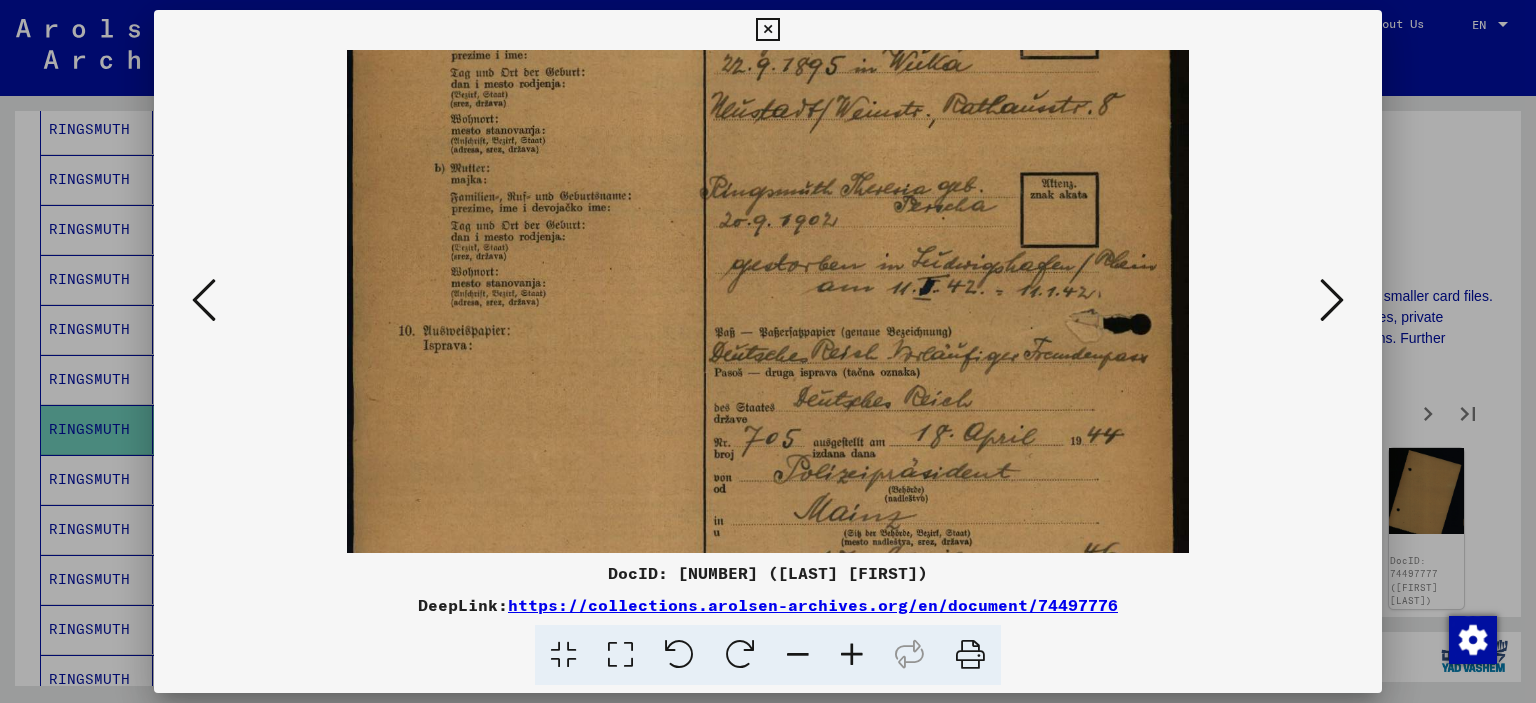 drag, startPoint x: 846, startPoint y: 447, endPoint x: 848, endPoint y: 291, distance: 156.01282 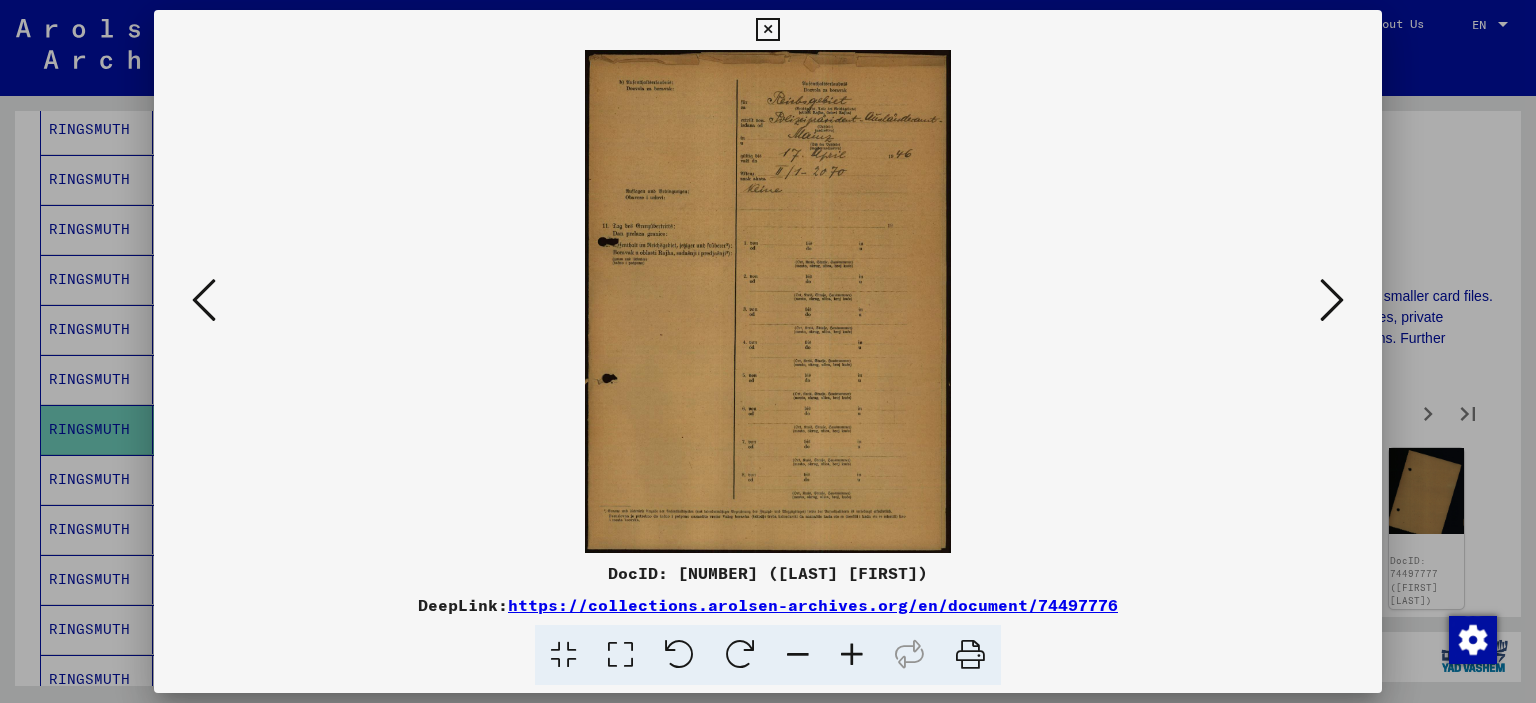 scroll, scrollTop: 0, scrollLeft: 0, axis: both 